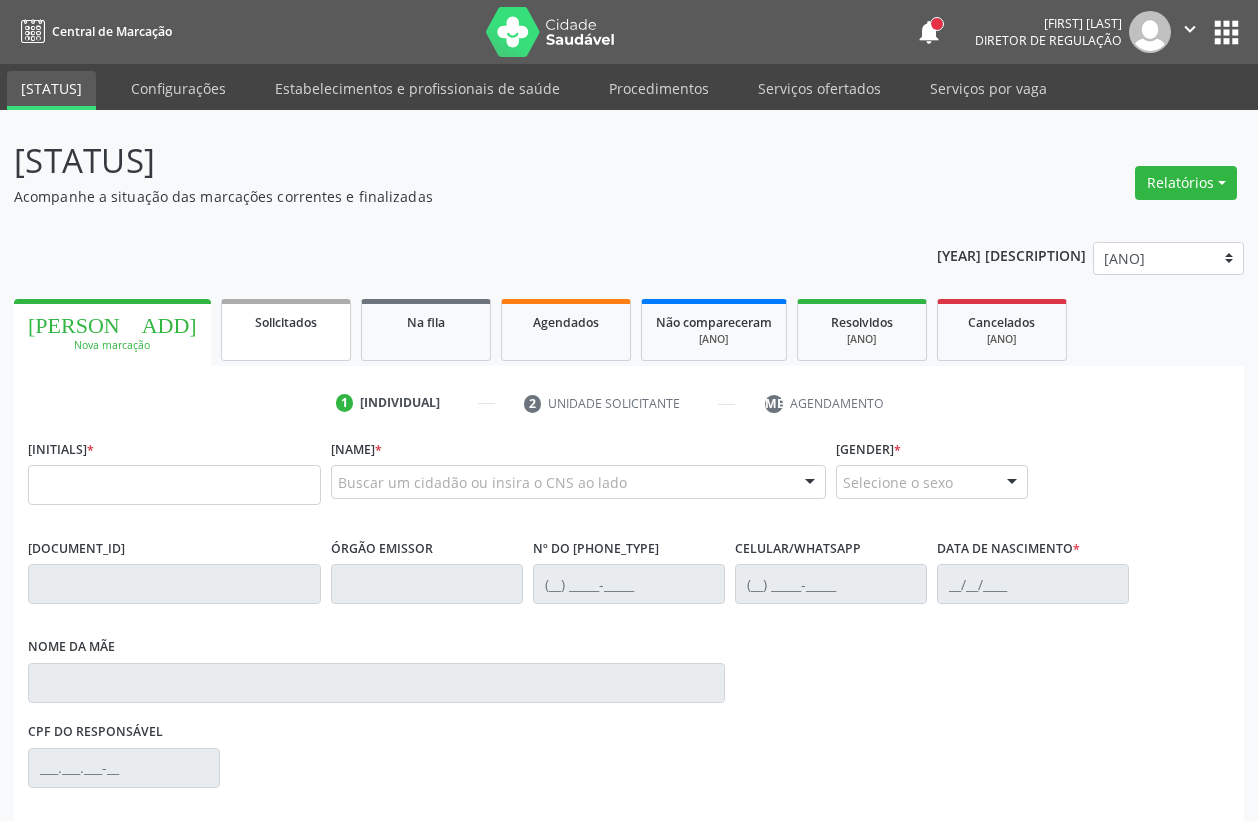scroll, scrollTop: 0, scrollLeft: 0, axis: both 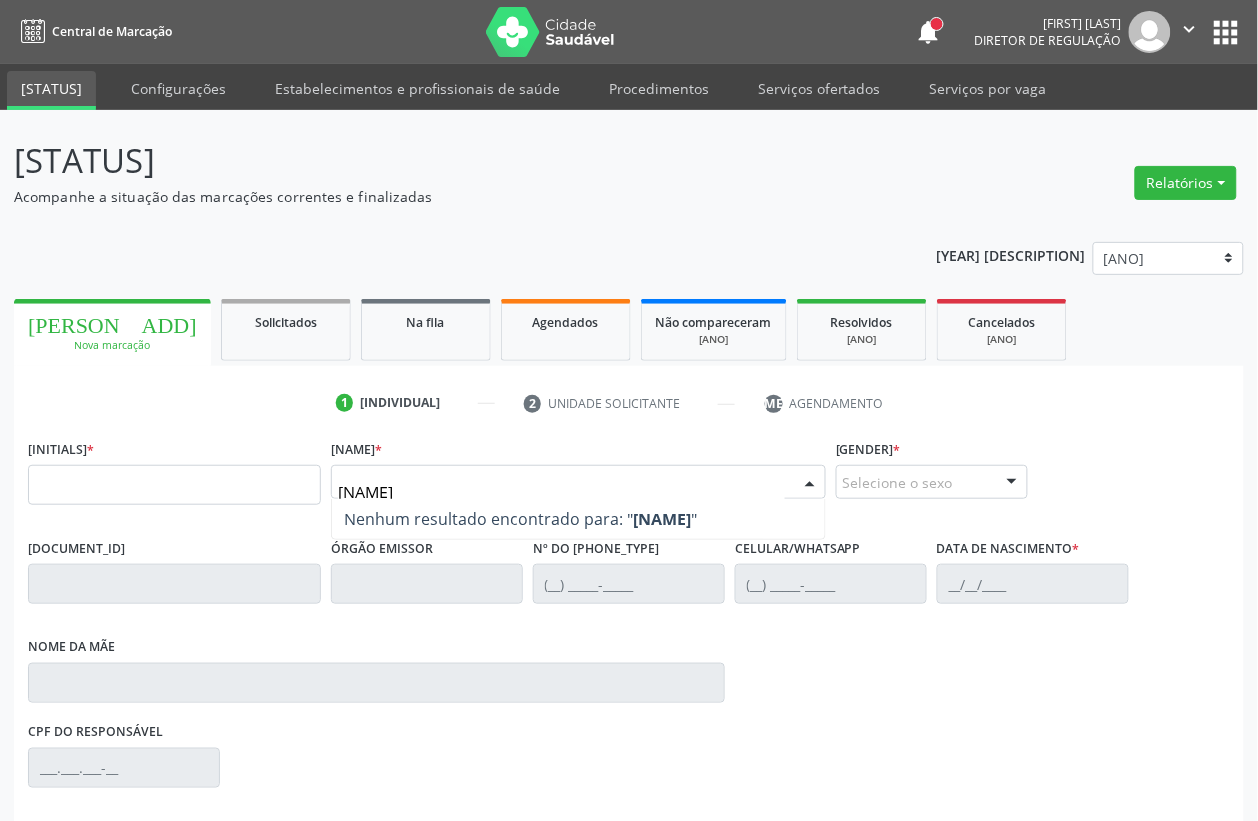 type on "[NAME]" 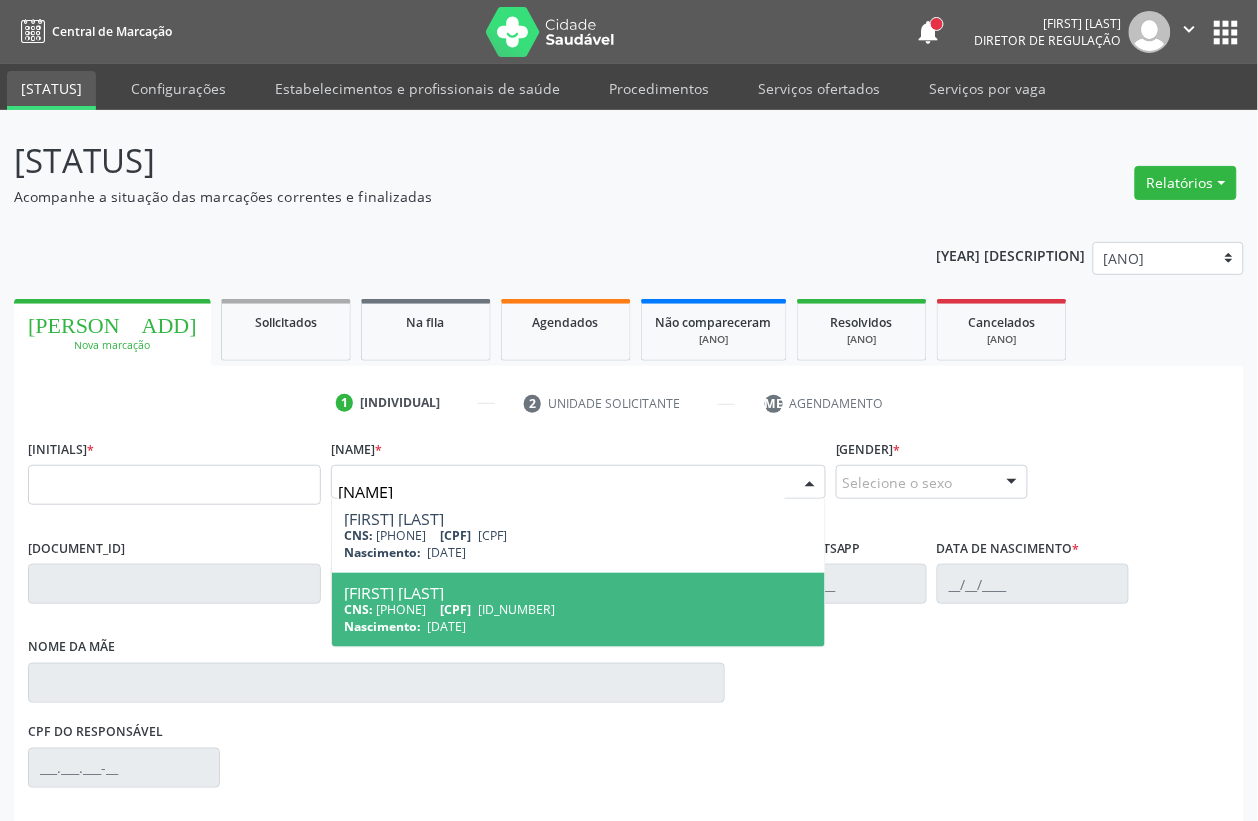 click on "CNS:
[NUMBER]
CPF:
[NUMBER].[NUMBER].[NUMBER]-[NUMBER]" at bounding box center (578, 609) 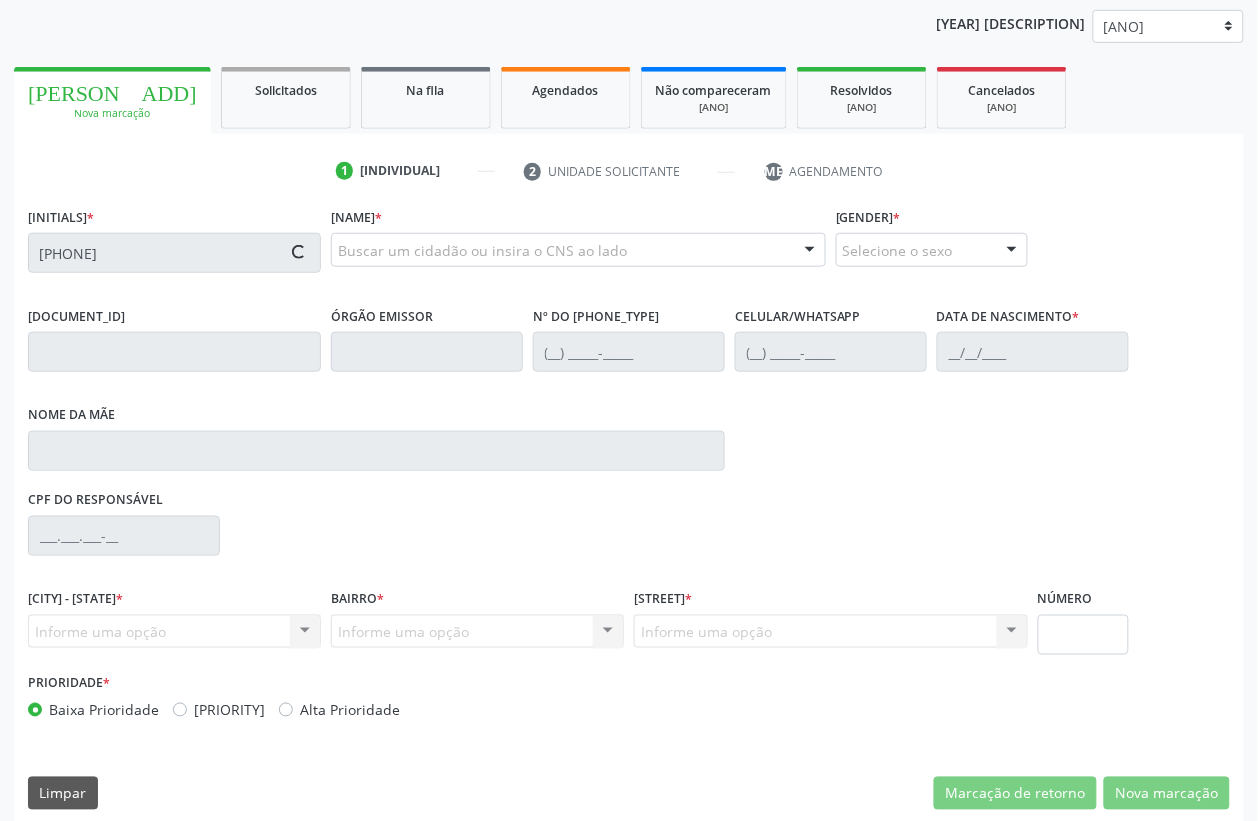 scroll, scrollTop: 248, scrollLeft: 0, axis: vertical 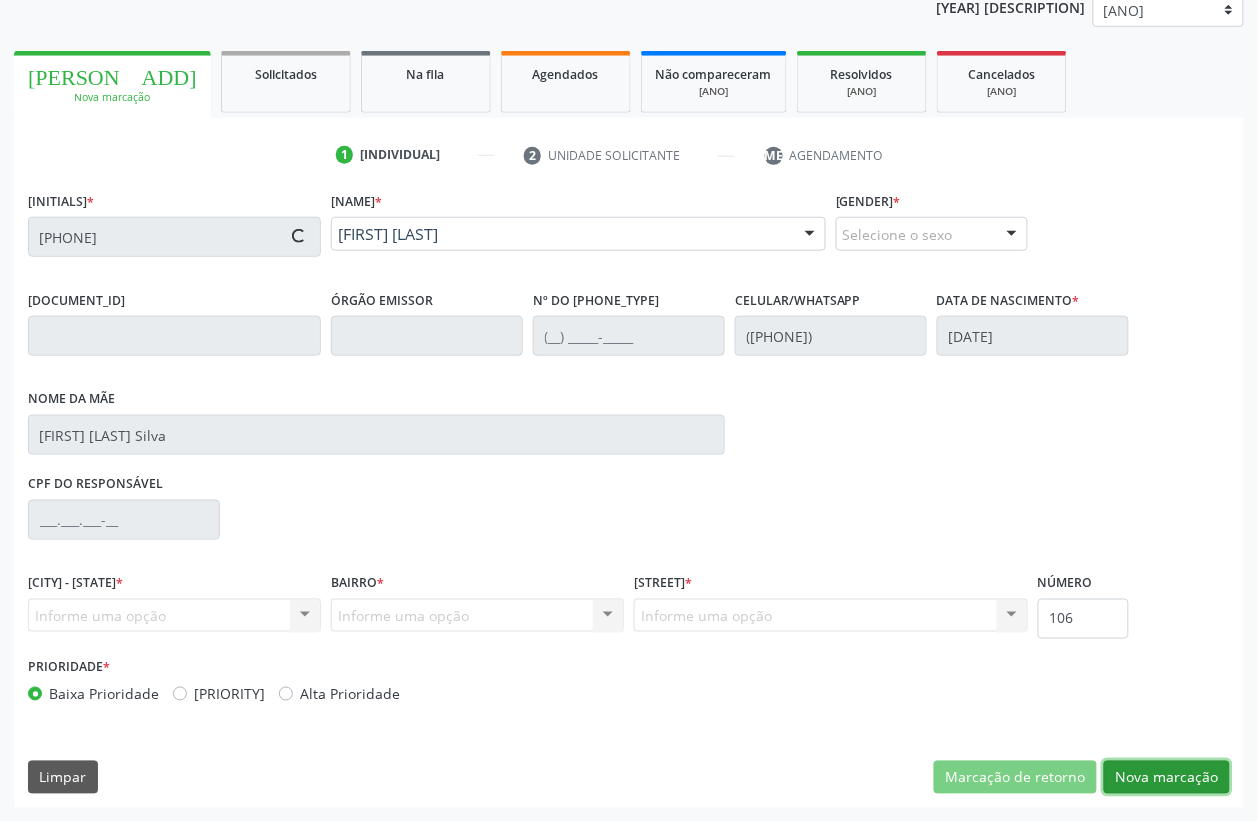 click on "Nova marcação" at bounding box center [1015, 778] 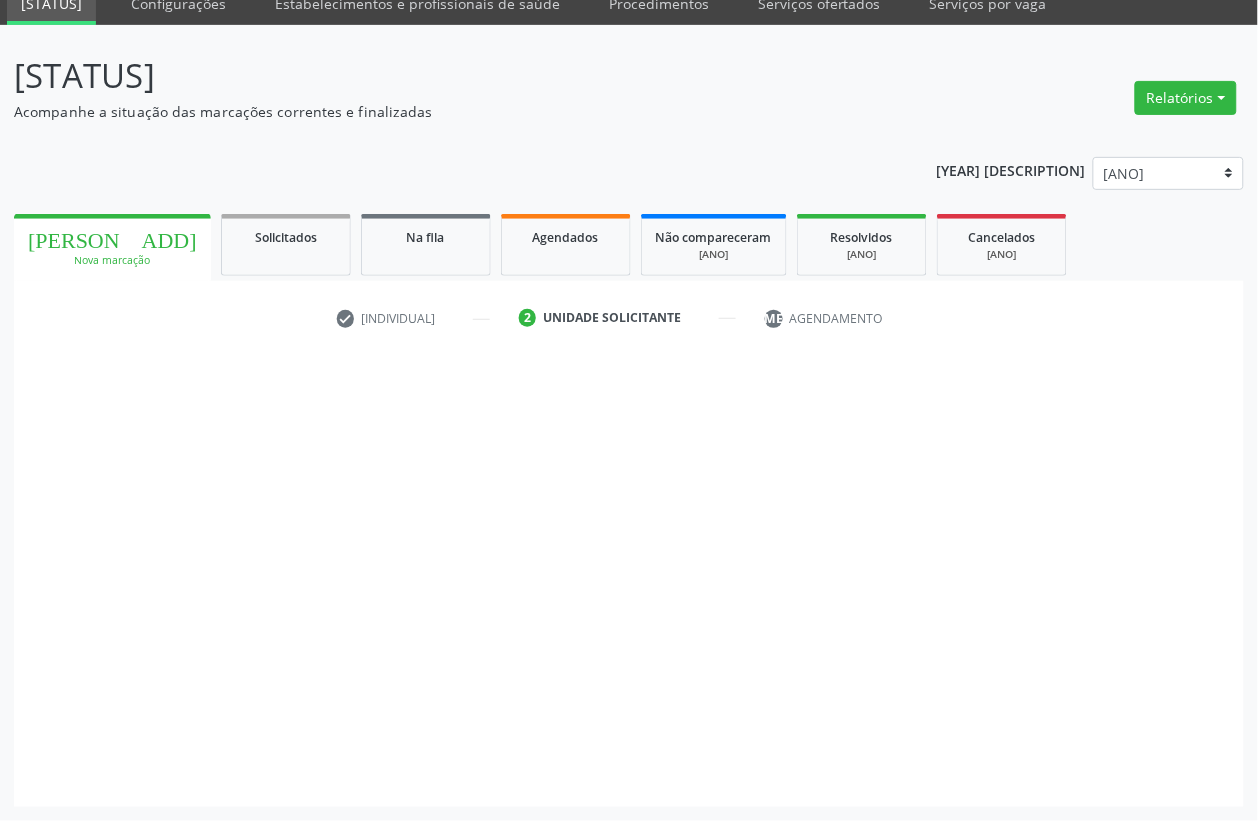 scroll, scrollTop: 85, scrollLeft: 0, axis: vertical 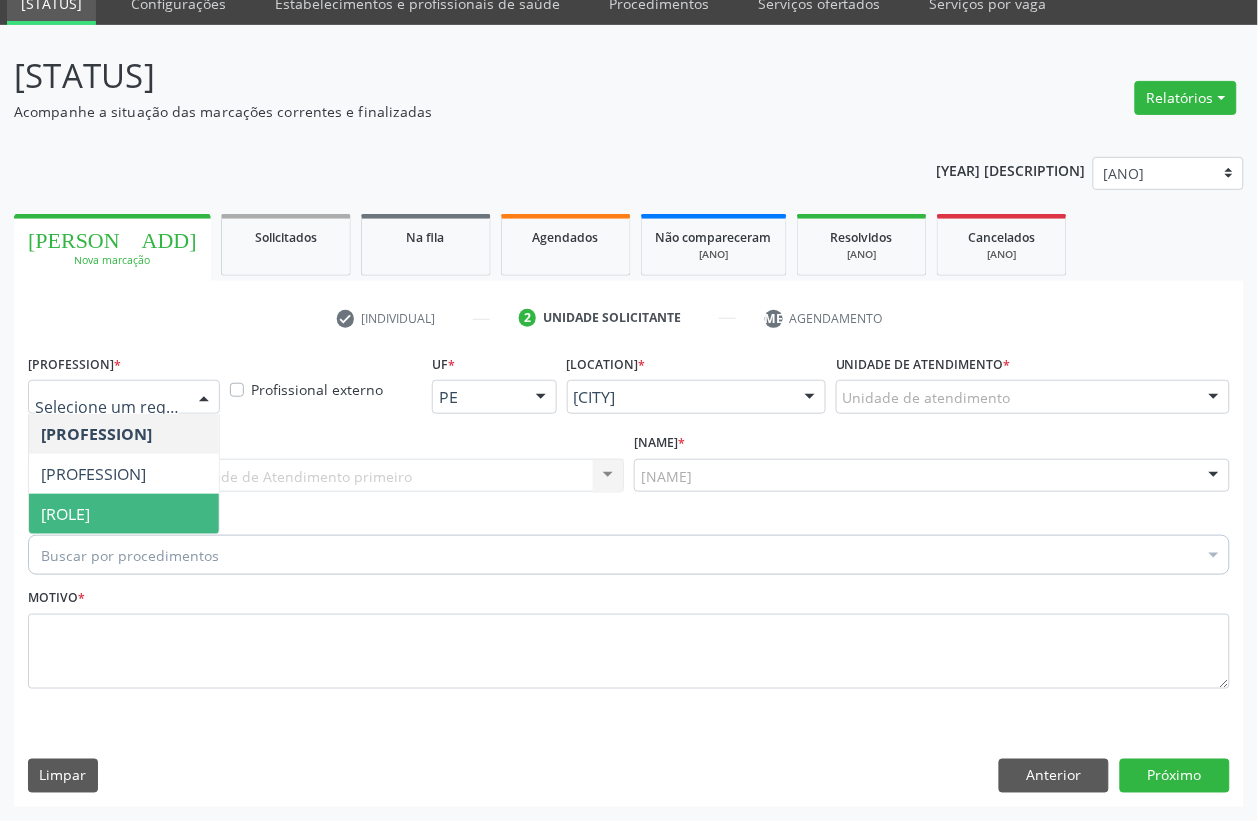 click on "[ROLE]" at bounding box center (124, 514) 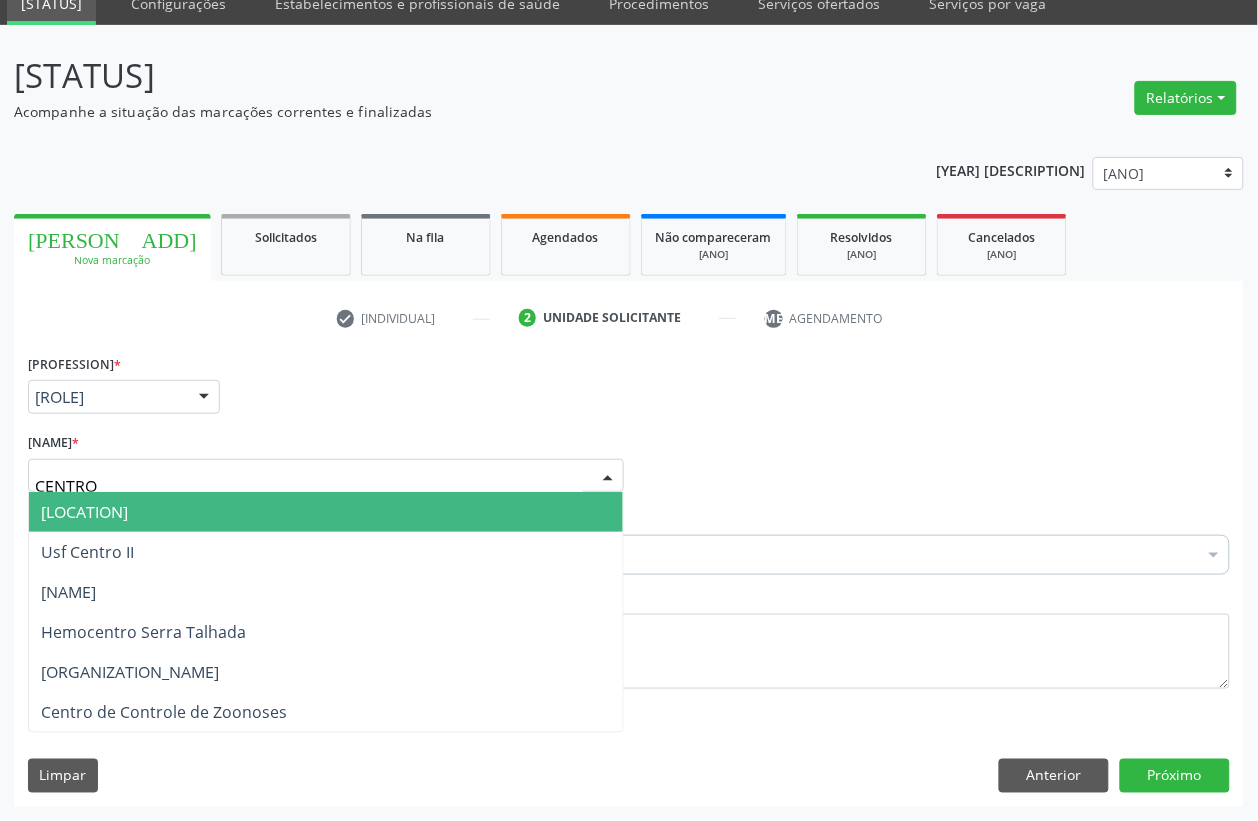 type on "[LOCATION]" 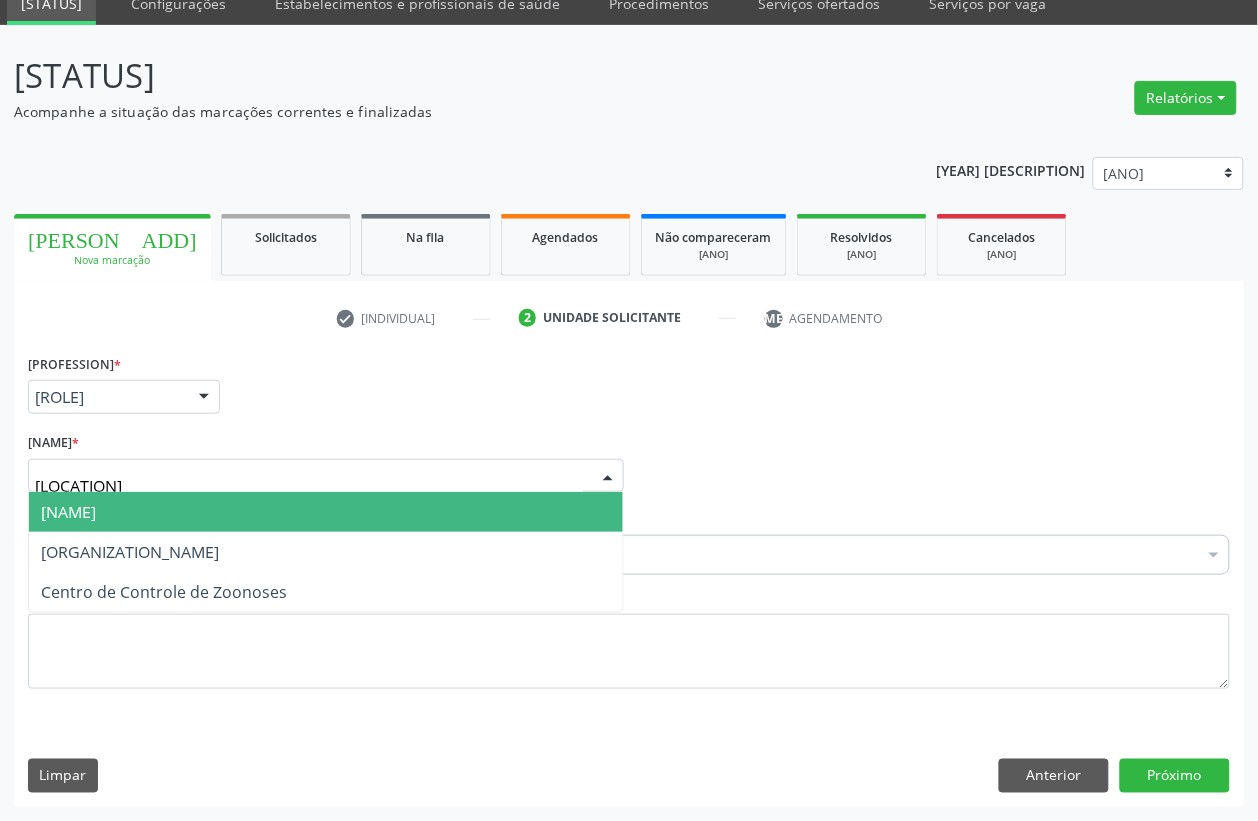 click on "[NAME]" at bounding box center [68, 512] 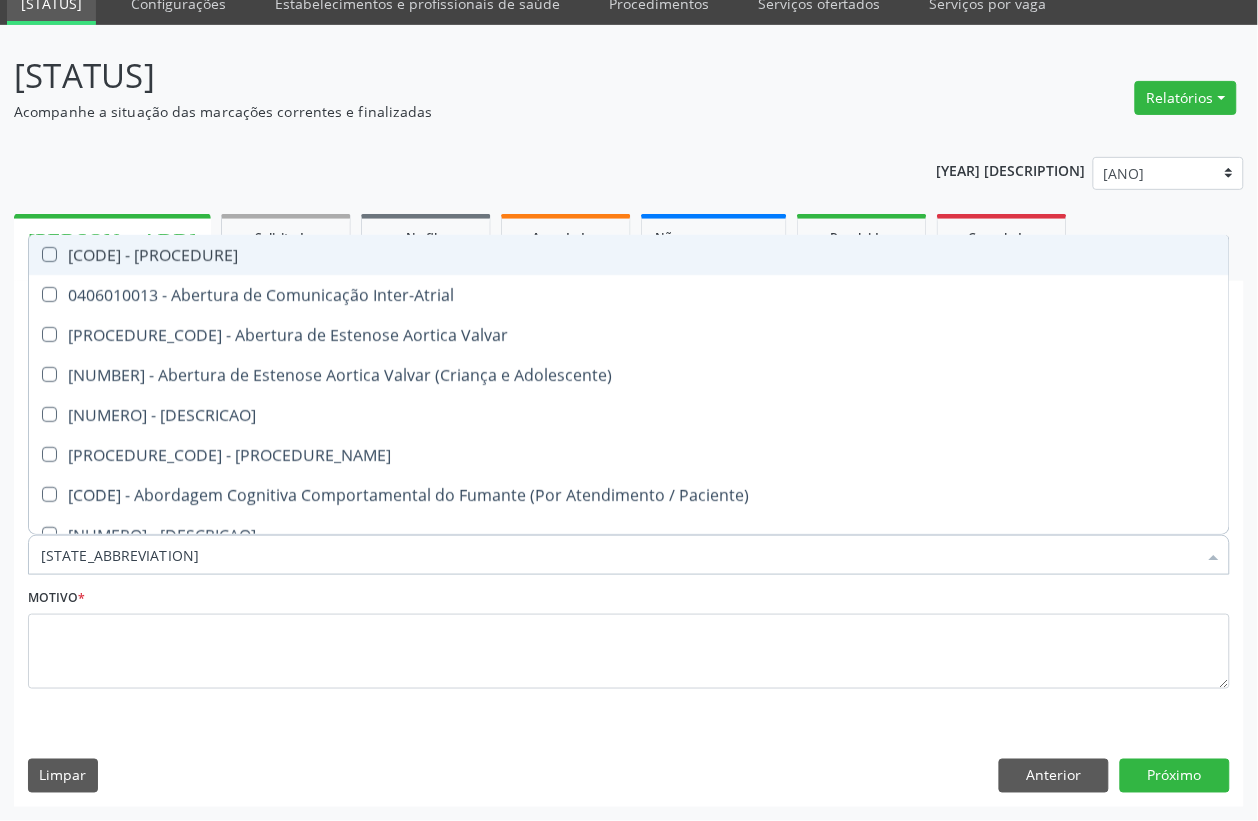 type on "[BRAND]" 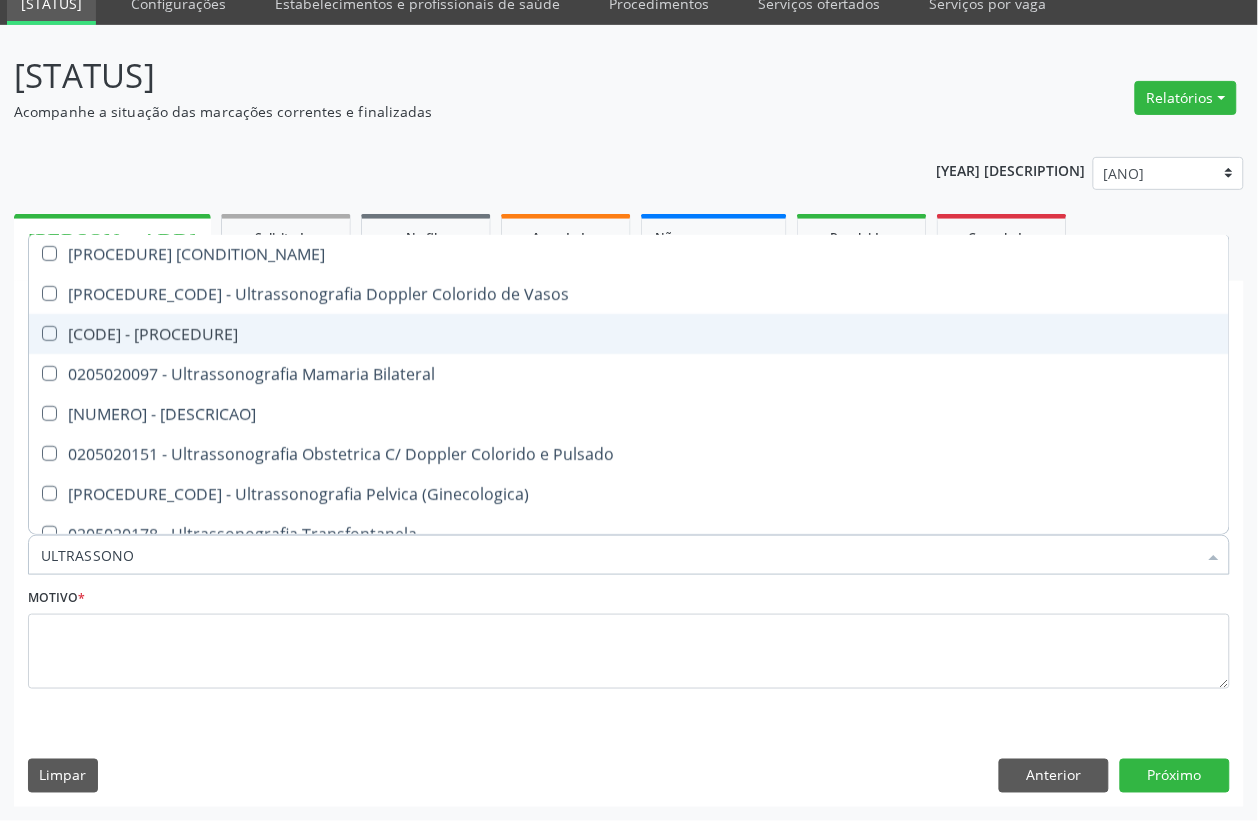scroll, scrollTop: 125, scrollLeft: 0, axis: vertical 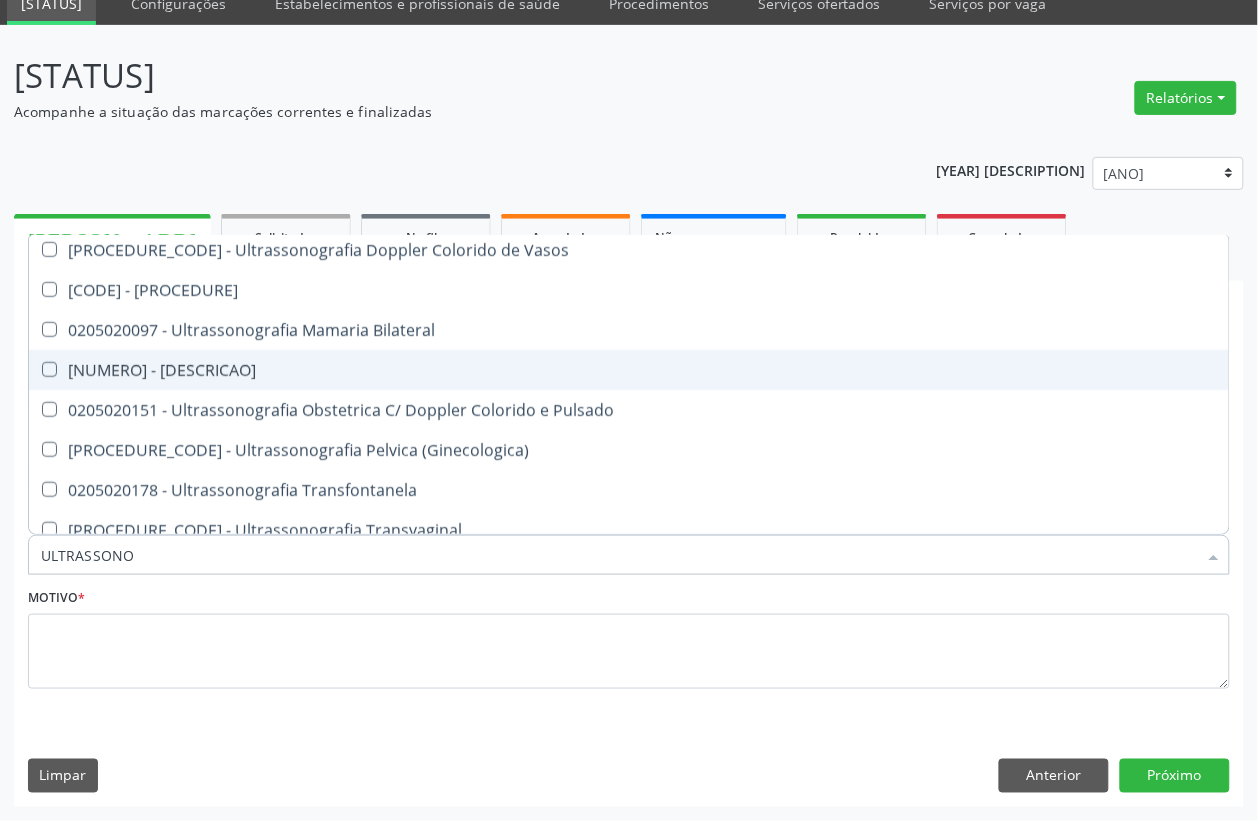 click on "[NUMERO] - [DESCRICAO]" at bounding box center (629, 370) 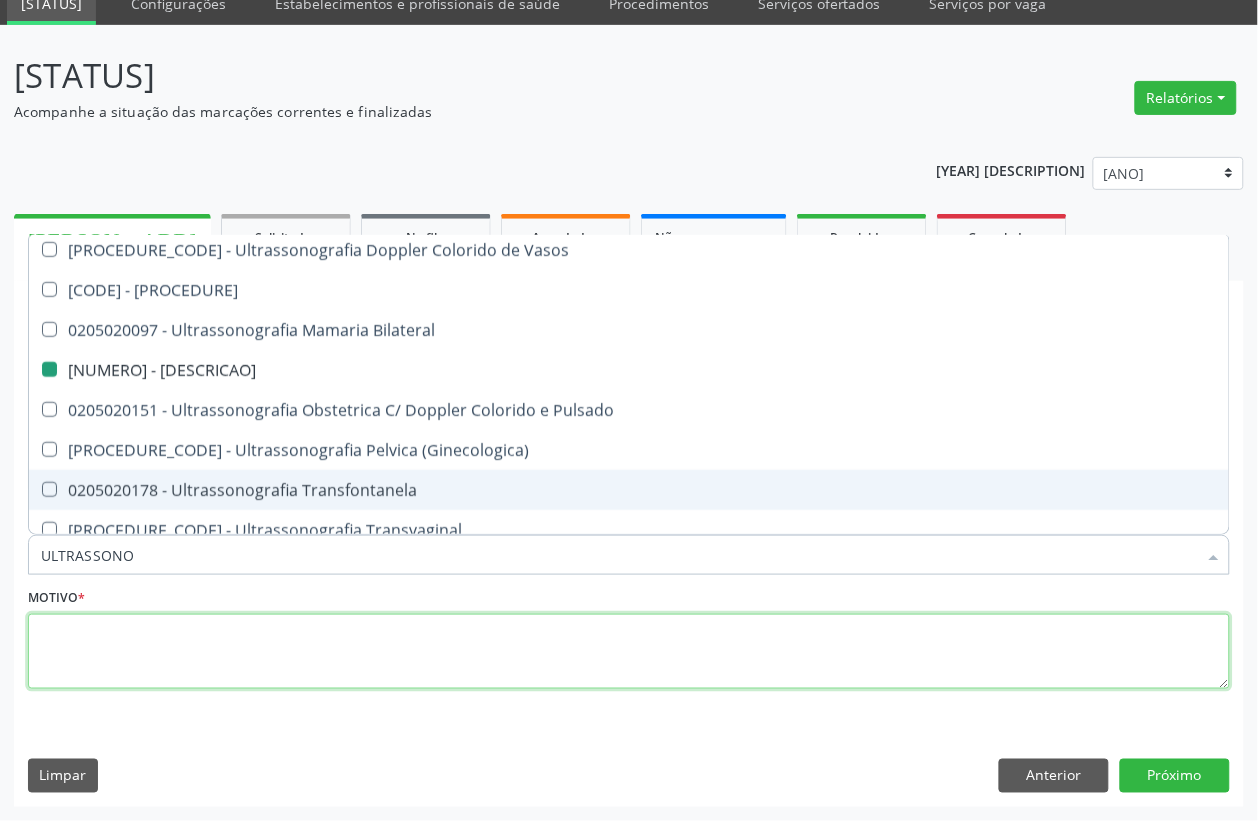 click at bounding box center [629, 652] 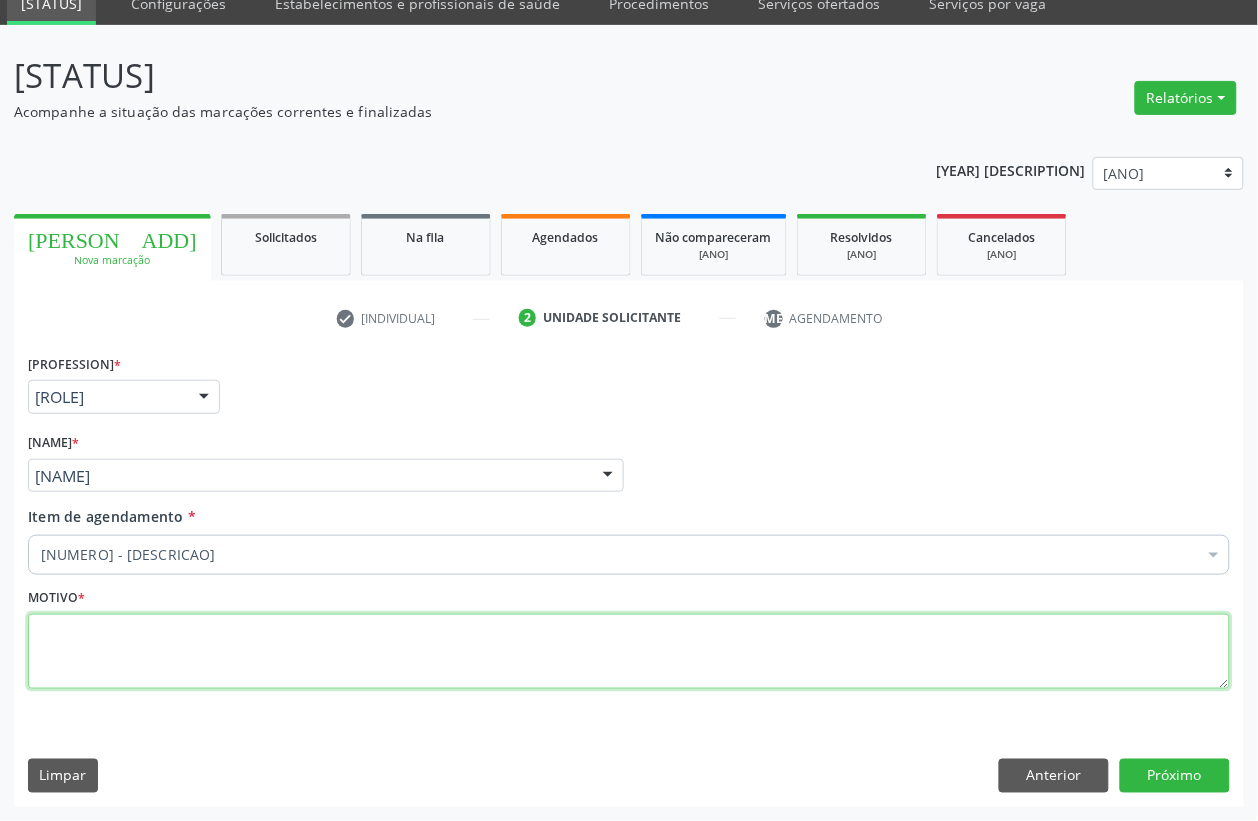 scroll, scrollTop: 0, scrollLeft: 0, axis: both 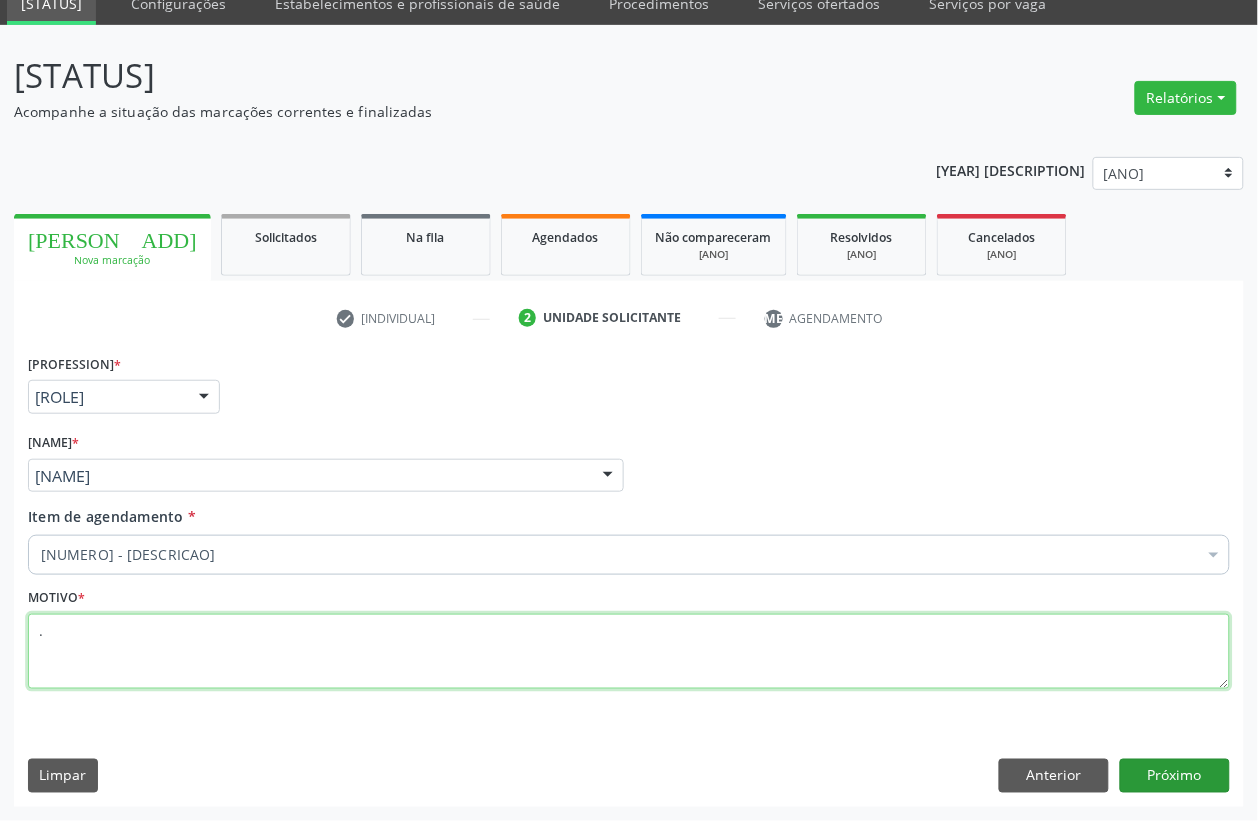 type on "." 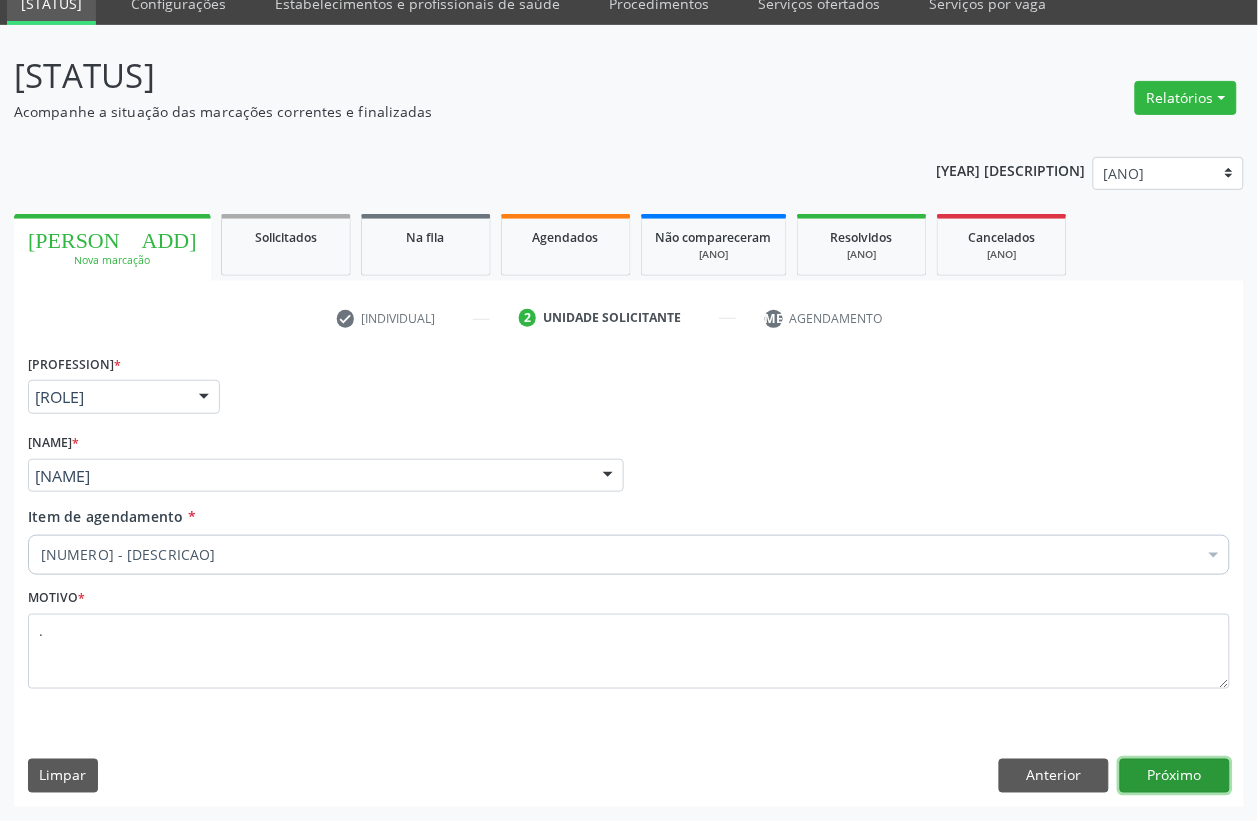 click on "Próximo" at bounding box center (1175, 776) 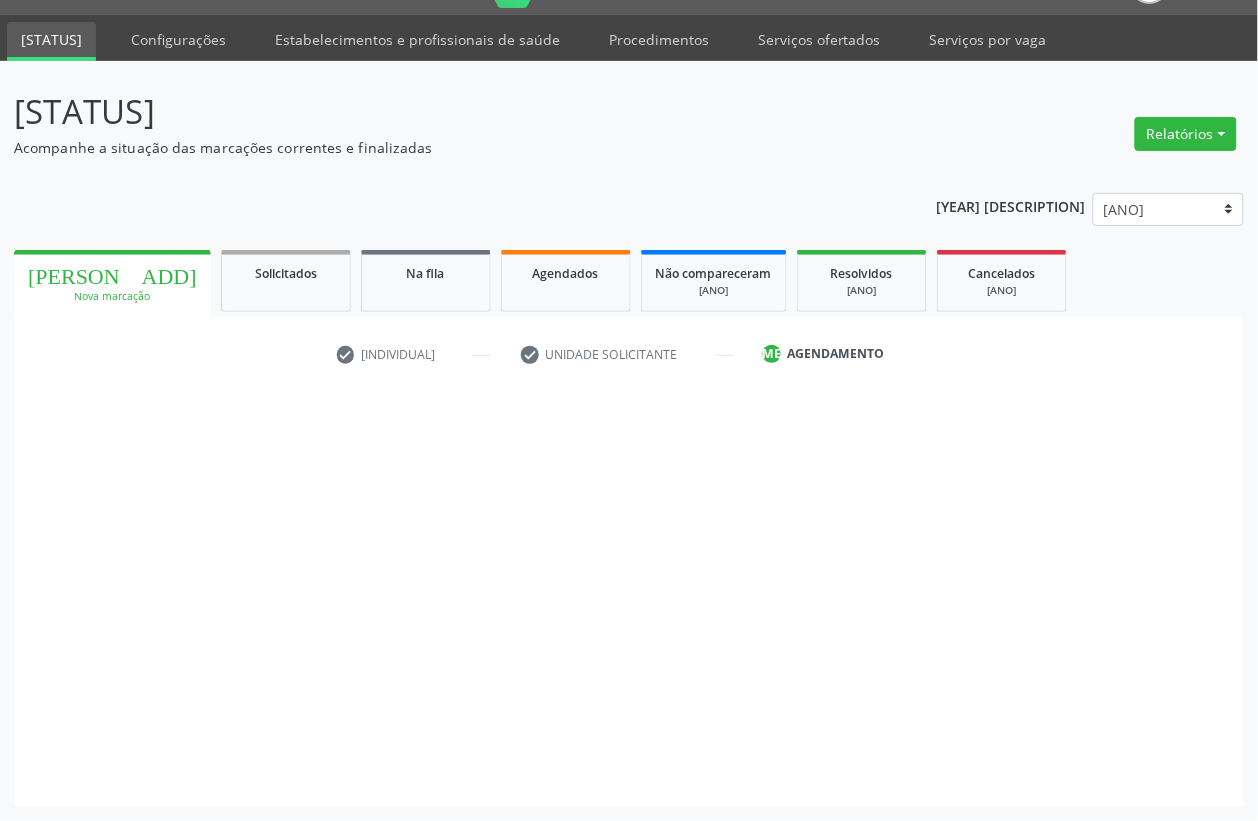 scroll, scrollTop: 50, scrollLeft: 0, axis: vertical 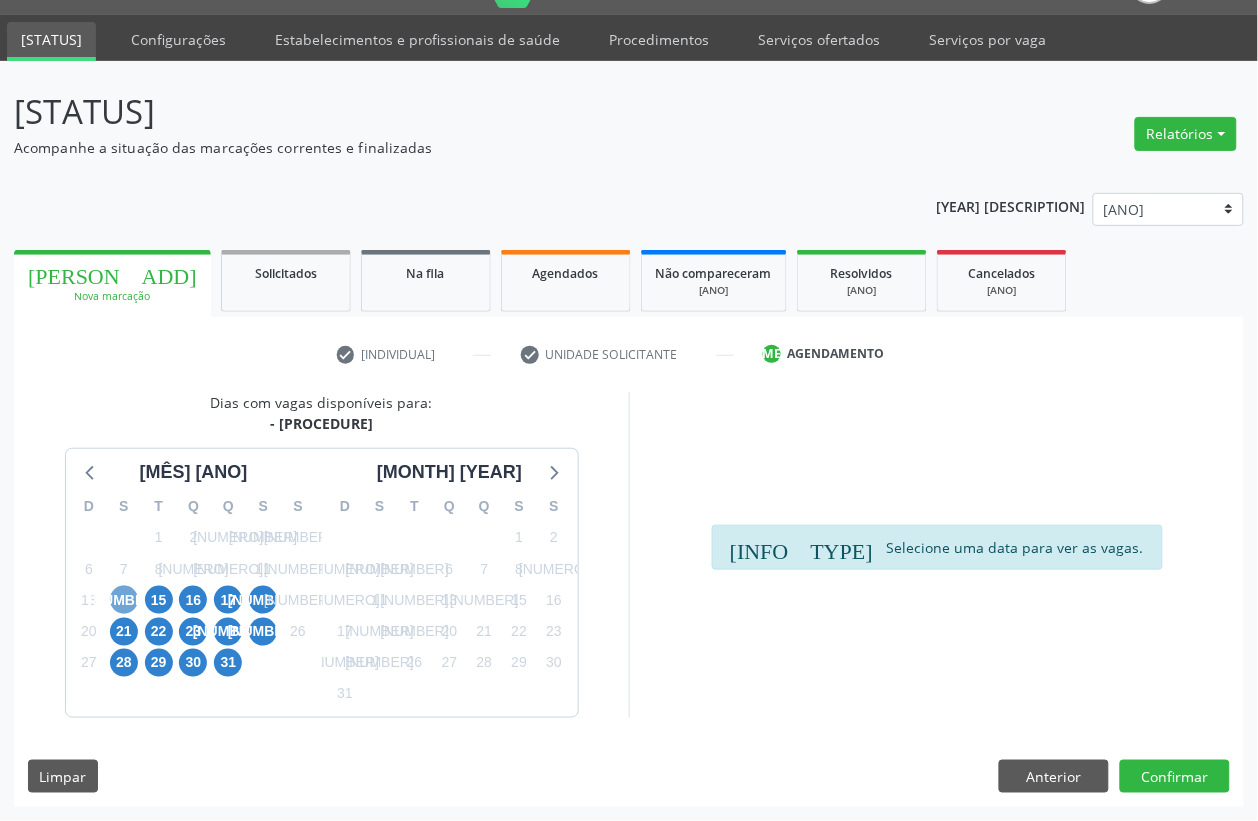 click on "[NUMBER]" at bounding box center (124, 600) 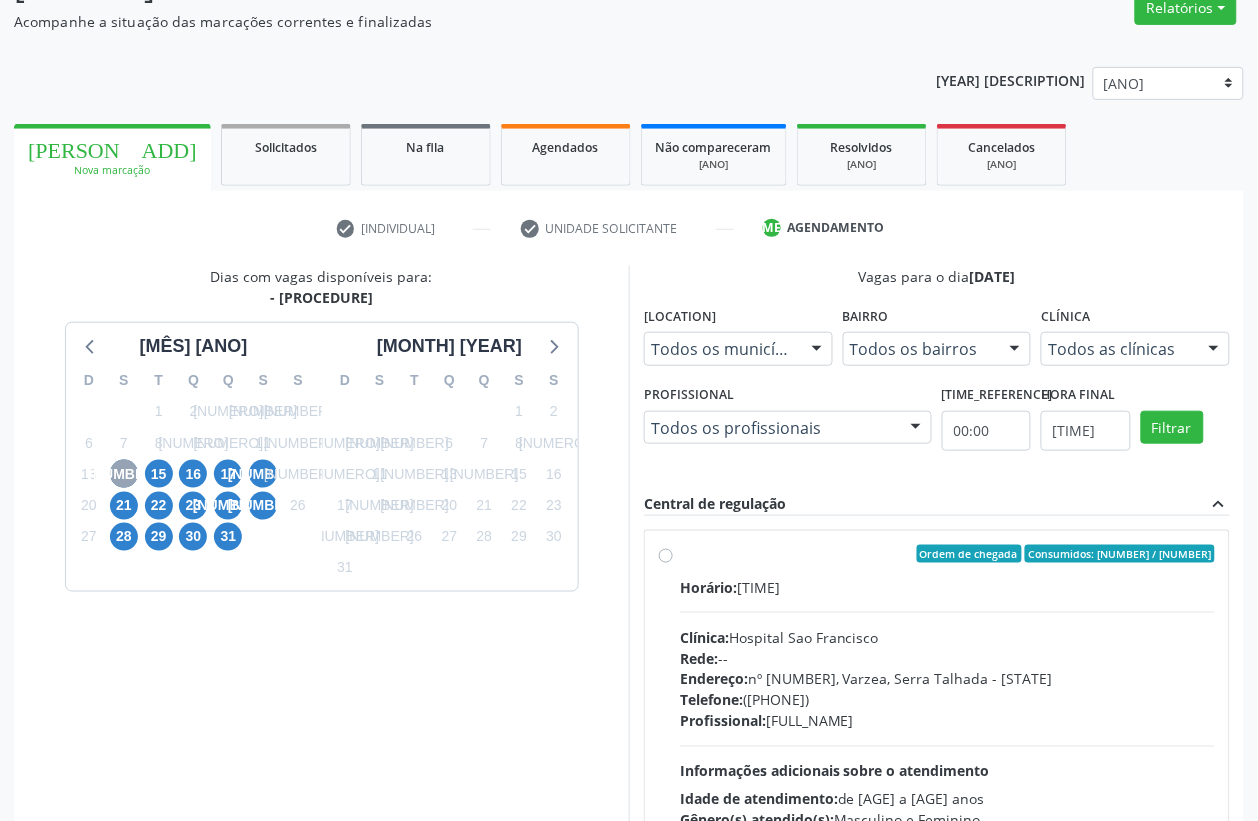 scroll, scrollTop: 300, scrollLeft: 0, axis: vertical 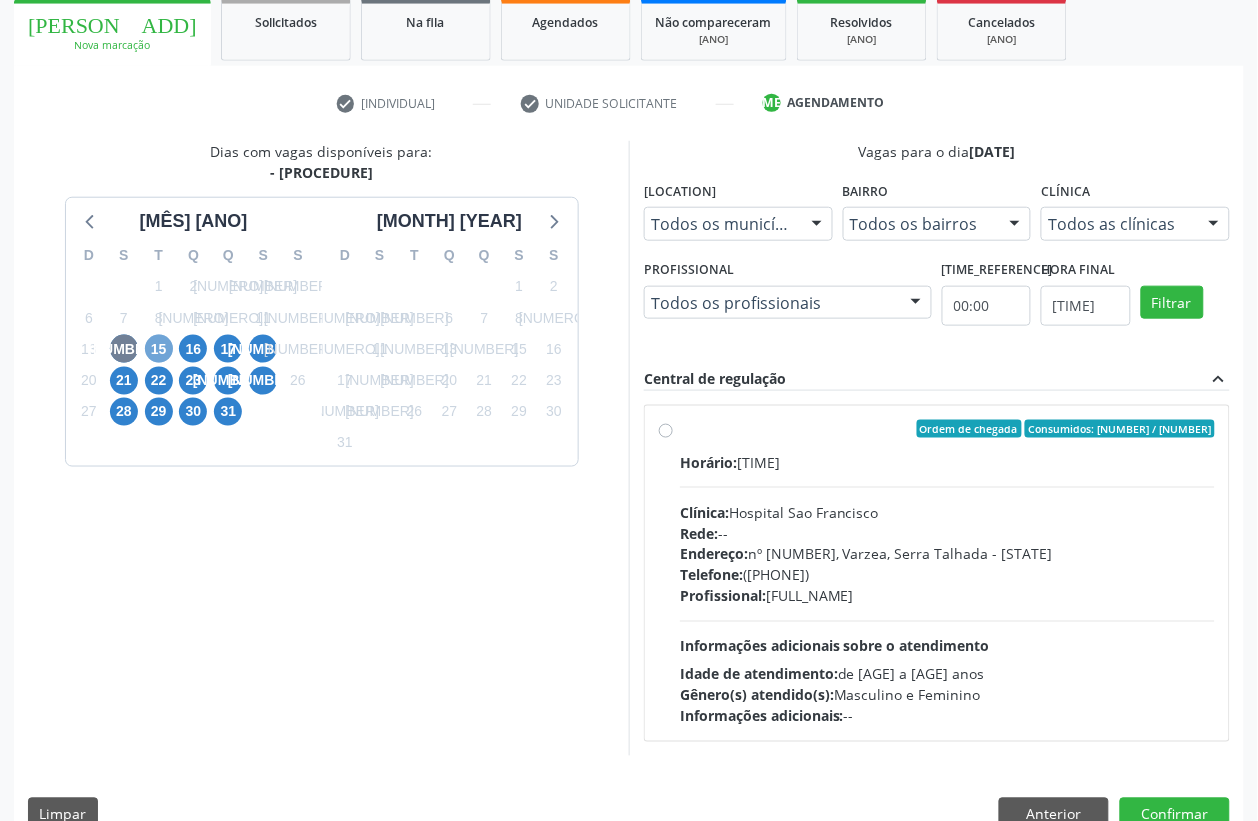 click on "15" at bounding box center [159, 349] 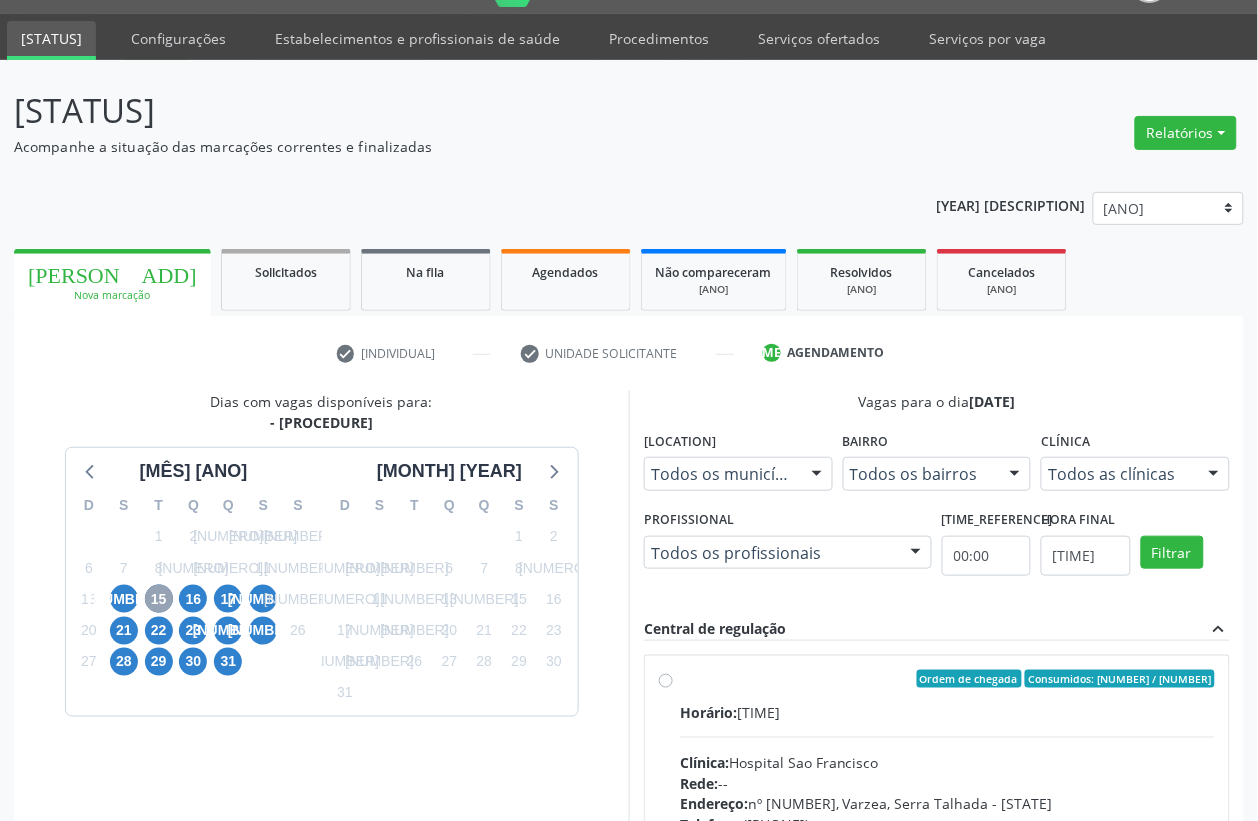 scroll, scrollTop: 300, scrollLeft: 0, axis: vertical 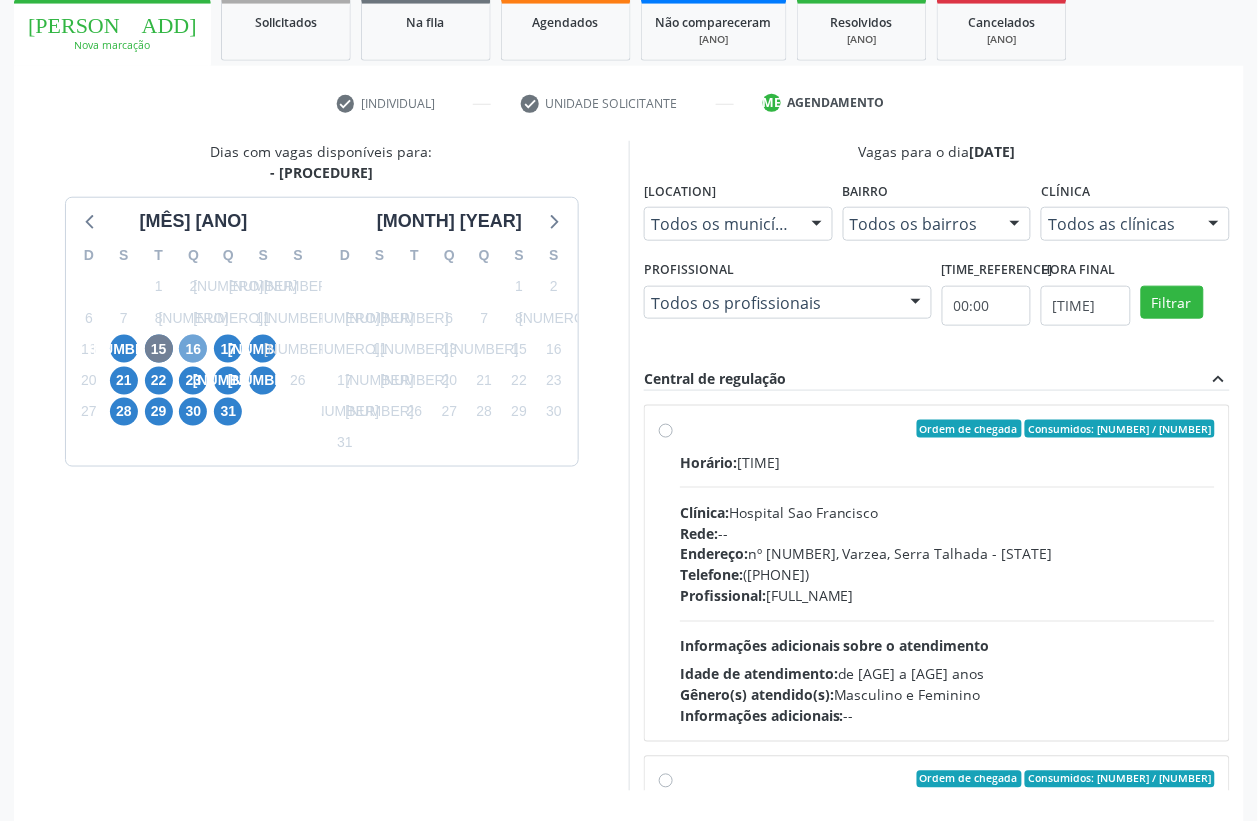 click on "16" at bounding box center (193, 349) 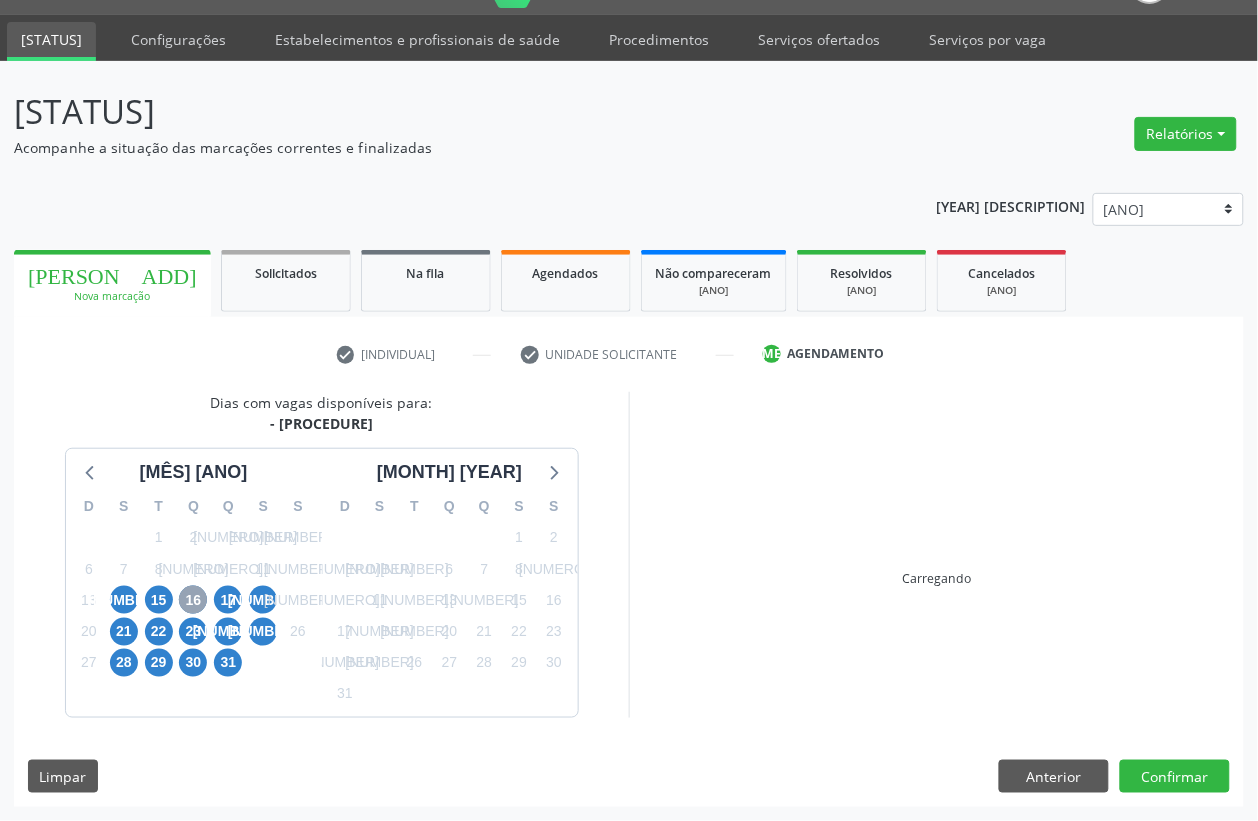 scroll, scrollTop: 300, scrollLeft: 0, axis: vertical 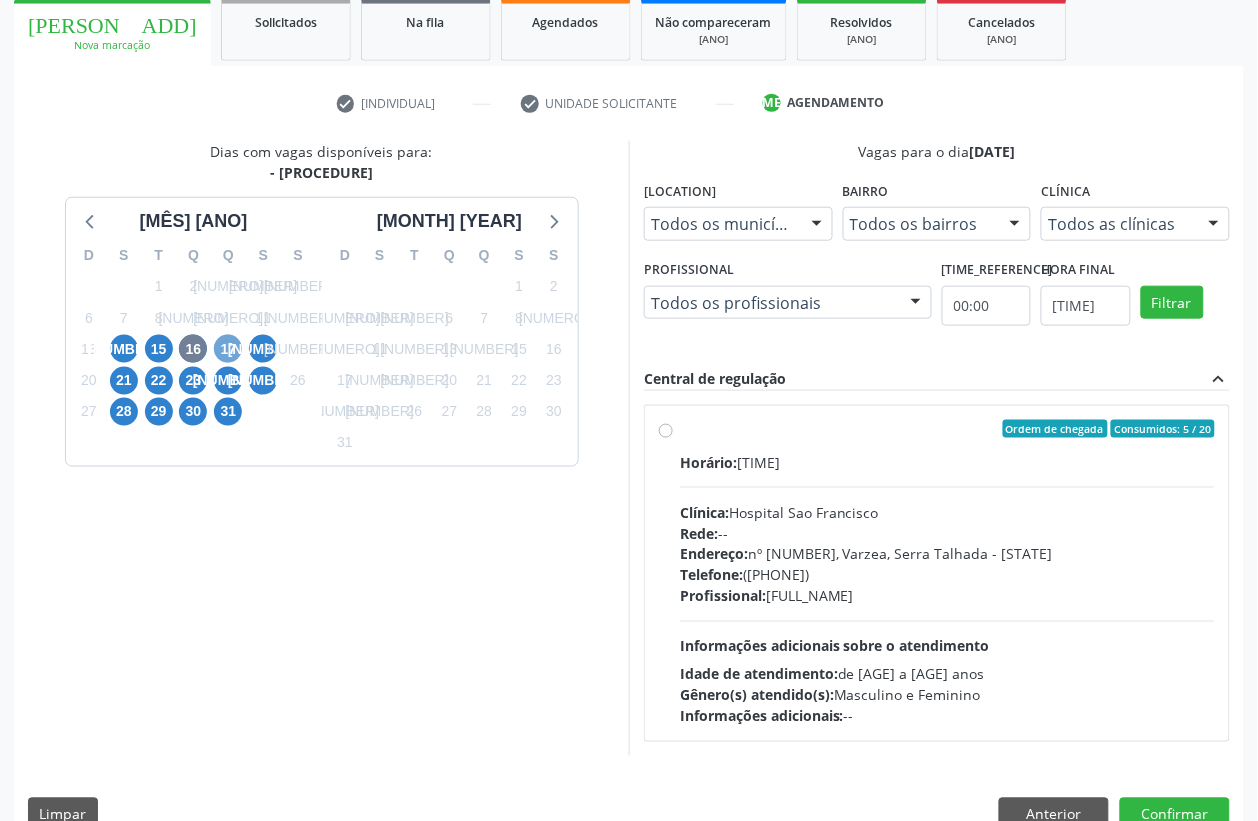click on "17" at bounding box center [228, 349] 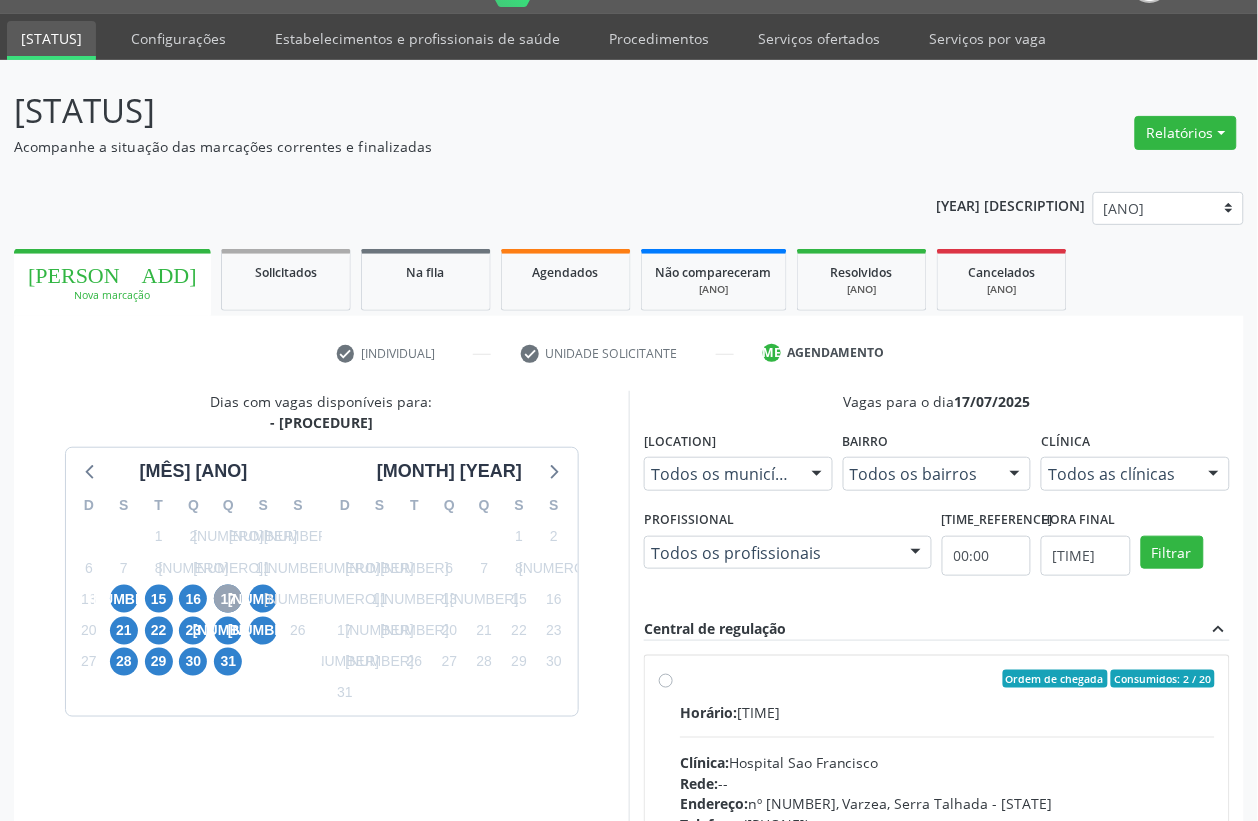 scroll, scrollTop: 300, scrollLeft: 0, axis: vertical 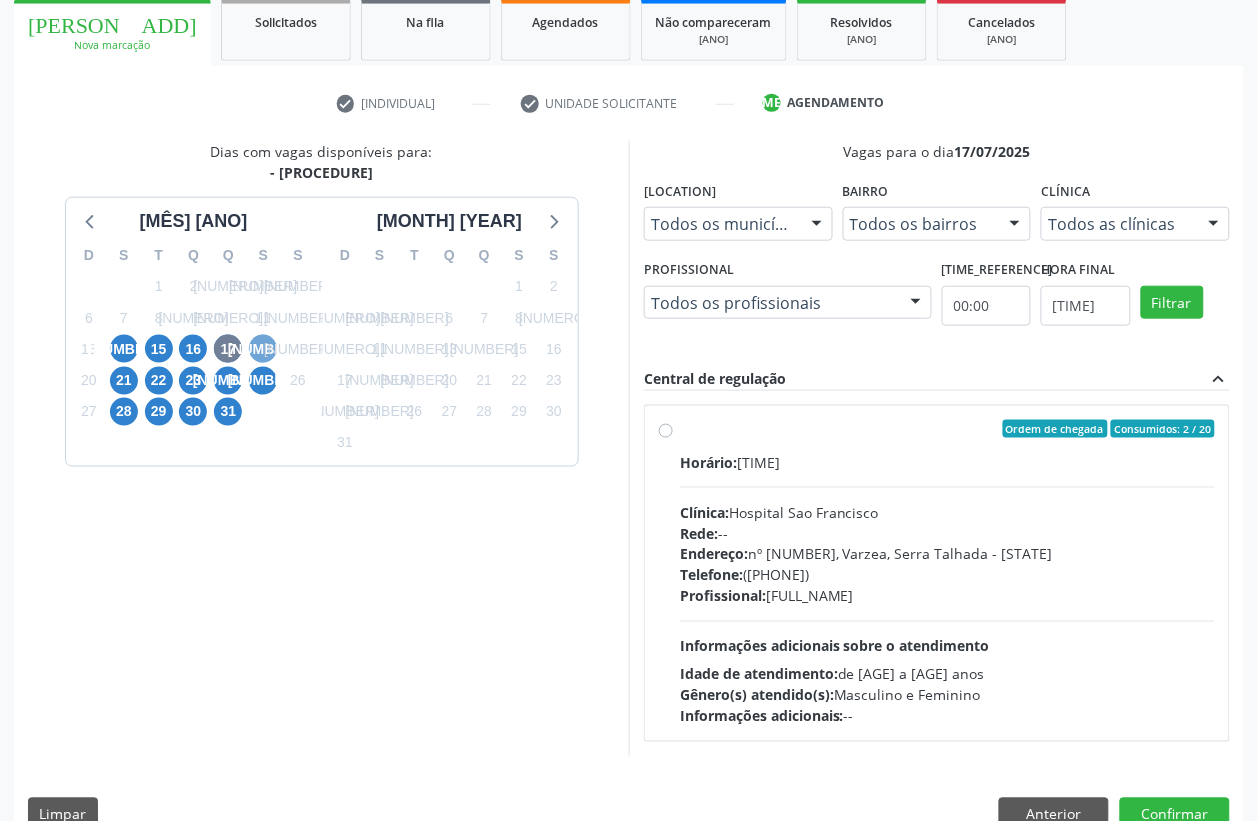 click on "[NUMBER]" at bounding box center (263, 349) 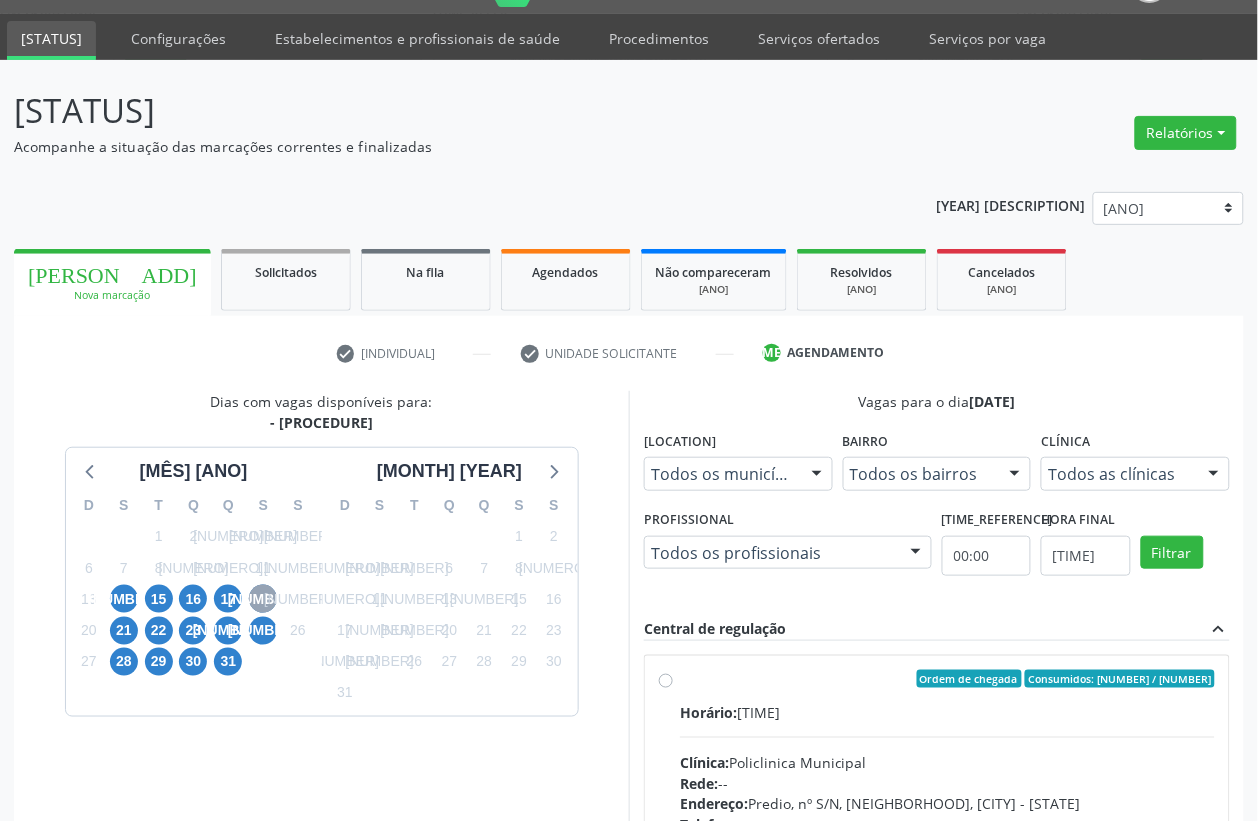 scroll, scrollTop: 300, scrollLeft: 0, axis: vertical 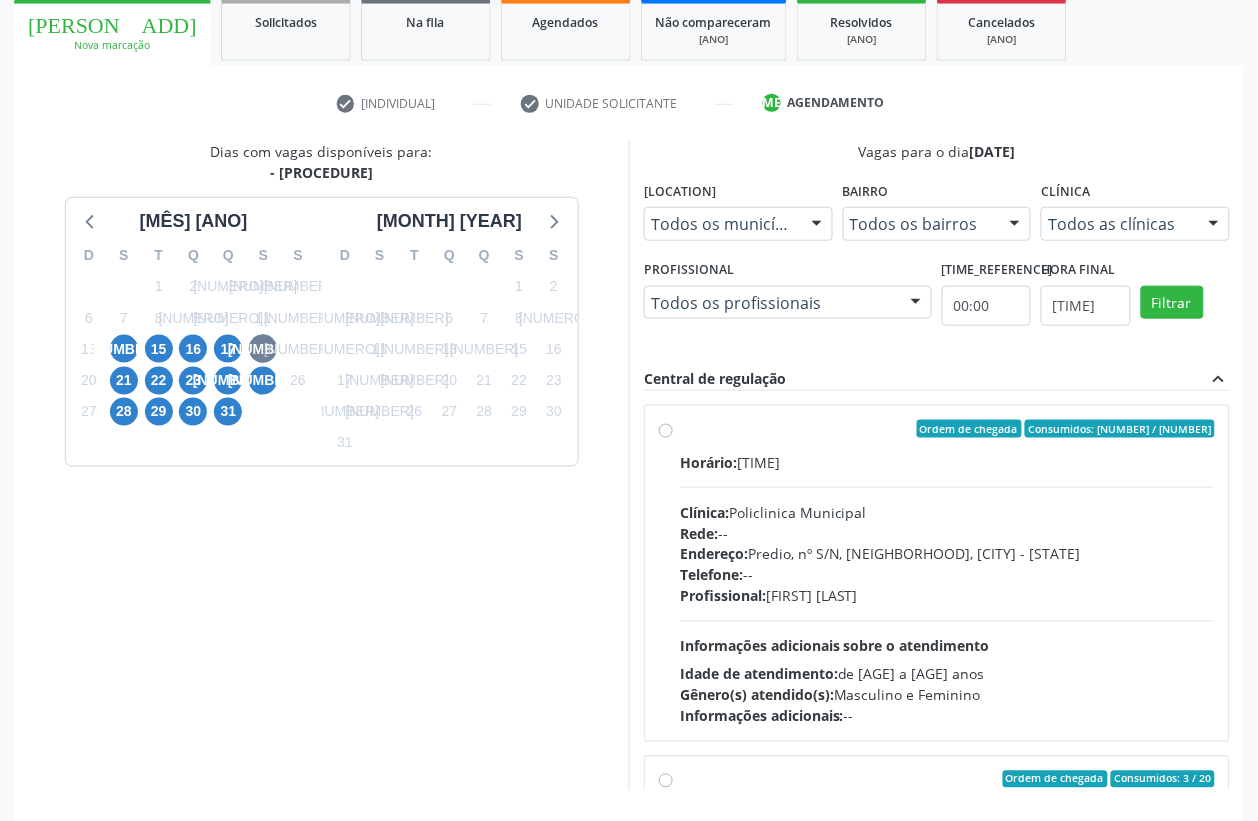 click on "Ordem de chegada
Consumidos: 12 / 25
Horário:   07:00
Clínica:  Policlinica Municipal
Rede:
--
Endereço:   Predio, nº S/N, Ipsep, [CITY] - [STATE]
Telefone:   --
Profissional:
[FIRST] [LAST] [LAST]
Informações adicionais sobre o atendimento
Idade de atendimento:
de 0 a 120 anos
Gênero(s) atendido(s):
Masculino e Feminino
Informações adicionais:
--" at bounding box center (937, 573) 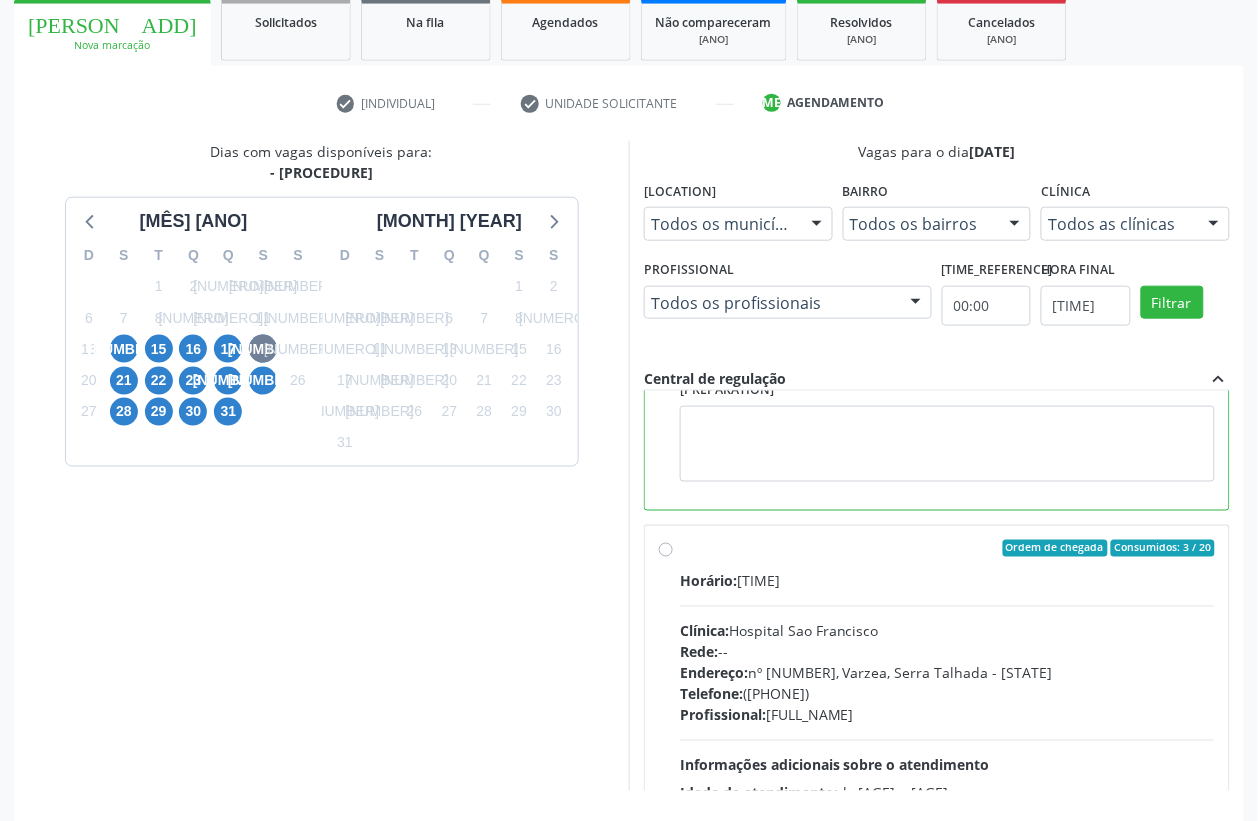 scroll, scrollTop: 375, scrollLeft: 0, axis: vertical 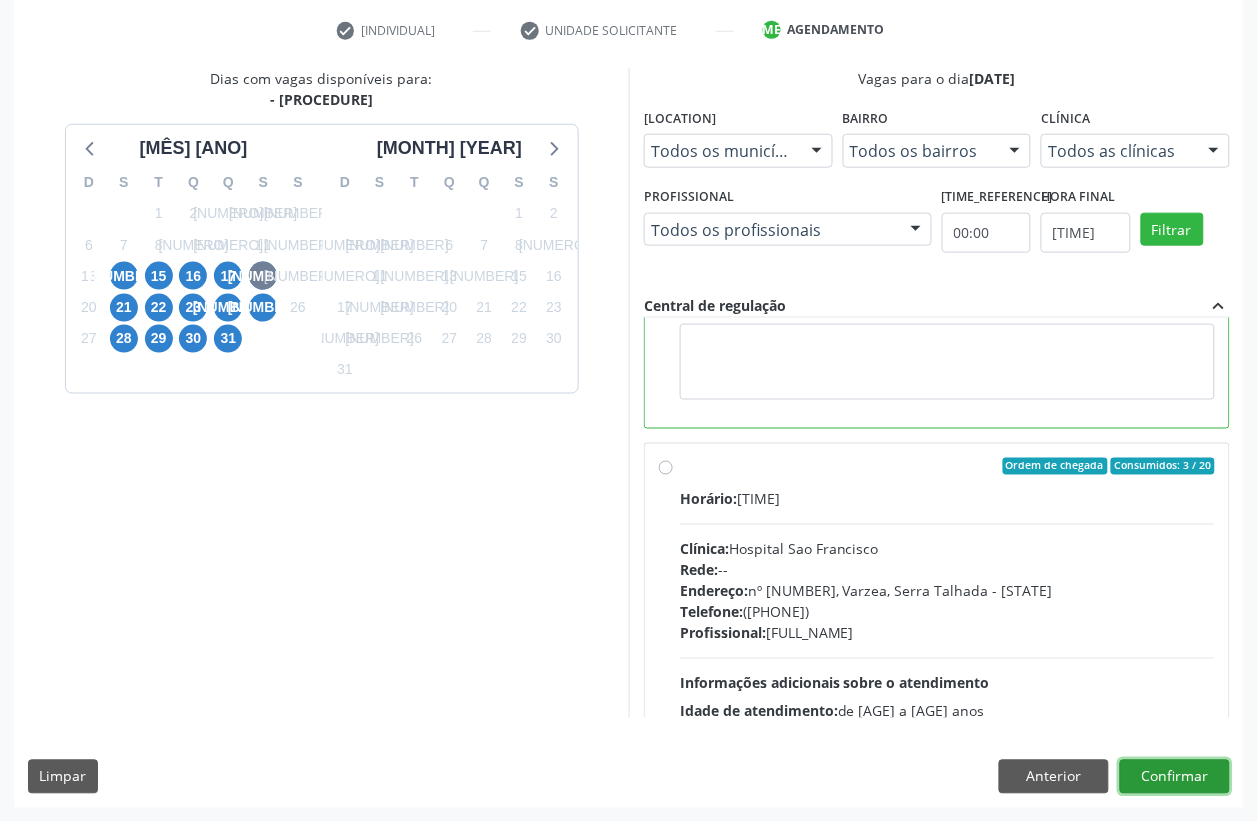 click on "Confirmar" at bounding box center [1175, 777] 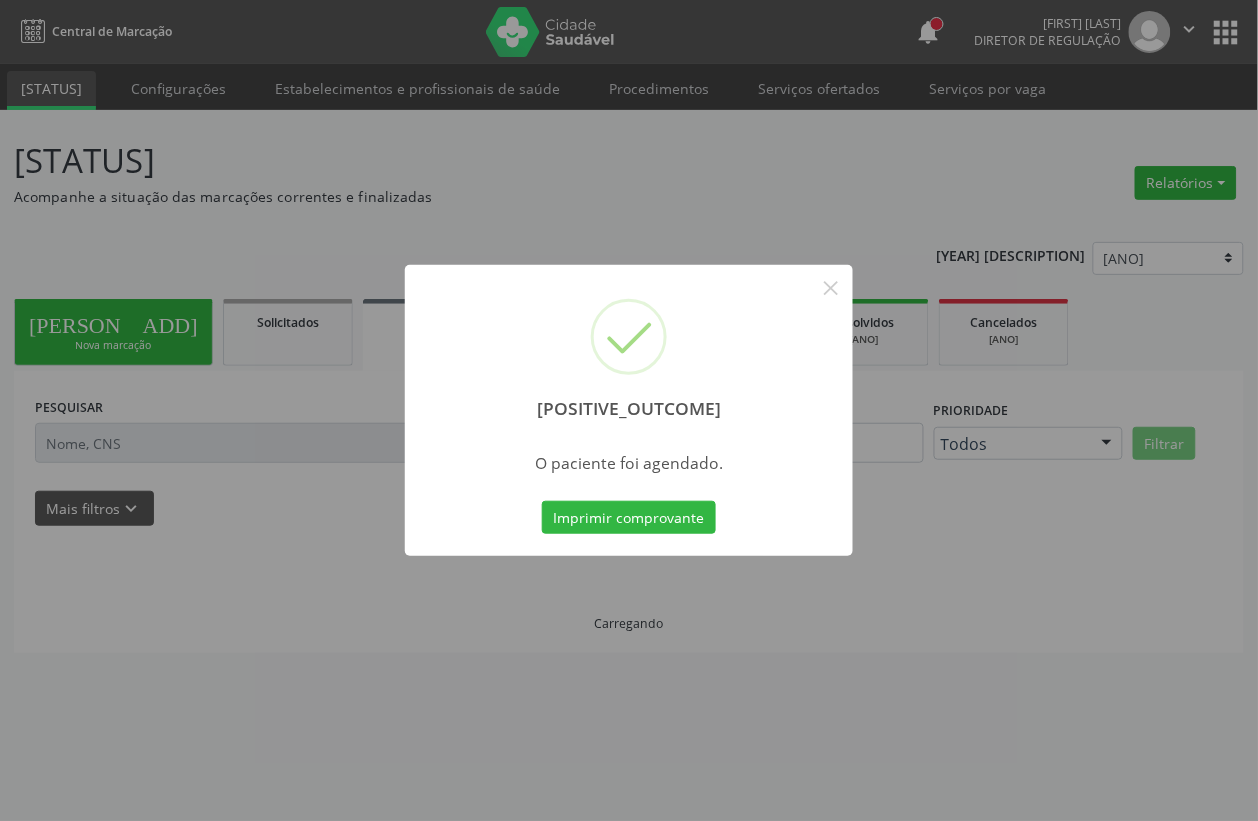 scroll, scrollTop: 0, scrollLeft: 0, axis: both 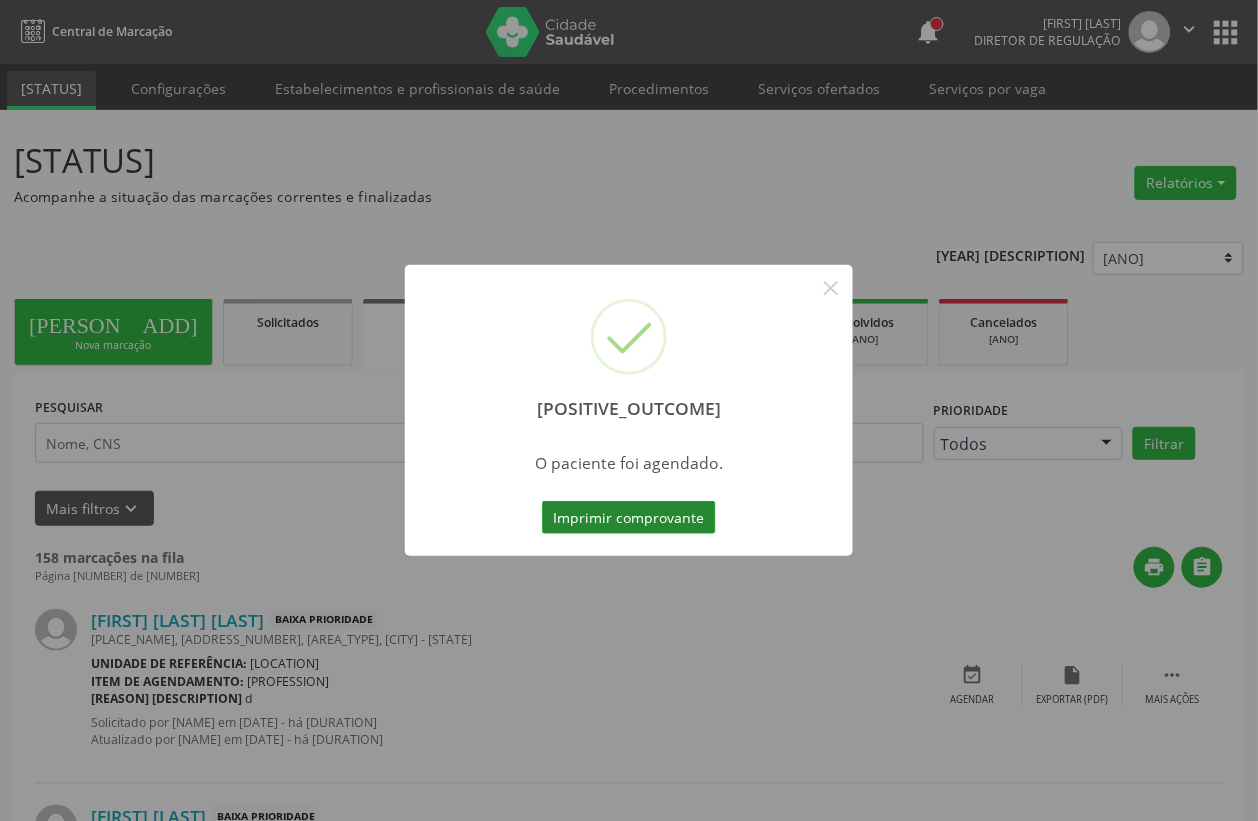 click on "Imprimir comprovante" at bounding box center (629, 518) 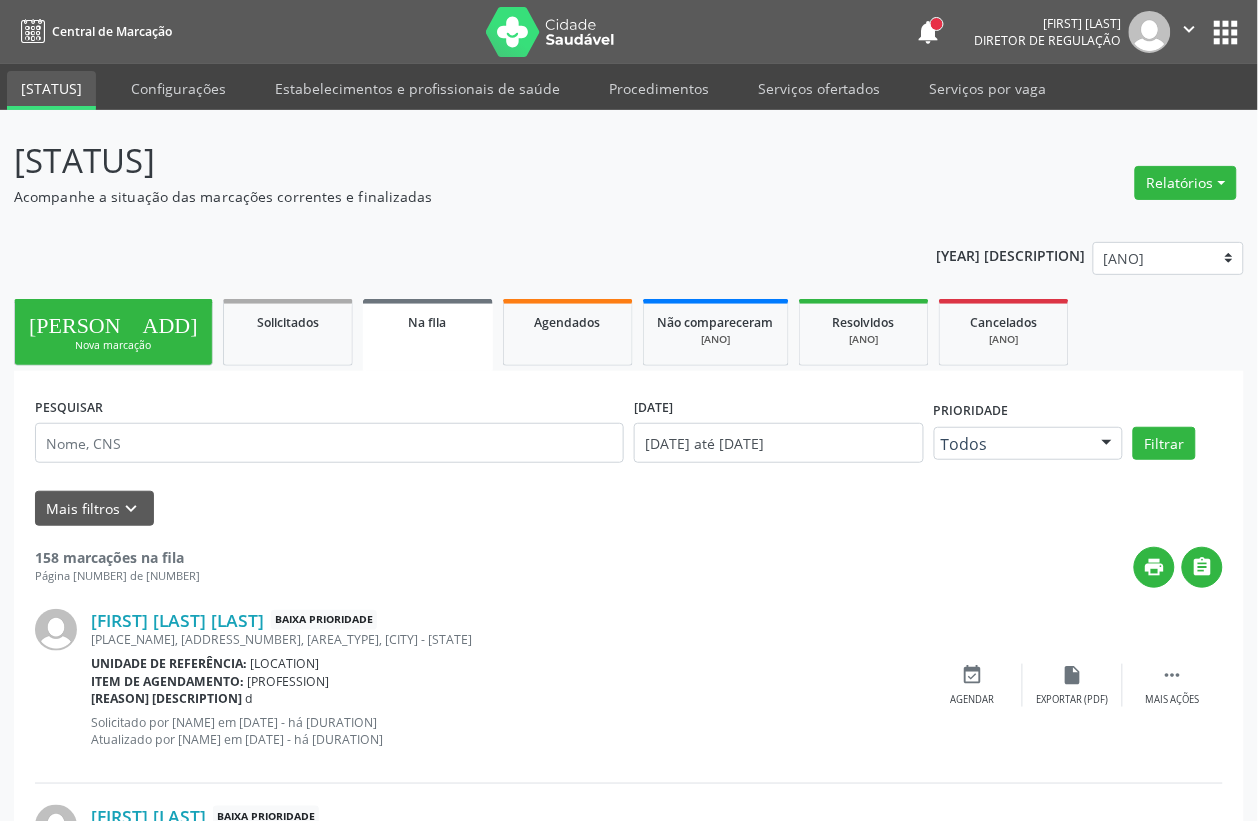 click on "Nova marcação" at bounding box center [113, 345] 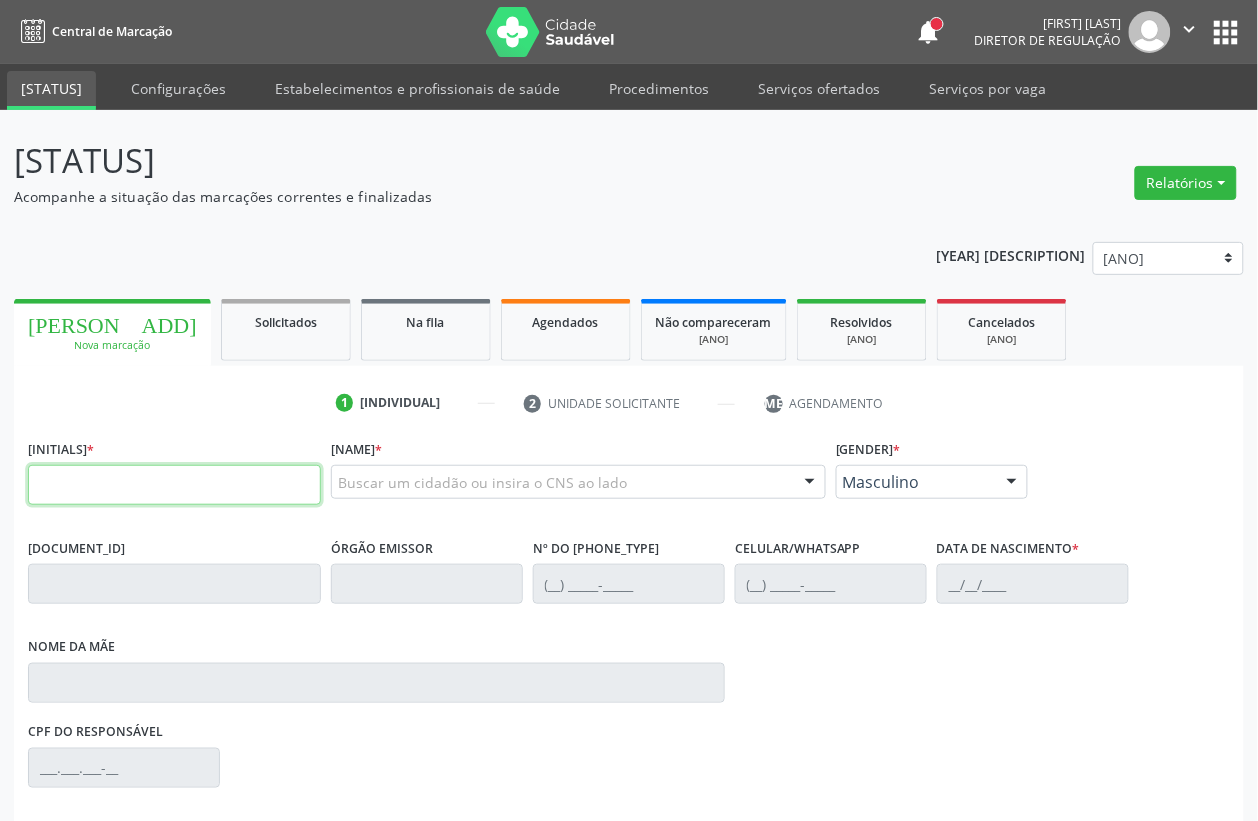 click at bounding box center (174, 485) 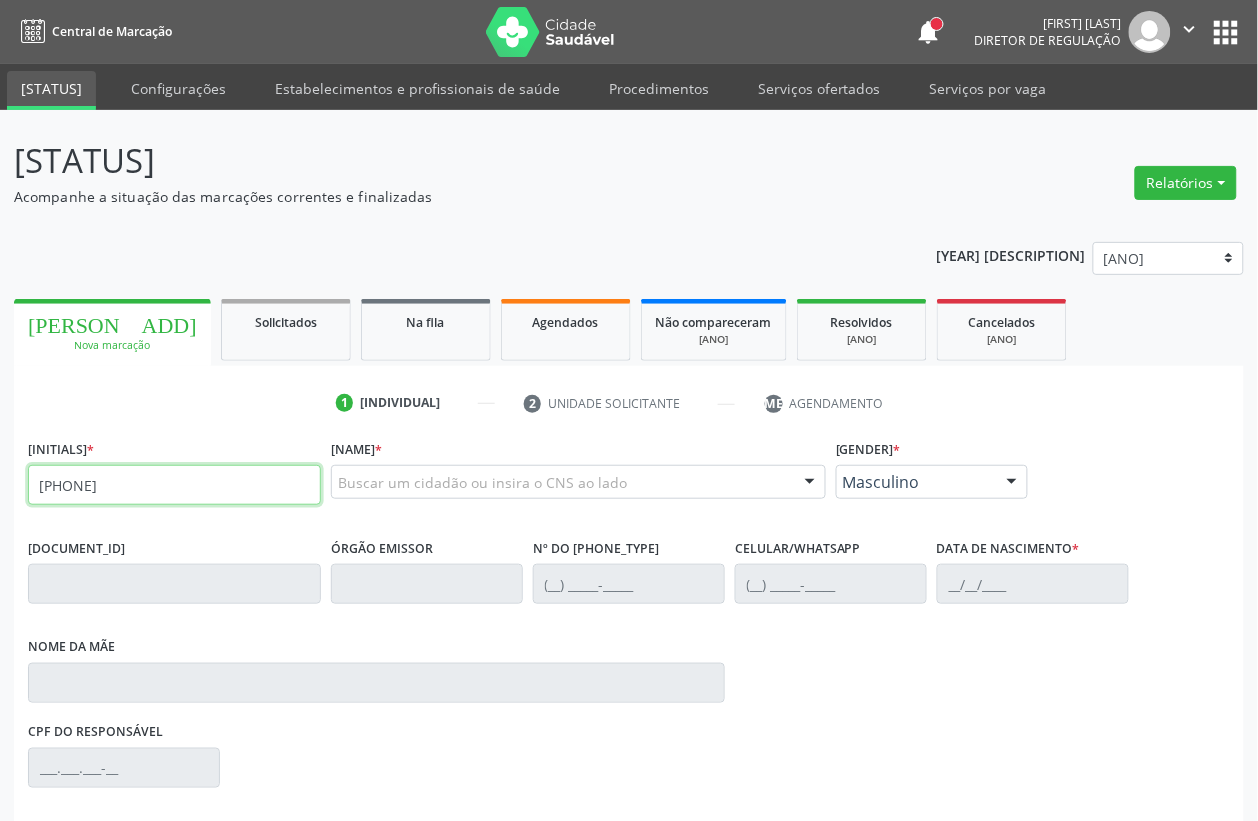 type on "[PHONE]" 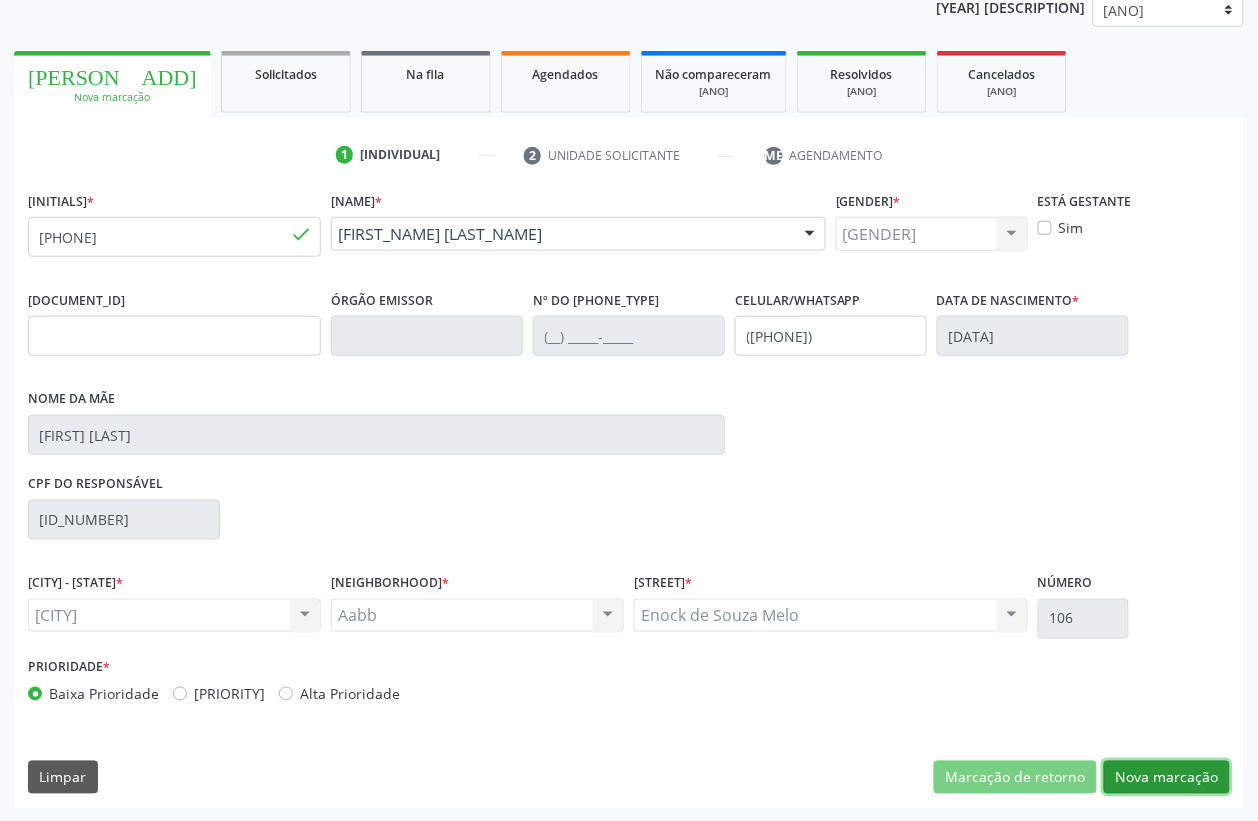 click on "Nova marcação" at bounding box center (1015, 778) 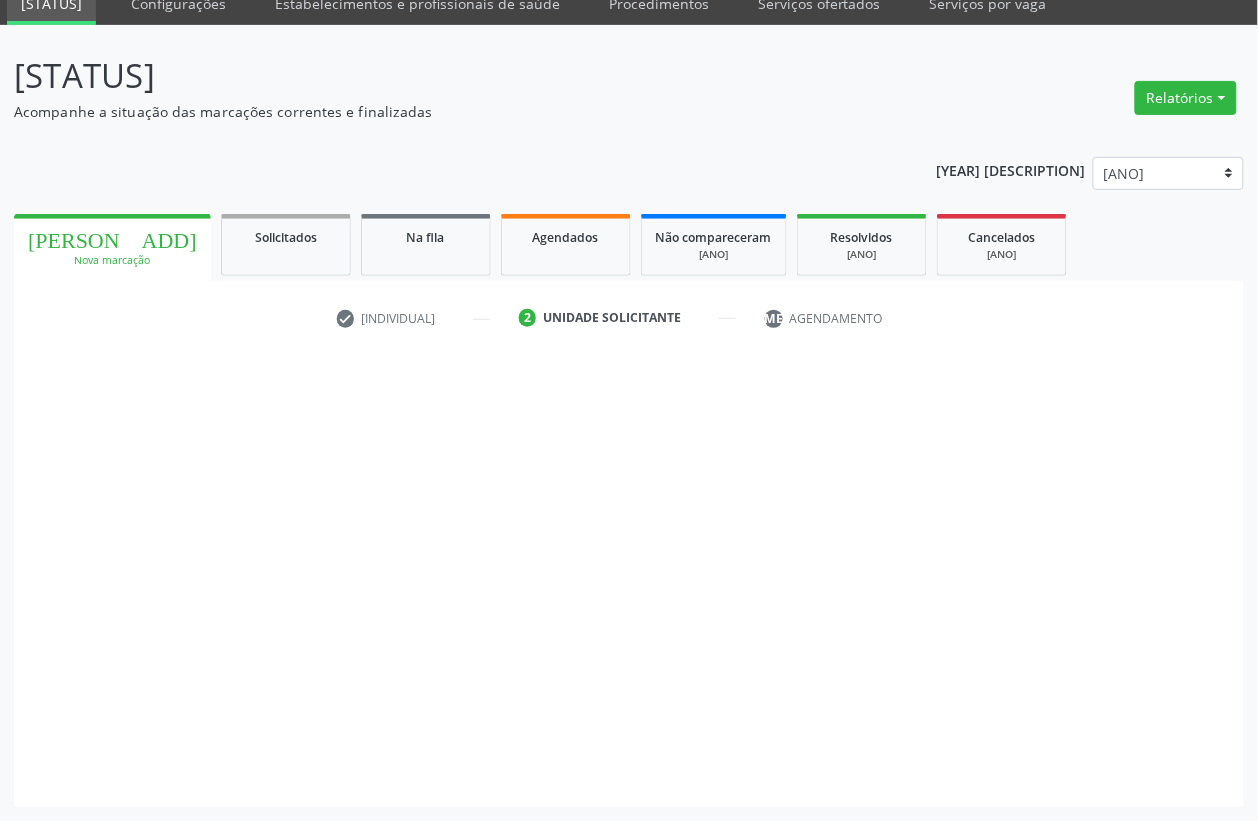 scroll, scrollTop: 85, scrollLeft: 0, axis: vertical 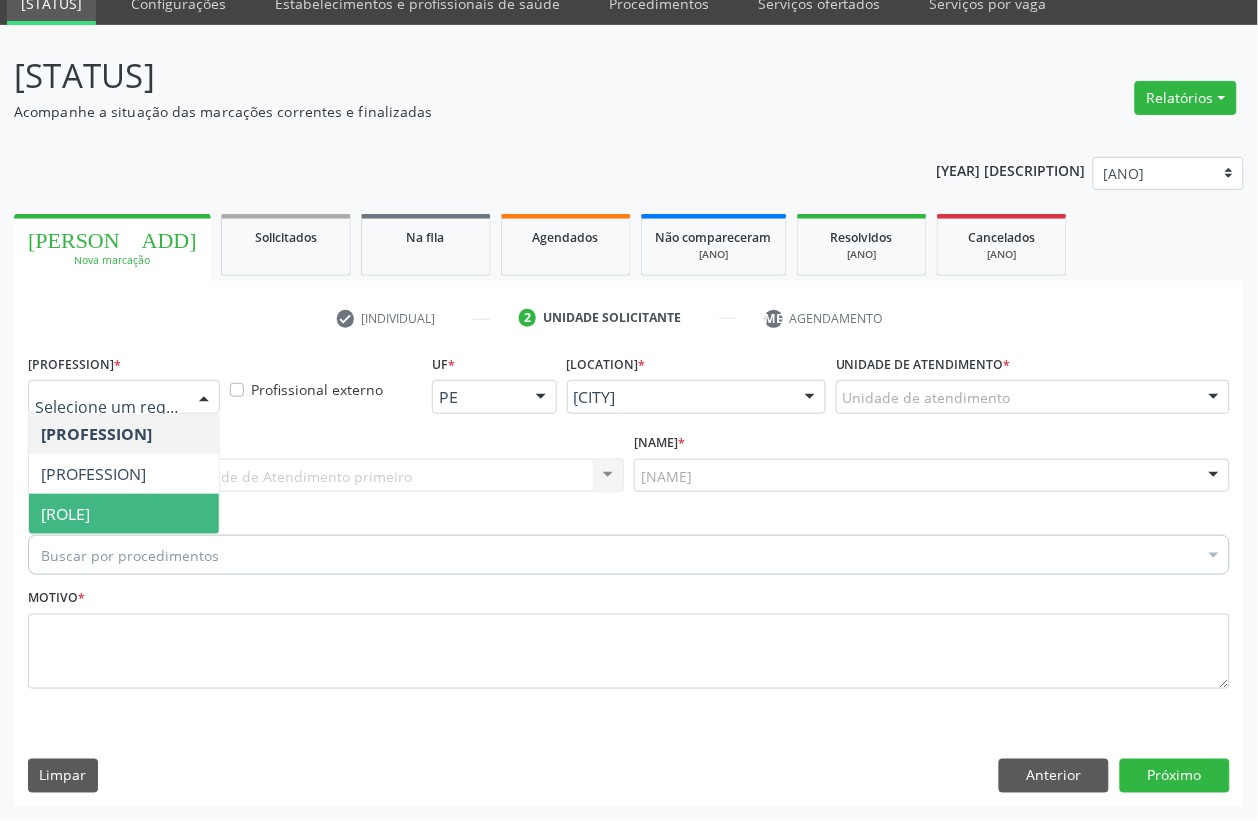 click on "[ROLE]" at bounding box center (124, 514) 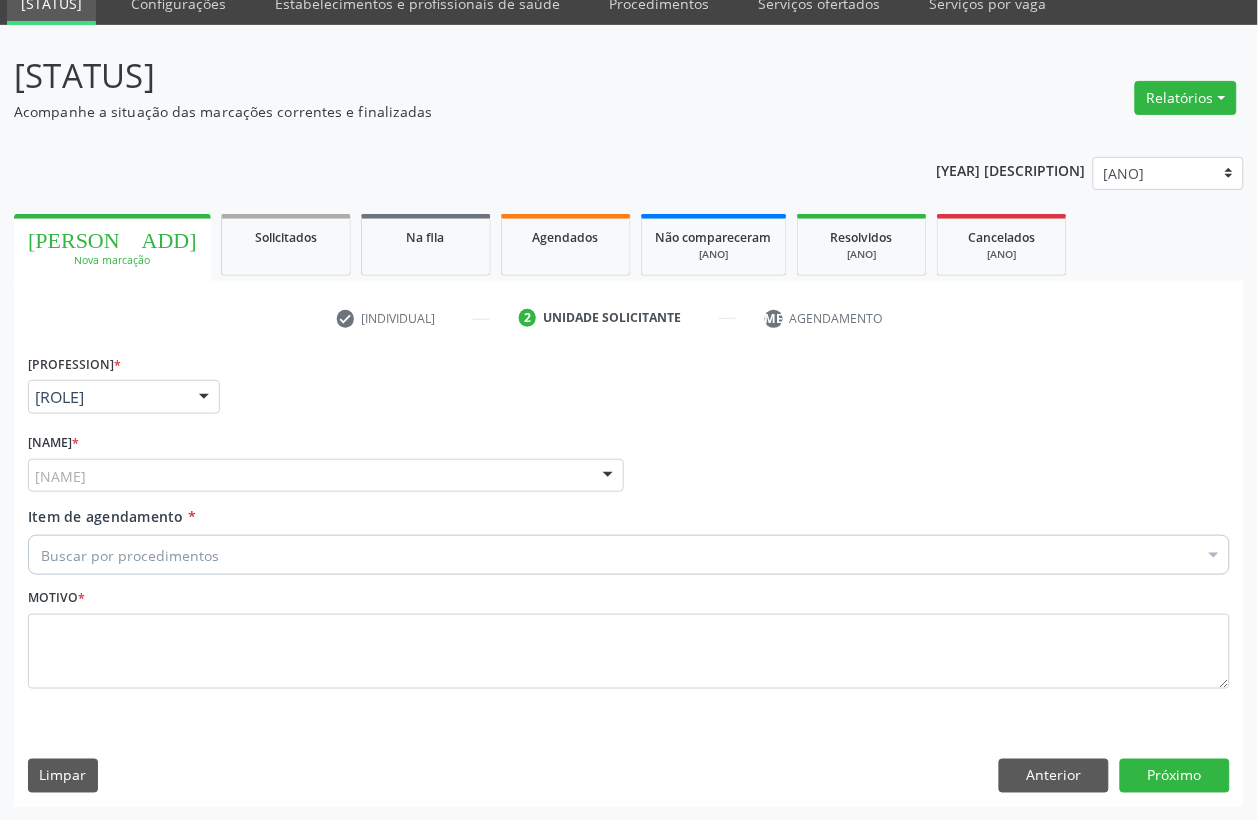 click on "[NAME]" at bounding box center [326, 476] 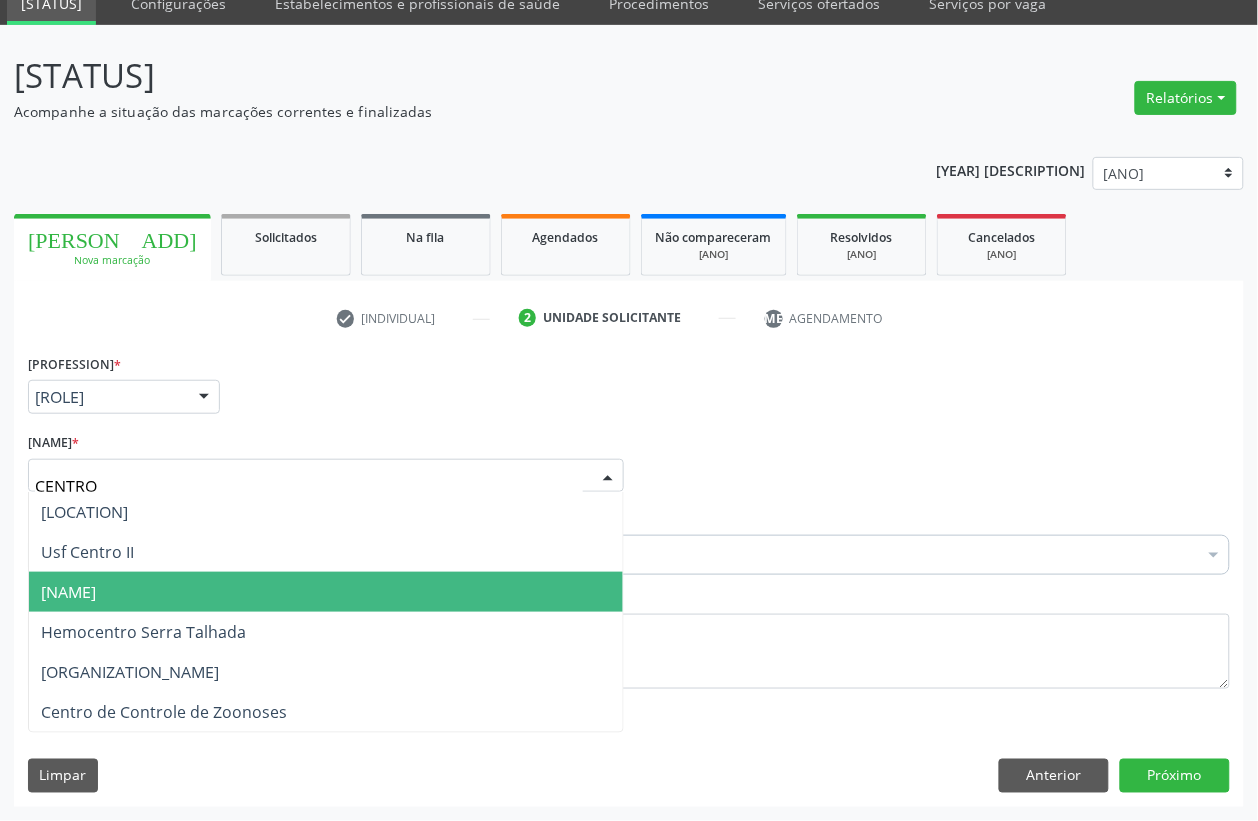 click on "[NAME]" at bounding box center [68, 592] 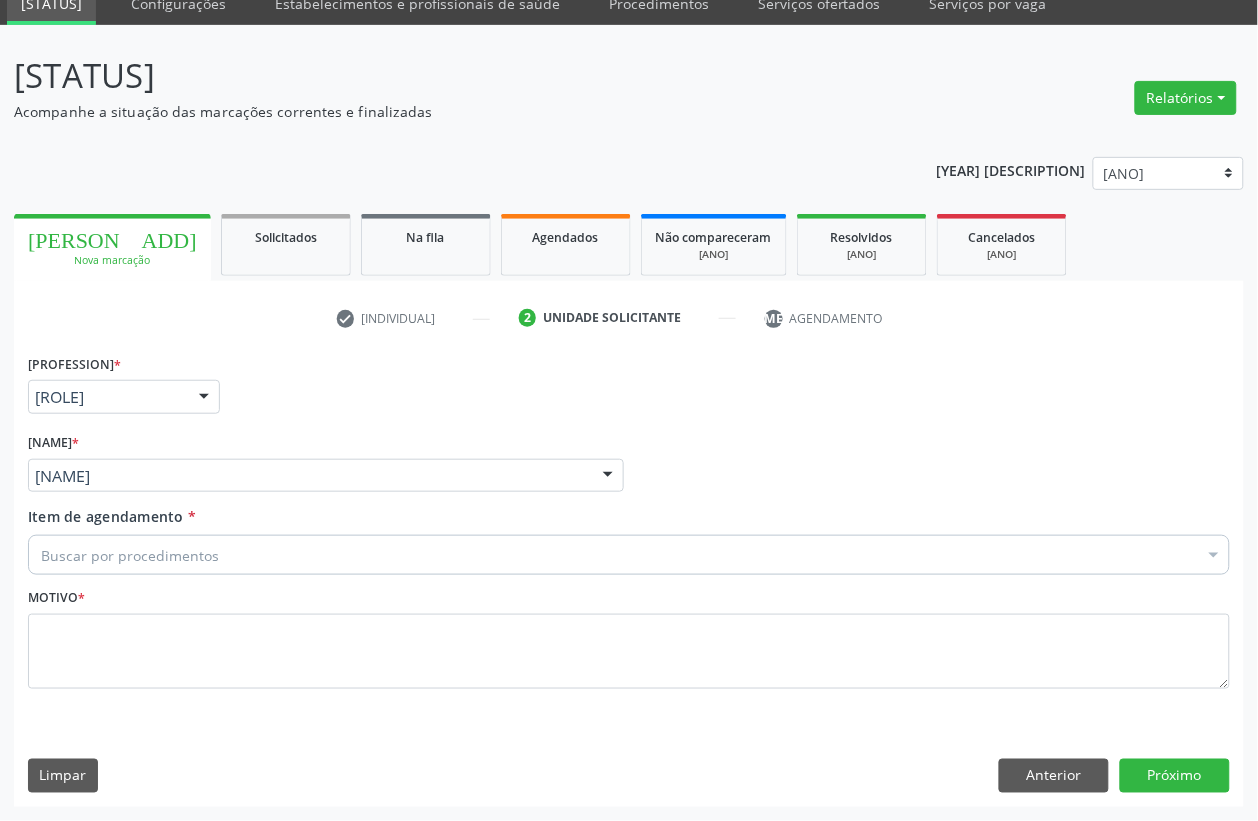 click on "Buscar por procedimentos" at bounding box center (629, 555) 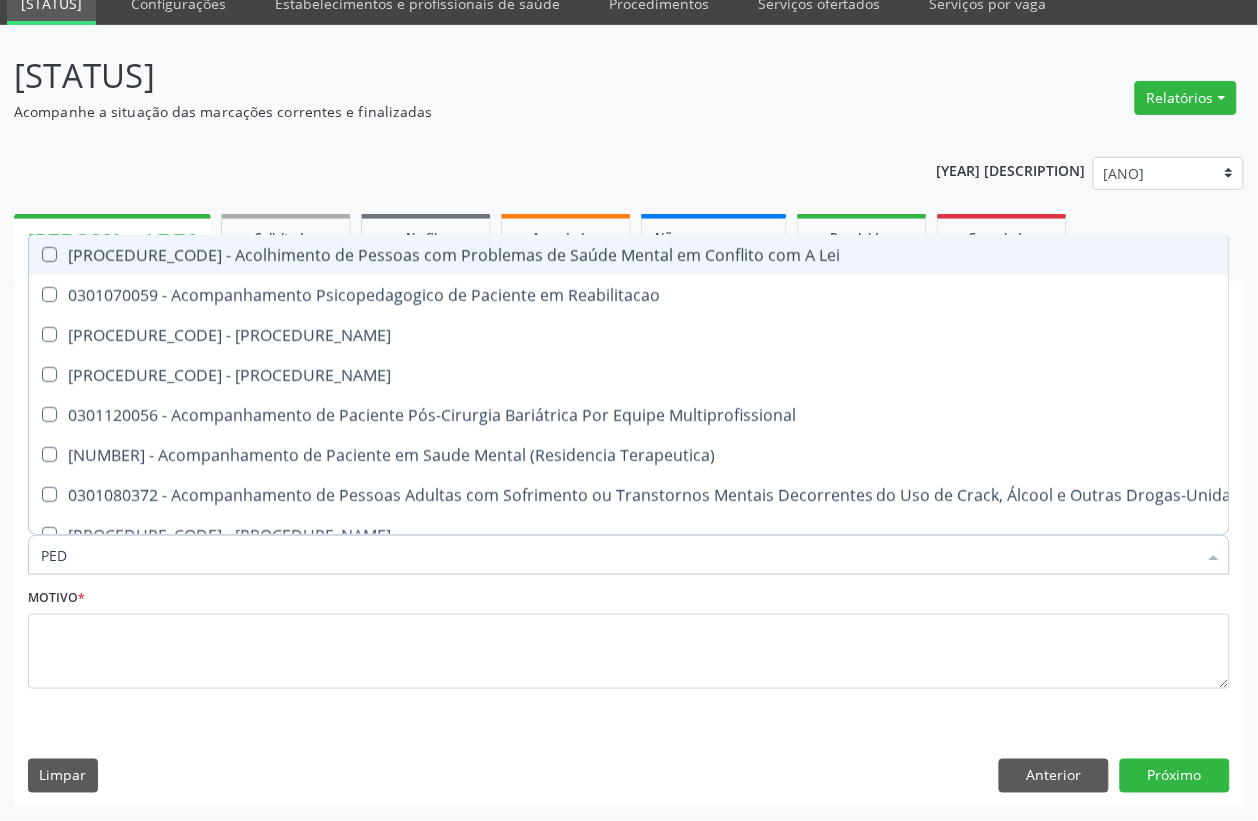 type on "PEDI" 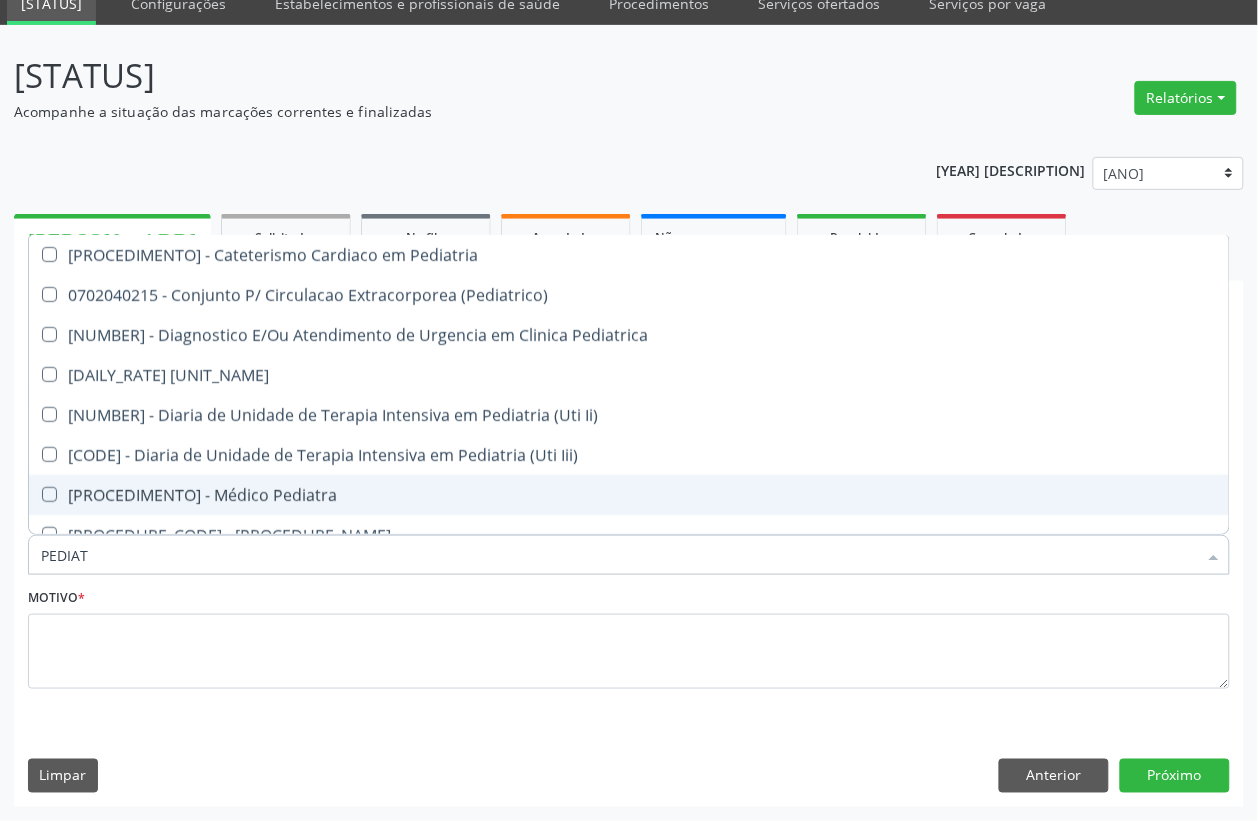 click on "[PROCEDIMENTO] - Médico Pediatra" at bounding box center [629, 495] 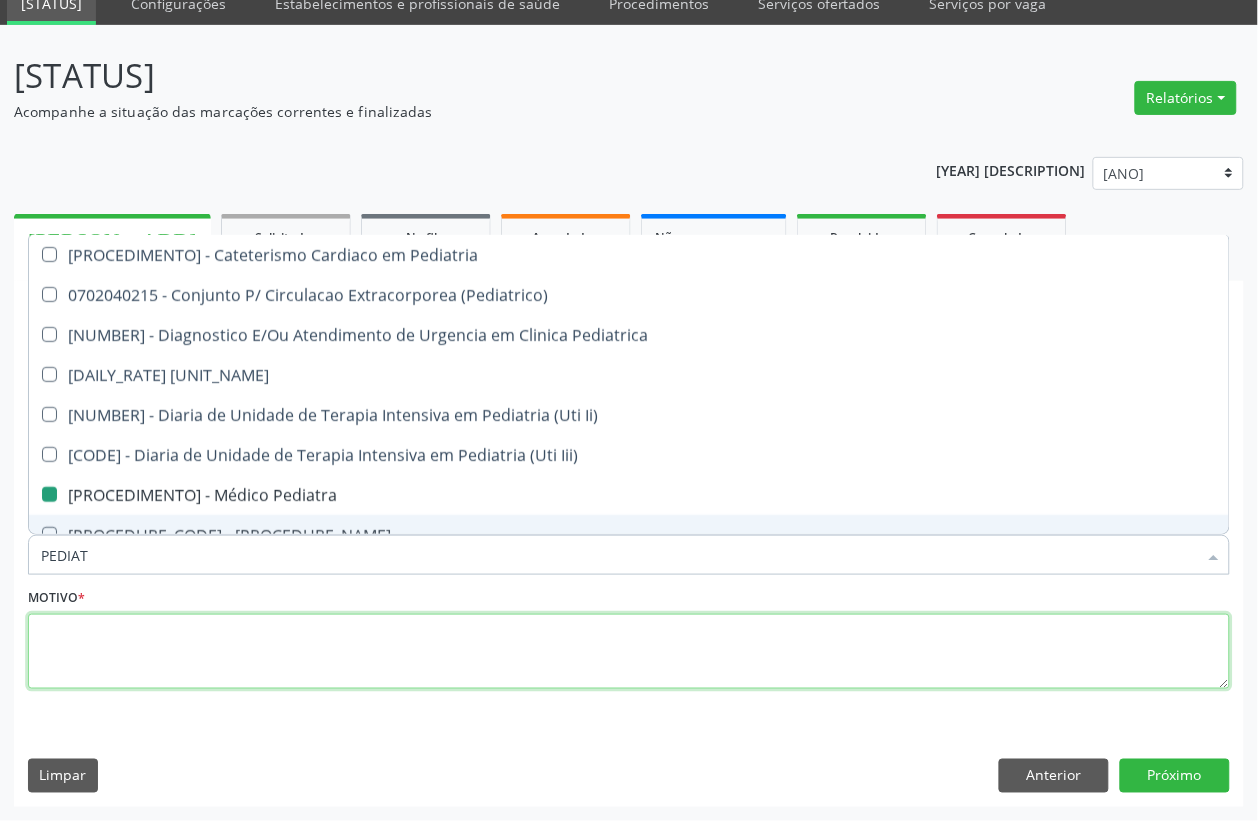 click at bounding box center (629, 652) 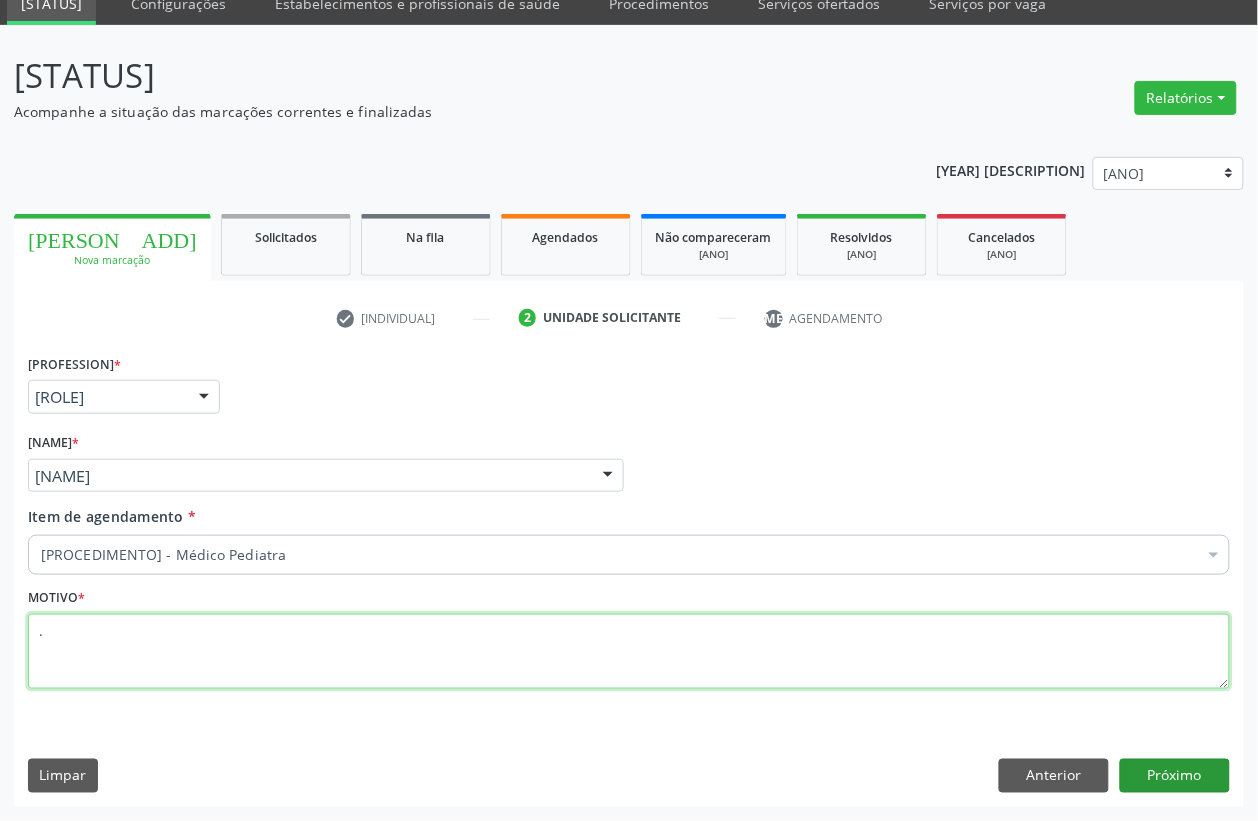 type on "." 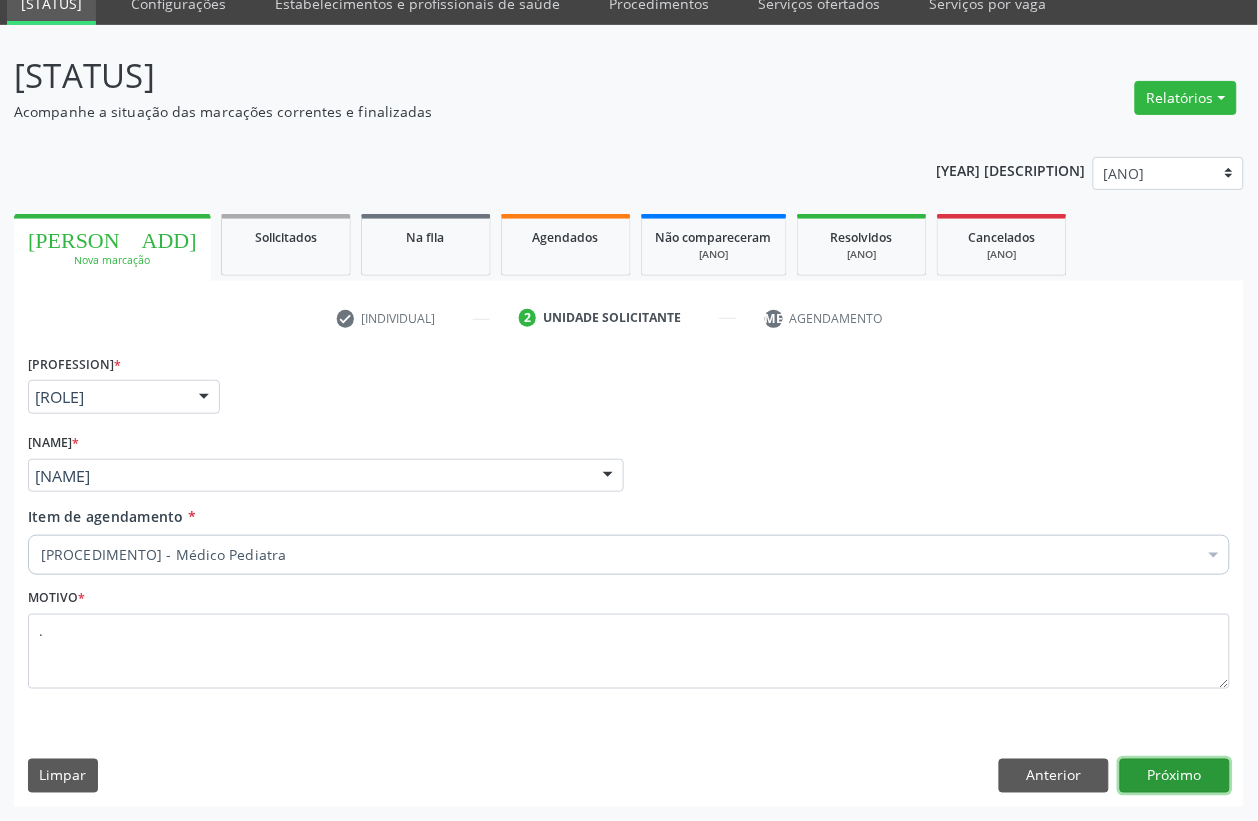 click on "Próximo" at bounding box center [1175, 776] 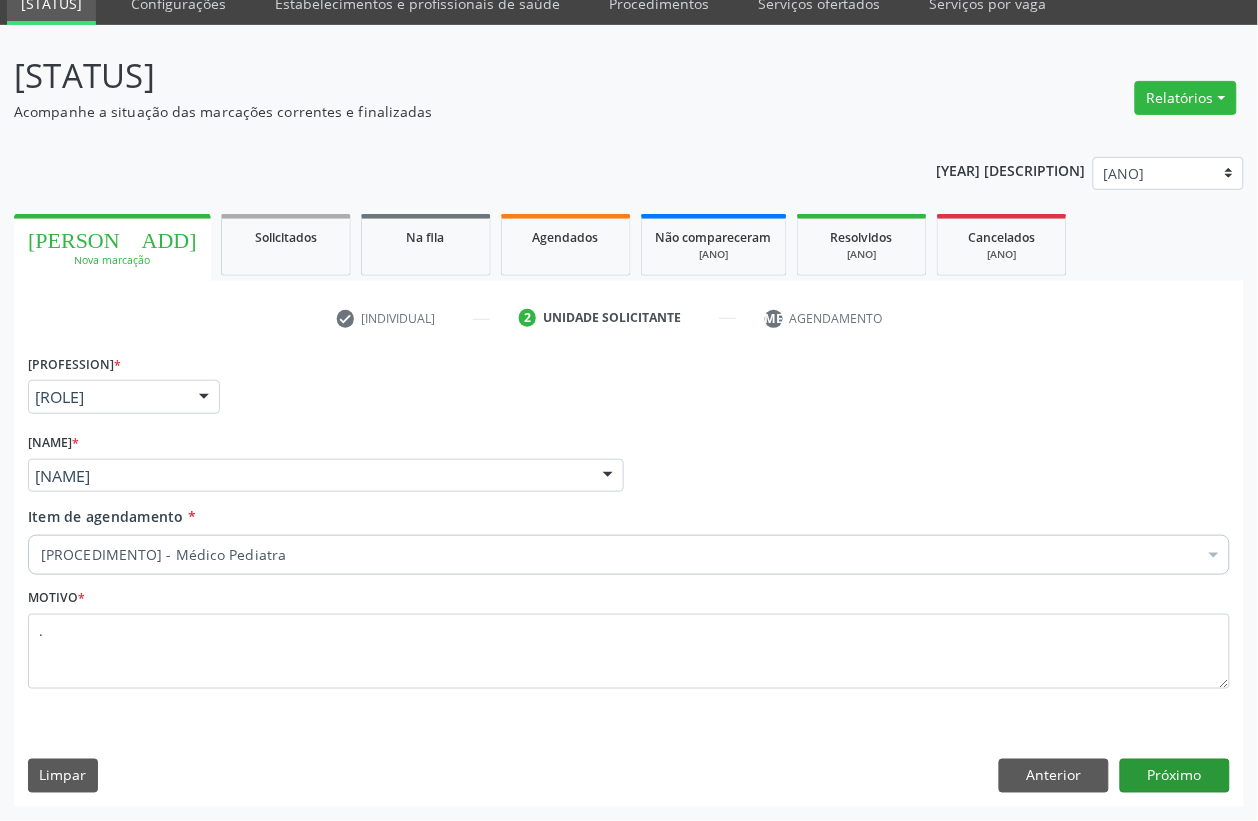 scroll, scrollTop: 50, scrollLeft: 0, axis: vertical 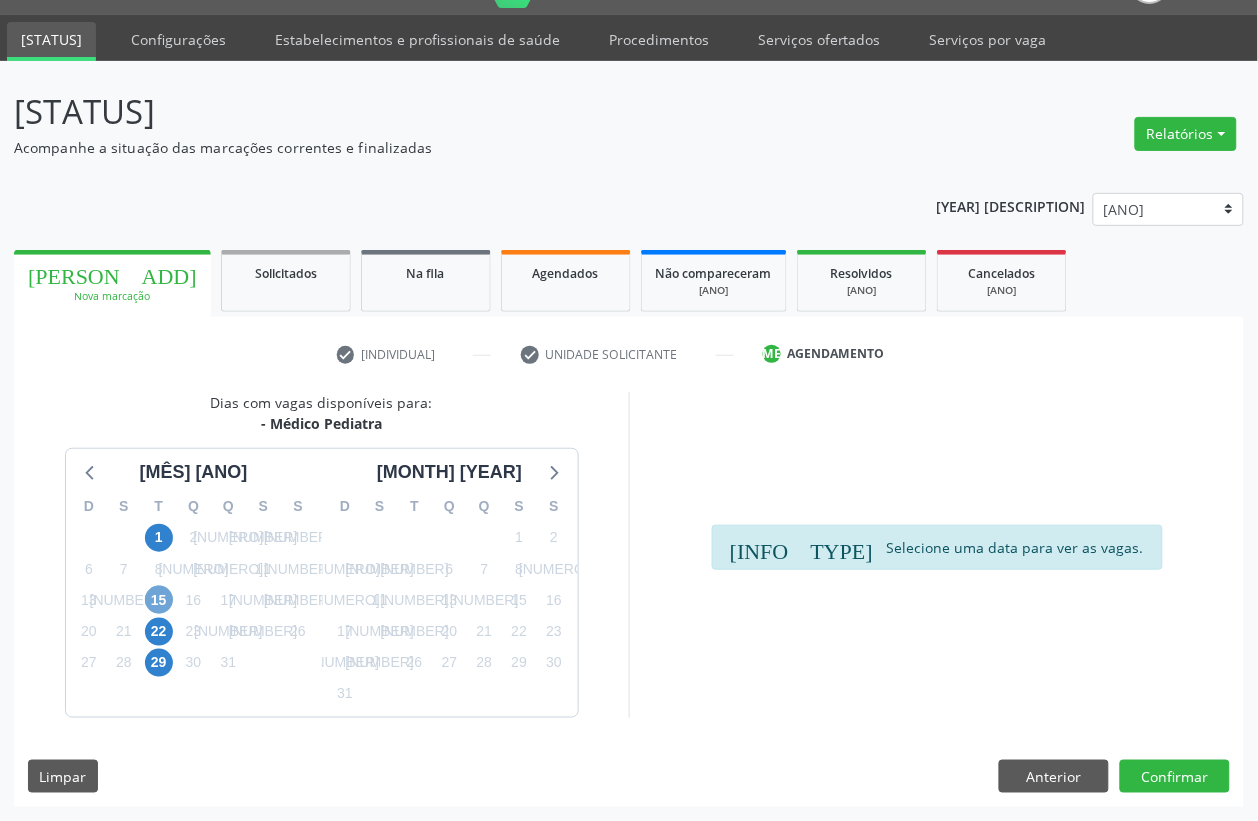 click on "15" at bounding box center [159, 600] 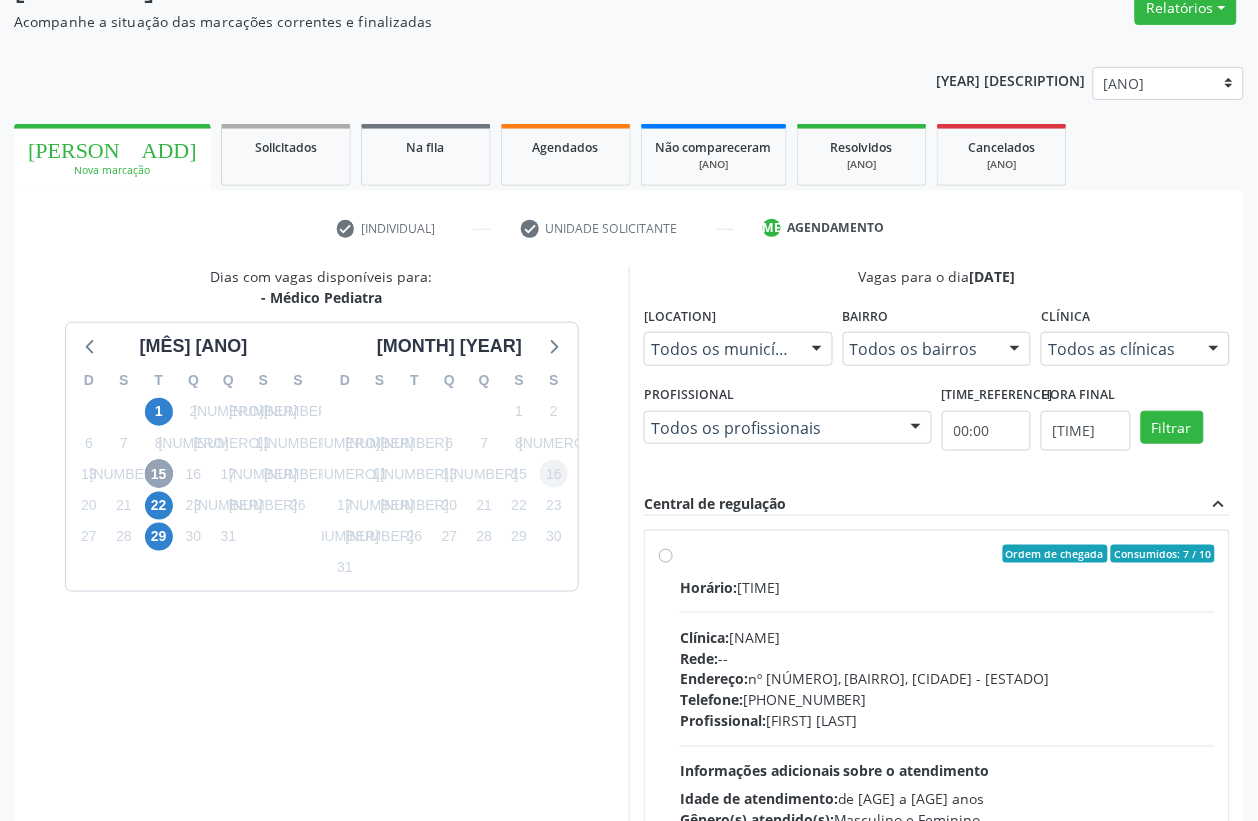 scroll, scrollTop: 300, scrollLeft: 0, axis: vertical 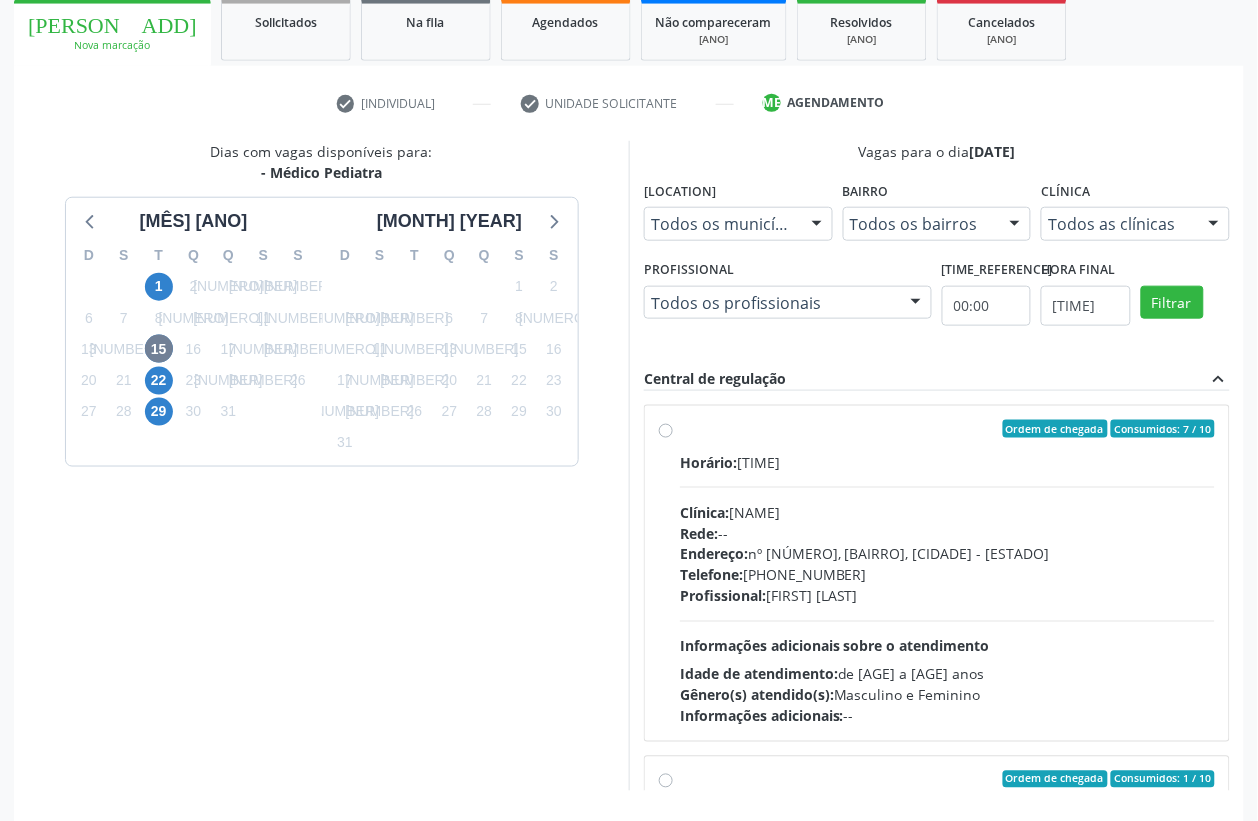 click on "Horário:   [TIME]
Clínica:  [LOCATION]
Rede:
--
Endereço:   nº [NUMBER], [LOCATION], [CITY] - [STATE]
Telefone:   ([PHONE])
Profissional:
[FIRST] [LAST] dos [LAST]
Informações adicionais sobre o atendimento
Idade de atendimento:
de [NUMBER] a [NUMBER] anos
Gênero(s) atendido(s):
Masculino e Feminino
Informações adicionais:
--" at bounding box center (947, 589) 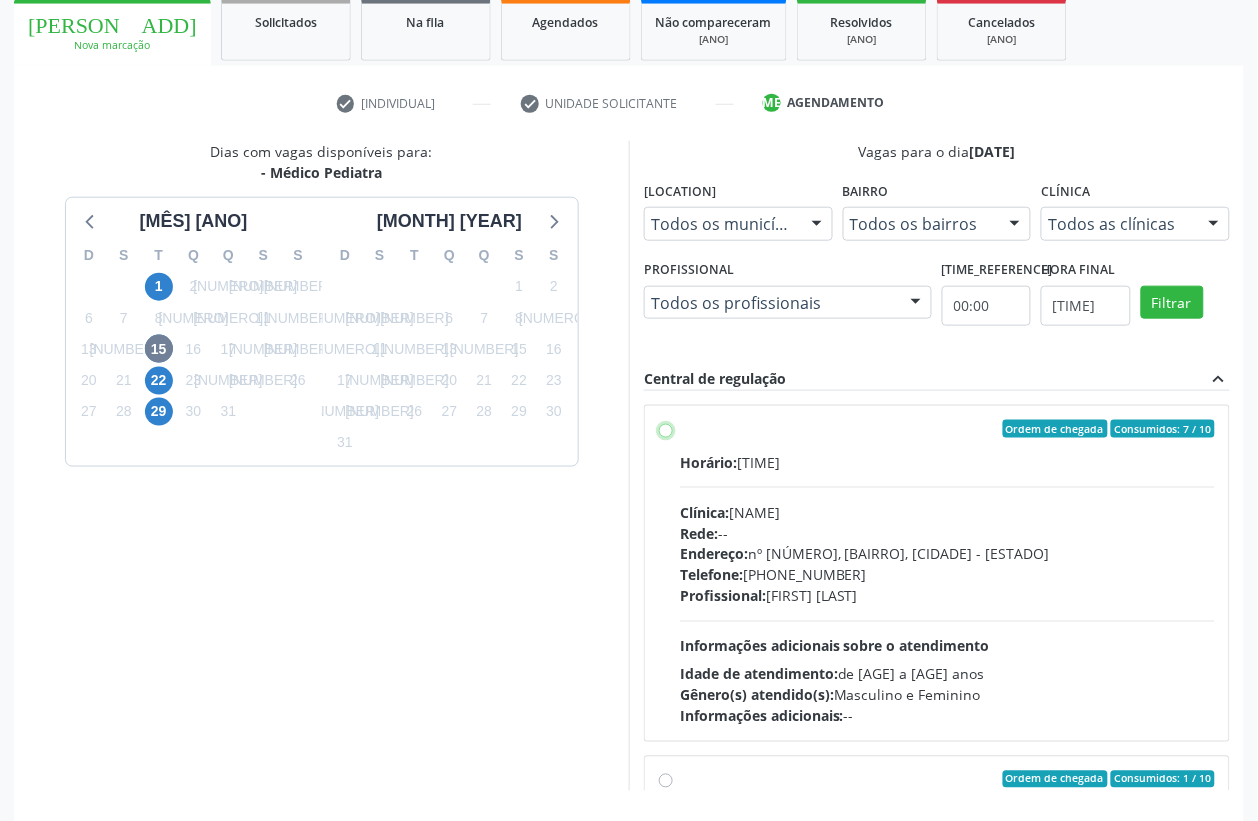 click on "Ordem de chegada
Consumidos: 7 / 10
Horário:   11:00
Clínica:  Centro de Reabilitacao
Rede:
--
Endereço:   nº 1083, Centro, [CITY] - [STATE]
Telefone:   (81) 38313112
Profissional:
[FIRST] [LAST] [LAST]
Informações adicionais sobre o atendimento
Idade de atendimento:
de 0 a 120 anos
Gênero(s) atendido(s):
Masculino e Feminino
Informações adicionais:
--" at bounding box center (666, 429) 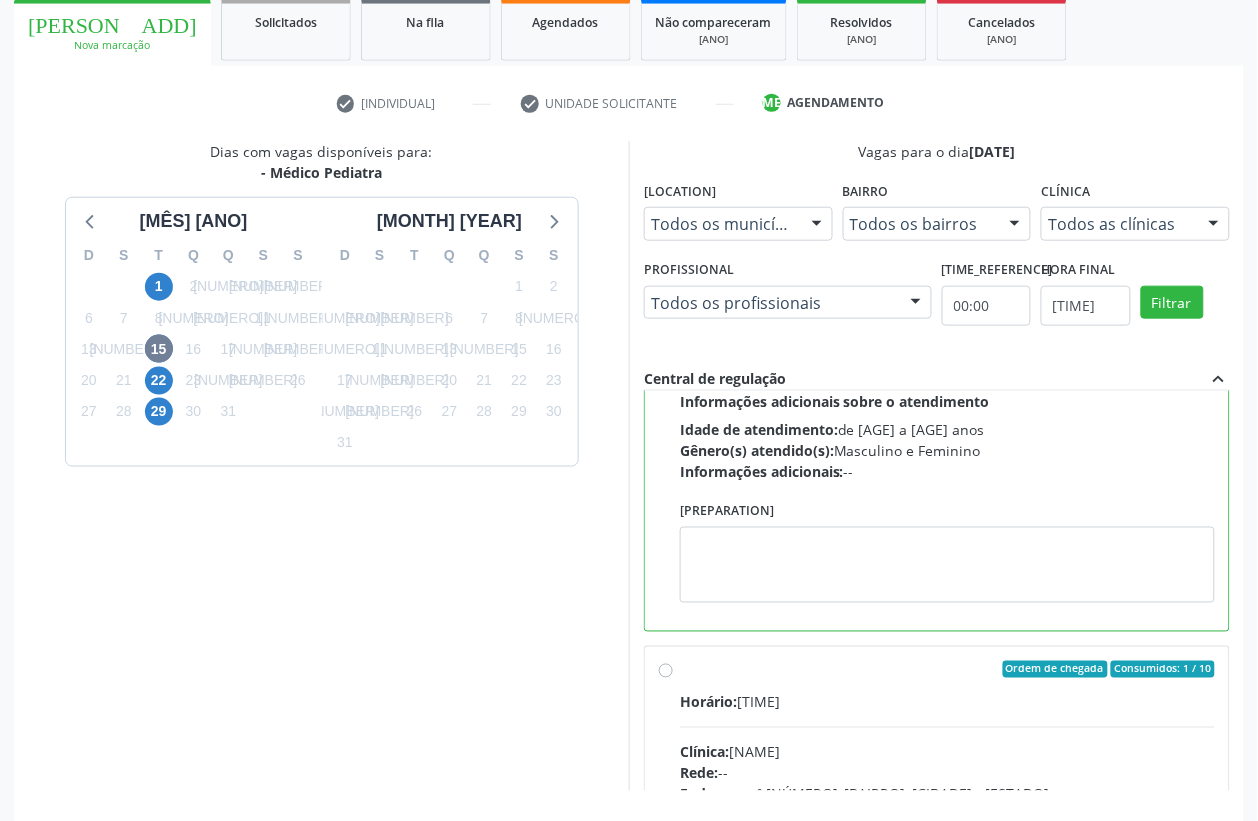 scroll, scrollTop: 250, scrollLeft: 0, axis: vertical 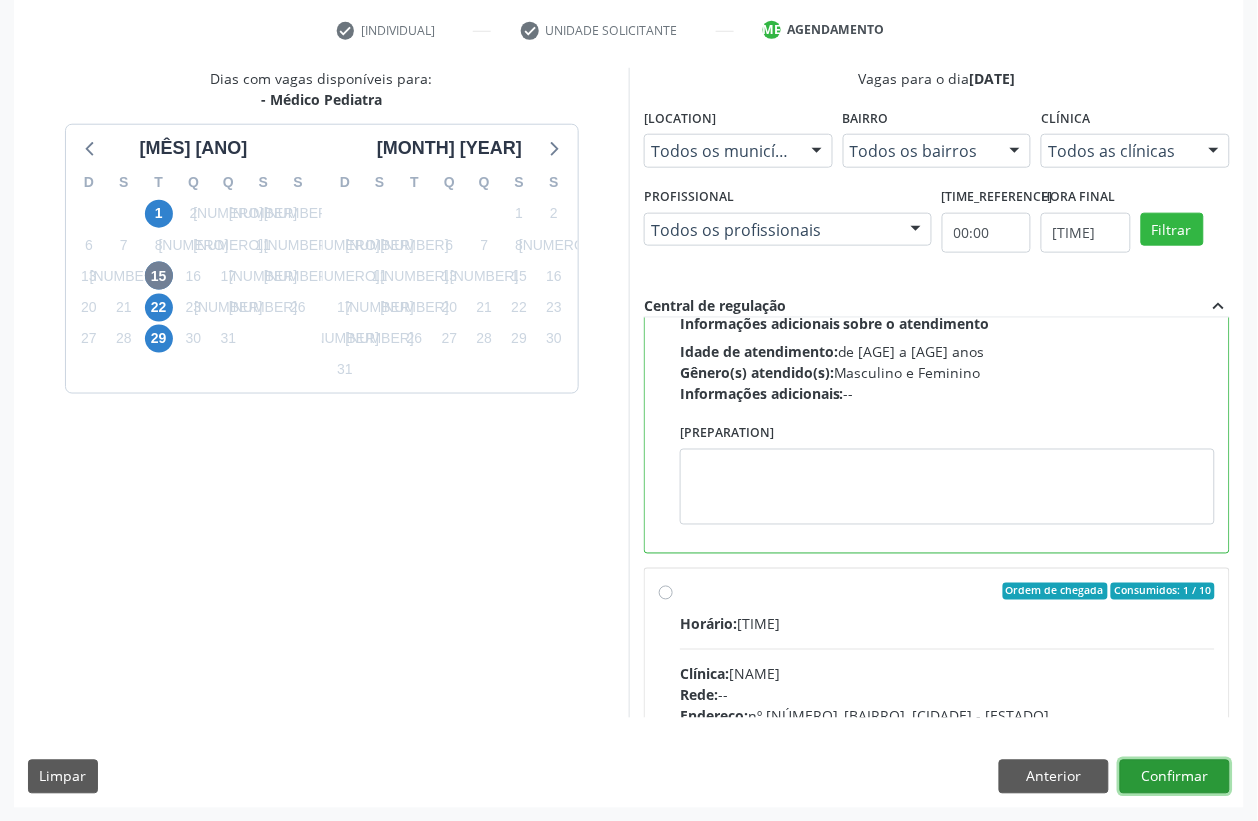 click on "Confirmar" at bounding box center (1175, 777) 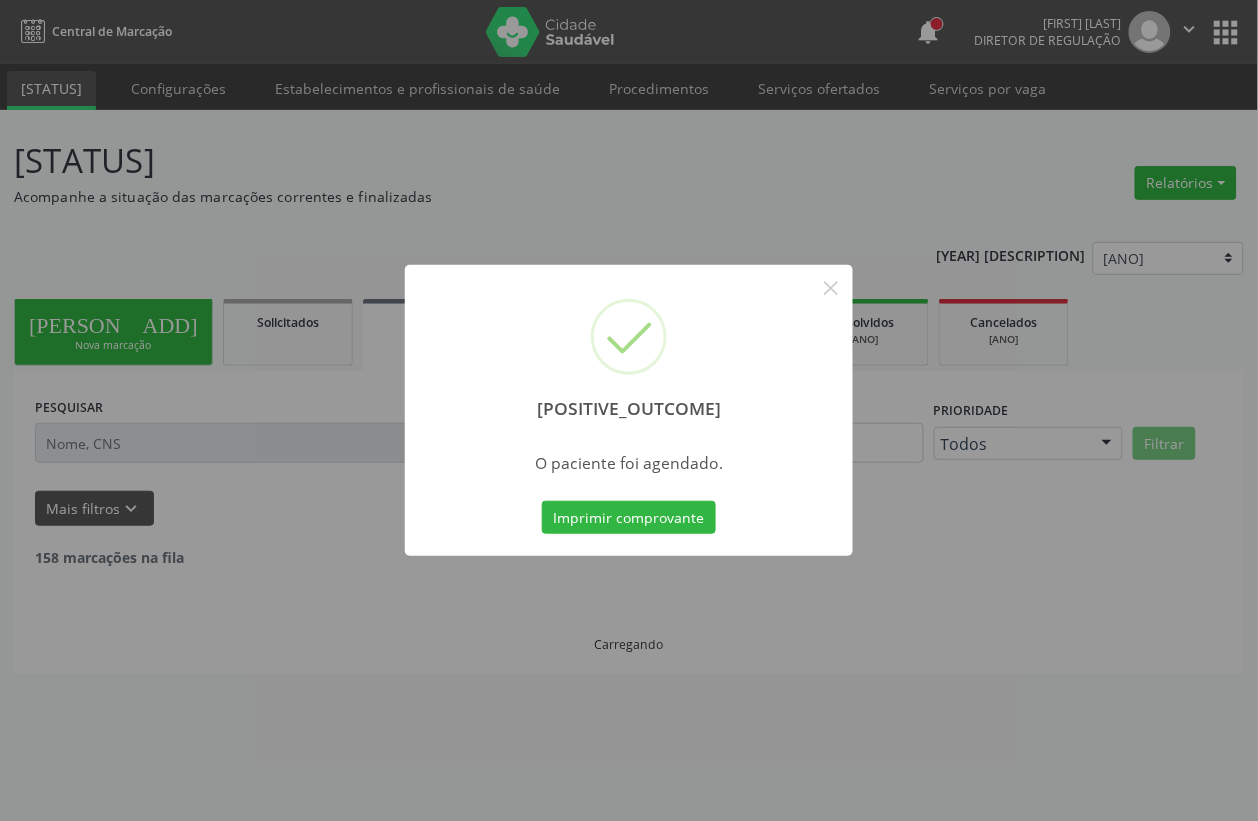 scroll, scrollTop: 0, scrollLeft: 0, axis: both 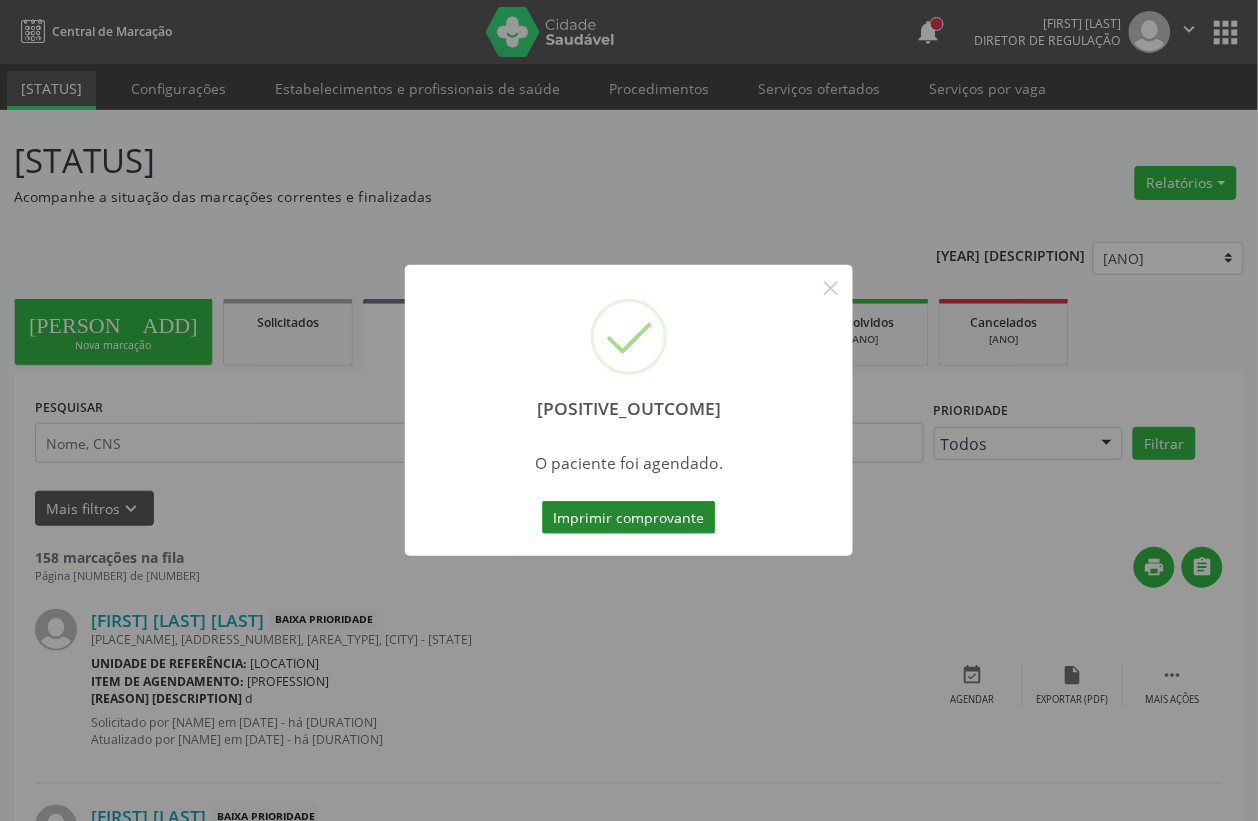 click on "Imprimir comprovante" at bounding box center [629, 518] 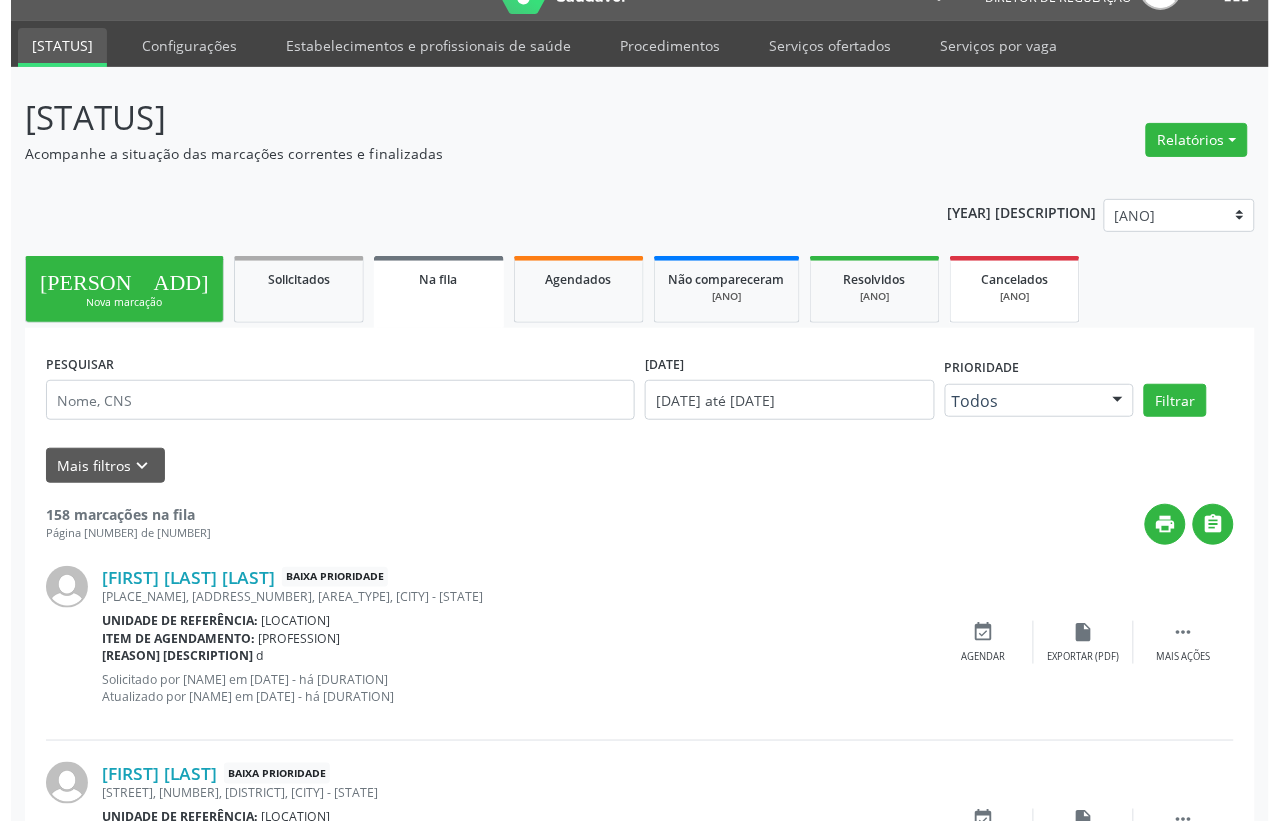scroll, scrollTop: 0, scrollLeft: 0, axis: both 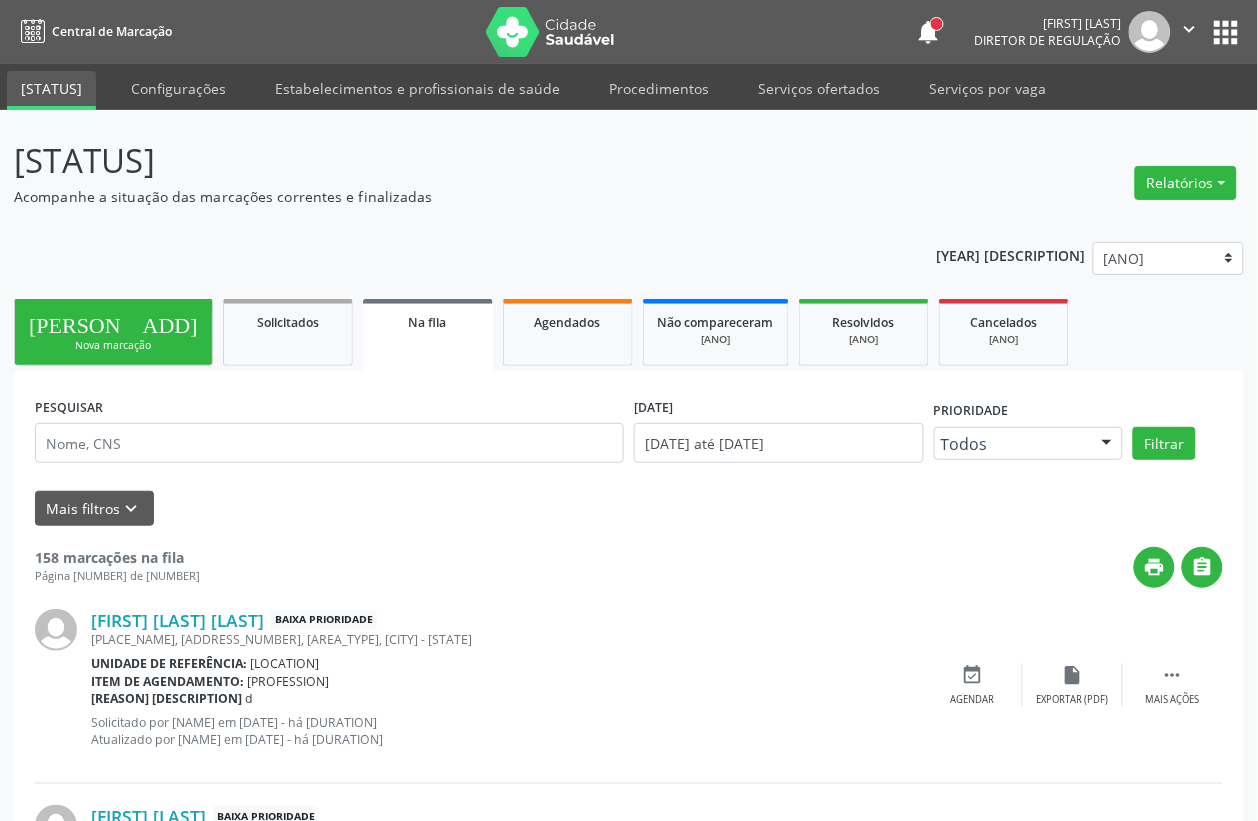 click on "[ACTION]" at bounding box center (113, 332) 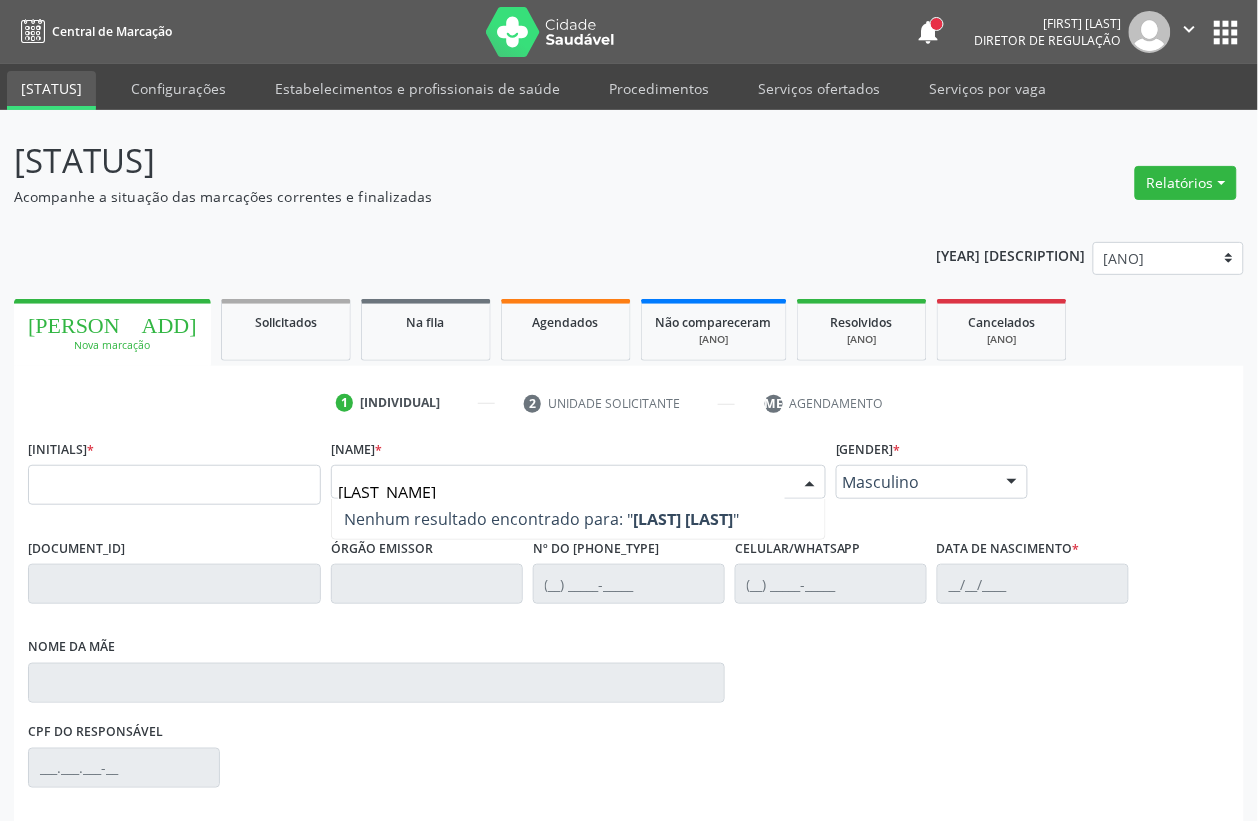 type on "[LAST]" 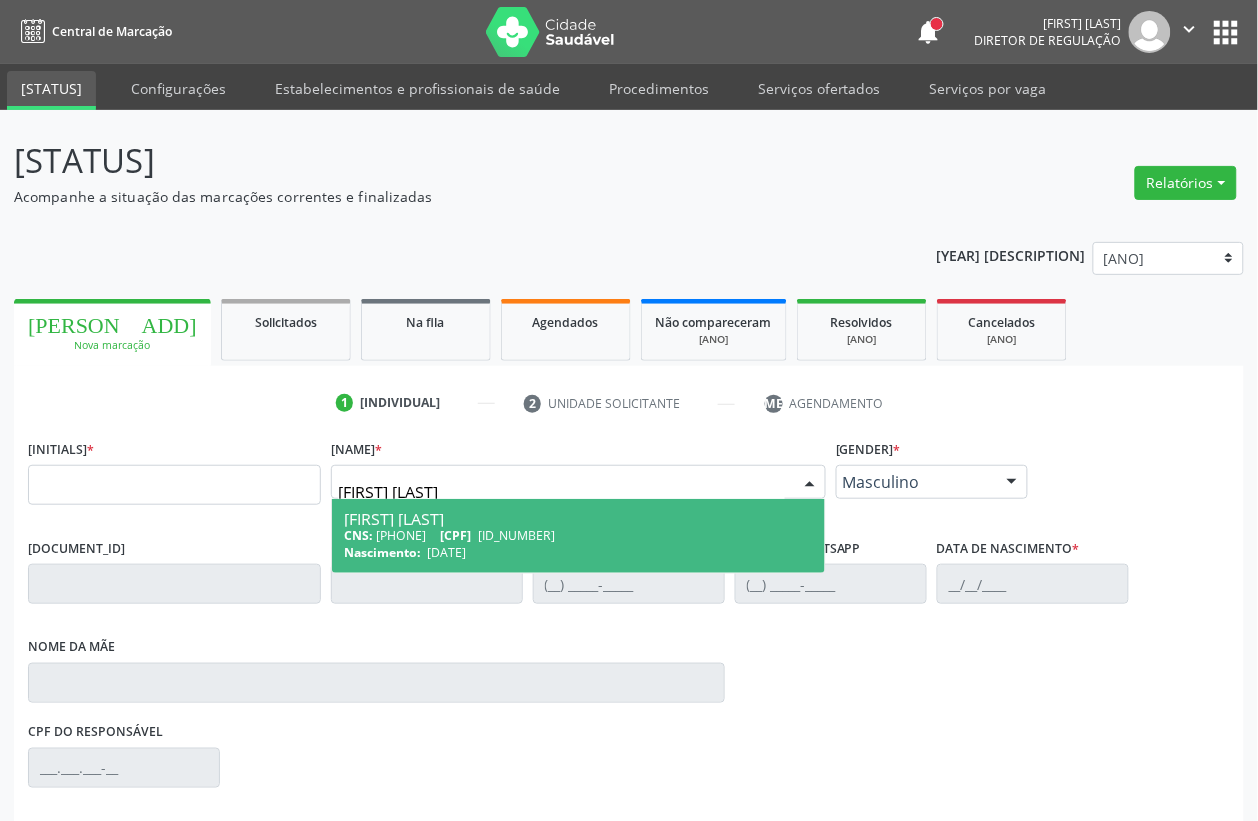 click on "[FULL_NAME]
[IDENTIFIER_TYPE]:
[IDENTIFIER_VALUE]
[IDENTIFIER_TYPE]:
[IDENTIFIER_VALUE]
[DATE_TYPE]:
[DATE]" at bounding box center [578, 536] 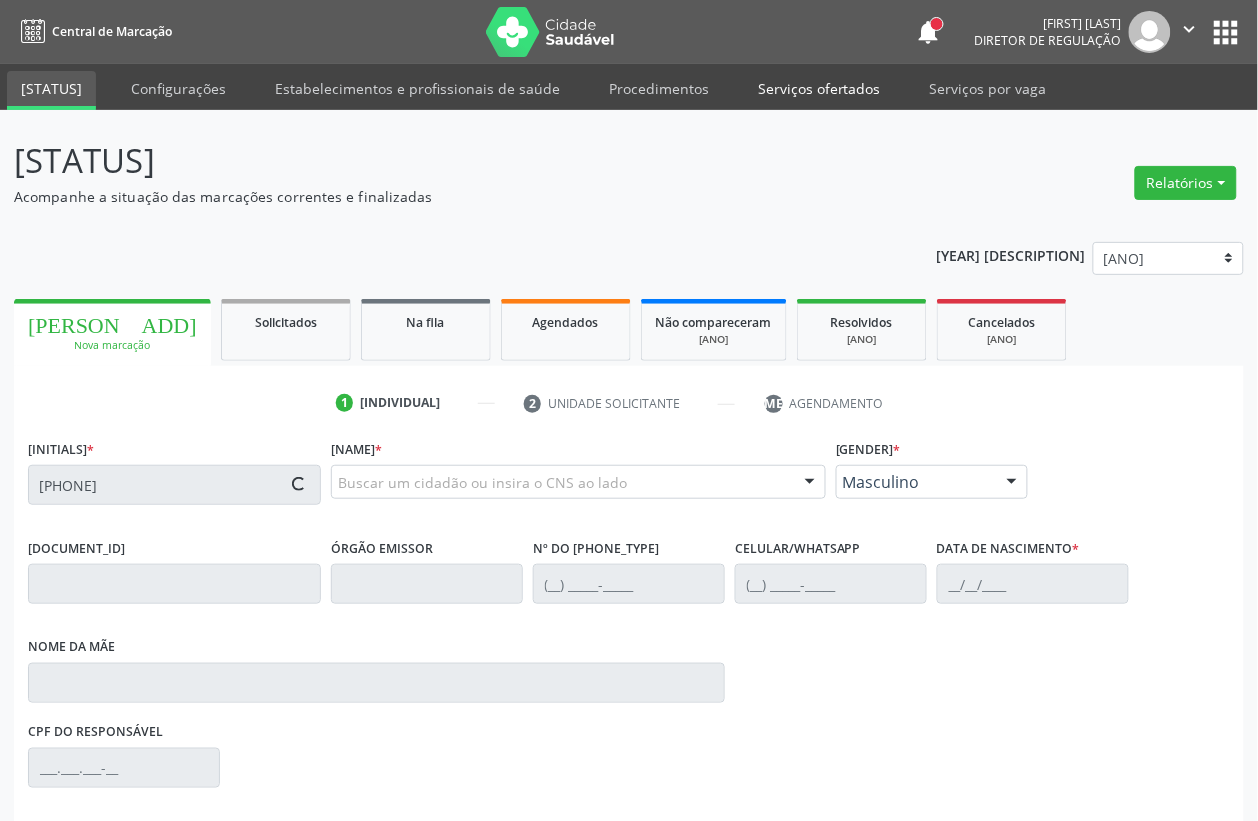 click on "Serviços ofertados" at bounding box center (819, 88) 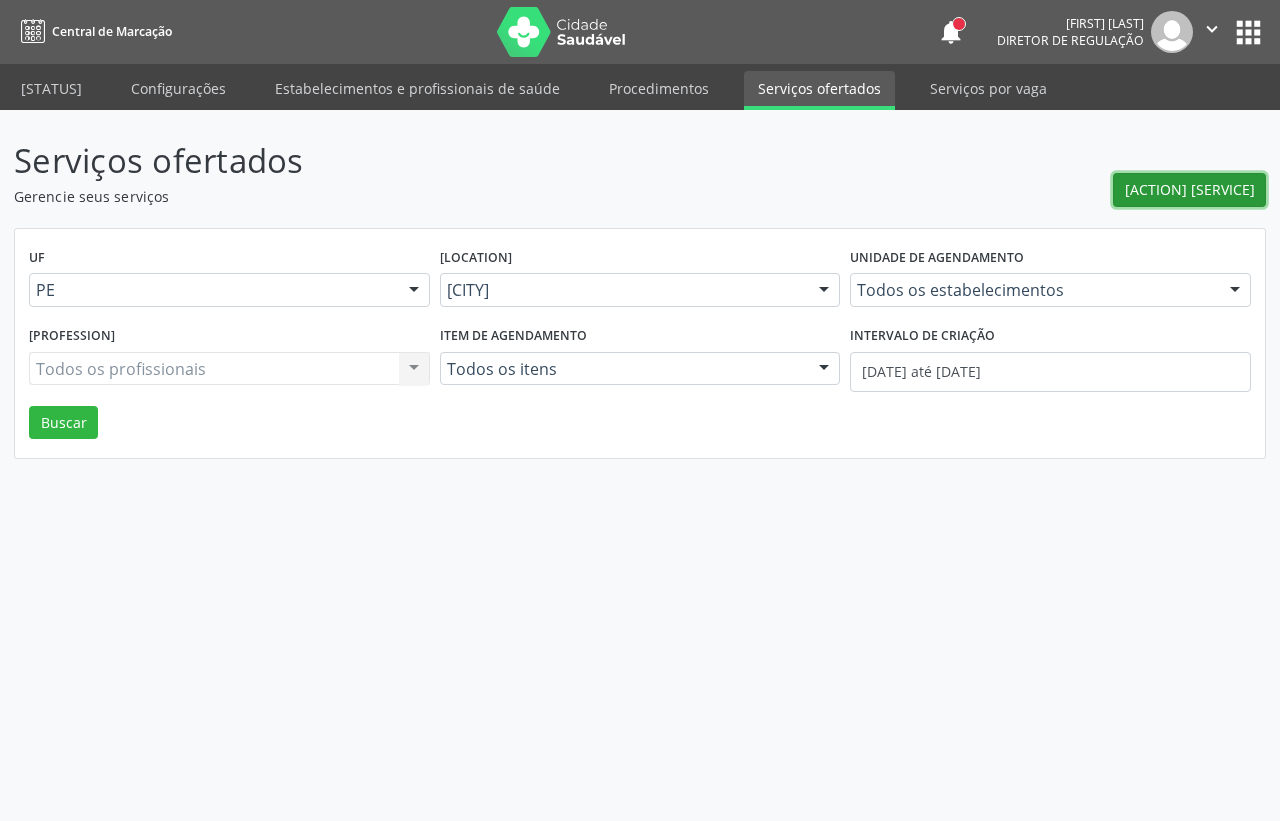click on "[ACTION] [SERVICE]" at bounding box center (1190, 189) 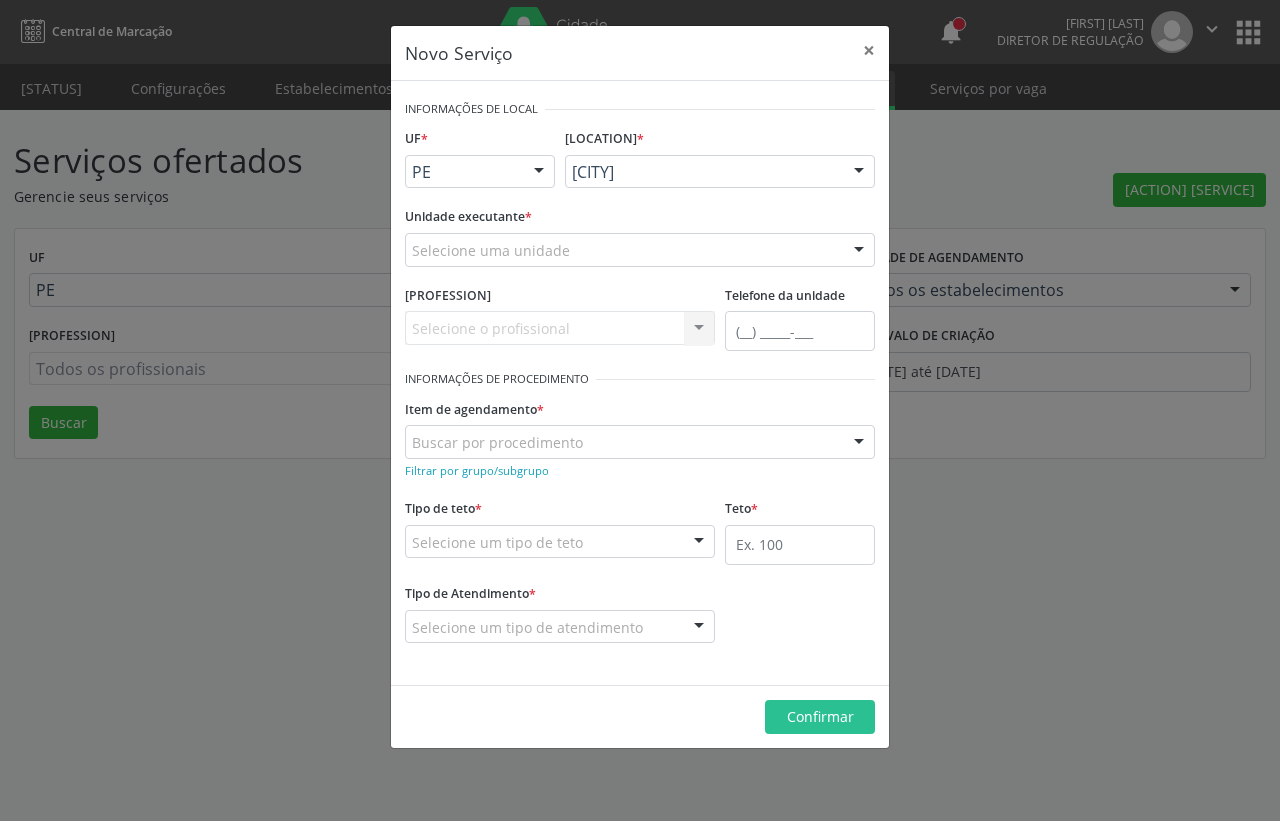 click on "Selecione uma unidade" at bounding box center [640, 250] 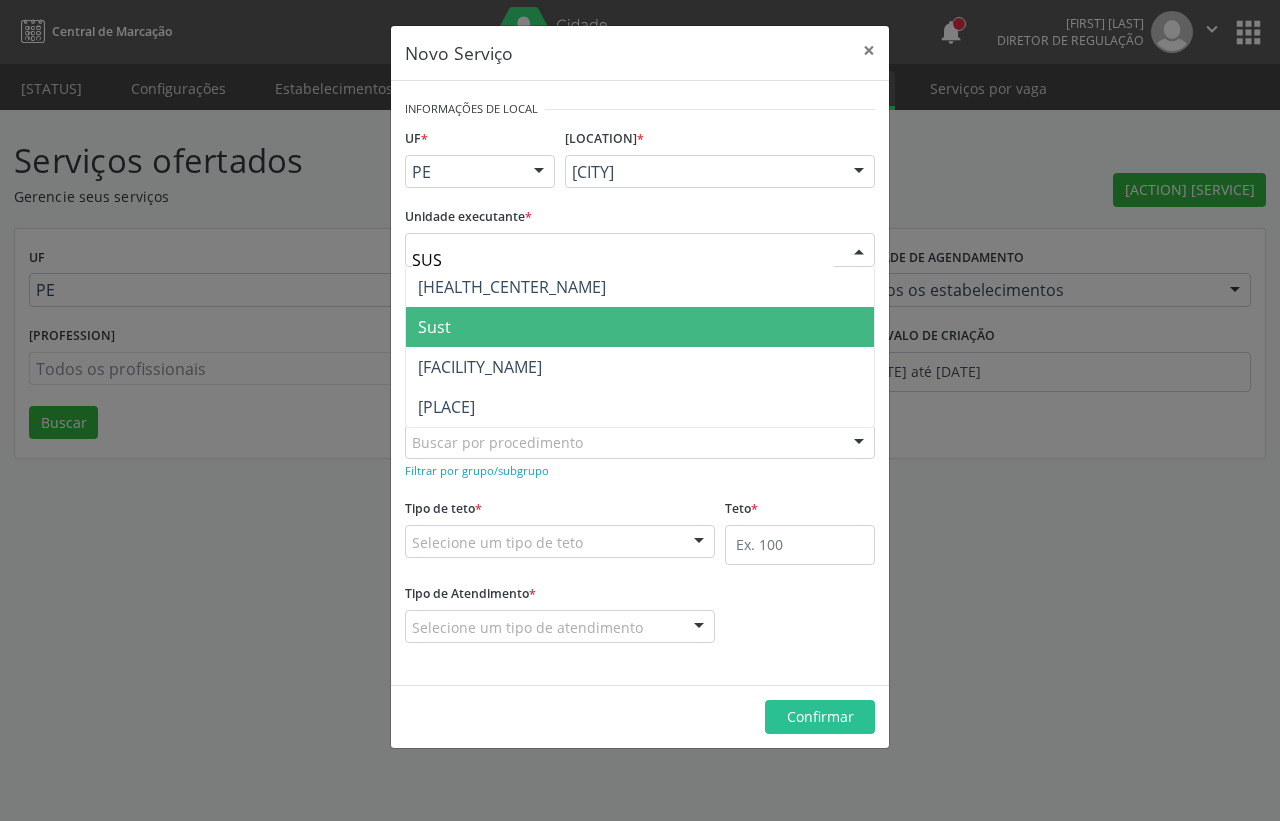 click on "Sust" at bounding box center [640, 327] 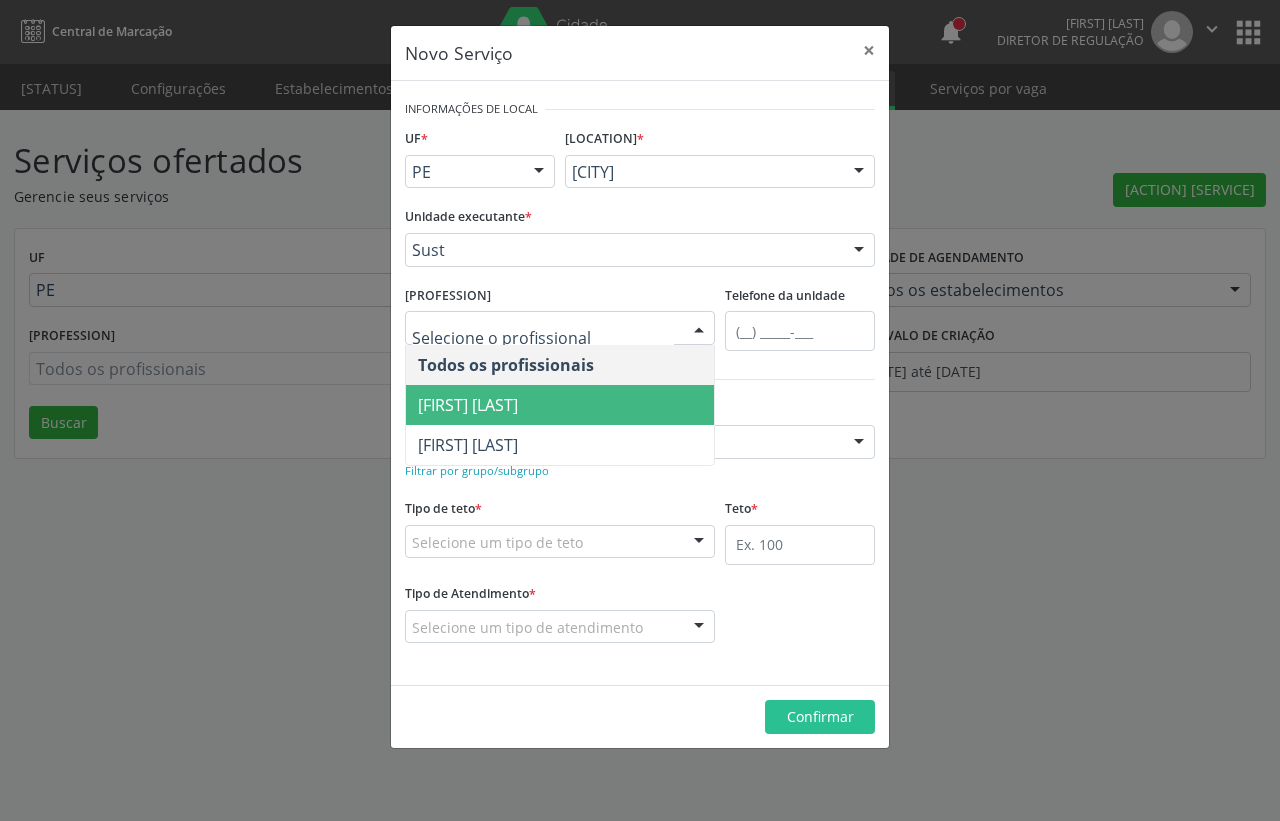 click on "[FIRST] [LAST]" at bounding box center [560, 405] 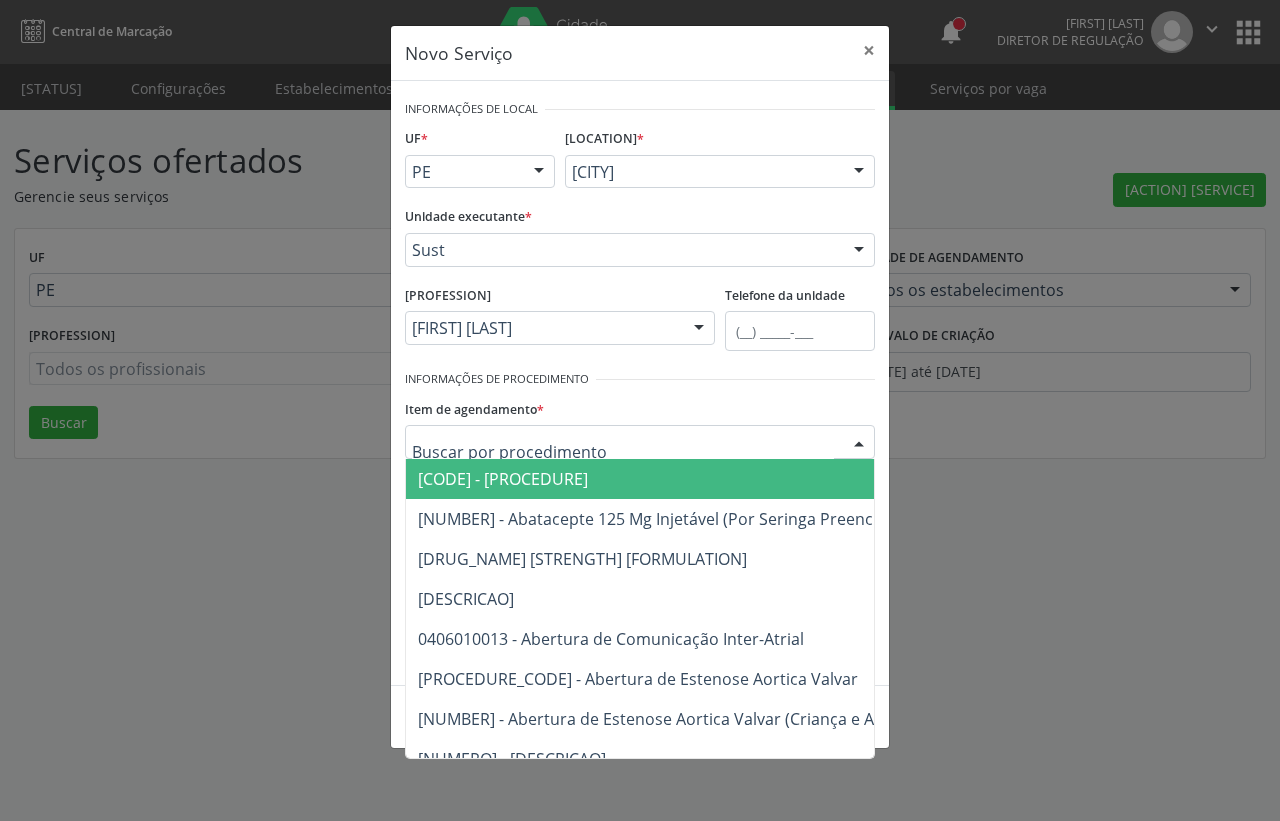 click at bounding box center (859, 443) 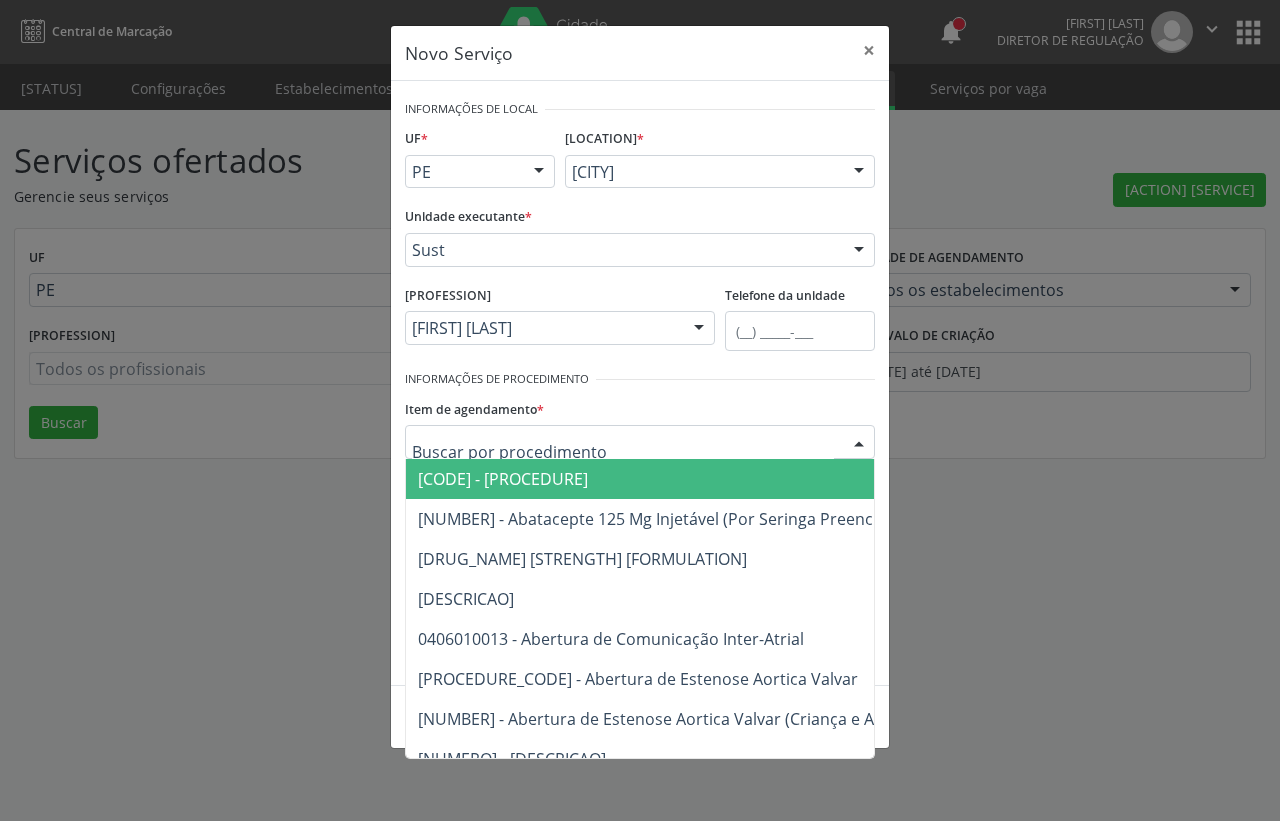 click on "Item de agendamento
*
[CODE] - .Quimioterapia de Leucemia Linfoide/Linfoblástica Aguda, Leucemia Mieloide Aguda e Leucemia Promielocítica Aguda Na Infância e Adolescência - 1ª Linha - Fase de Manutenção   [CODE] - Abatacepte 125 Mg Injetável (Por Seringa Preenchida)   [CODE] - Abatacepte 250 Mg Injetável (Por Frasco Ampola).   [CODE] - Abciximabe   [CODE] - Abertura de Comunicação Inter-Atrial   [CODE] - Abertura de Estenose Aortica Valvar   [CODE] - Abertura de Estenose Aortica Valvar (Criança e Adolescente)   [CODE] - Abertura de Estenose Pulmonar Valvar   [CODE] - Abertura de Estenose Pulmonar Valvar (Criança e Adolescente)   [CODE] - Abordagem Cognitiva Comportamental do Fumante (Por Atendimento / Paciente)   [CODE] - Acesso A Polpa Dentaria e Medicacao (Por Dente)   [CODE] - Acetazolamida 250 Mg (Por Comprimido)   [CODE] - Acidez Titulável no Leite Humano (Dornic)" at bounding box center (640, 250) 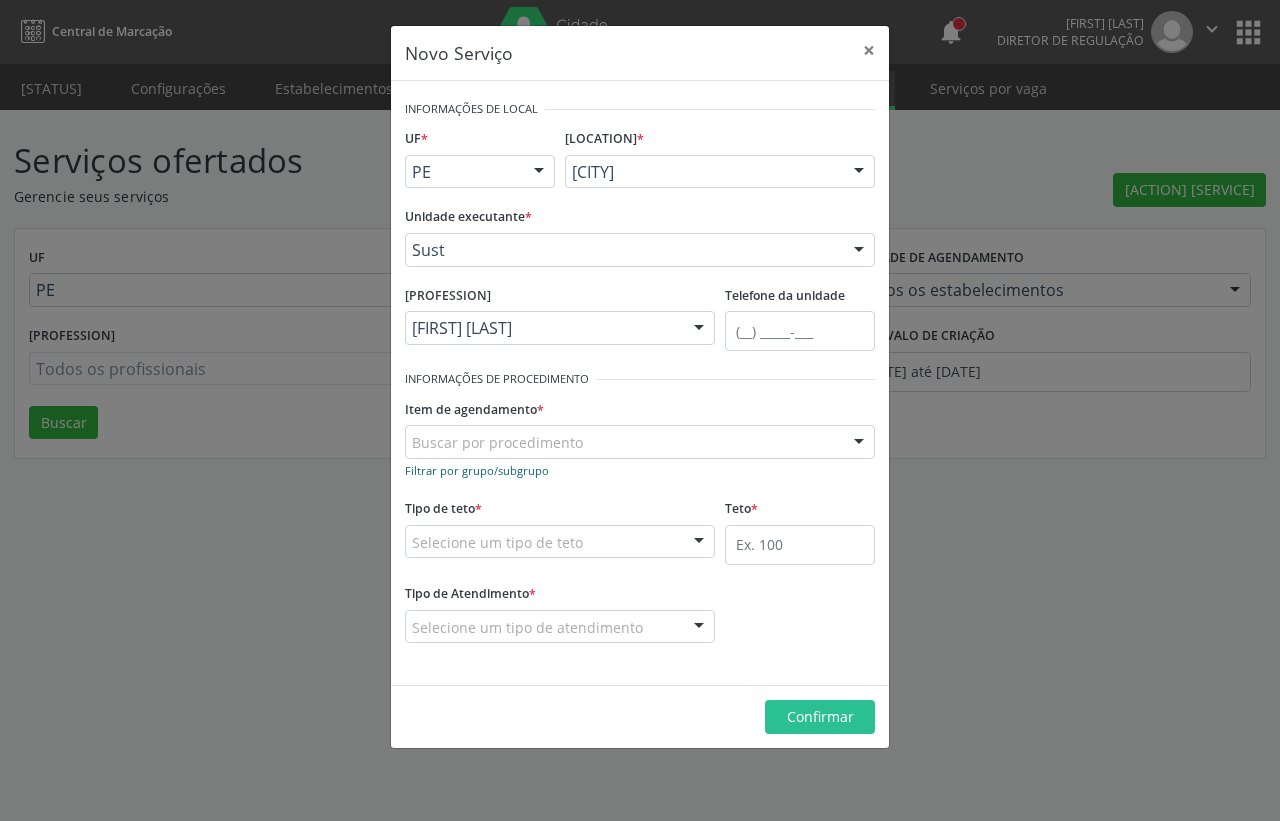 click on "Filtrar por grupo/subgrupo" at bounding box center [477, 470] 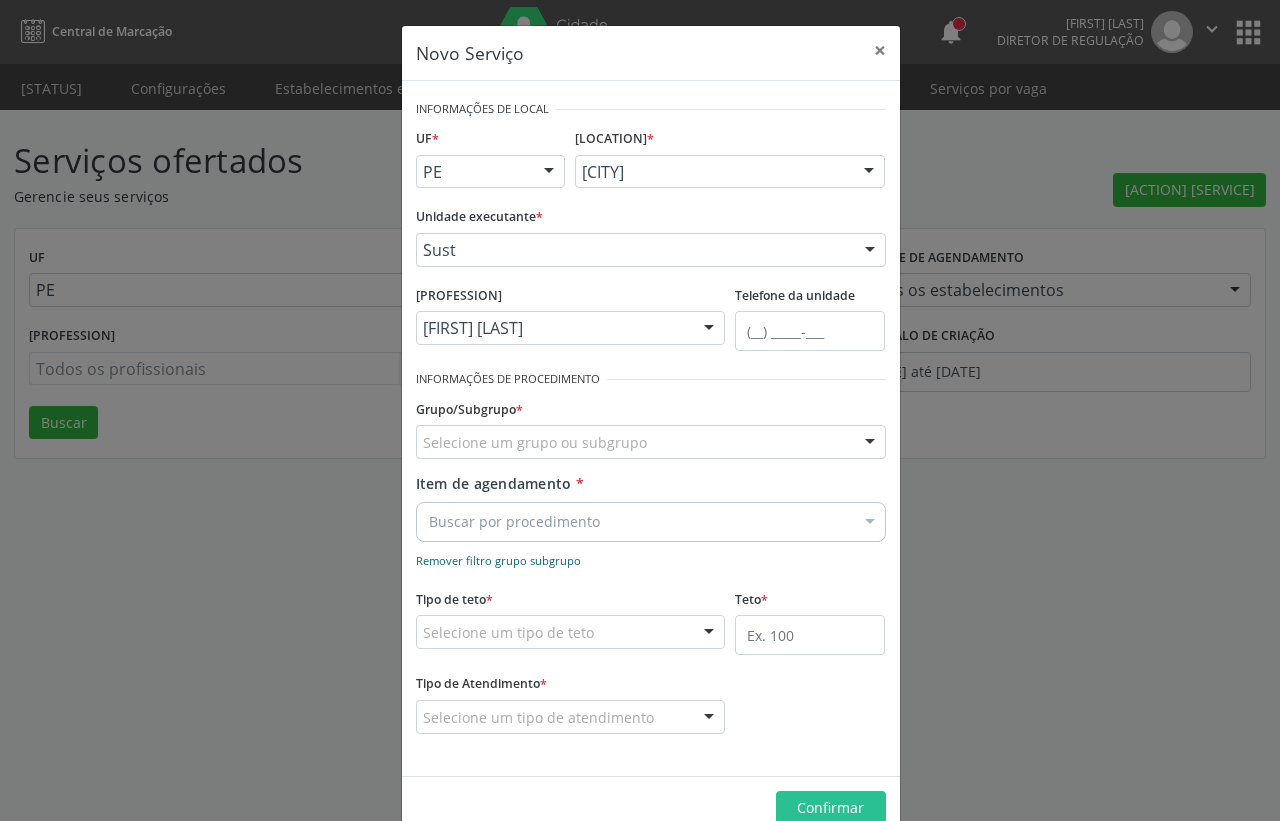 click on "Remover filtro grupo subgrupo" at bounding box center [498, 560] 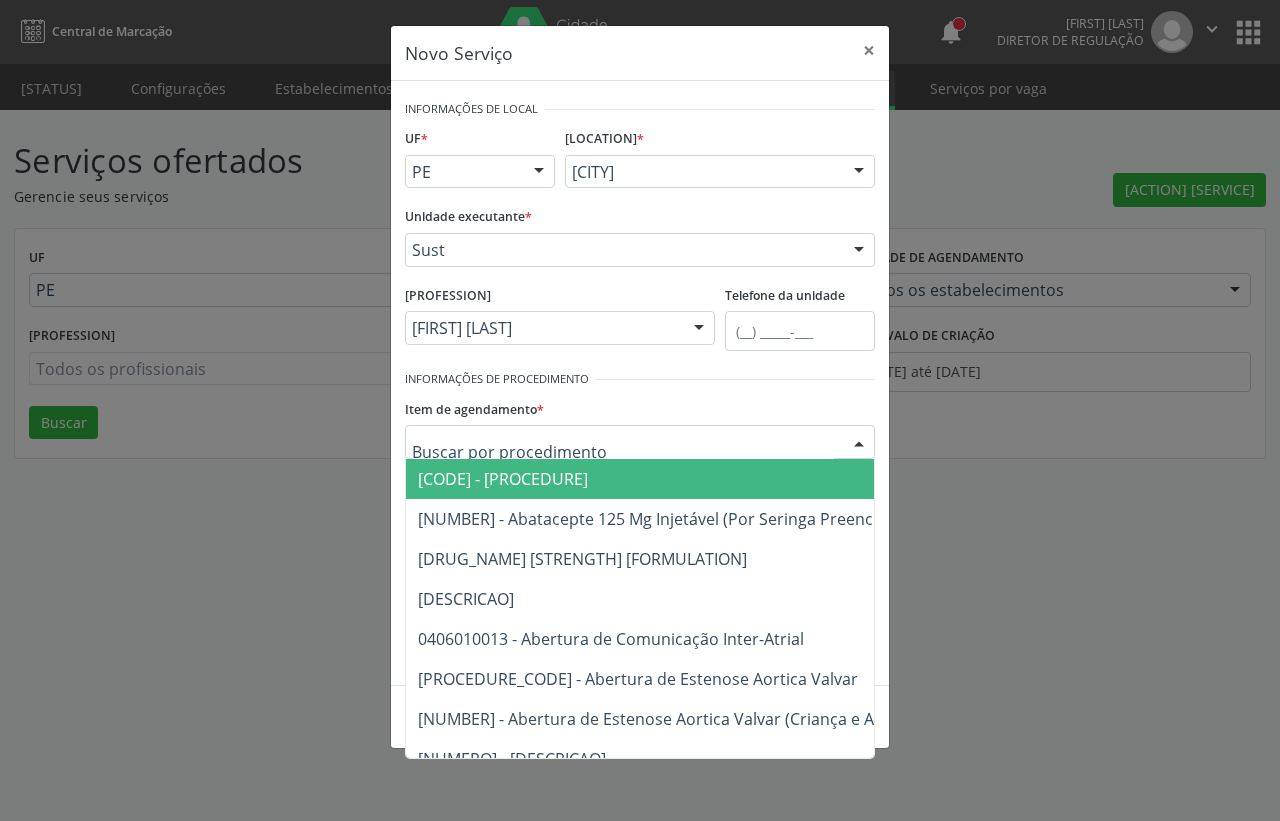 click at bounding box center [640, 442] 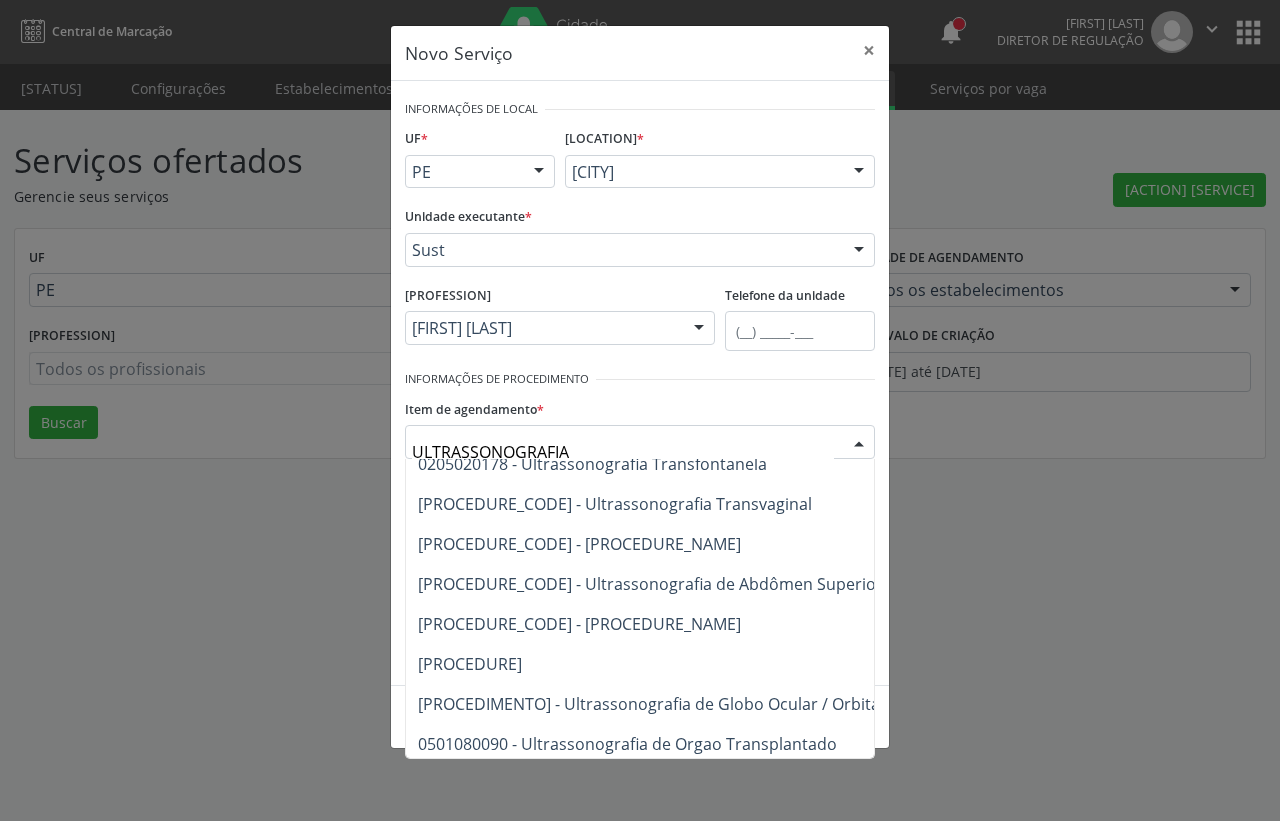 scroll, scrollTop: 0, scrollLeft: 0, axis: both 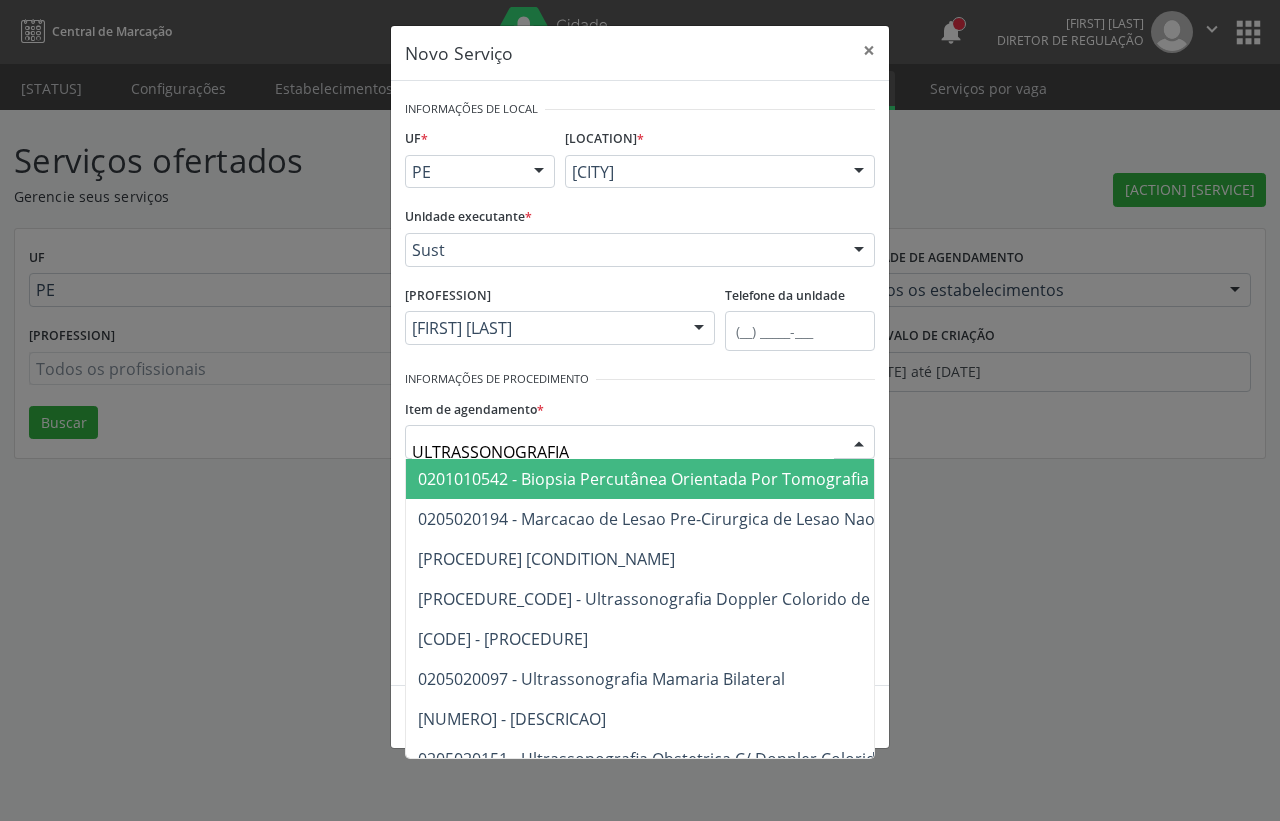 drag, startPoint x: 582, startPoint y: 441, endPoint x: 375, endPoint y: 463, distance: 208.1658 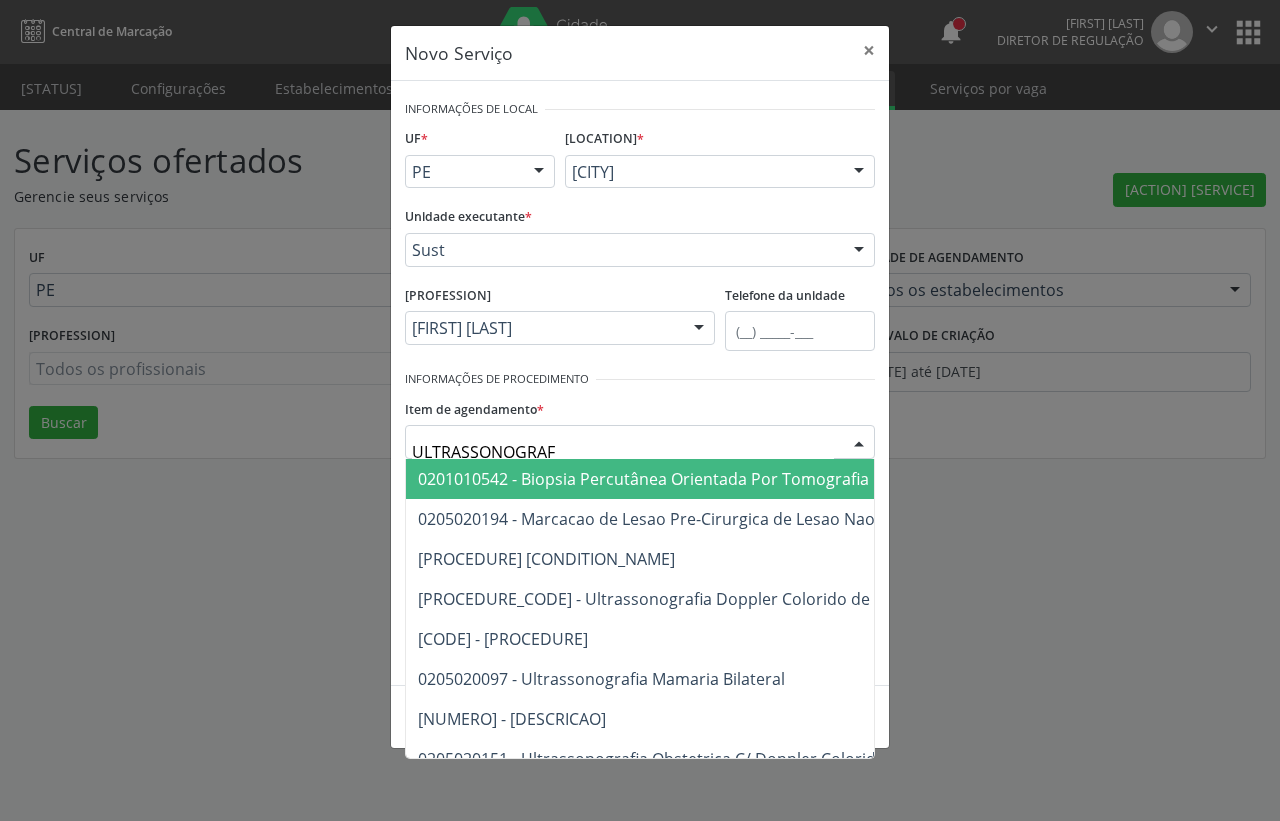 type on "ULTRASSONOGRAFI" 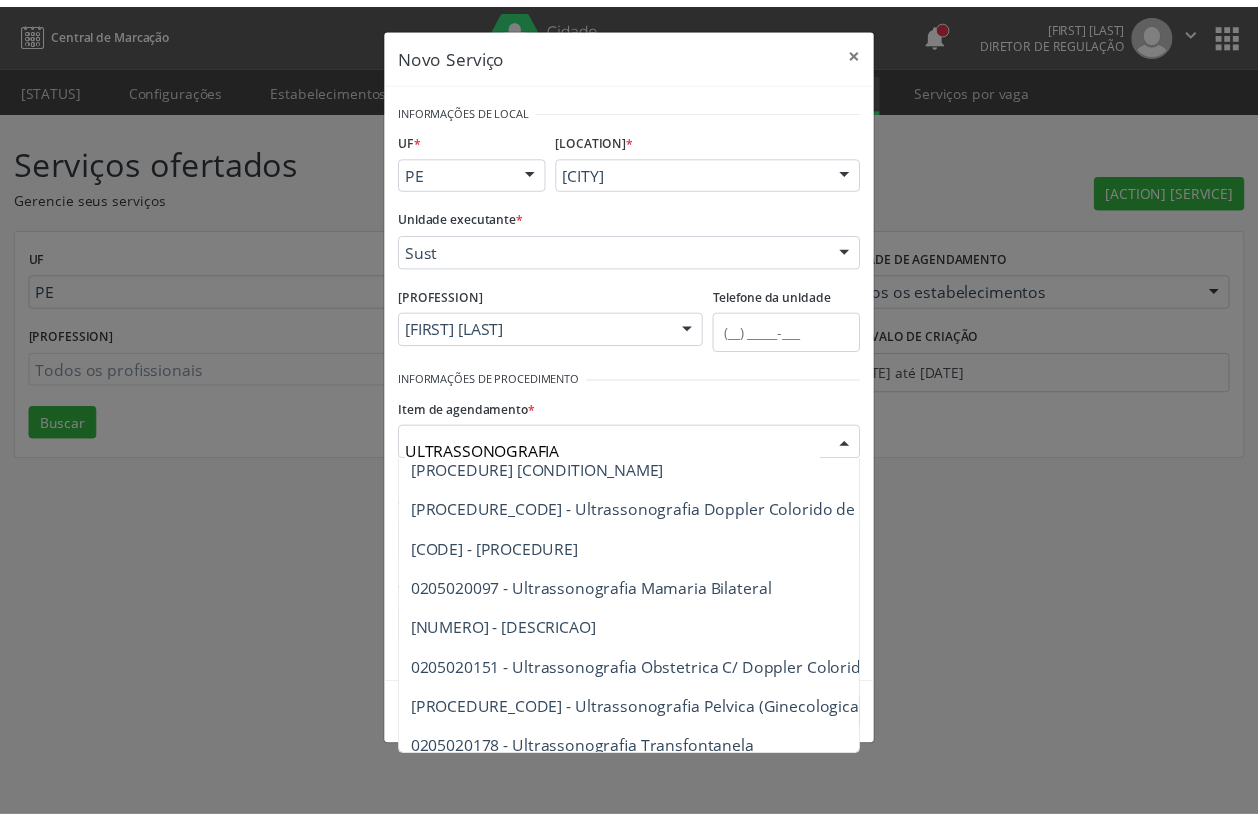 scroll, scrollTop: 116, scrollLeft: 0, axis: vertical 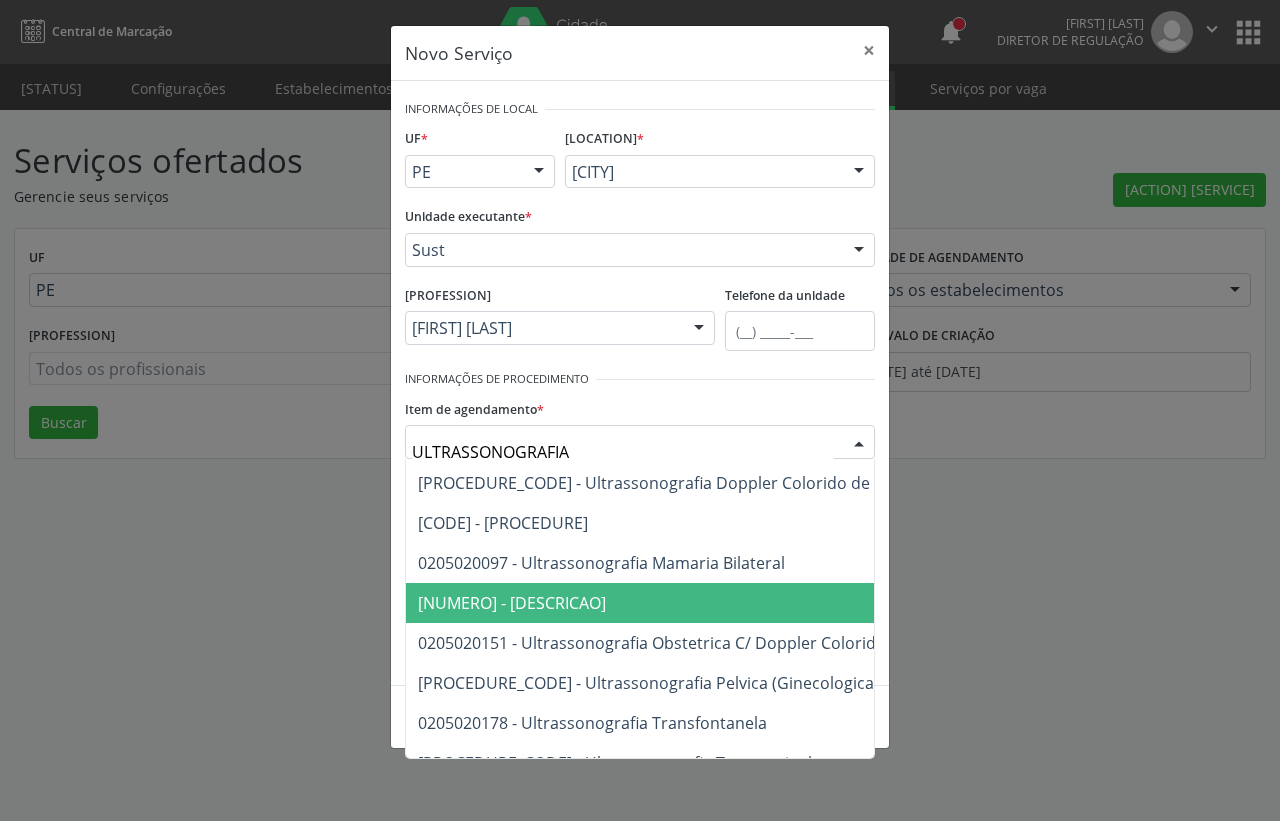 click on "[NUMERO] - [DESCRICAO]" at bounding box center (909, 603) 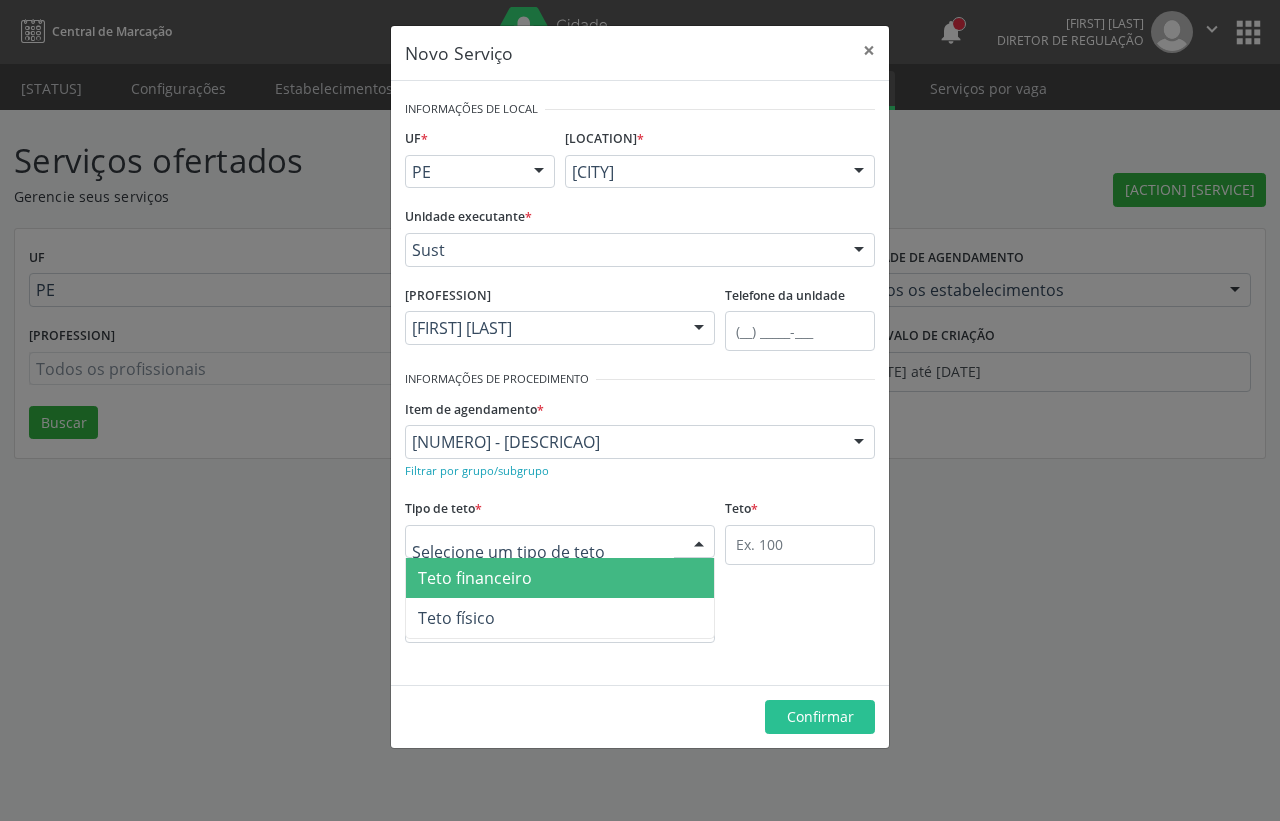 click at bounding box center [560, 542] 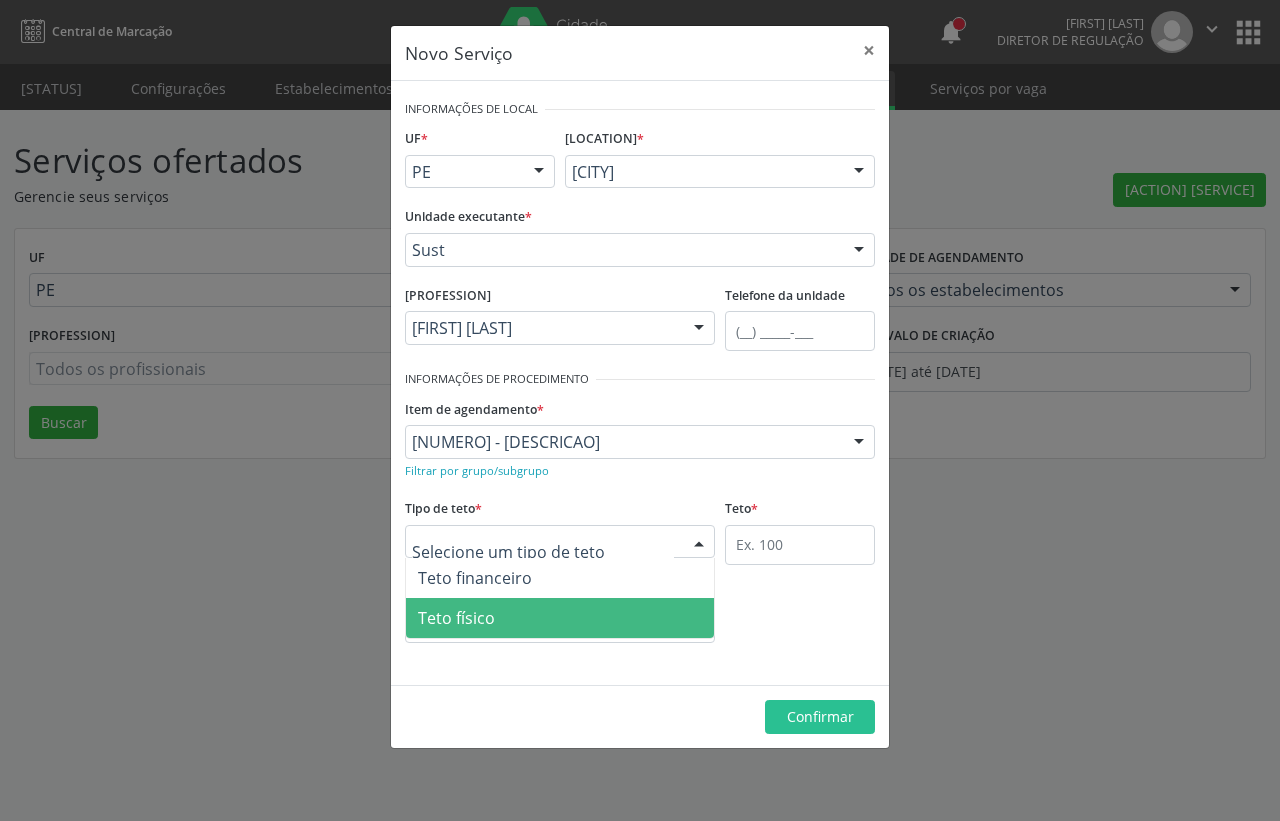 click on "Teto físico" at bounding box center [560, 618] 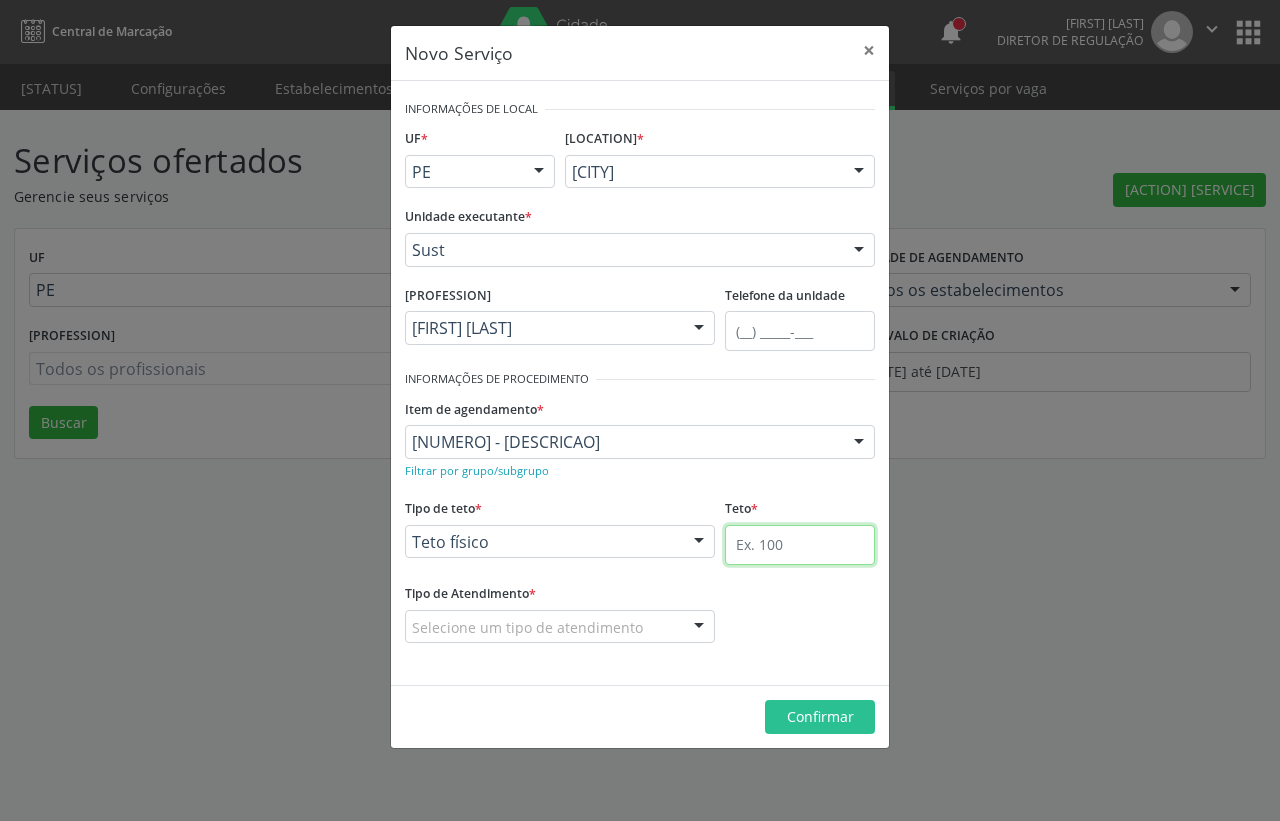 click at bounding box center (800, 545) 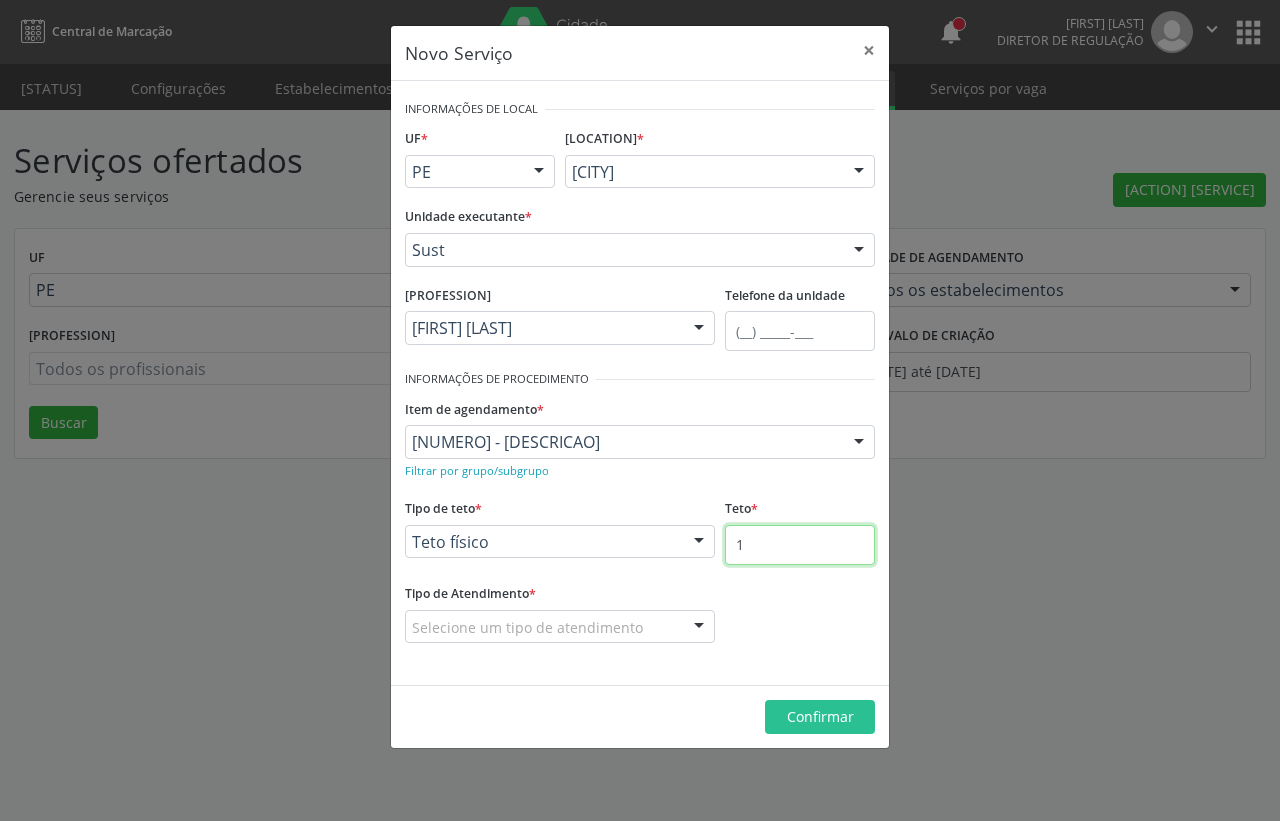 type on "1" 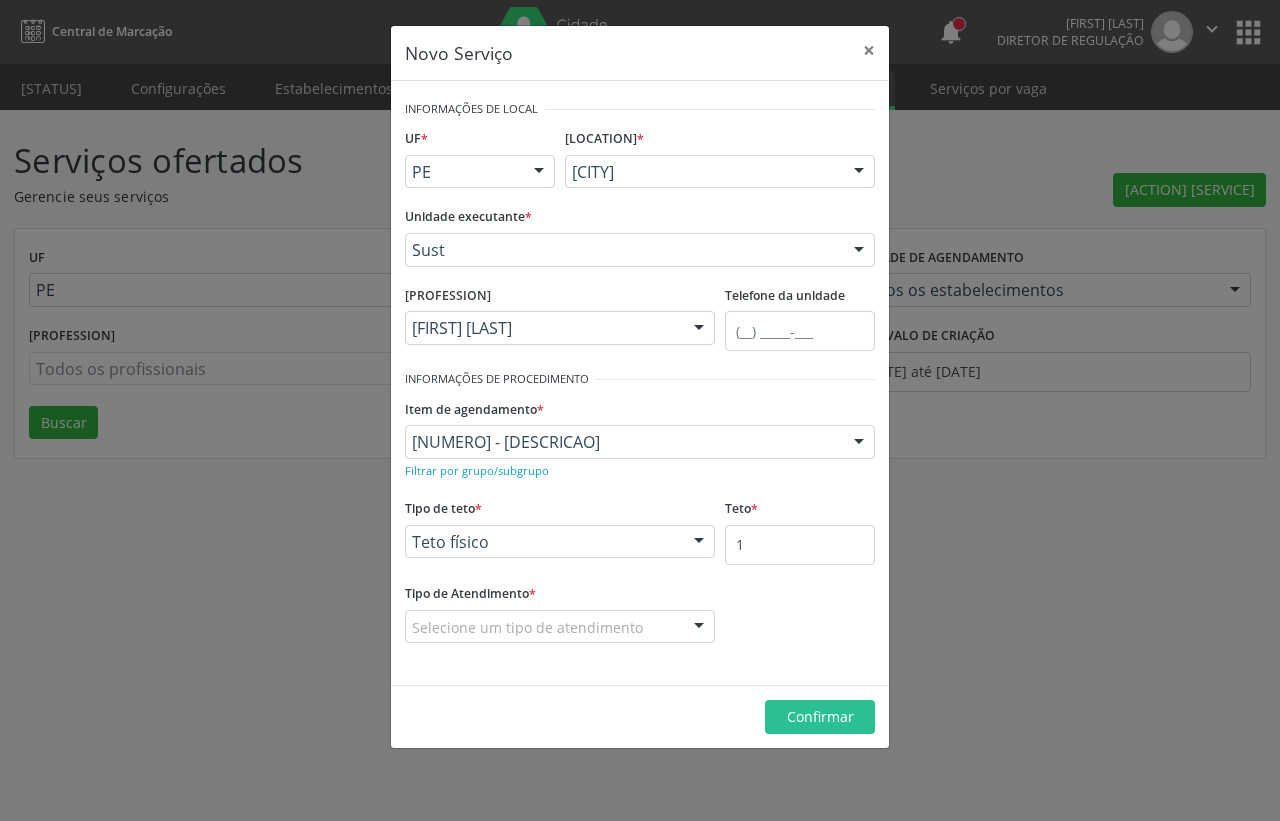 click on "Selecione um tipo de atendimento" at bounding box center [560, 627] 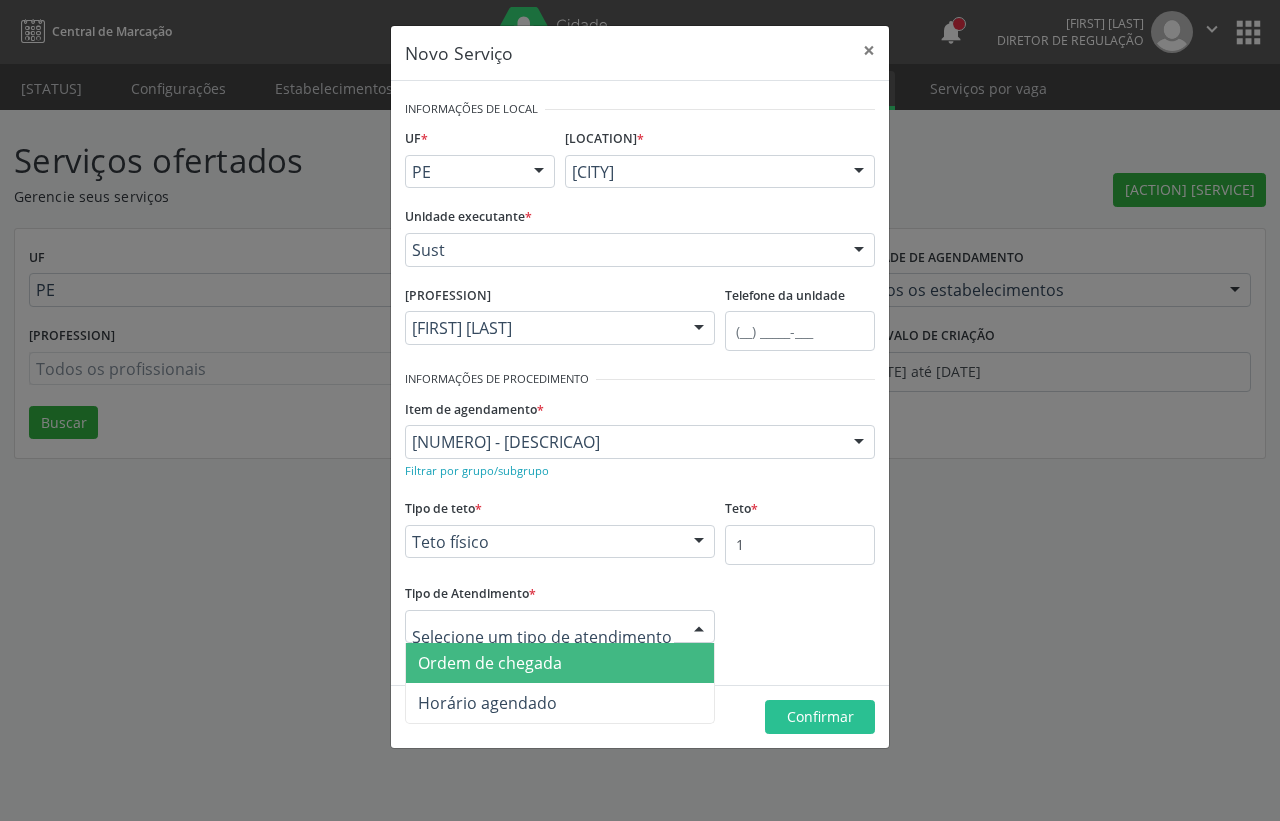 click on "Ordem de chegada" at bounding box center [560, 663] 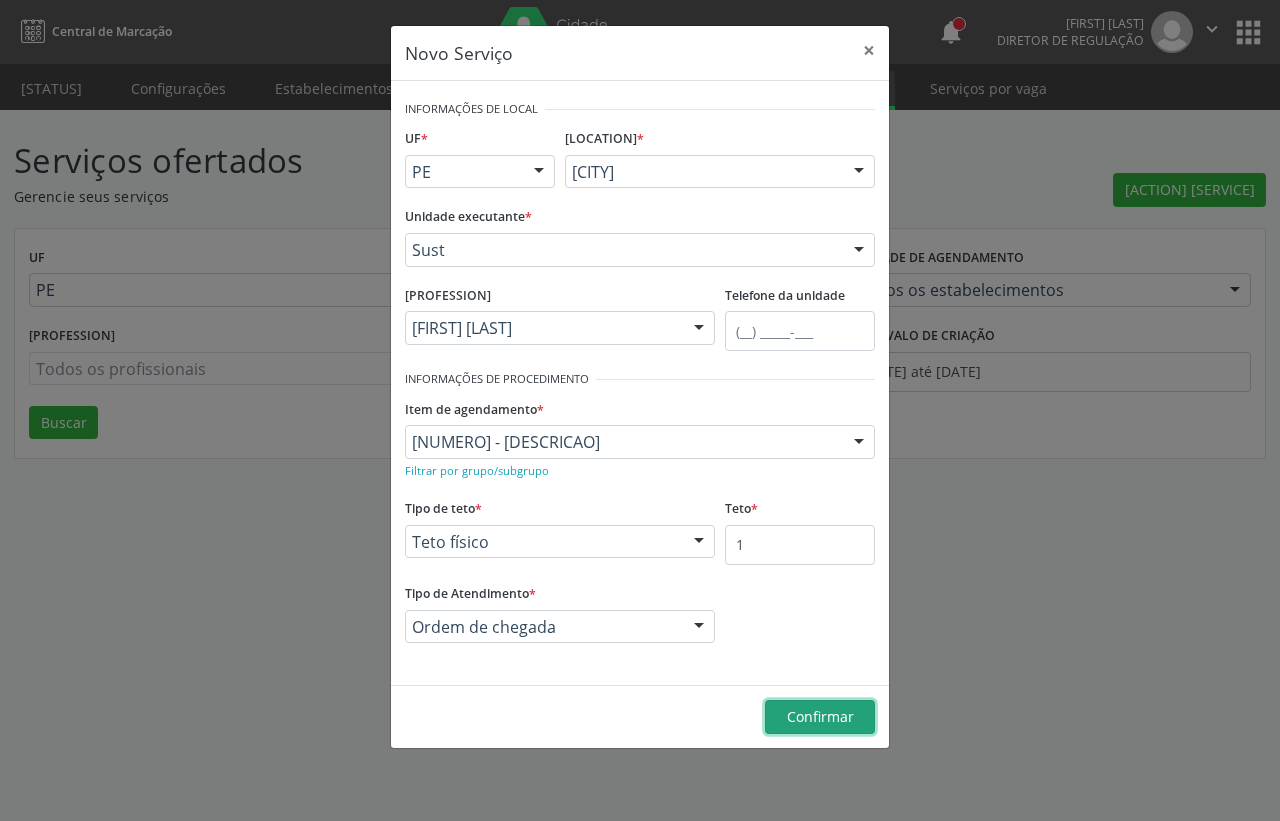 click on "Confirmar" at bounding box center (820, 716) 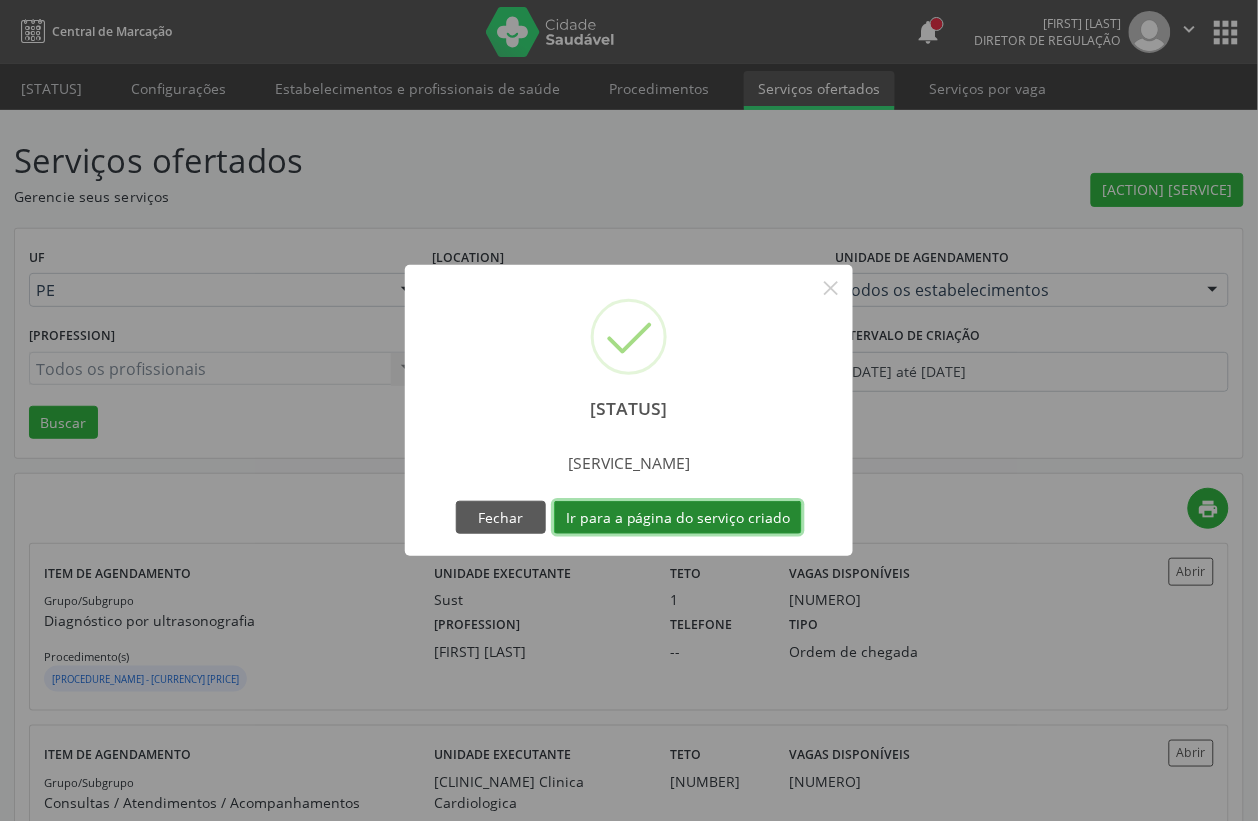click on "Ir para a página do serviço criado" at bounding box center (678, 518) 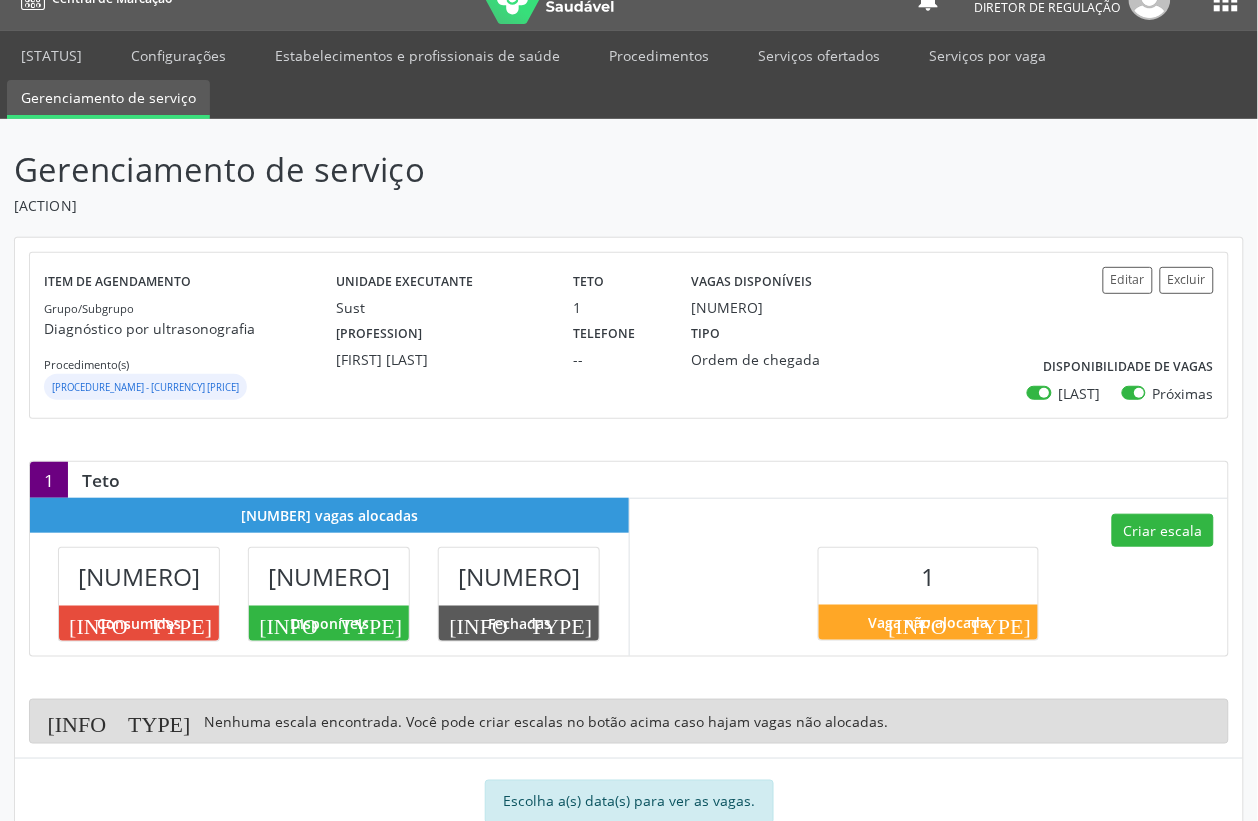 scroll, scrollTop: 0, scrollLeft: 0, axis: both 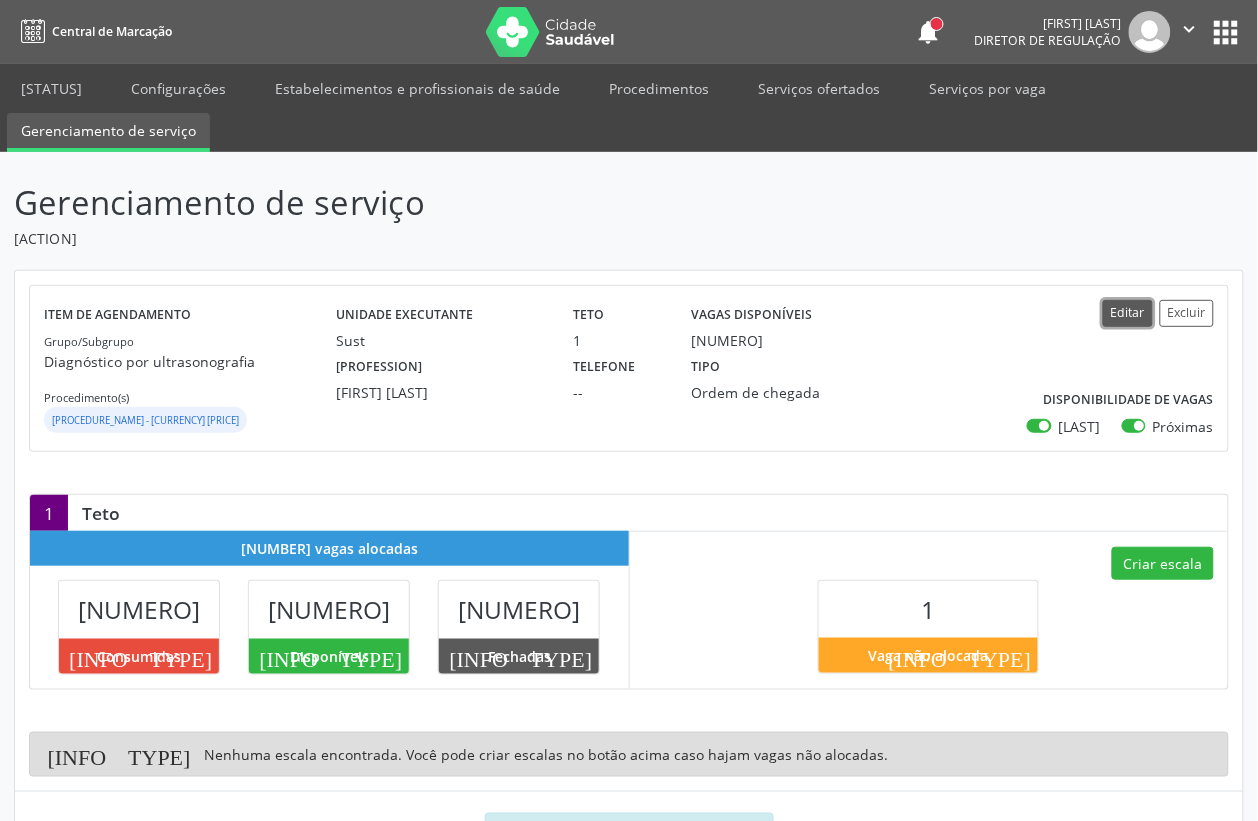 click on "Editar" at bounding box center (1128, 313) 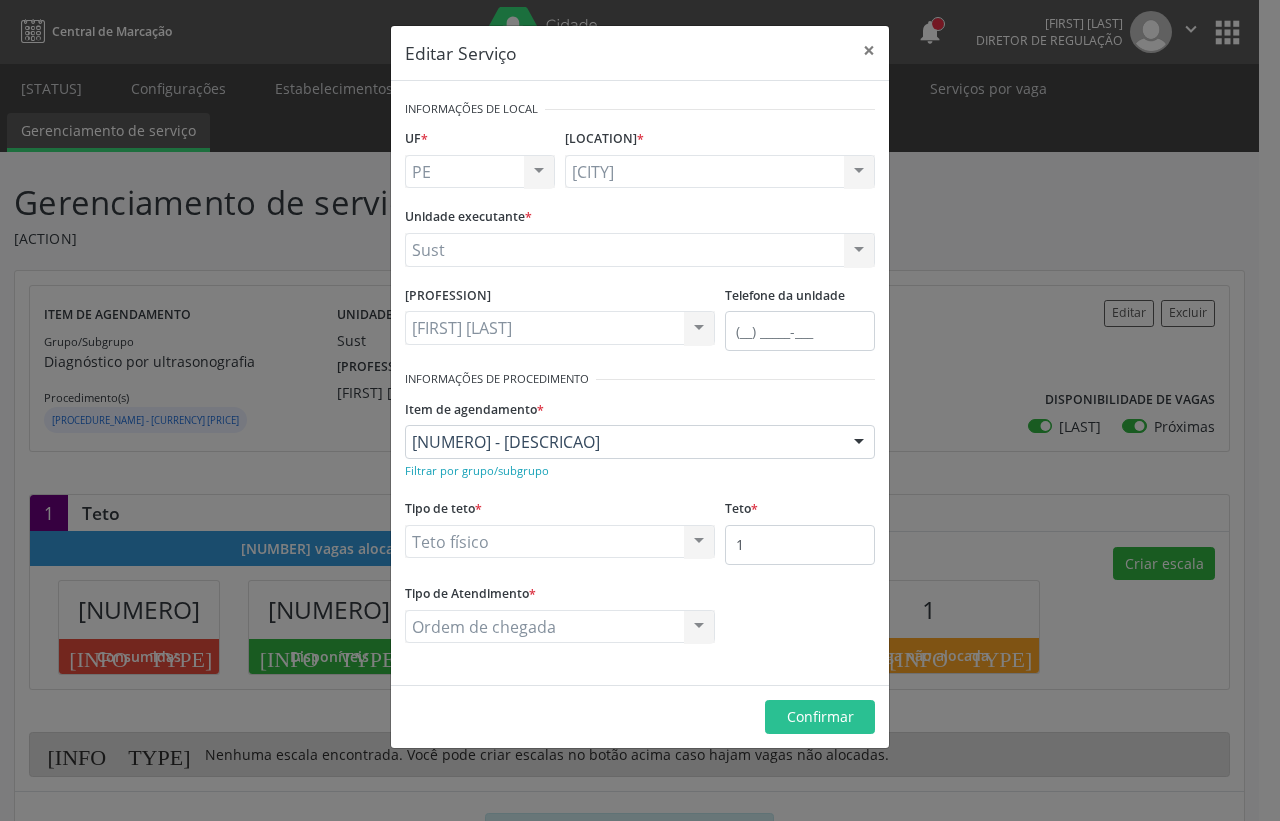 click on "[CAPTION]" at bounding box center (560, 542) 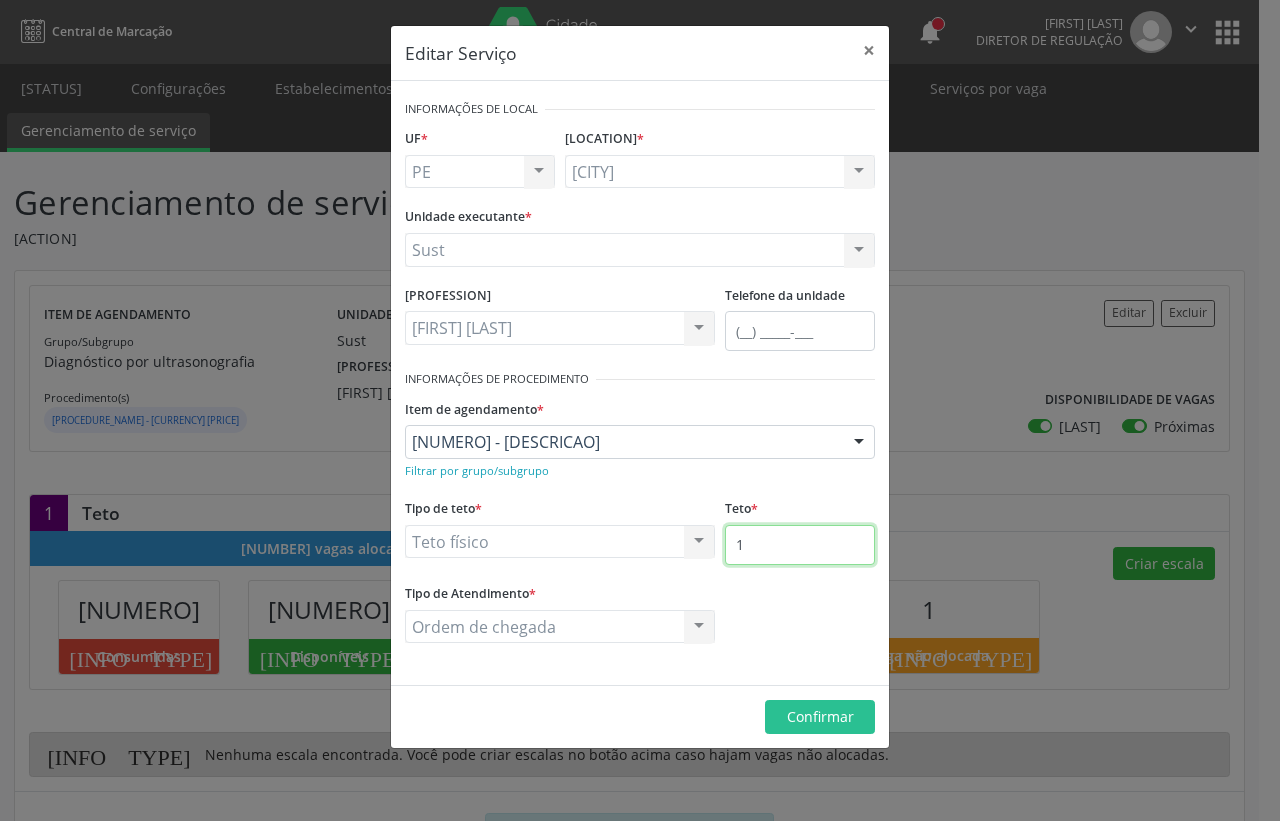 click on "1" at bounding box center (800, 545) 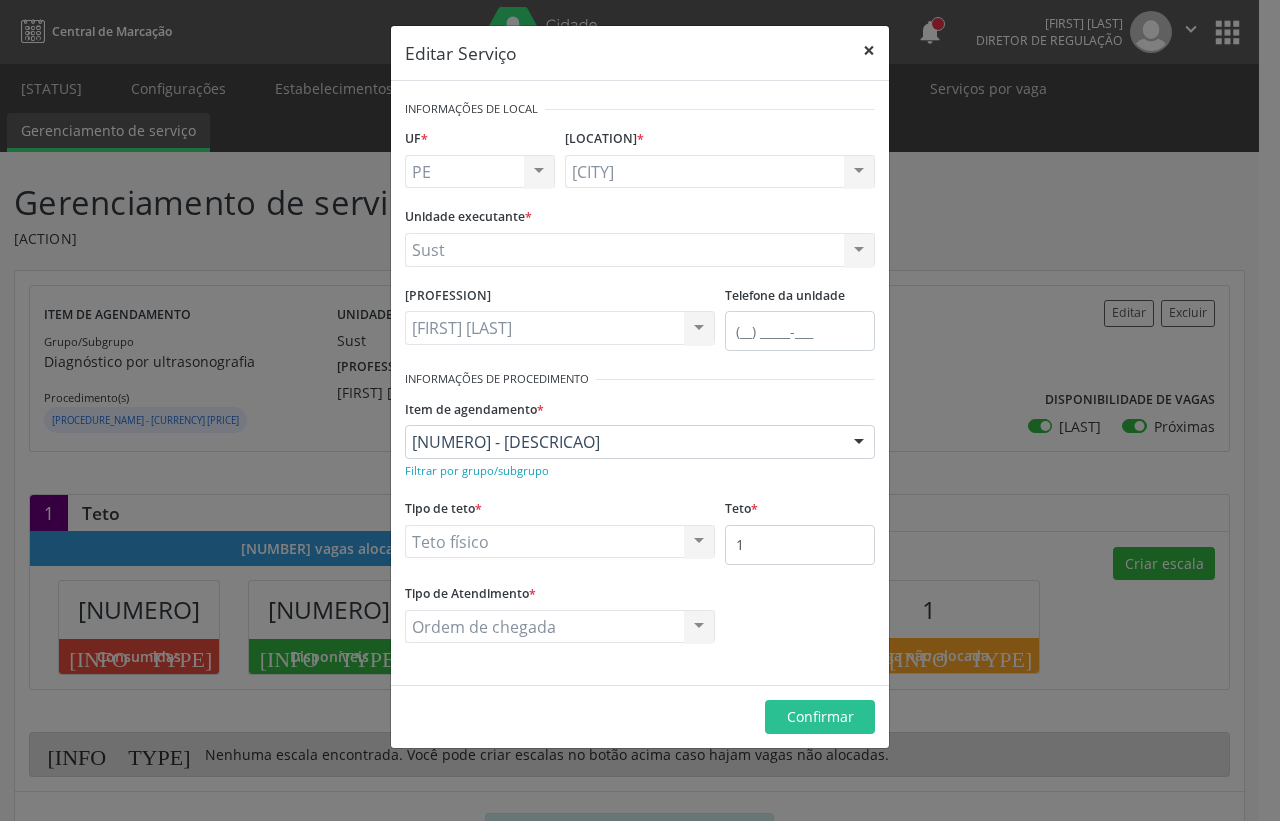 click on "×" at bounding box center [869, 50] 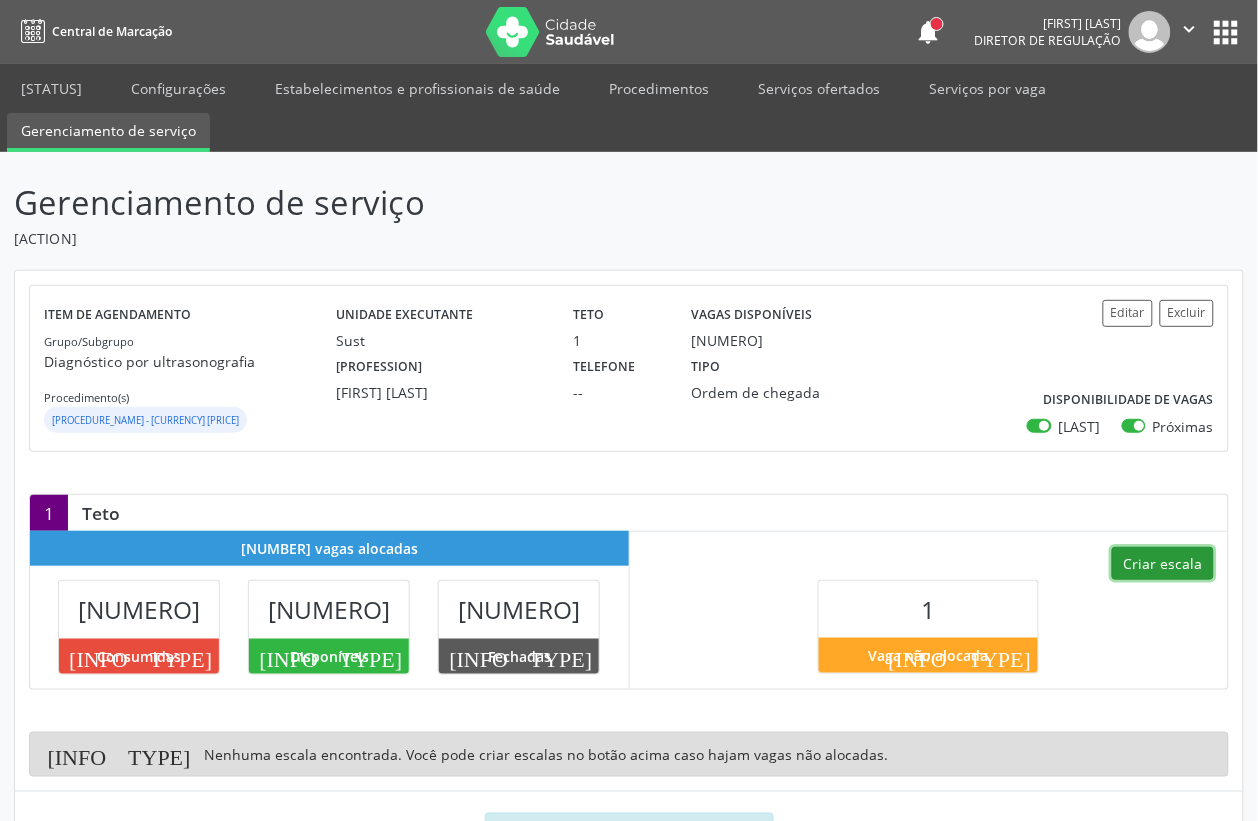 click on "Criar escala" at bounding box center [1163, 564] 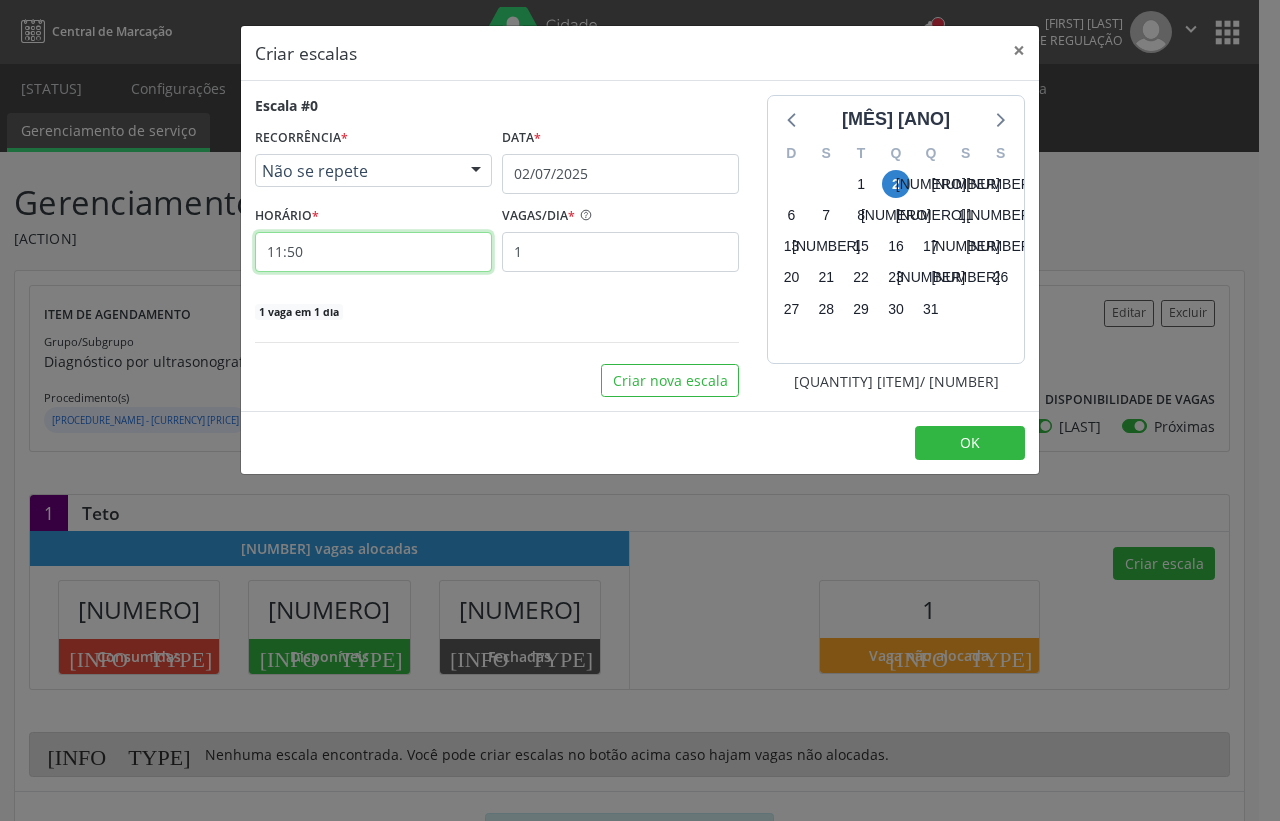 click on "11:50" at bounding box center (373, 252) 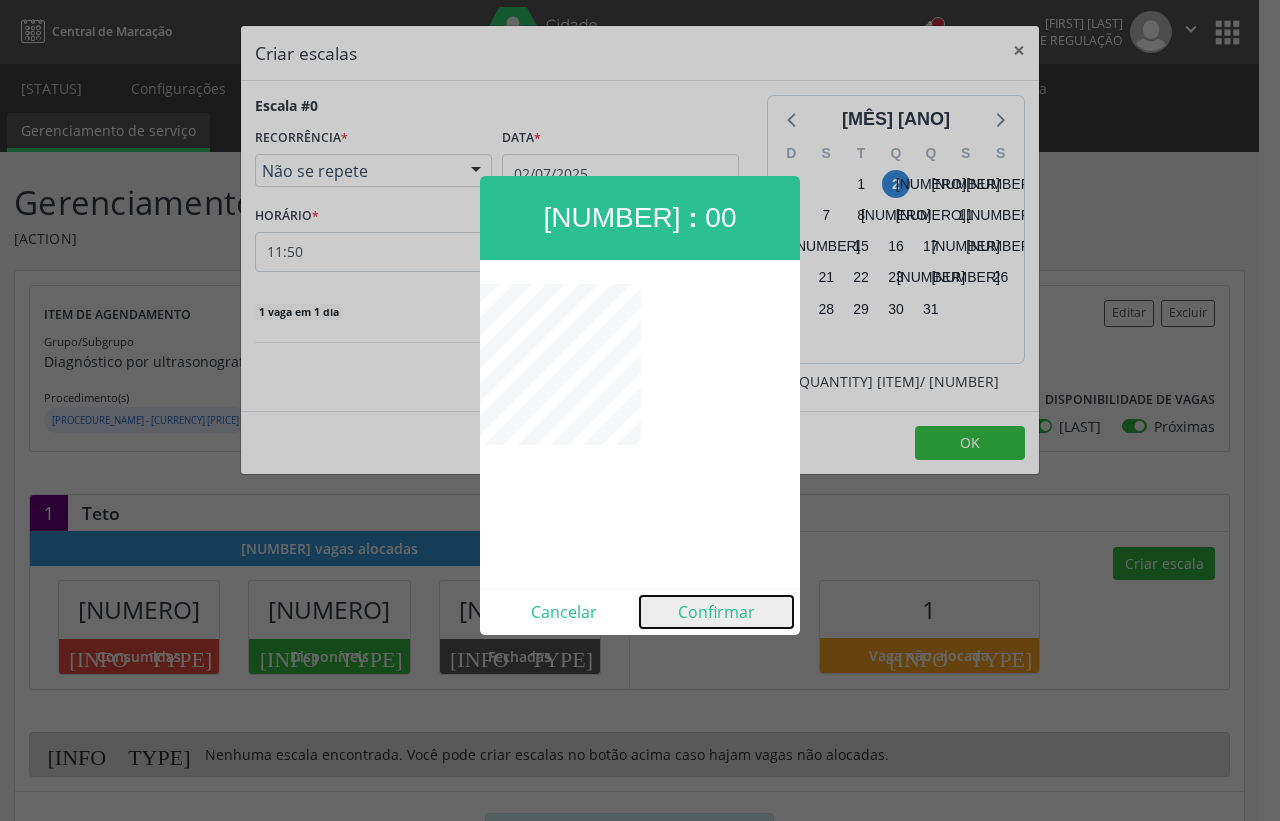 click on "Confirmar" at bounding box center [716, 612] 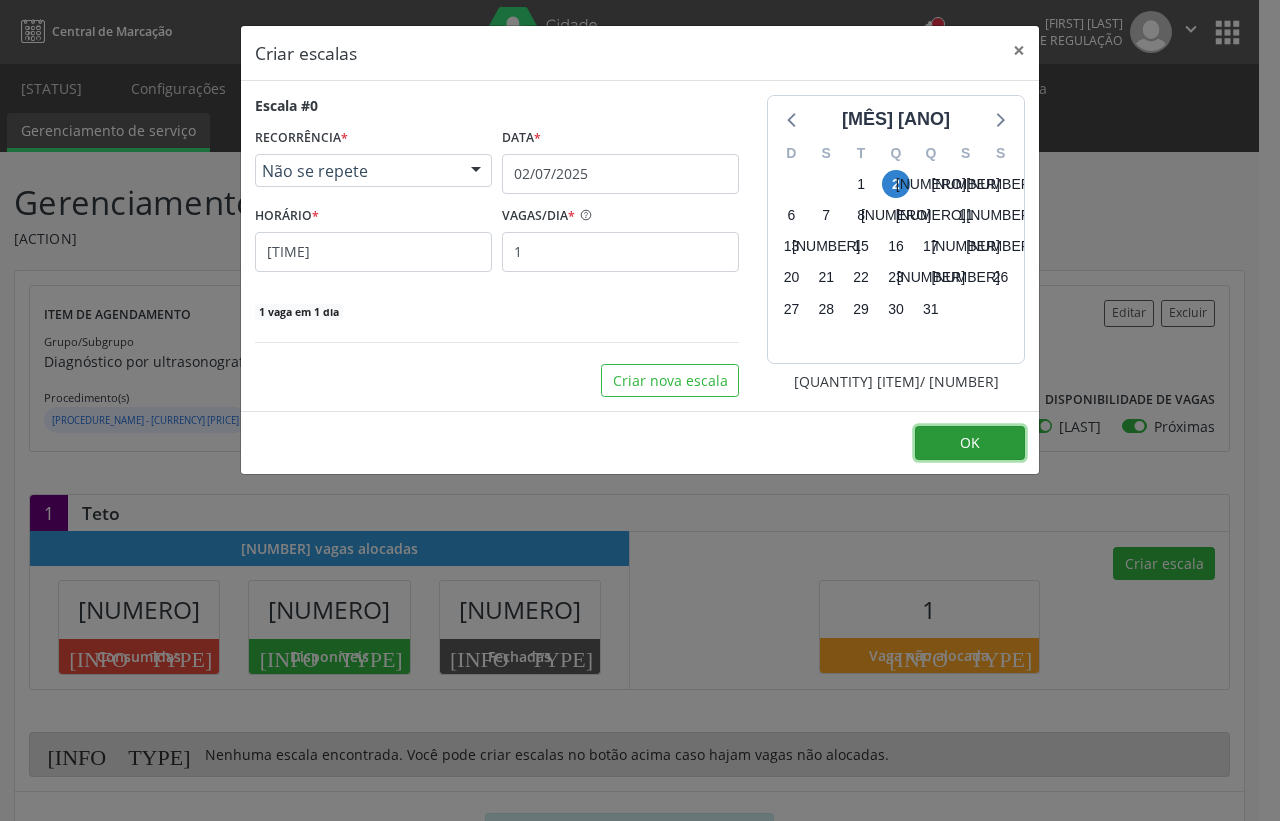 click on "OK" at bounding box center [970, 443] 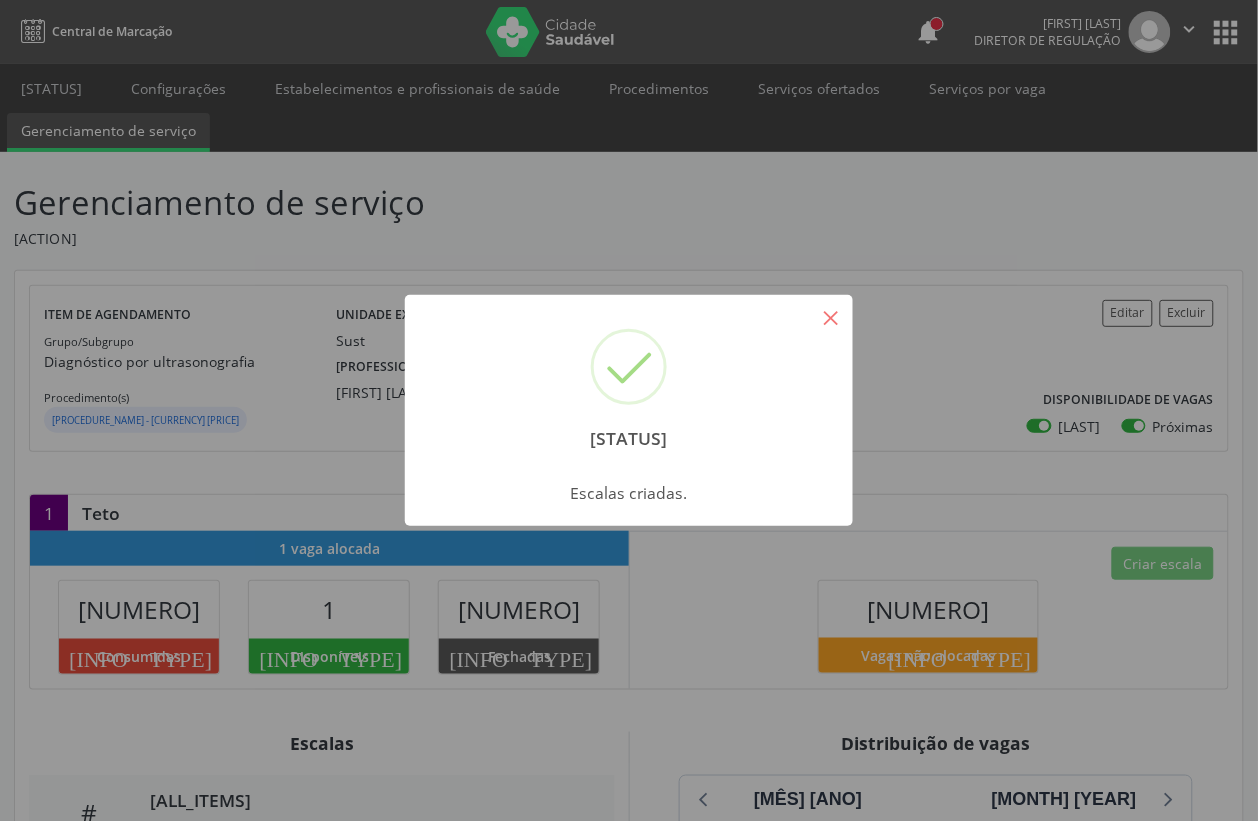 click on "×" at bounding box center (831, 317) 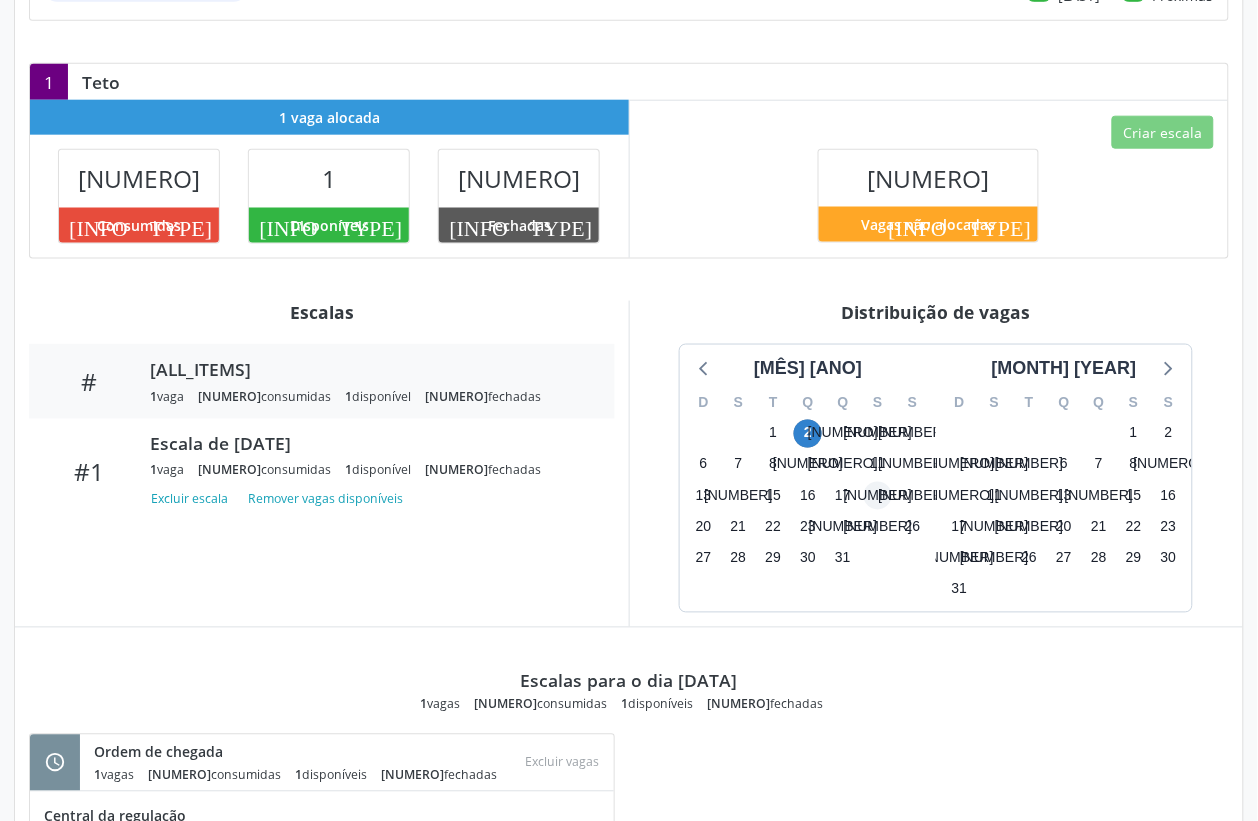 scroll, scrollTop: 0, scrollLeft: 0, axis: both 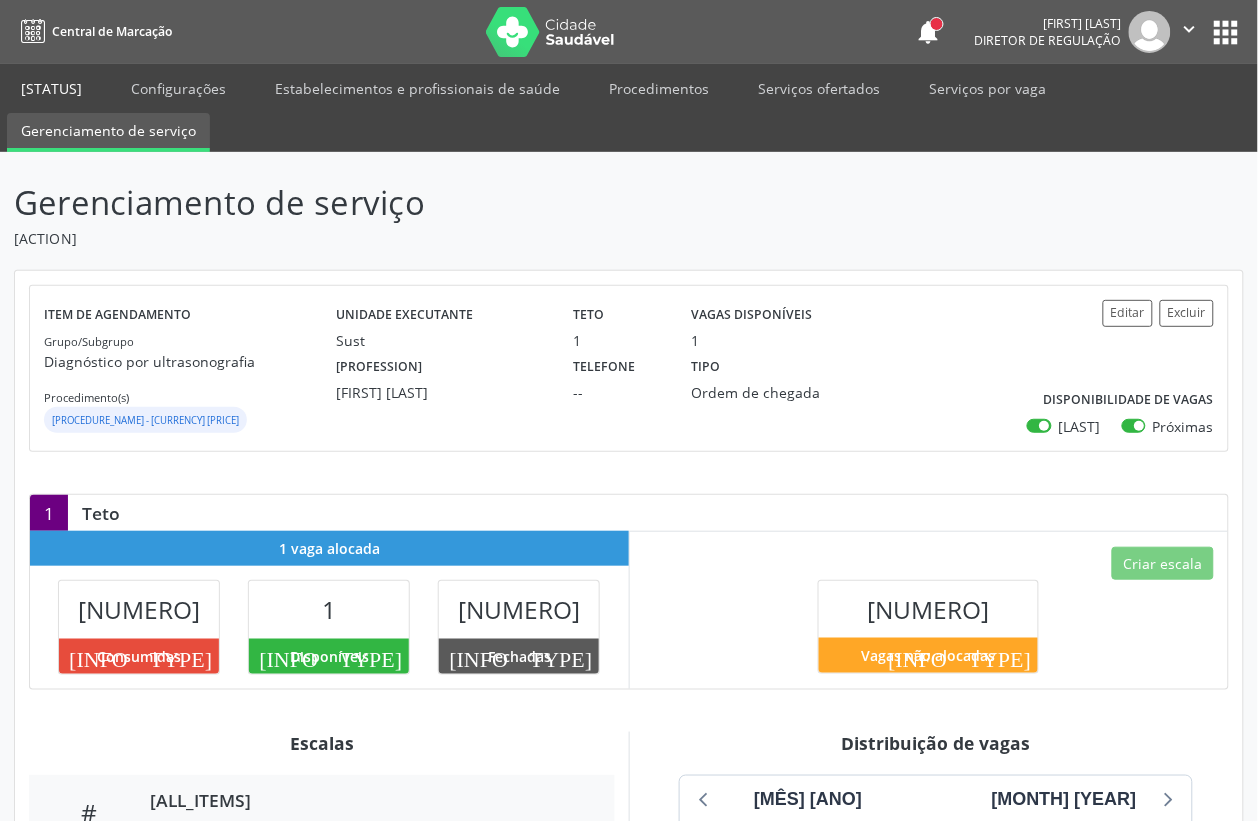 click on "[STATUS]" at bounding box center (51, 88) 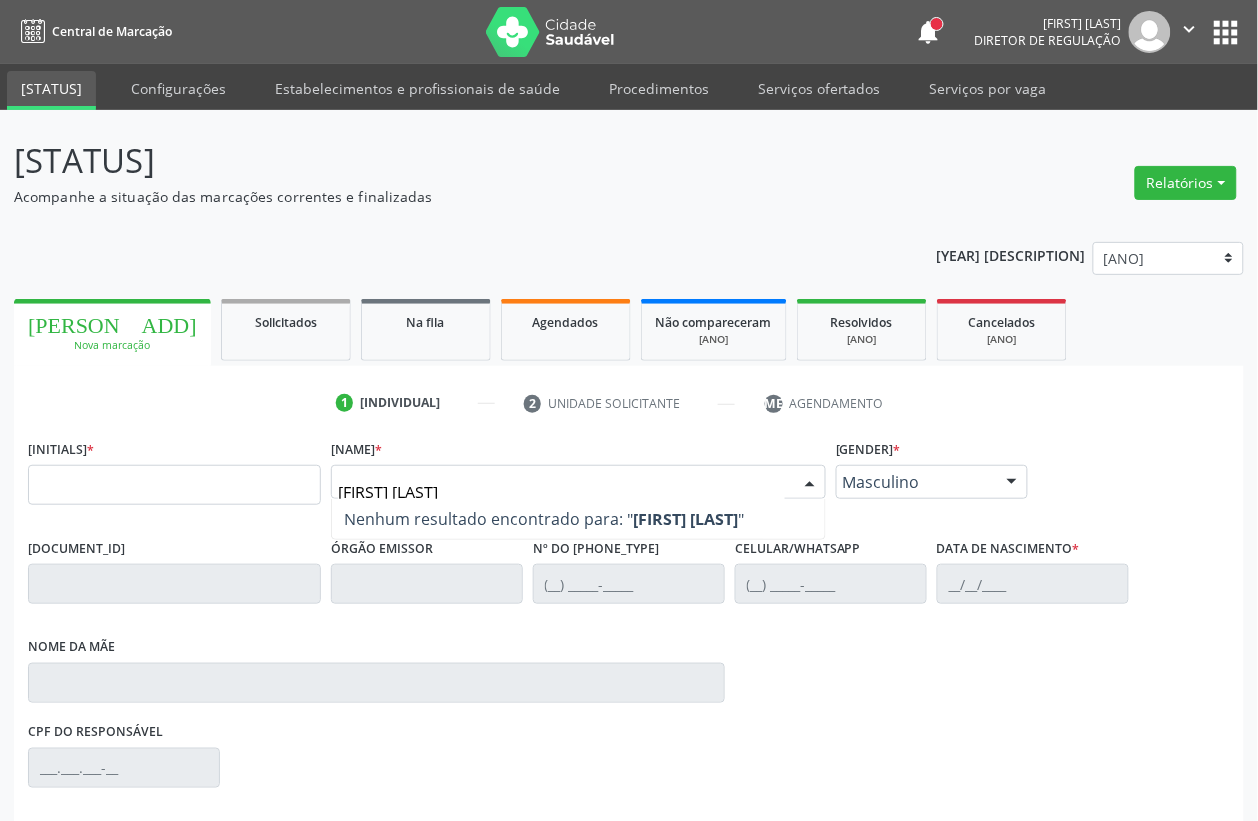 type on "[FIRST] [LAST]" 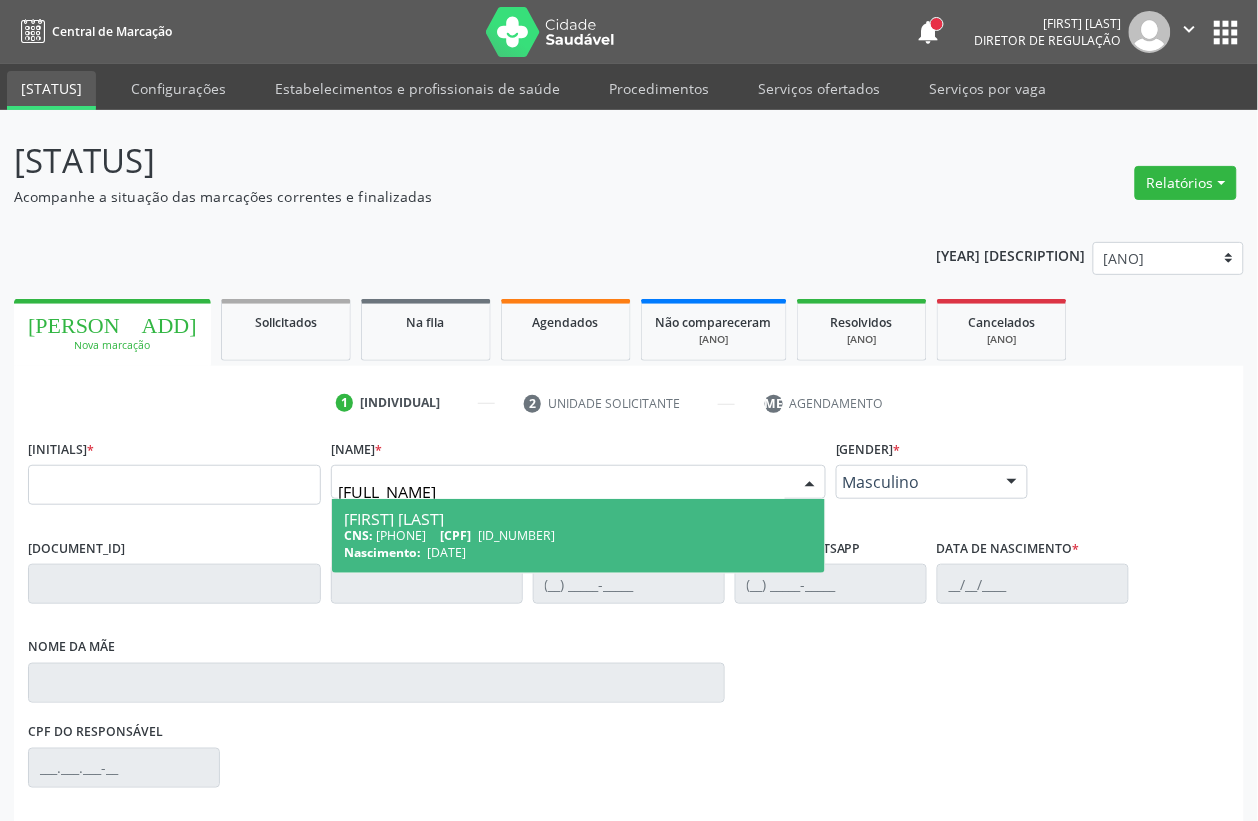 click on "CNS:
[NUMBER]
CPF:
[NUMBER].[NUMBER].[NUMBER]-[NUMBER]" at bounding box center [578, 535] 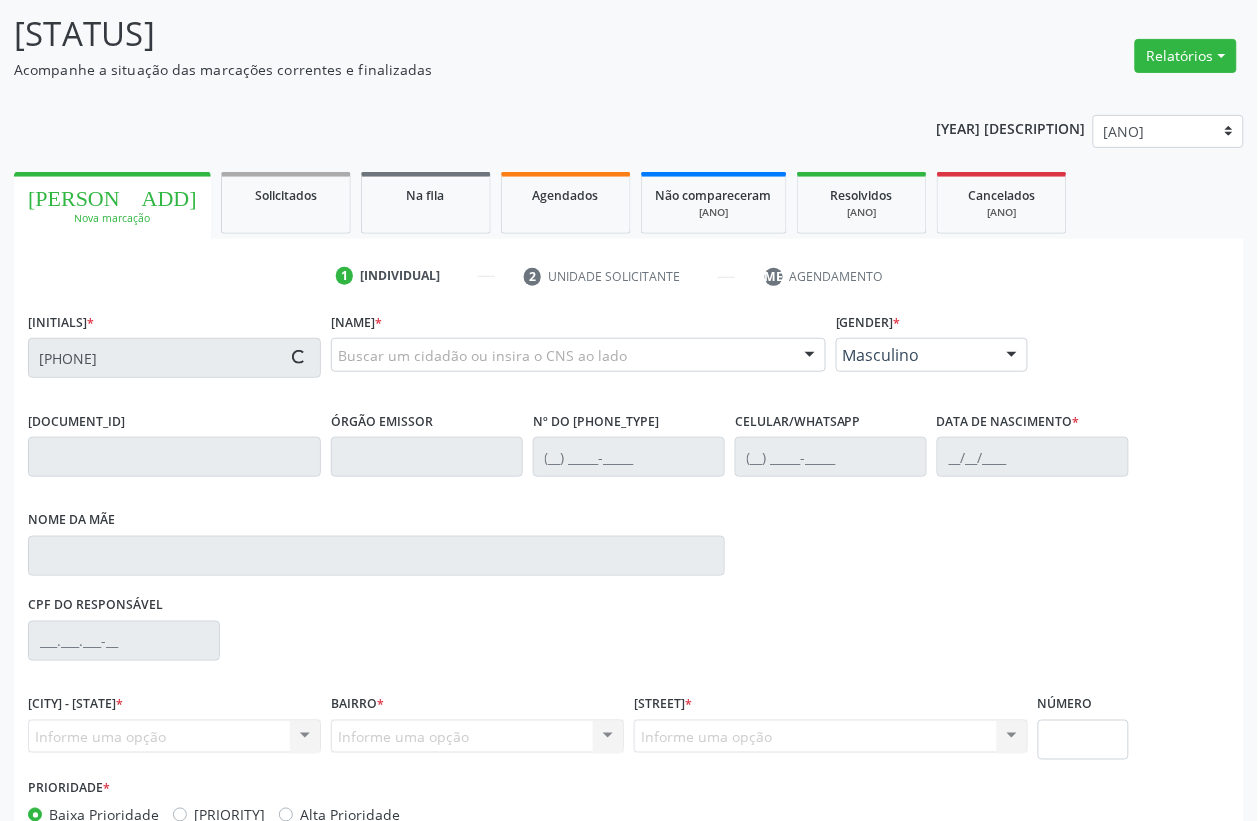 scroll, scrollTop: 248, scrollLeft: 0, axis: vertical 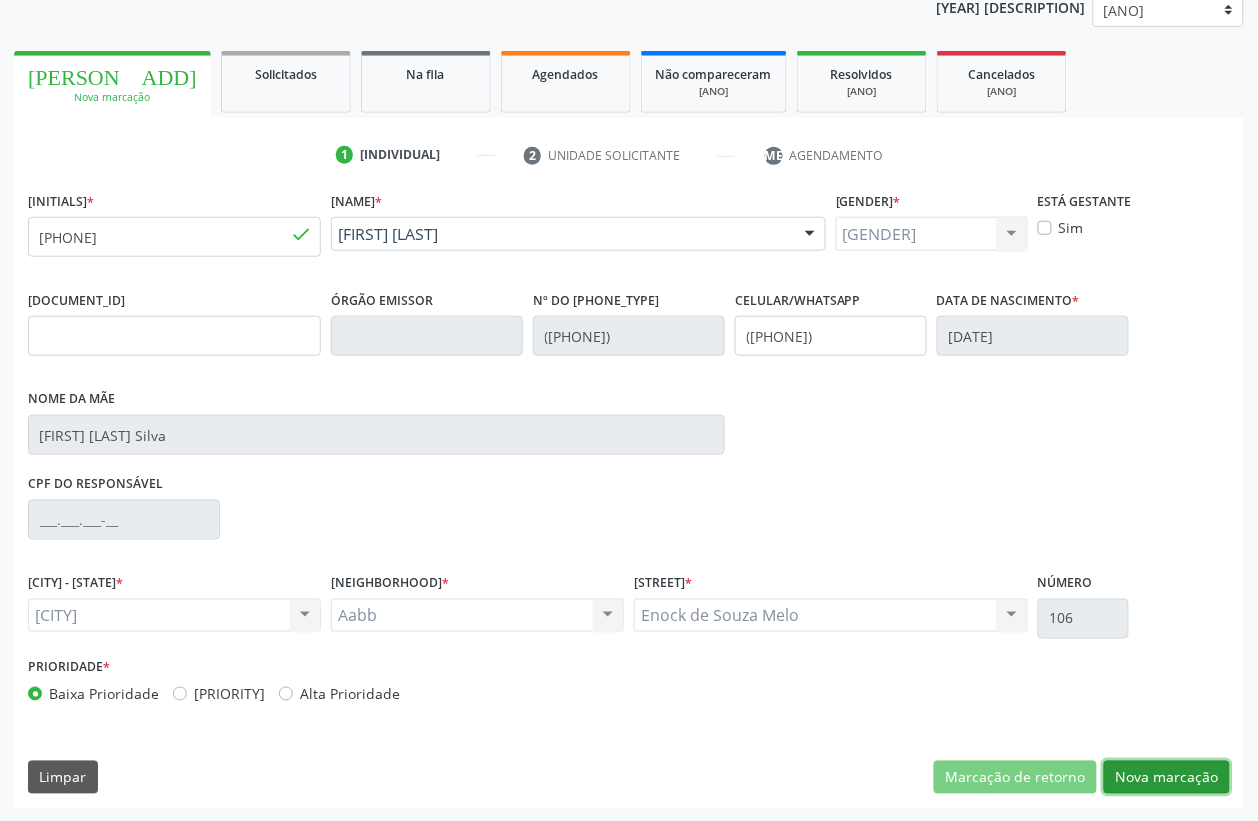 click on "Nova marcação" at bounding box center (1015, 778) 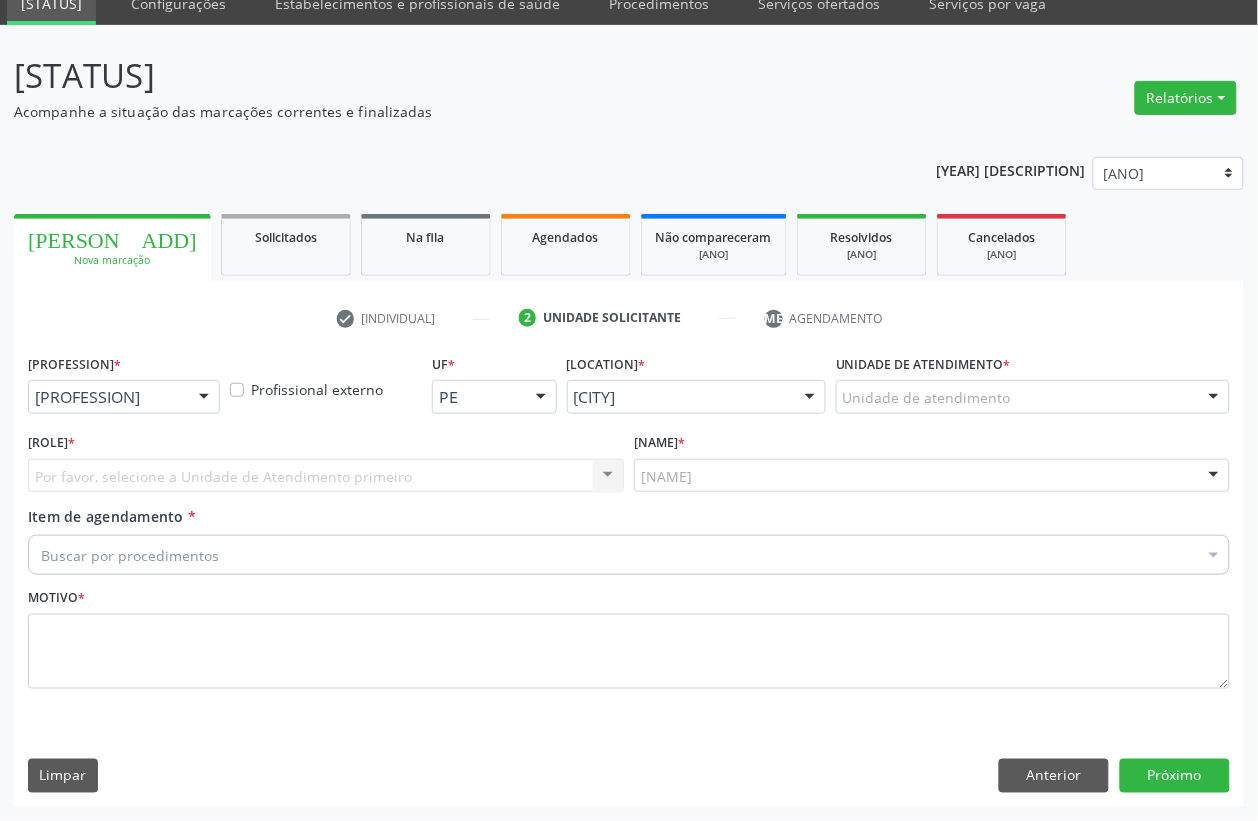 scroll, scrollTop: 85, scrollLeft: 0, axis: vertical 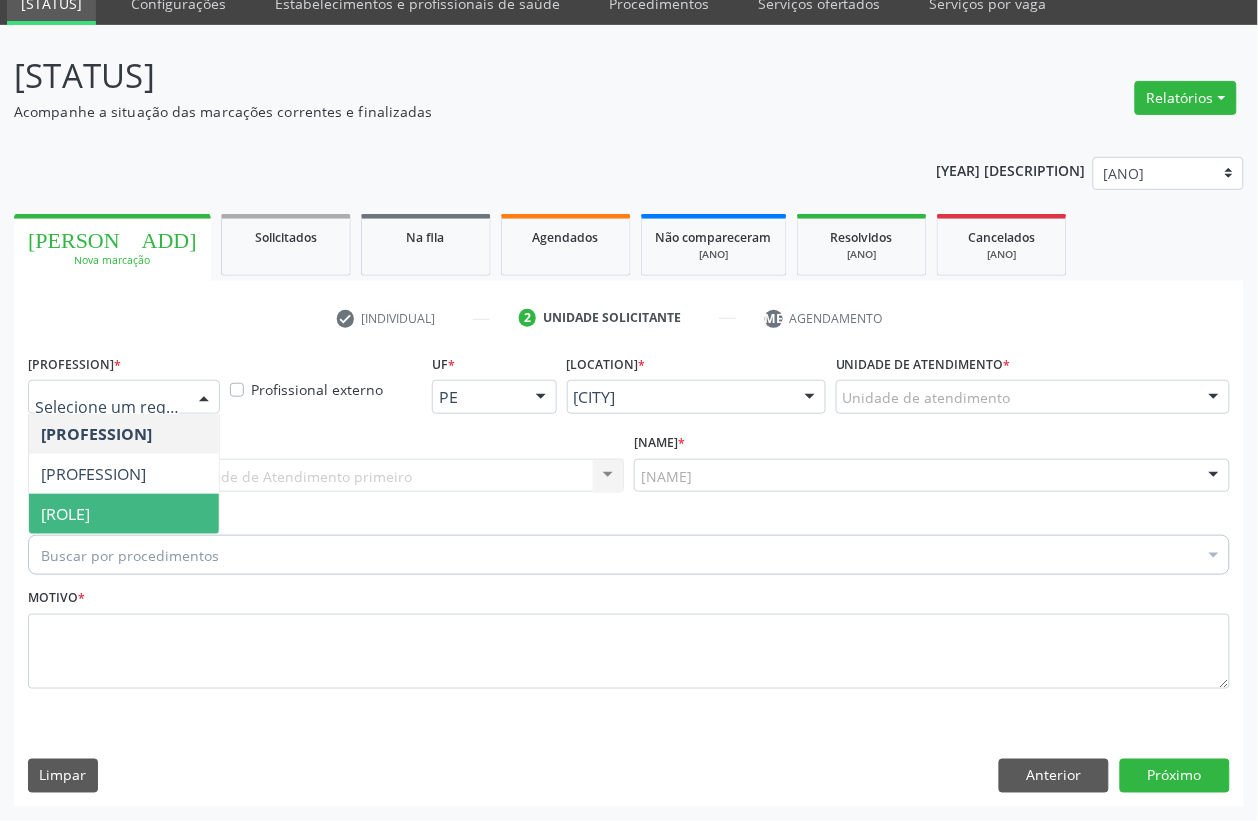 click on "[ROLE]" at bounding box center [124, 514] 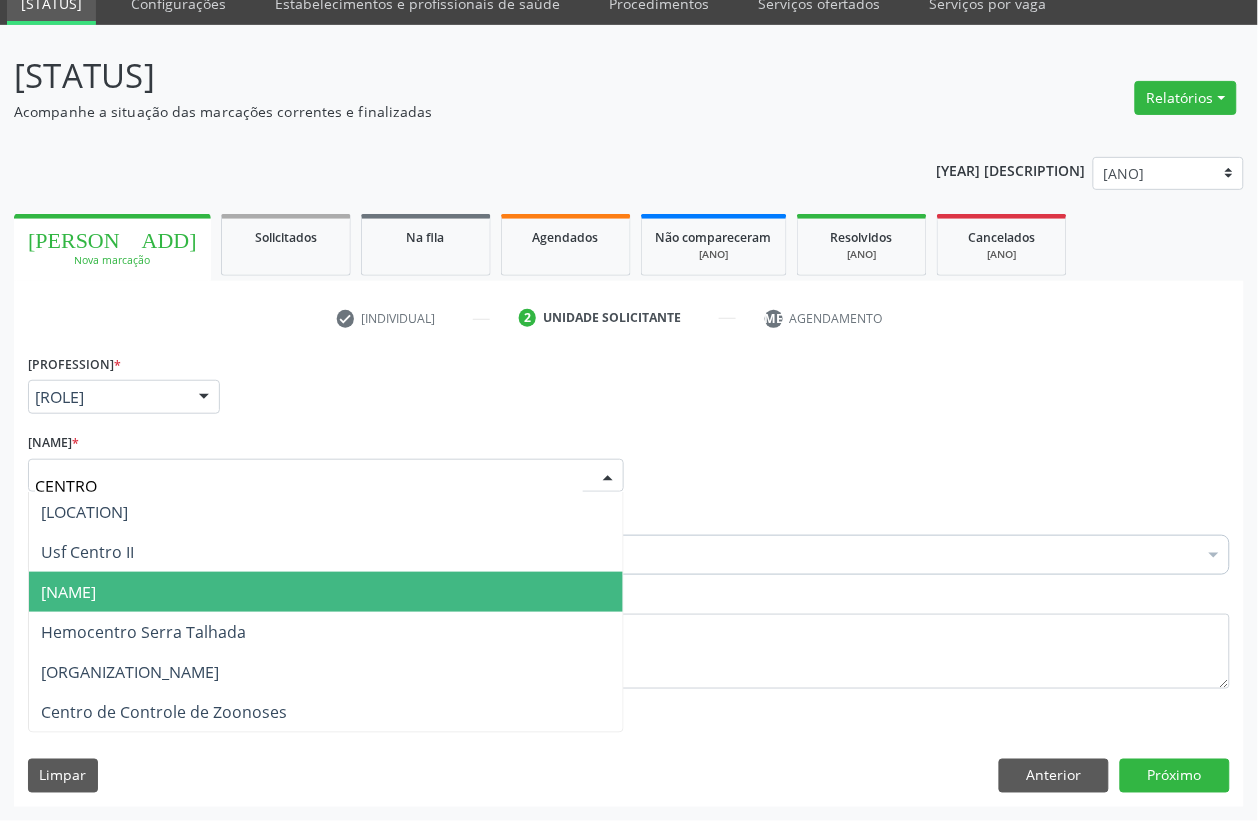 click on "[NAME]" at bounding box center [326, 592] 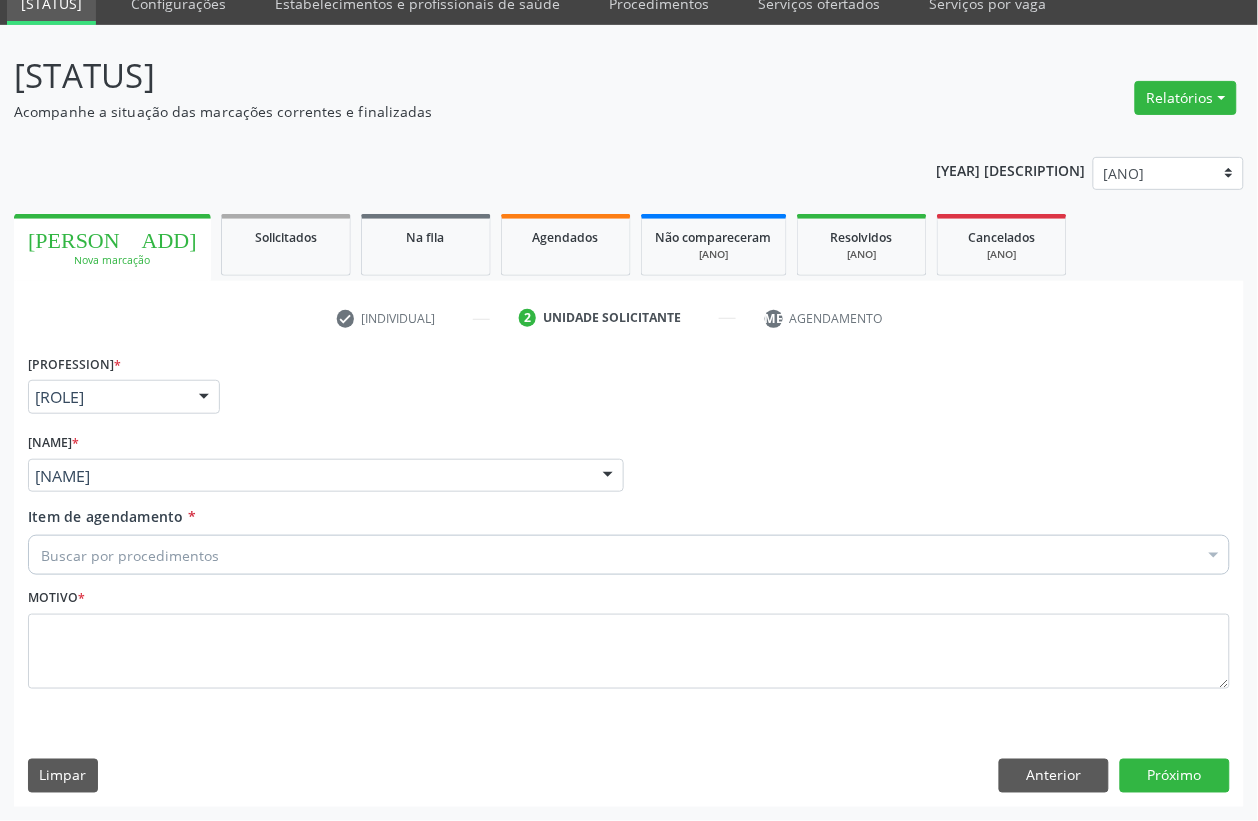 click on "Buscar por procedimentos" at bounding box center (629, 555) 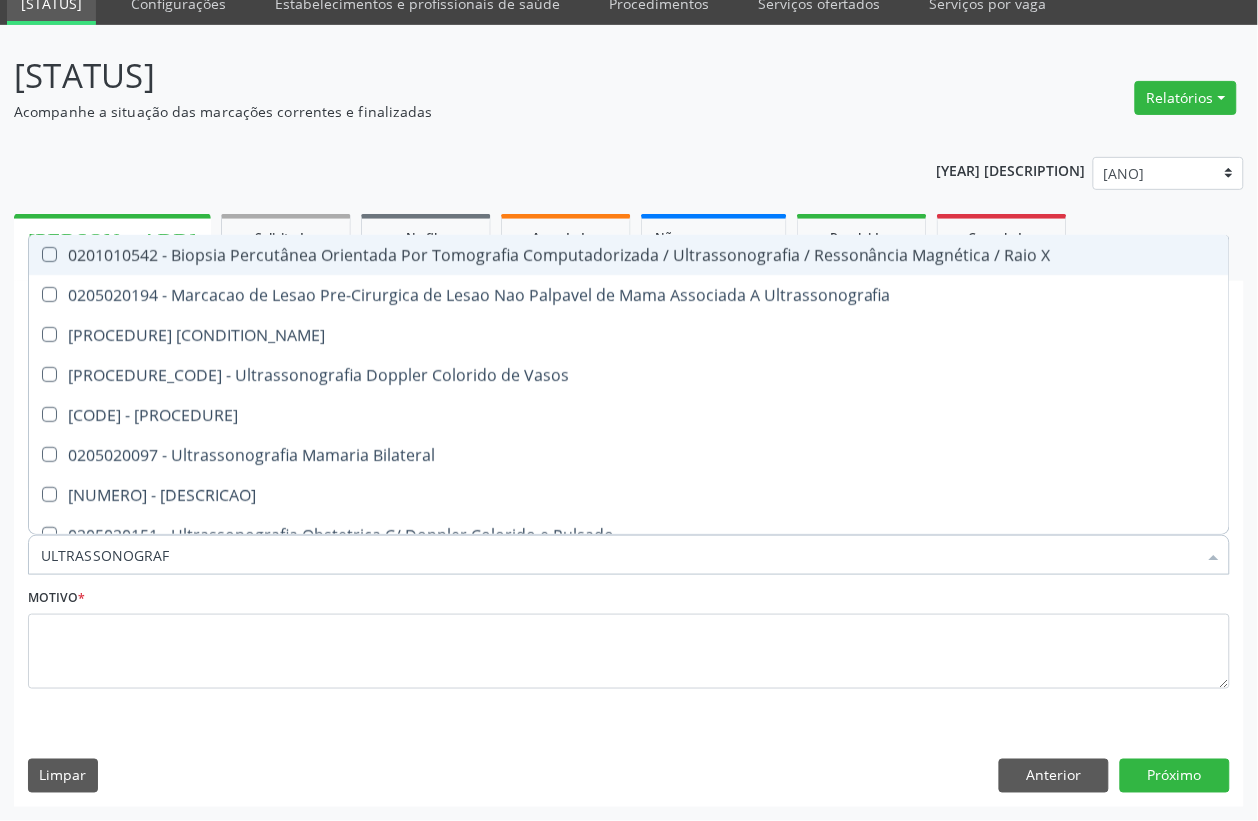 type on "ULTRASSONOGRAFI" 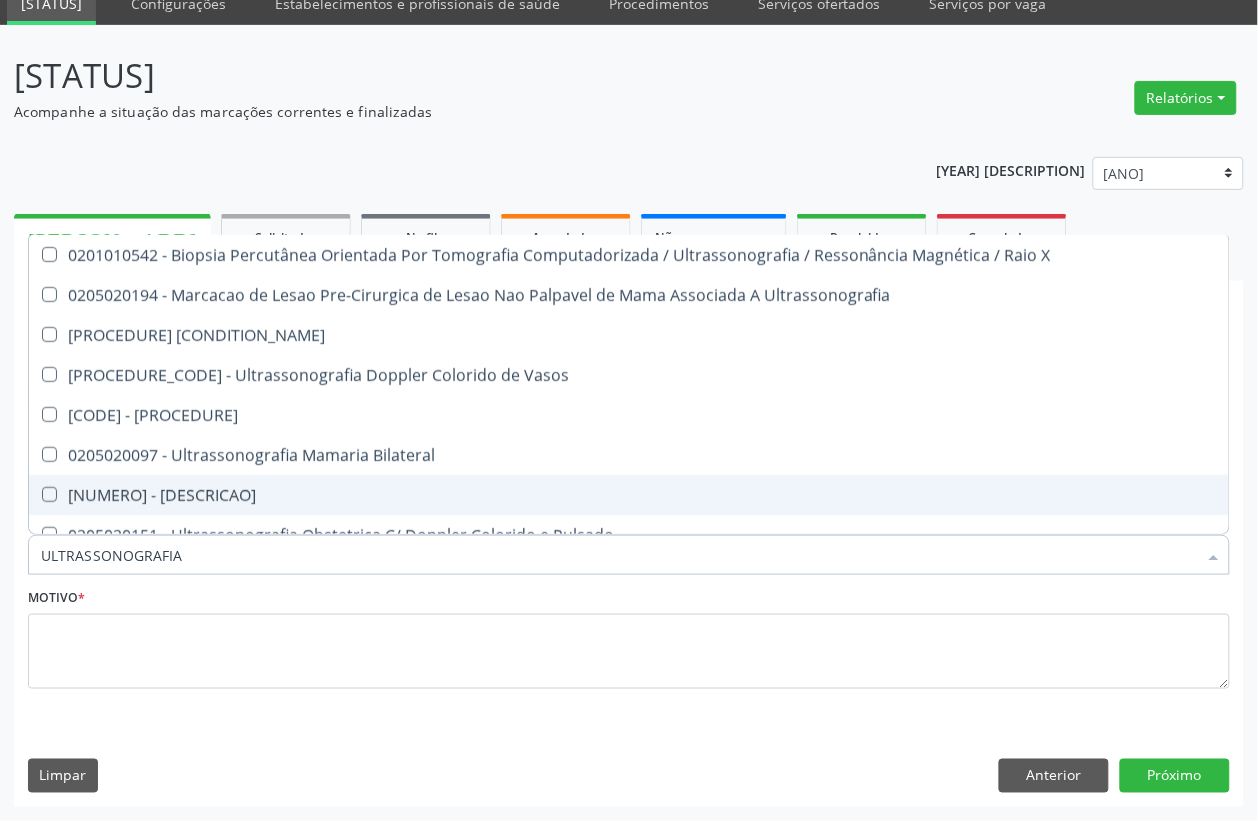 click on "[NUMERO] - [DESCRICAO]" at bounding box center [629, 495] 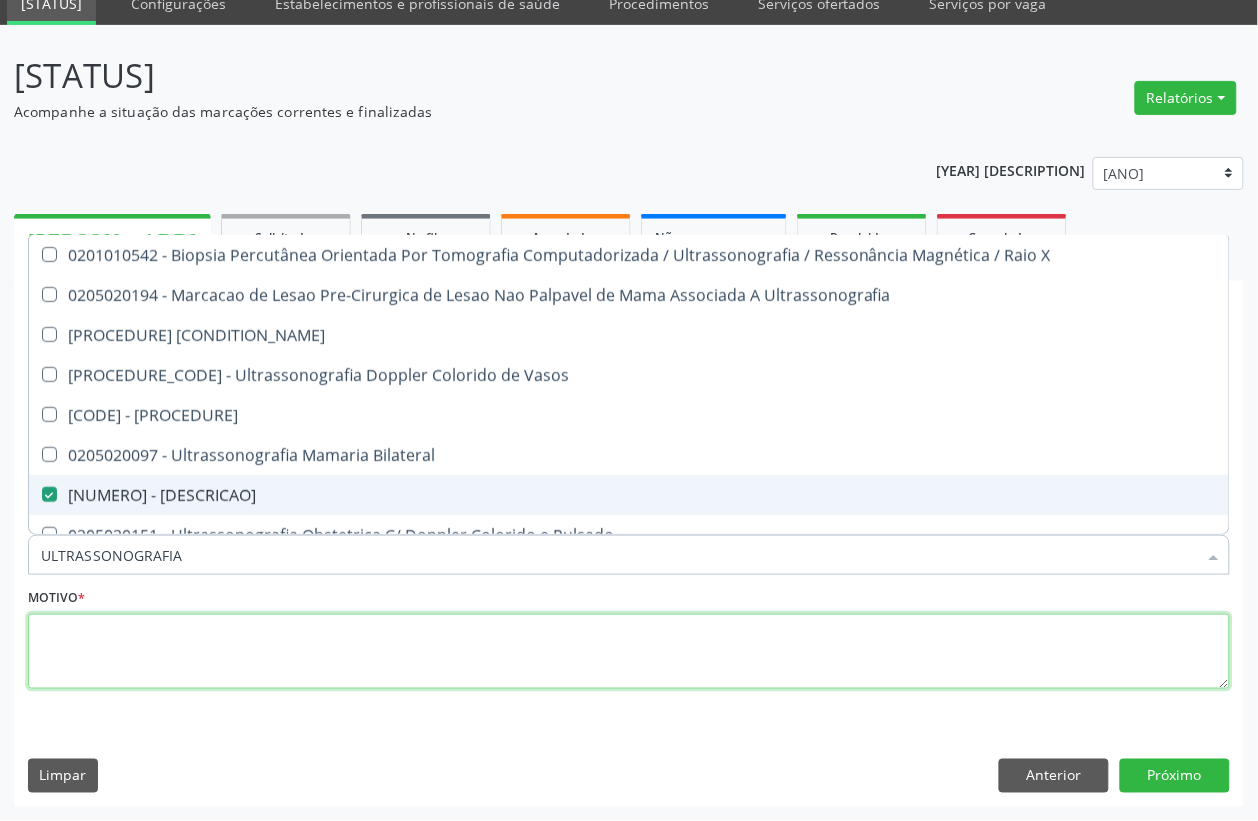 click at bounding box center (629, 652) 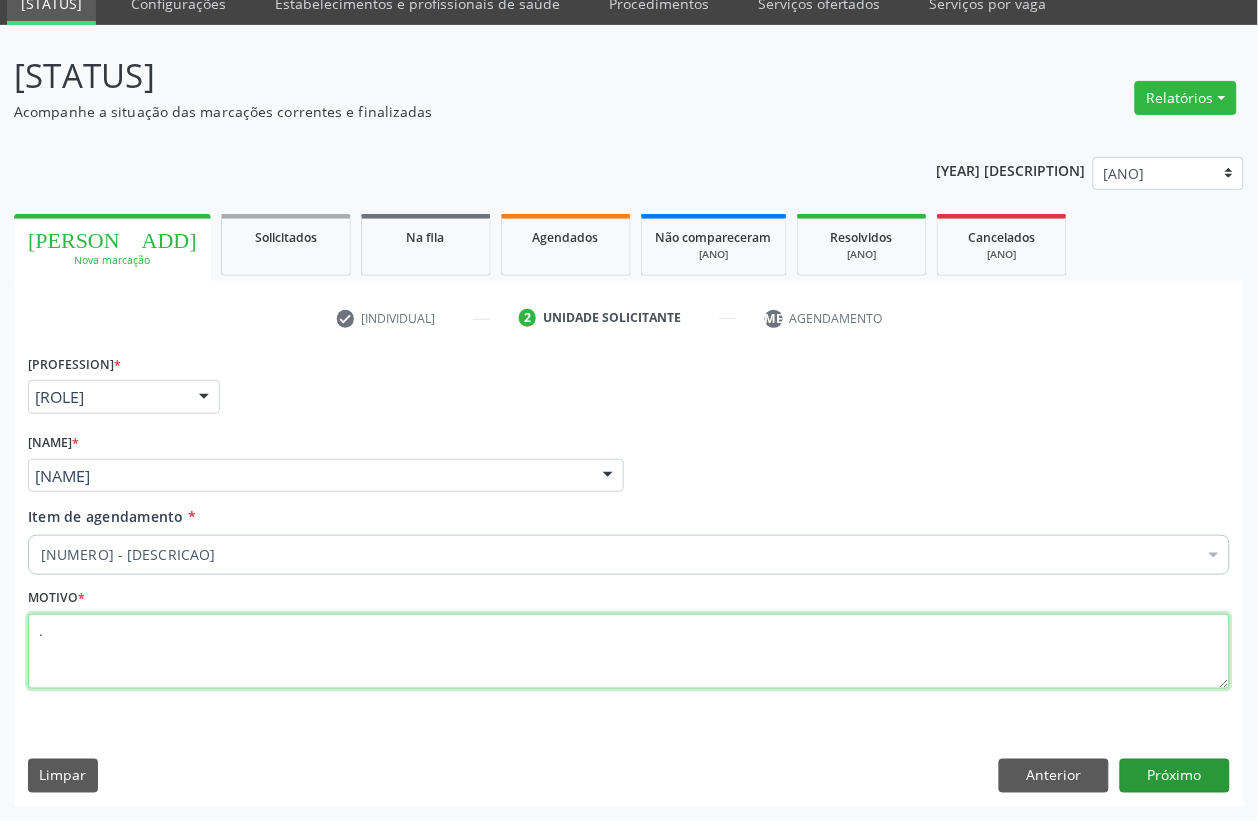 type on "." 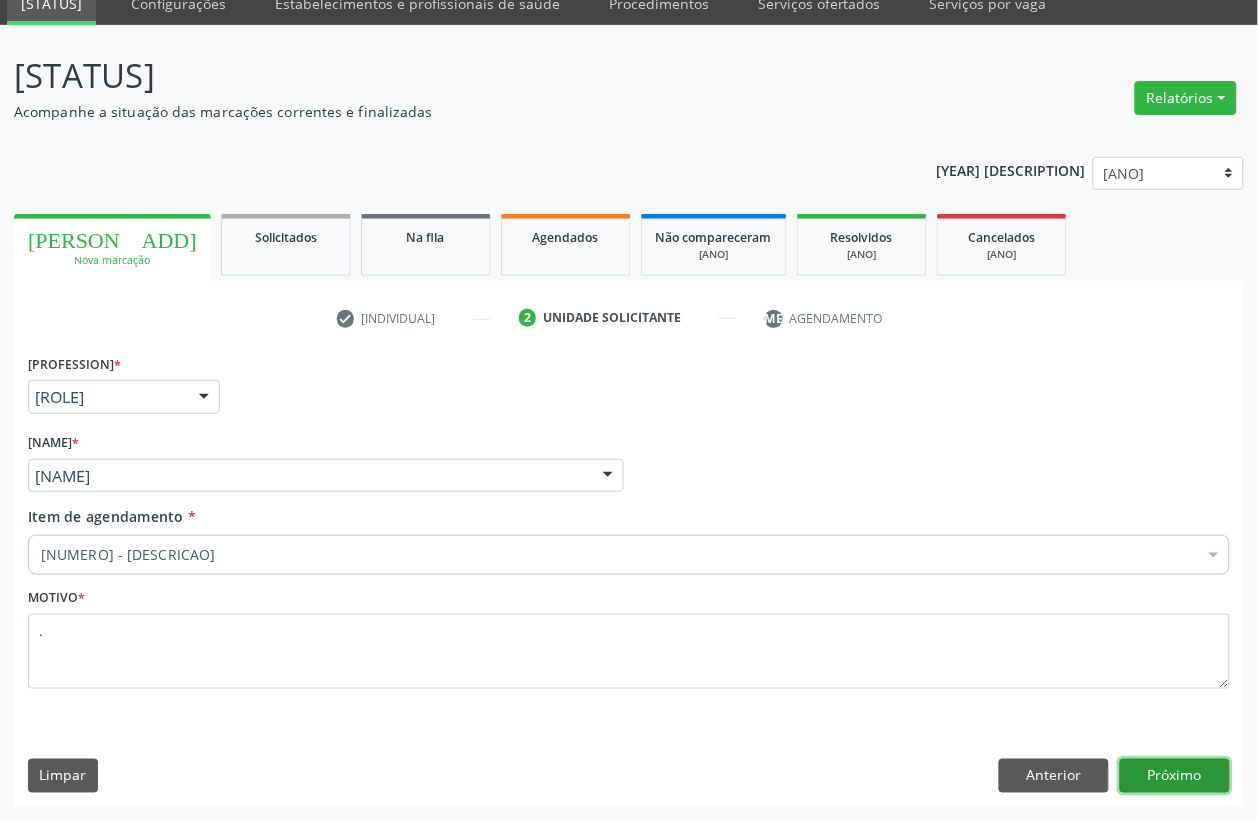 click on "Próximo" at bounding box center (1175, 776) 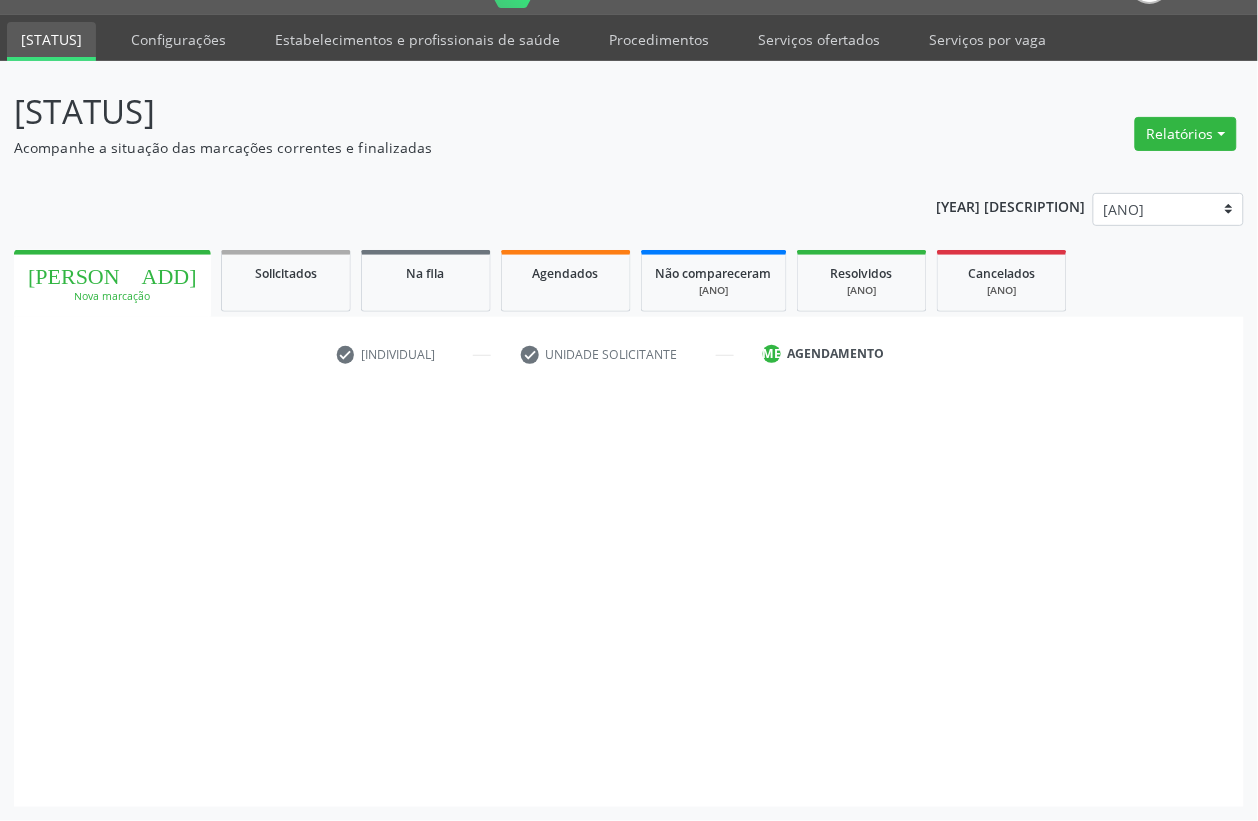 scroll, scrollTop: 50, scrollLeft: 0, axis: vertical 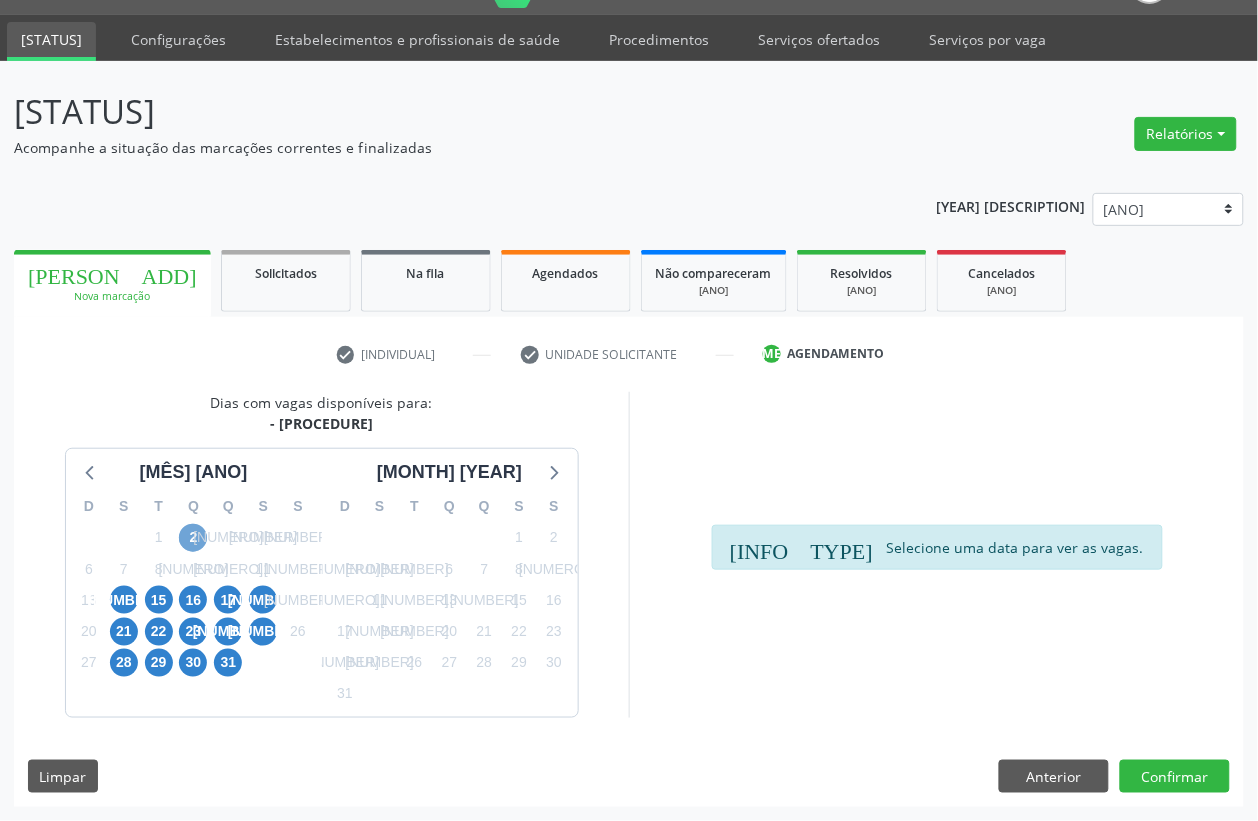 click on "2" at bounding box center (193, 538) 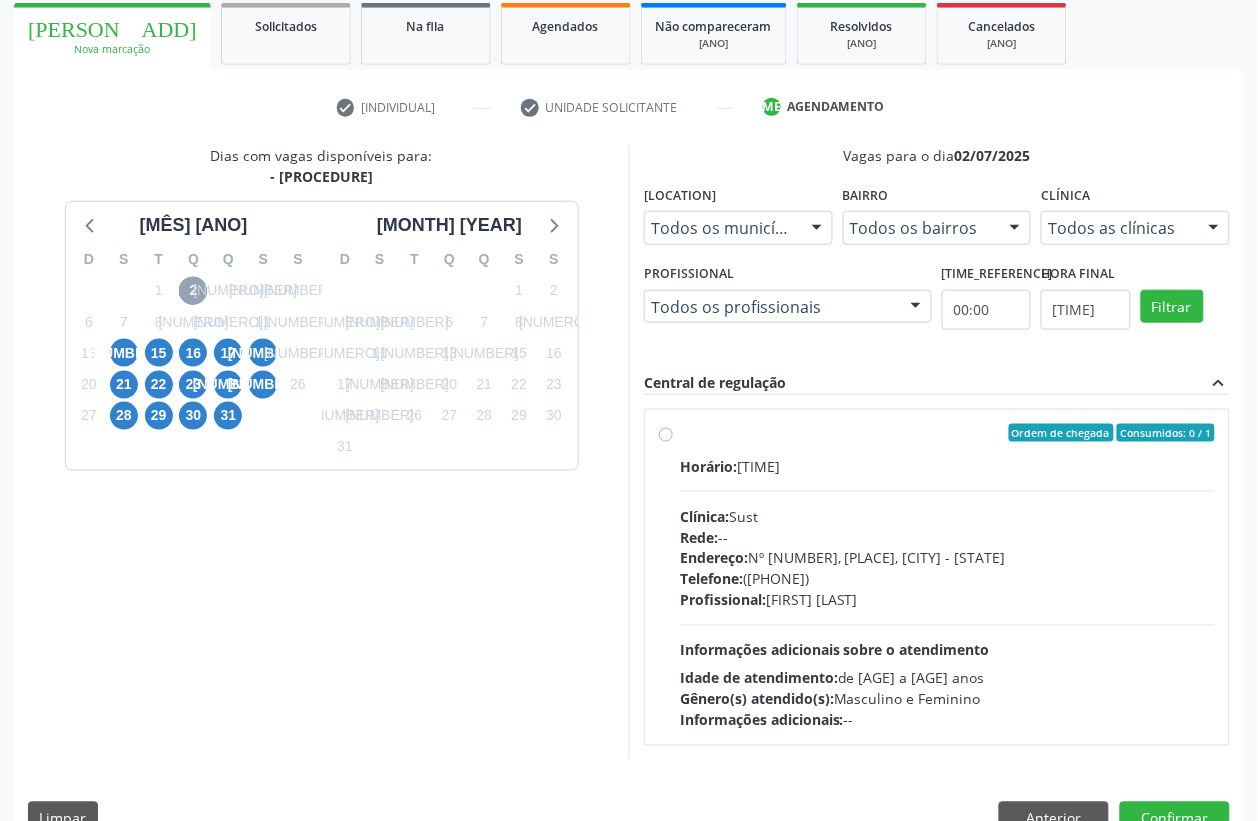 scroll, scrollTop: 300, scrollLeft: 0, axis: vertical 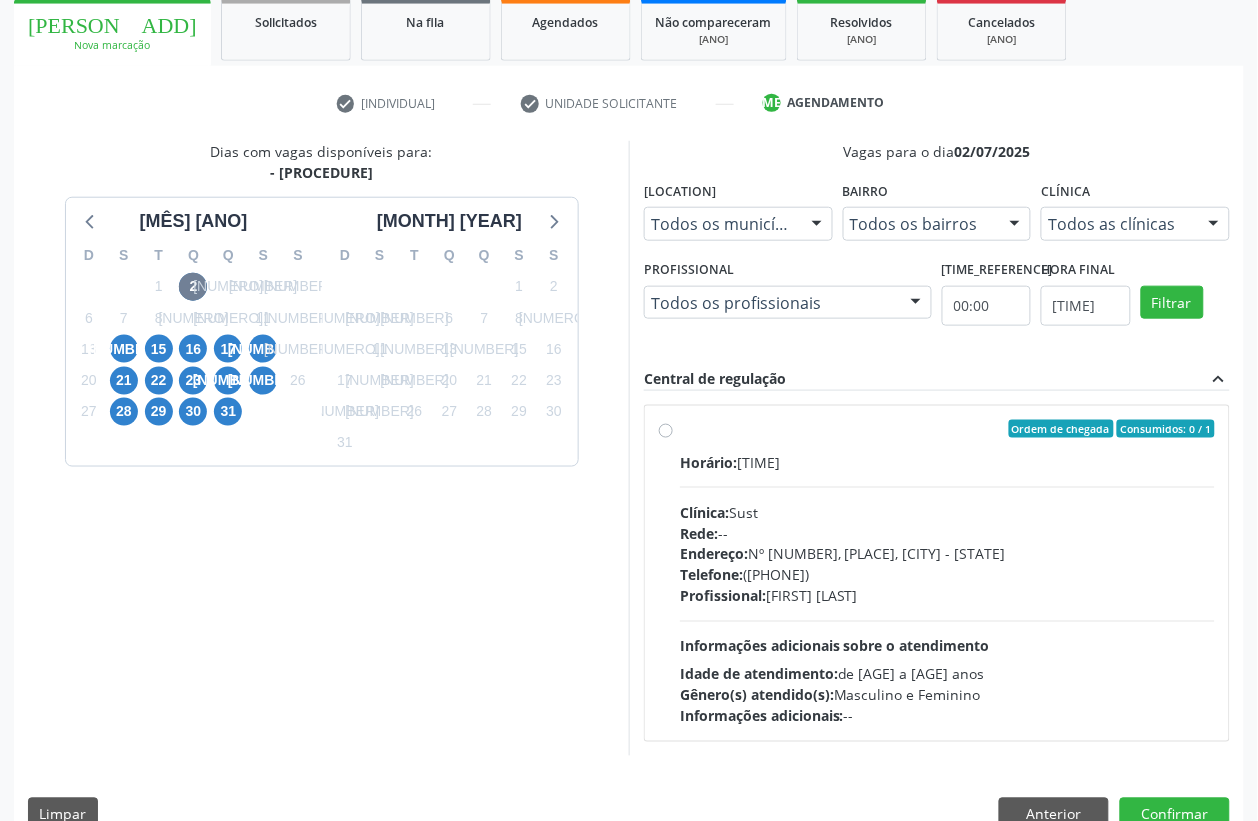 click on "Ordem de chegada
Consumidos: 0 / 1
Horário:   [TIME]
Clínica:  Sust
Rede:
--
Endereço:   nº [NUMBER], [NEIGHBORHOOD], [CITY] - [STATE]
Telefone:   ([PHONE_AREA]) [PHONE]
Profissional:
[FIRST] [LAST]
Informações adicionais sobre o atendimento
Idade de atendimento:
de 0 a 120 anos
Gênero(s) atendido(s):
Masculino e Feminino
Informações adicionais:
--" at bounding box center (947, 573) 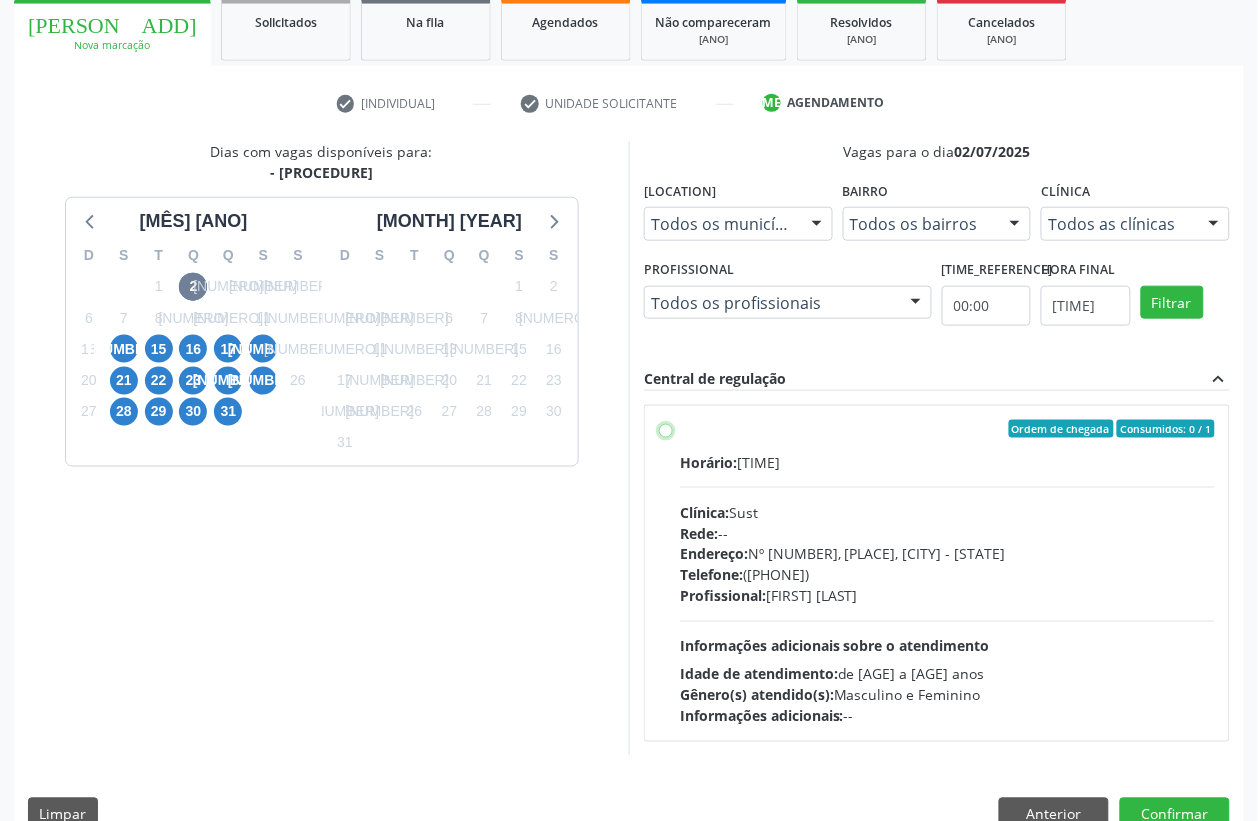 click on "Ordem de chegada
Consumidos: 0 / 1
Horário:   [TIME]
Clínica:  Sust
Rede:
--
Endereço:   nº [NUMBER], [NEIGHBORHOOD], [CITY] - [STATE]
Telefone:   ([PHONE_AREA]) [PHONE]
Profissional:
[FIRST] [LAST]
Informações adicionais sobre o atendimento
Idade de atendimento:
de 0 a 120 anos
Gênero(s) atendido(s):
Masculino e Feminino
Informações adicionais:
--" at bounding box center [666, 429] 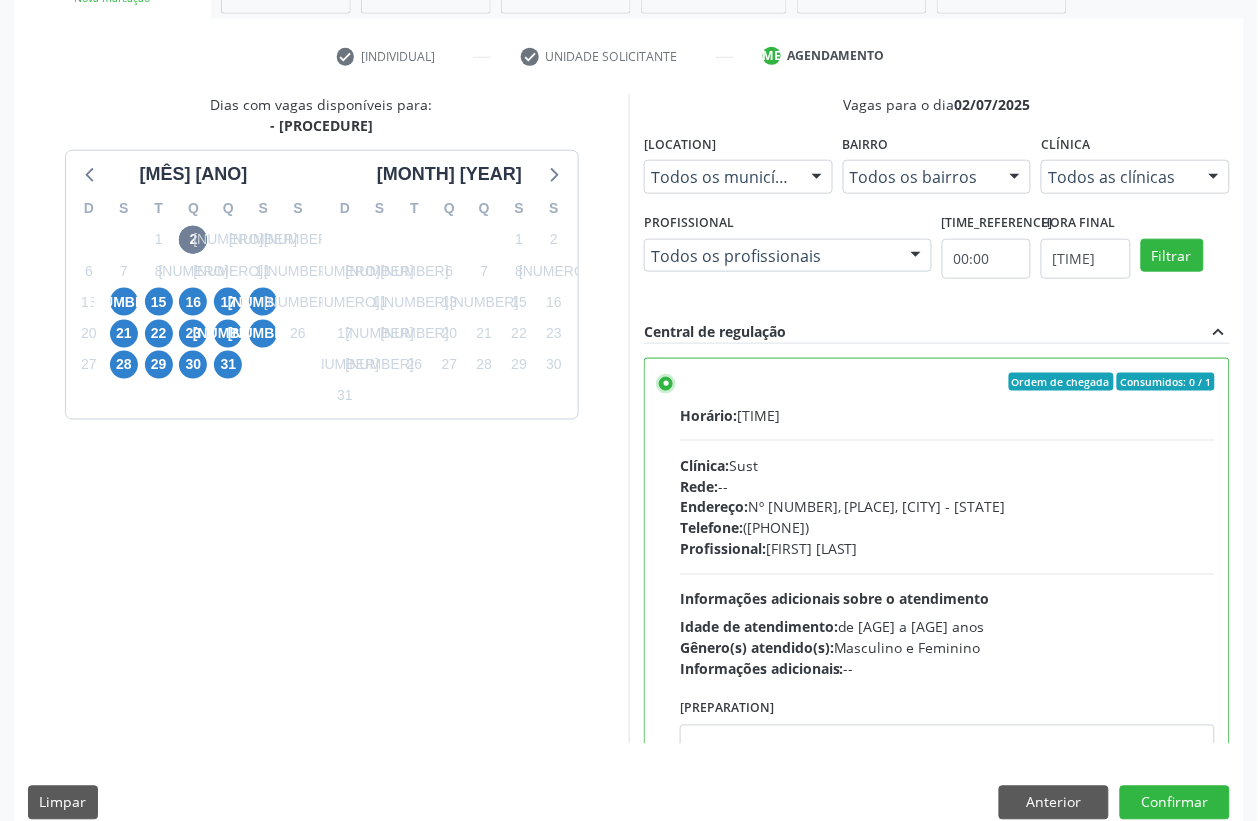 scroll, scrollTop: 373, scrollLeft: 0, axis: vertical 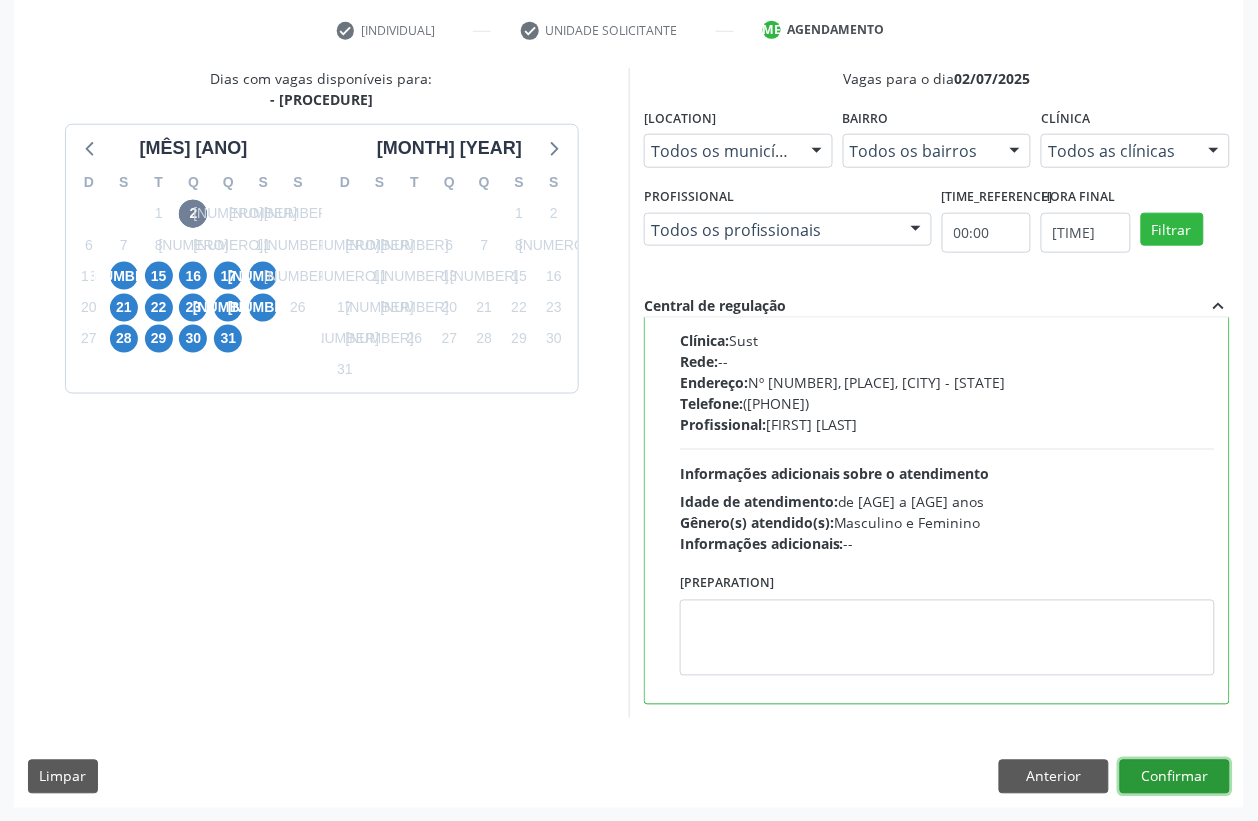 click on "Confirmar" at bounding box center [1175, 777] 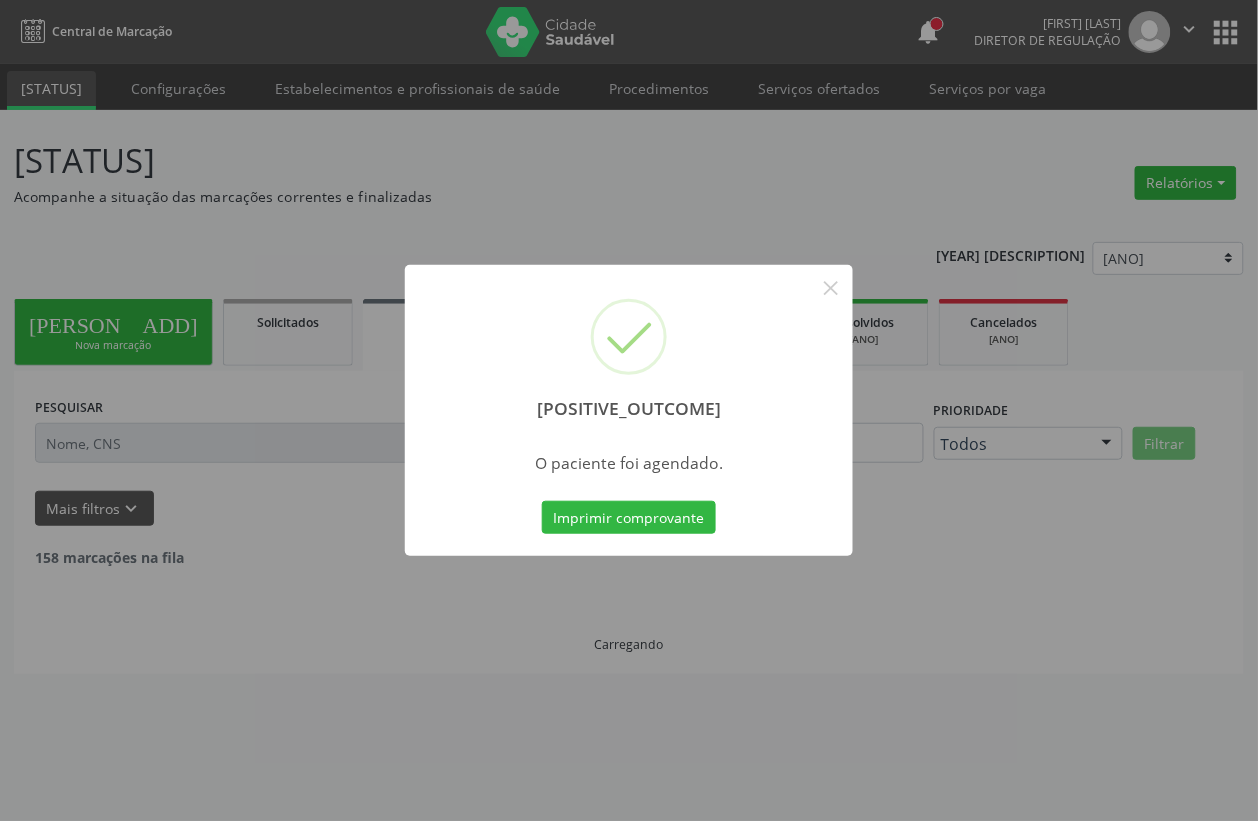 scroll, scrollTop: 0, scrollLeft: 0, axis: both 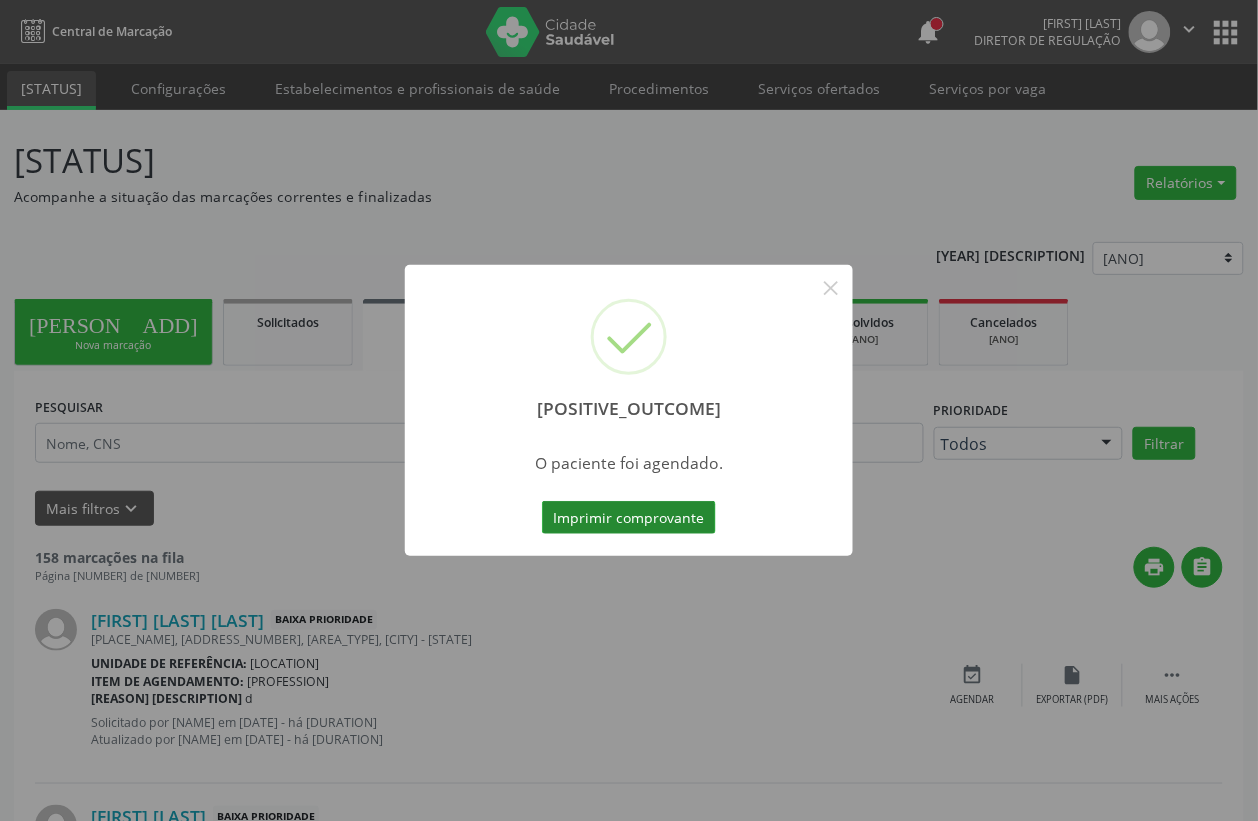 click on "Imprimir comprovante" at bounding box center [629, 518] 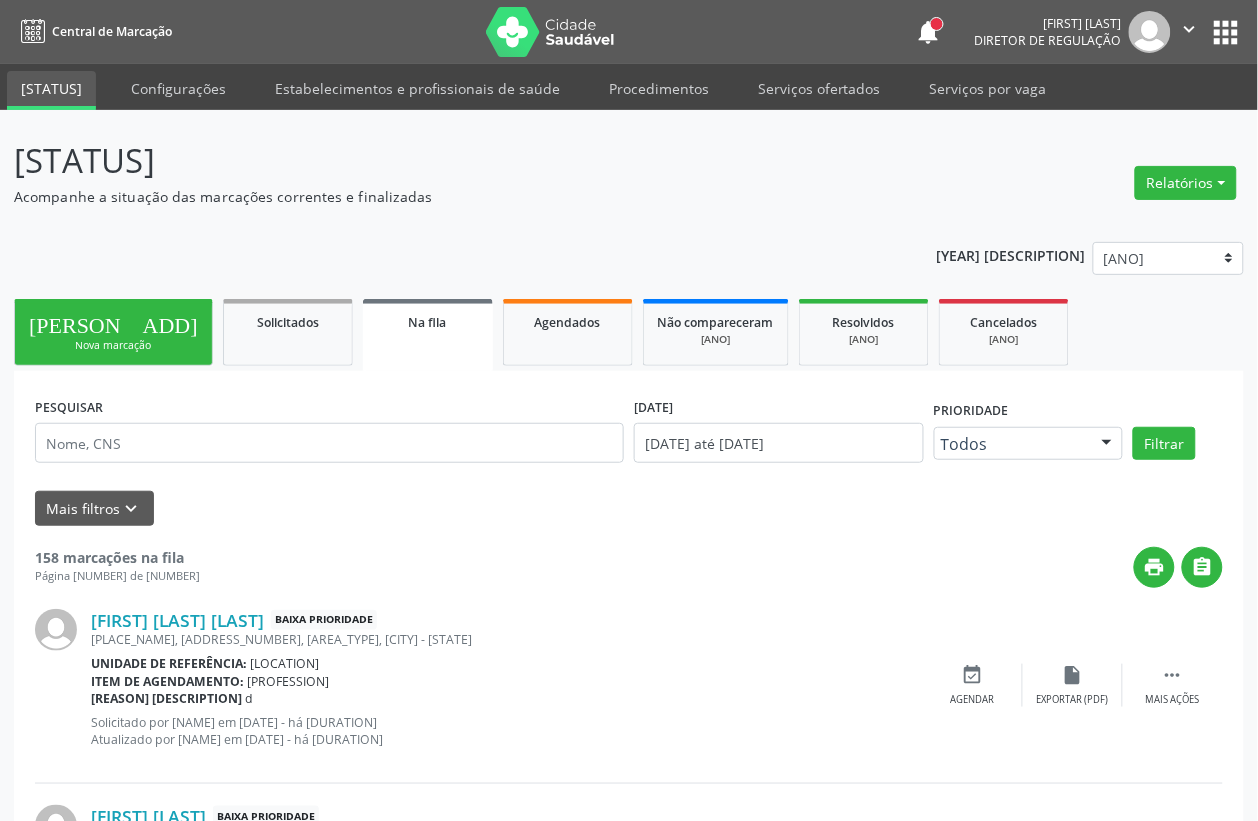 click on "Nova marcação" at bounding box center [113, 345] 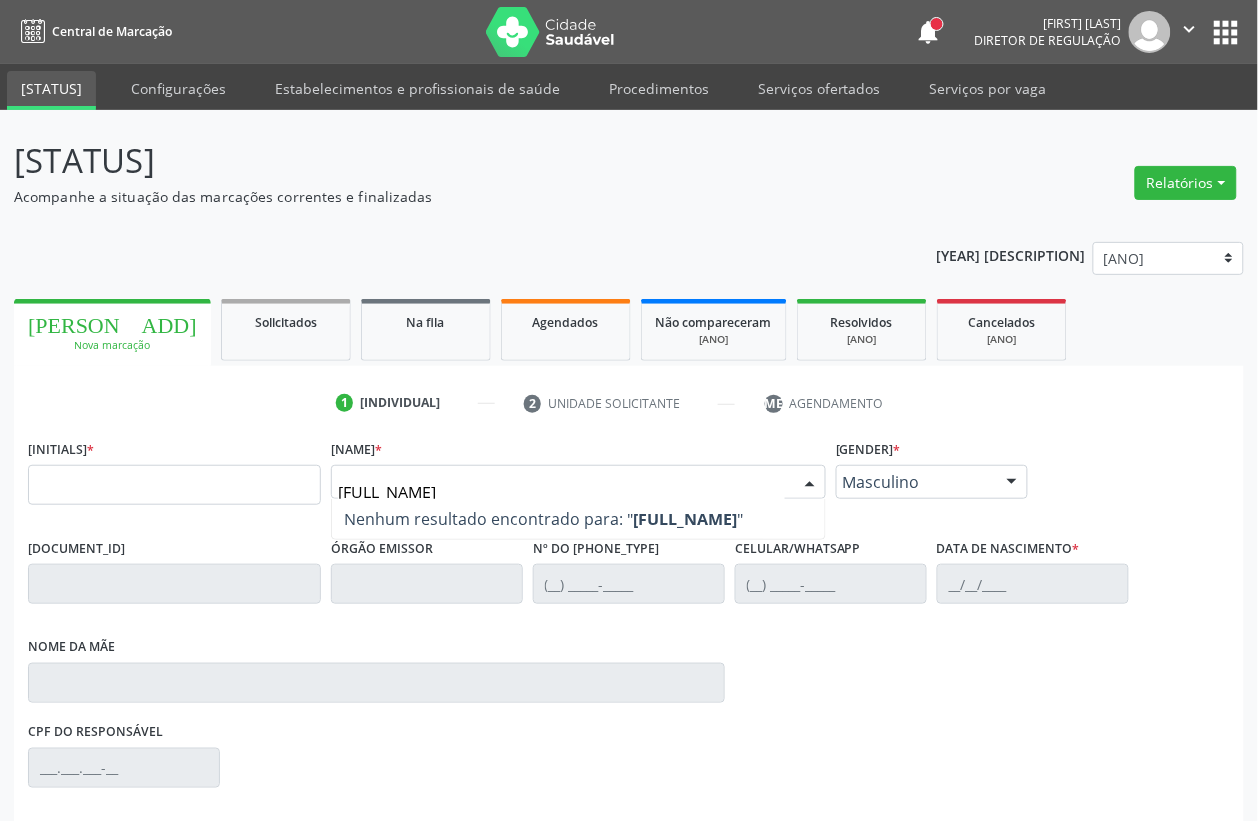 type on "[FIRST] [LAST]" 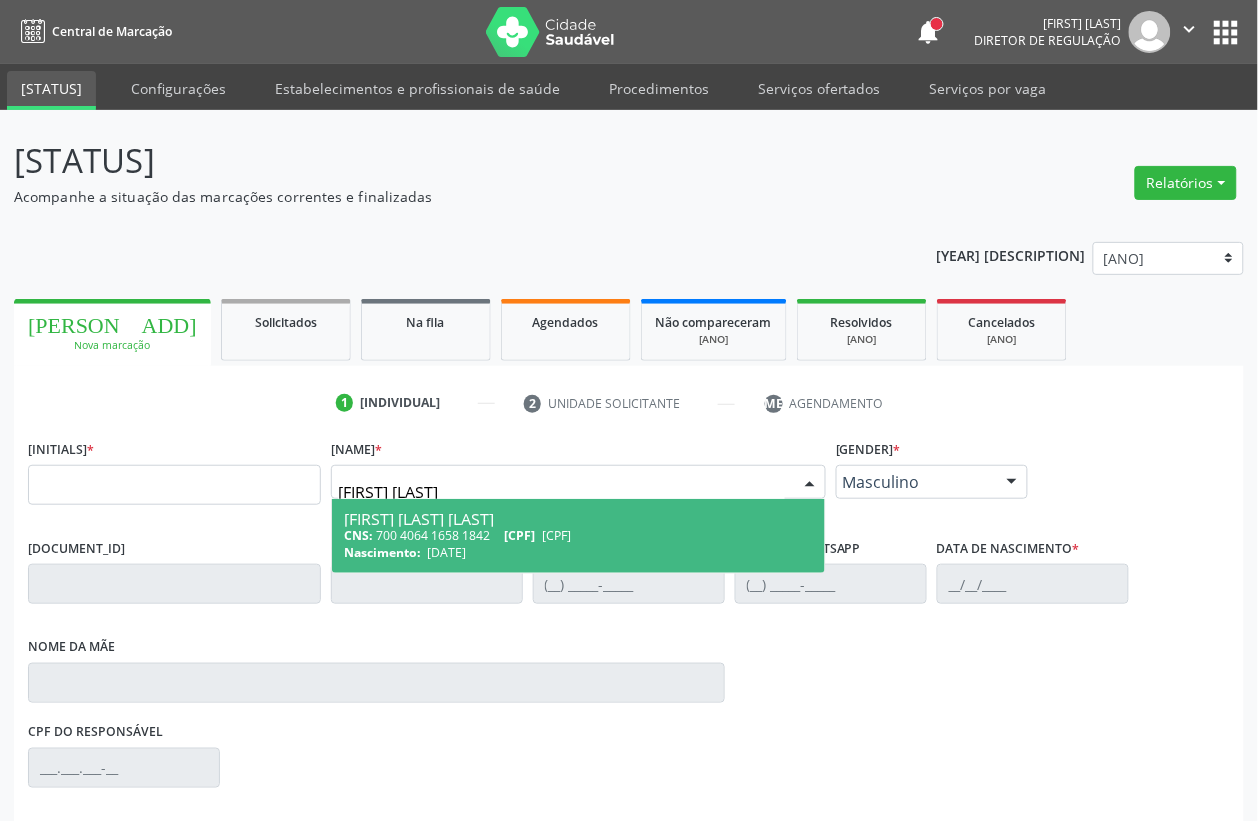 click on "[CPF]" at bounding box center (556, 535) 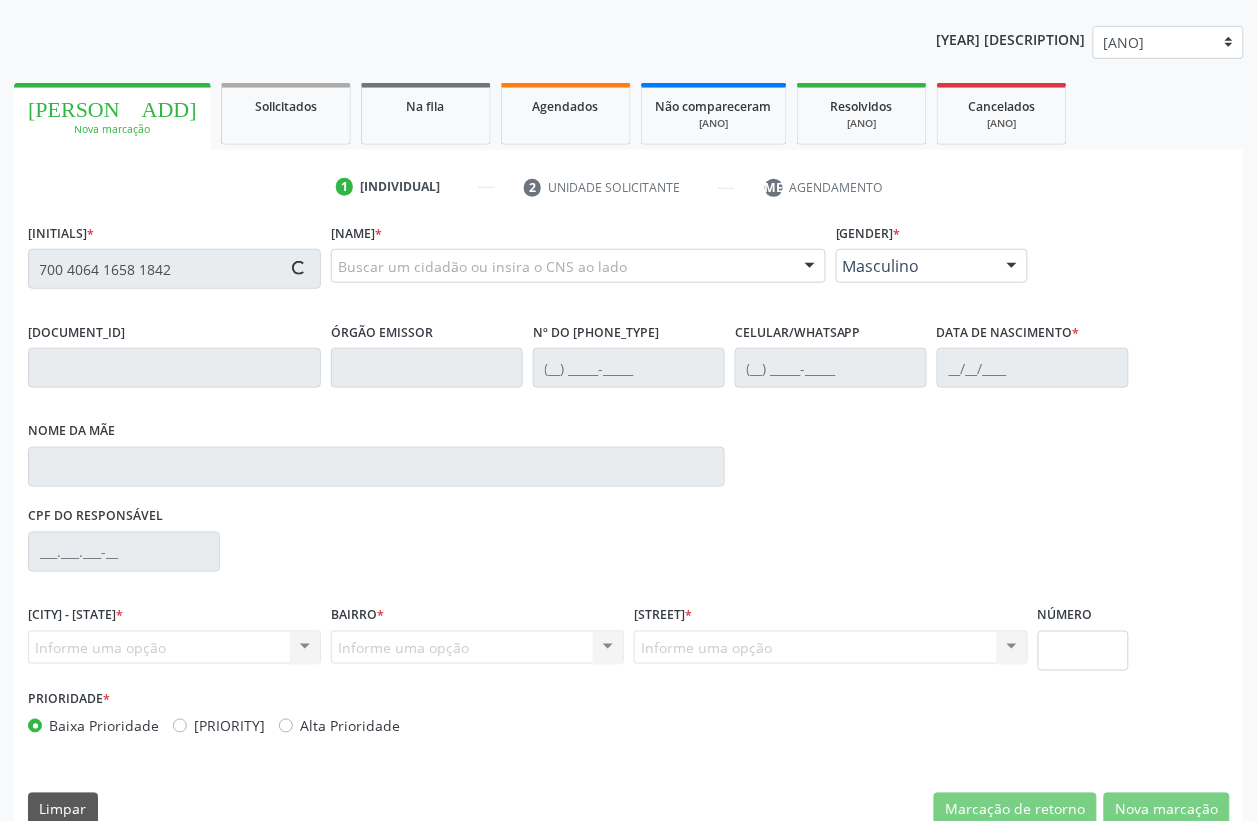 scroll, scrollTop: 248, scrollLeft: 0, axis: vertical 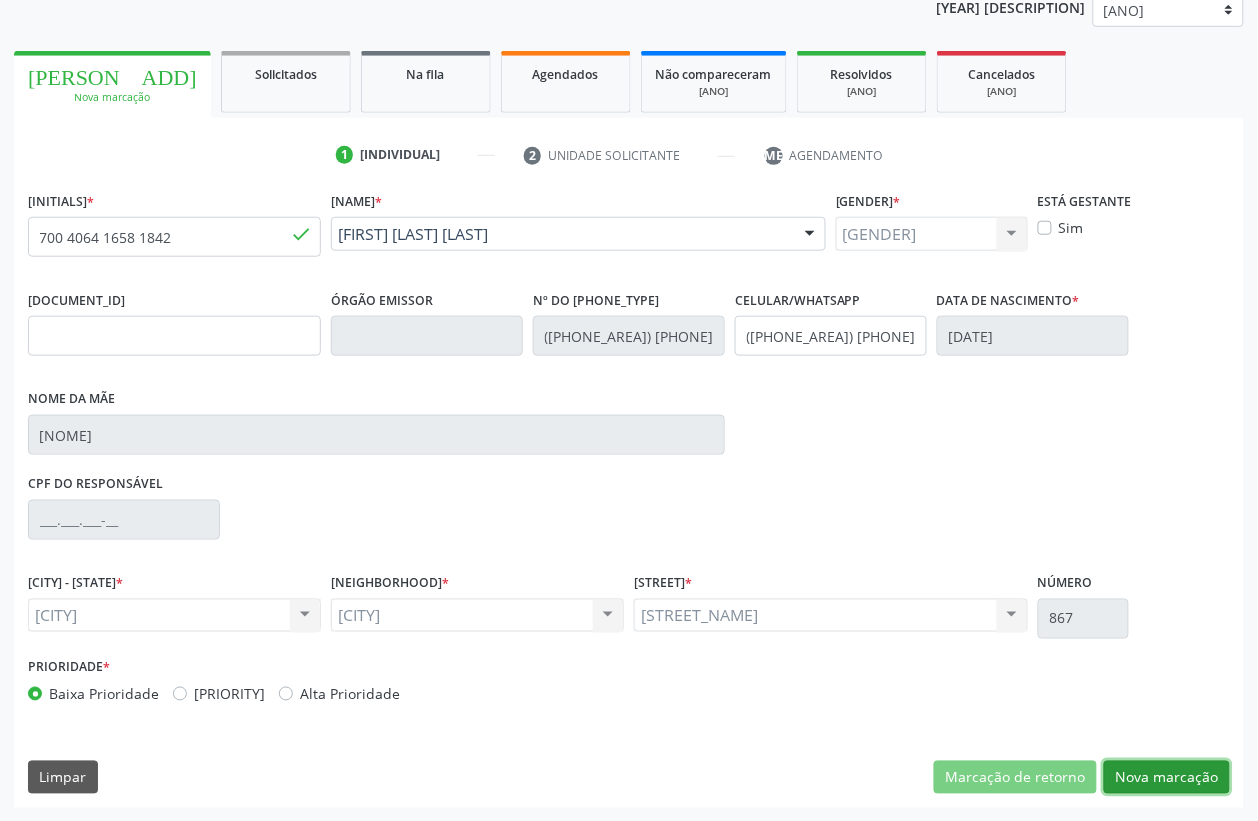 click on "Nova marcação" at bounding box center (1015, 778) 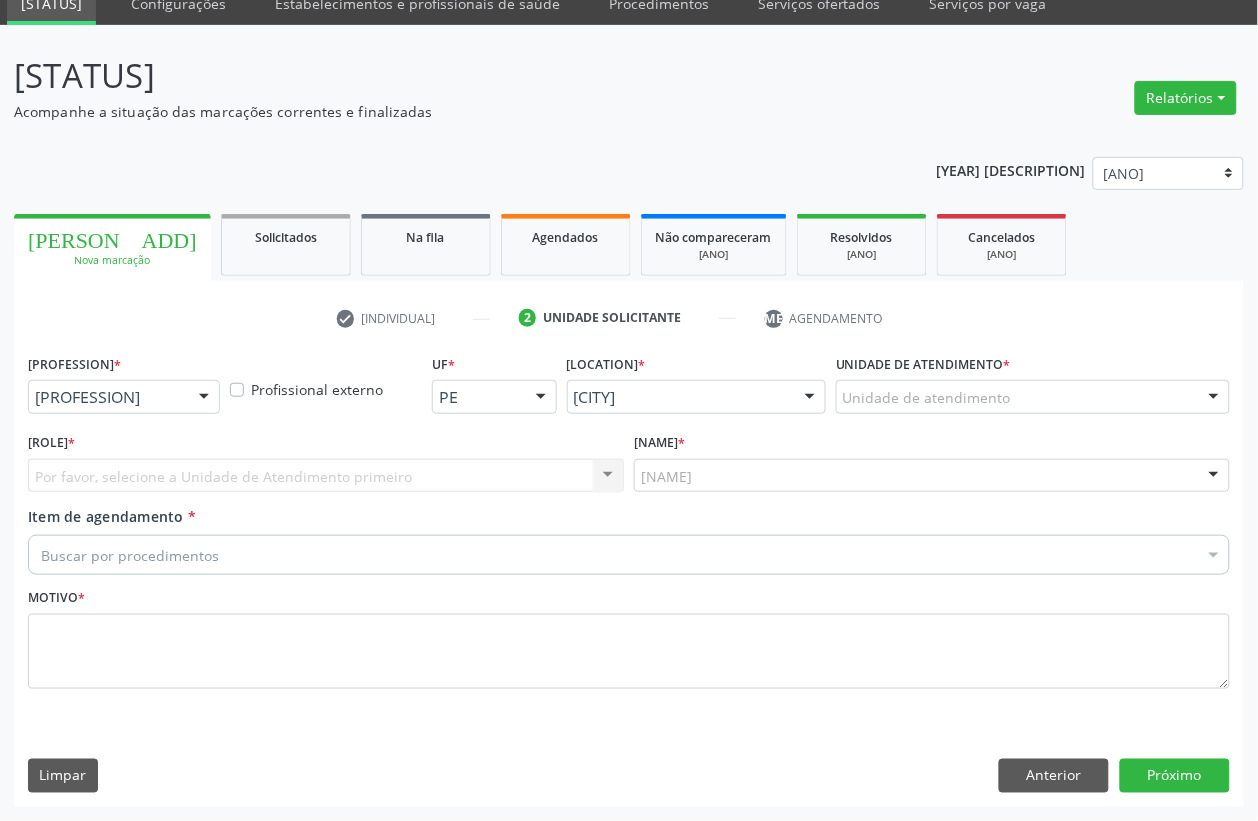 scroll, scrollTop: 85, scrollLeft: 0, axis: vertical 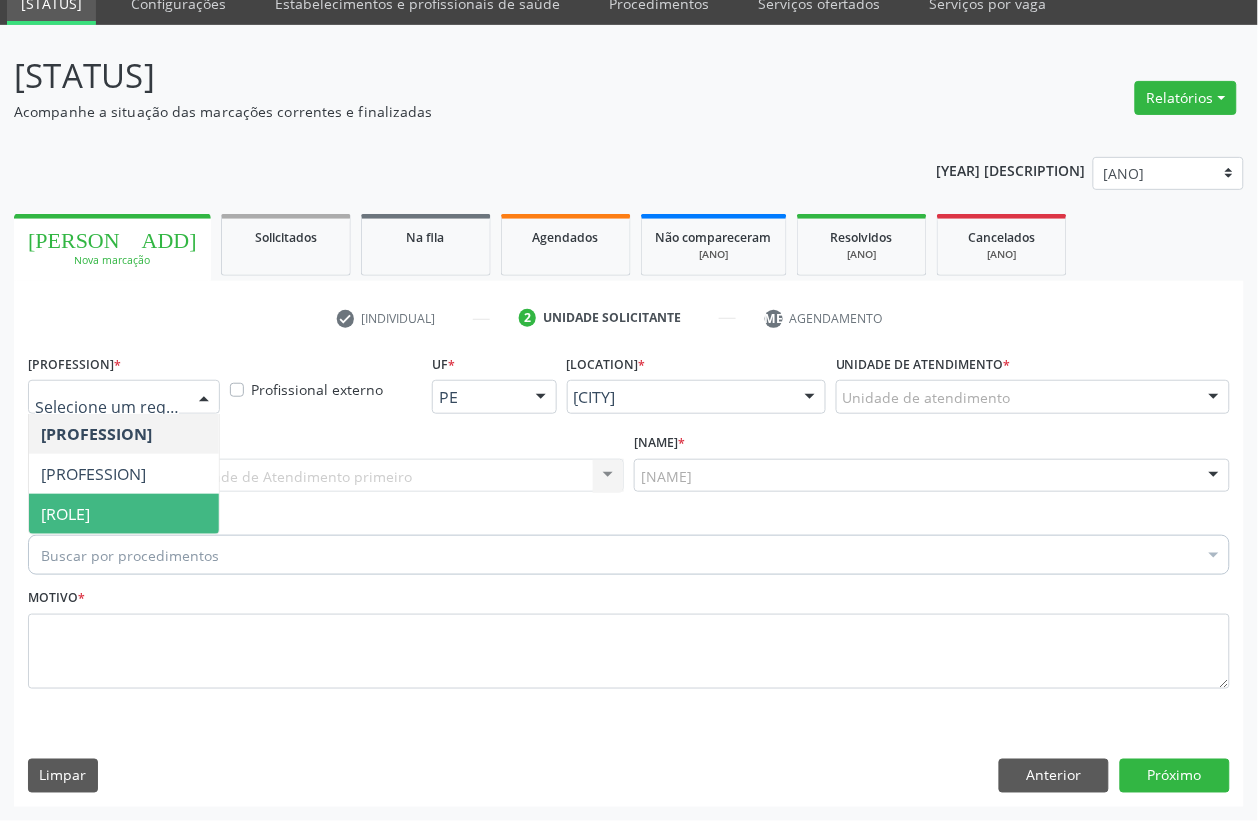 click on "[ROLE]" at bounding box center (65, 514) 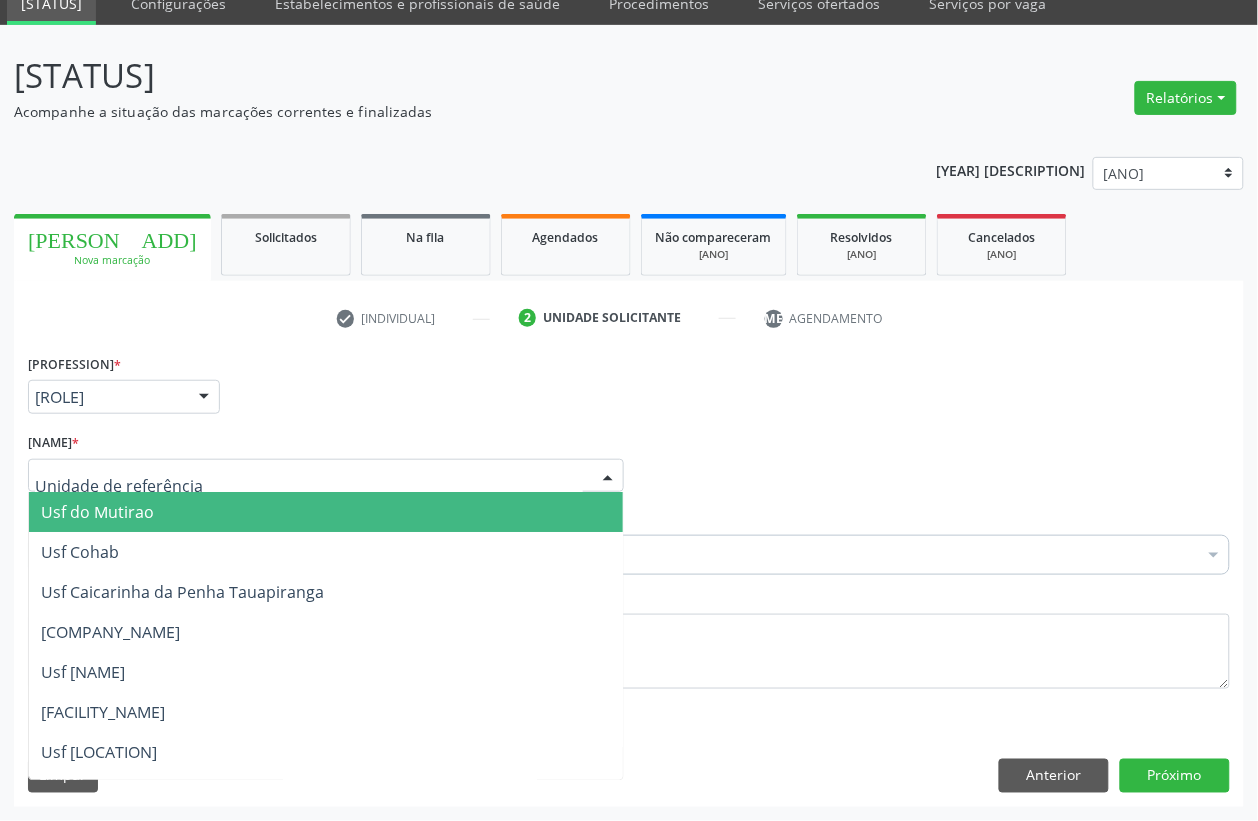 click at bounding box center [326, 476] 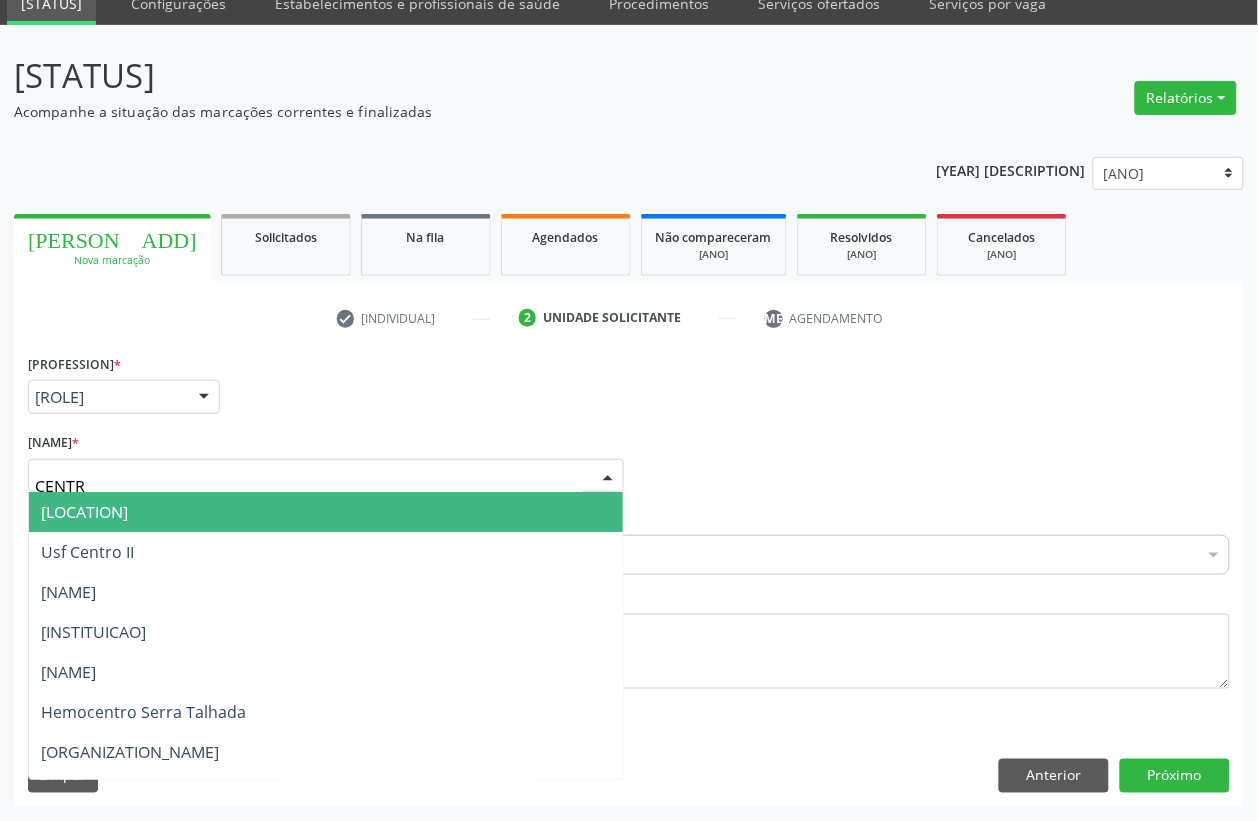 type on "CENTRO" 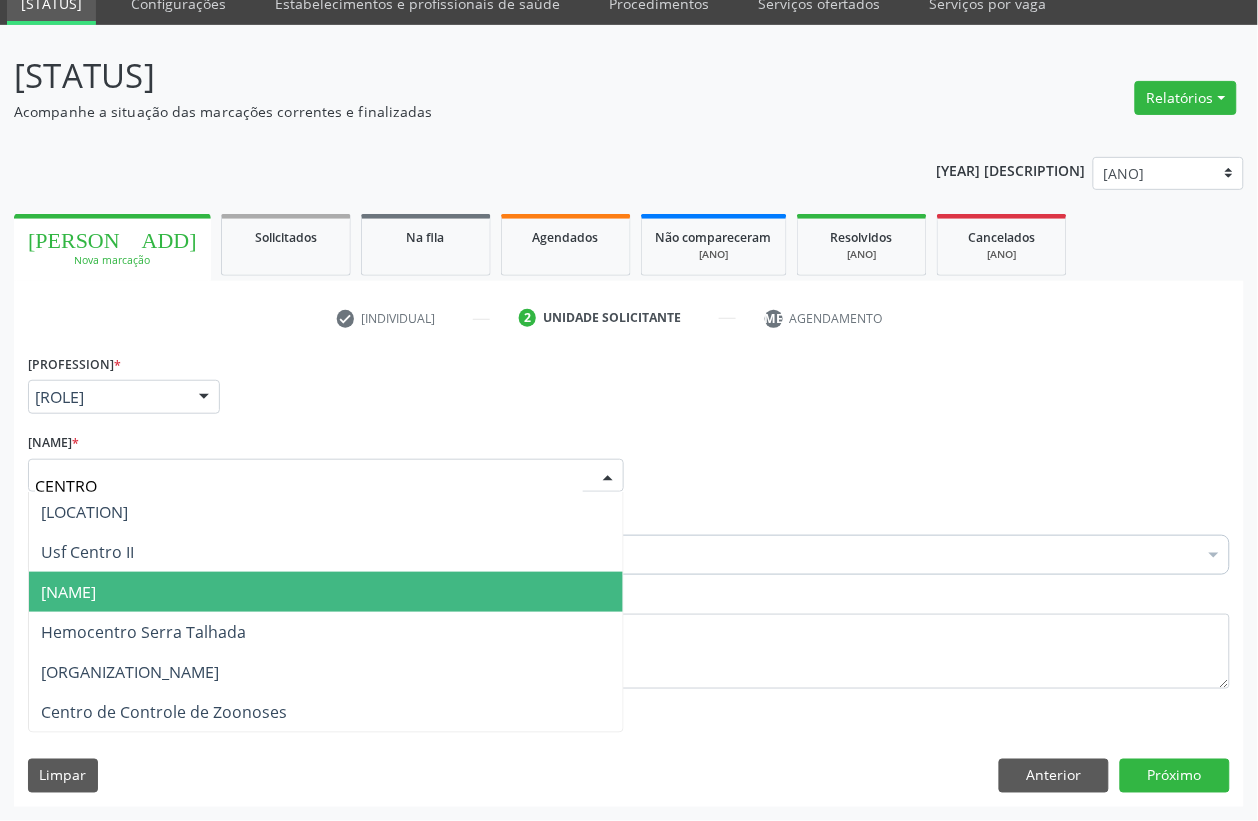 click on "[NAME]" at bounding box center (68, 592) 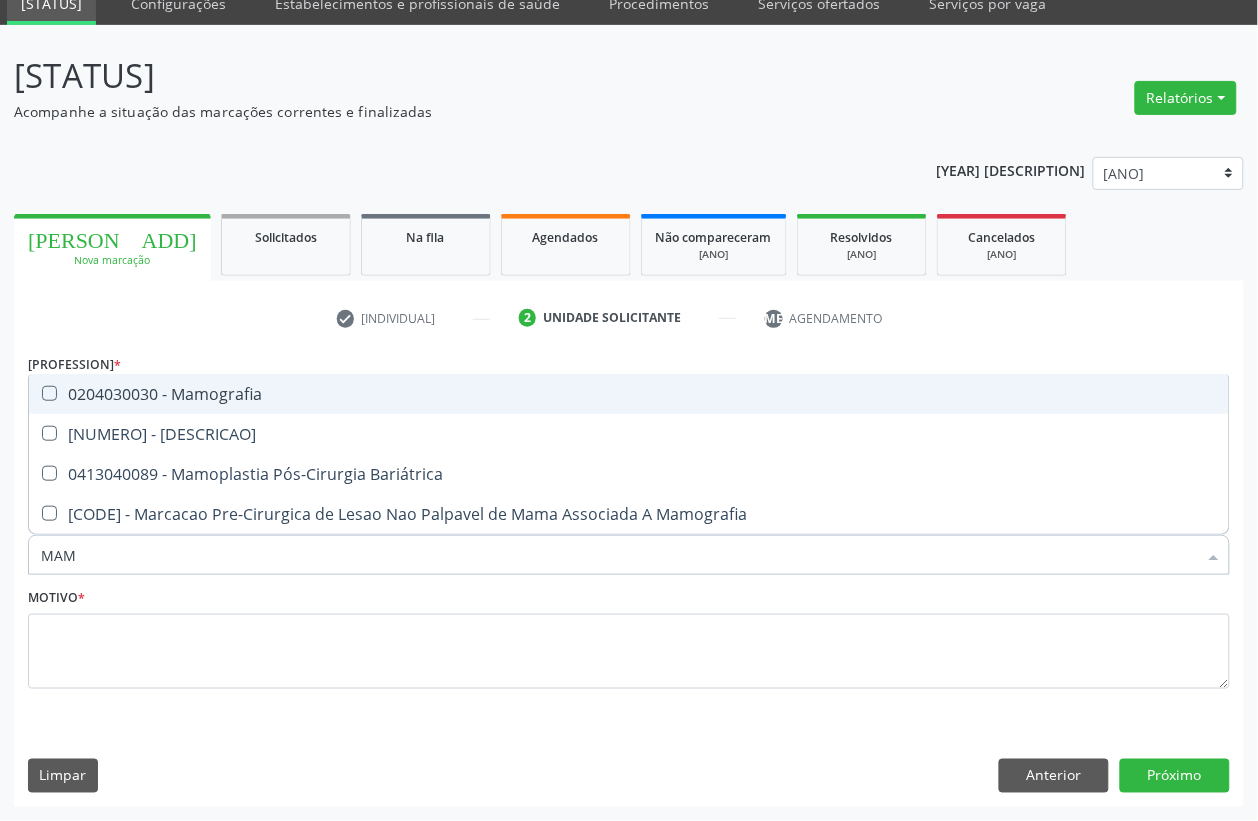 type on "MAMO" 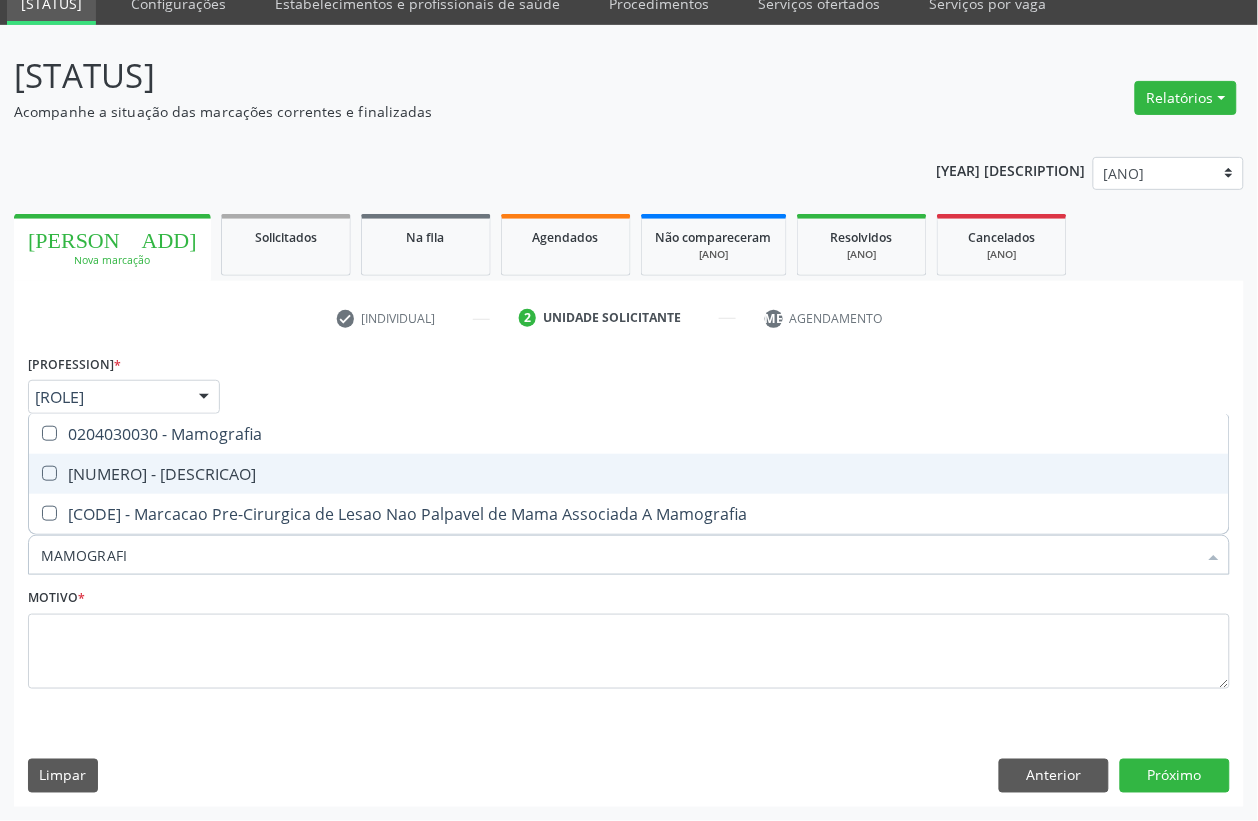 click on "[NUMERO] - [DESCRICAO]" at bounding box center [629, 474] 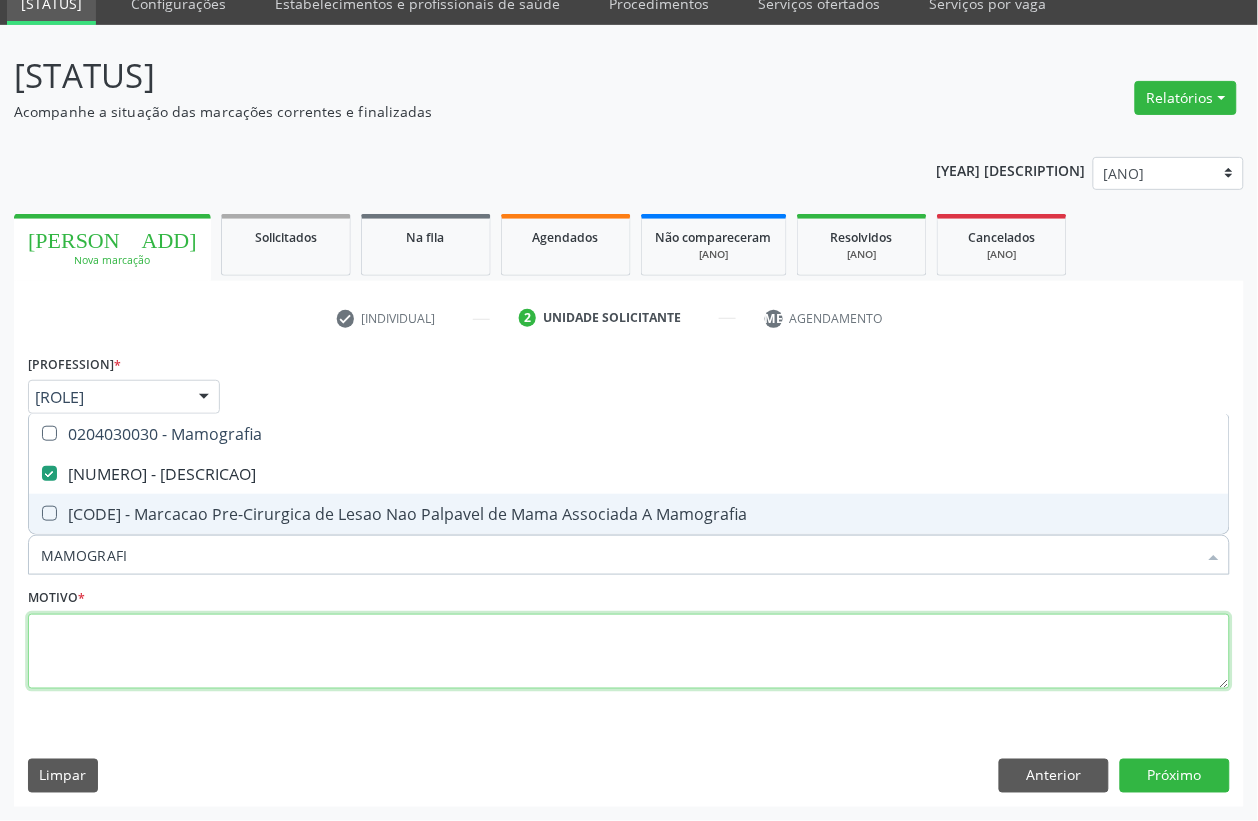 click at bounding box center [629, 652] 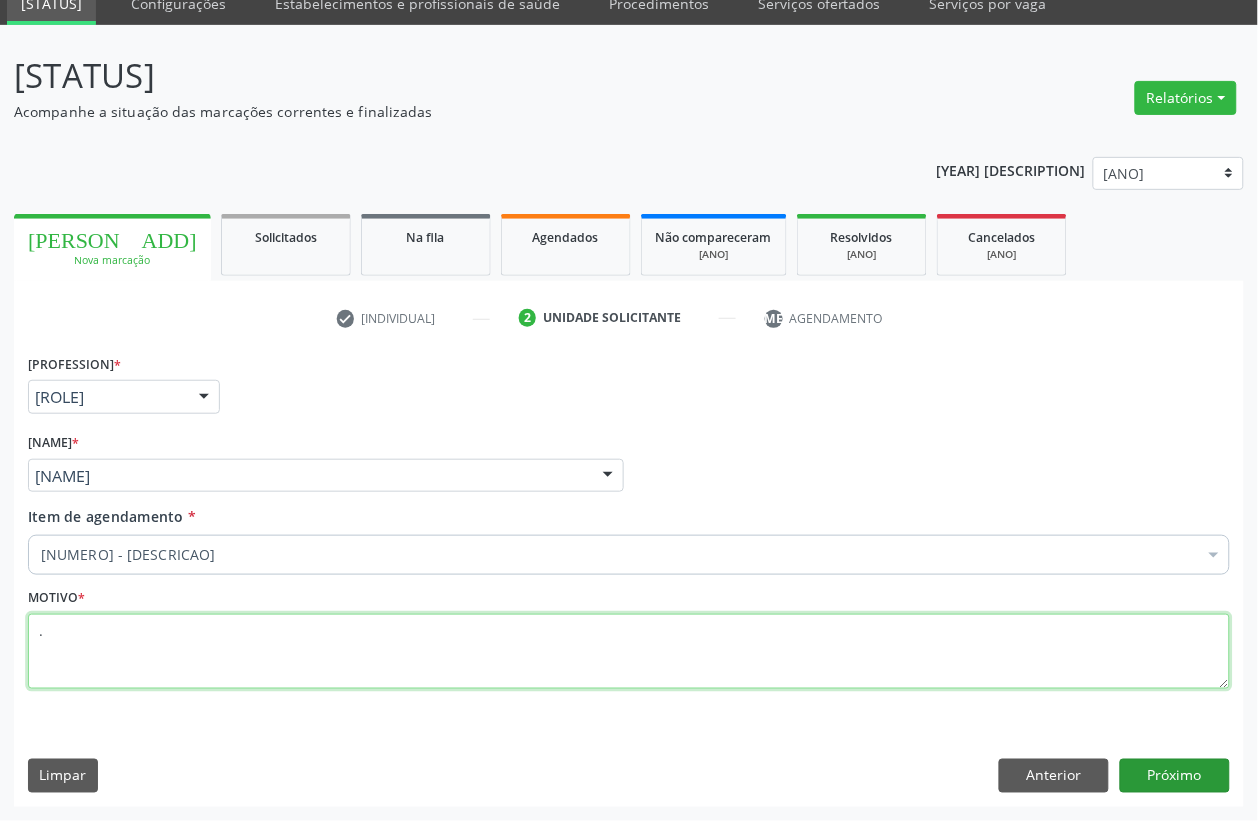 type on "." 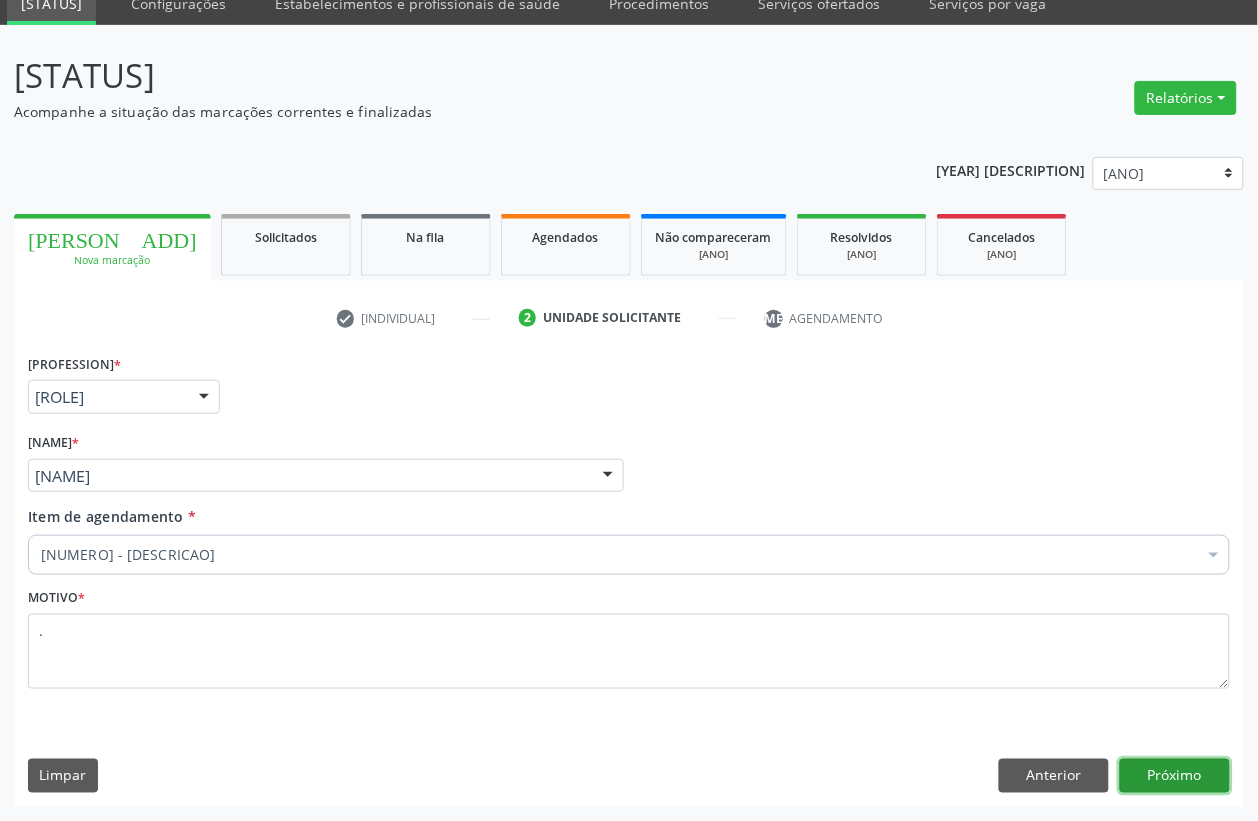 click on "Próximo" at bounding box center (1175, 776) 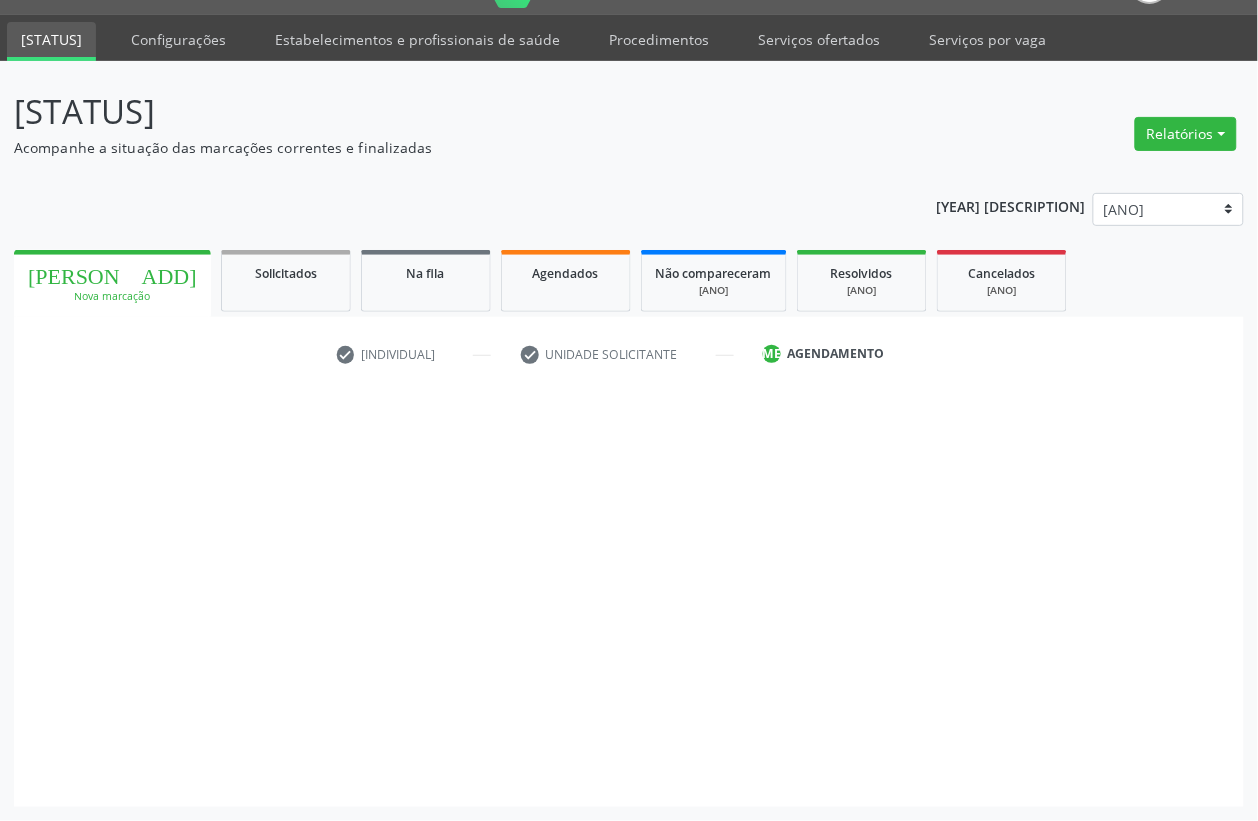 scroll, scrollTop: 50, scrollLeft: 0, axis: vertical 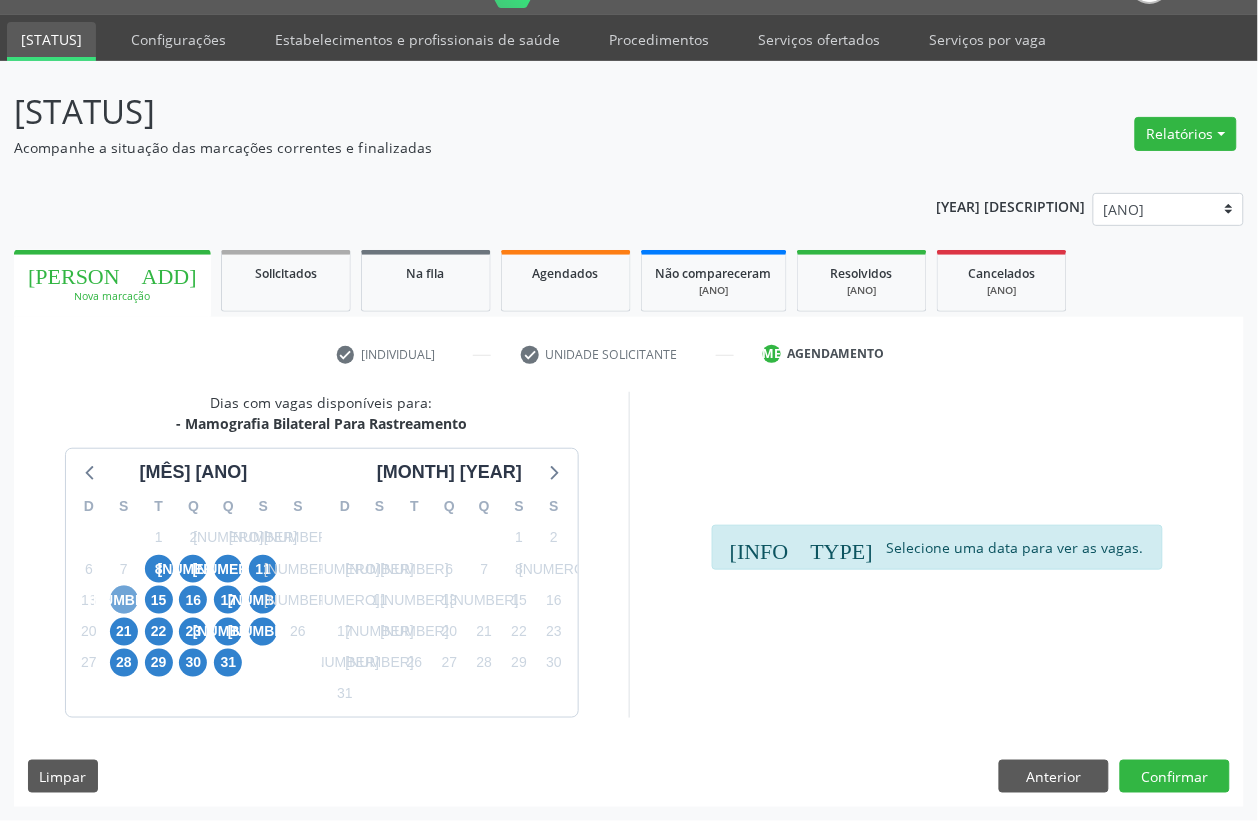 click on "[NUMBER]" at bounding box center [124, 600] 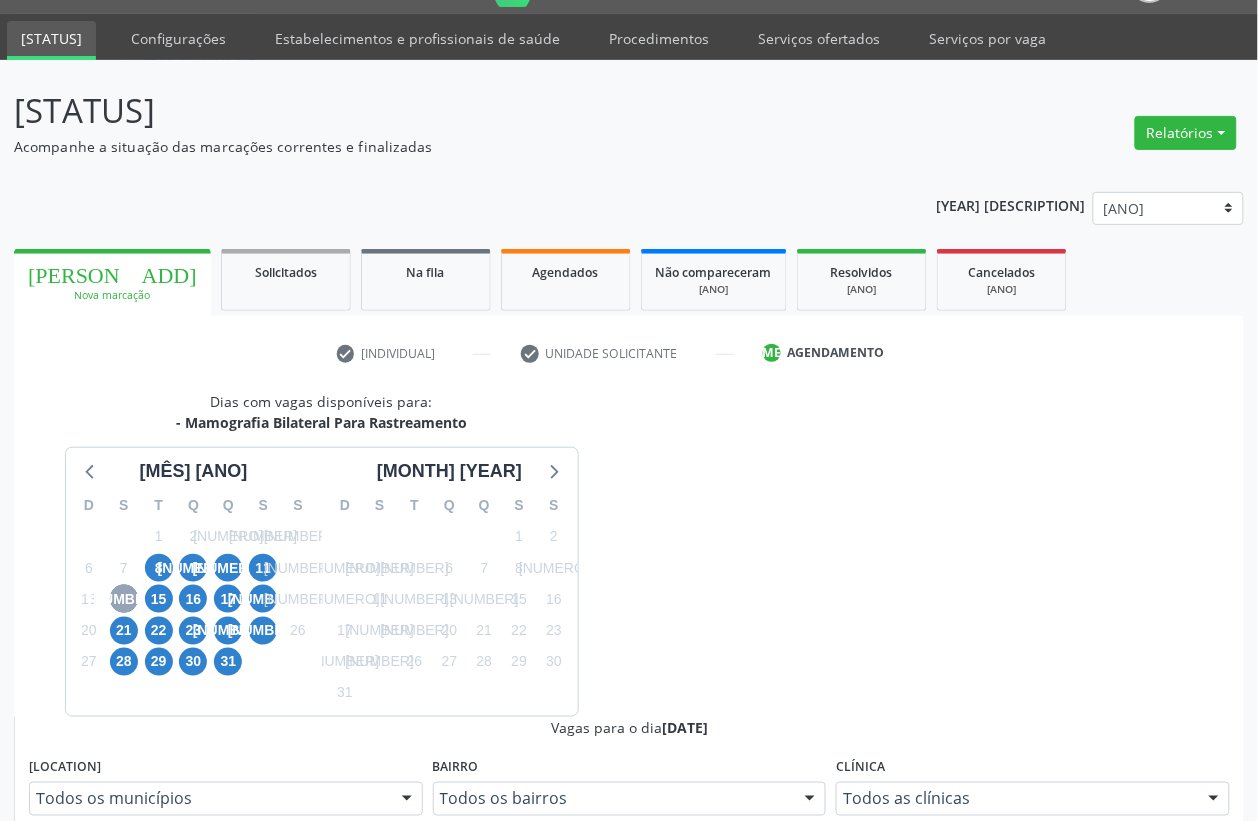 scroll, scrollTop: 0, scrollLeft: 0, axis: both 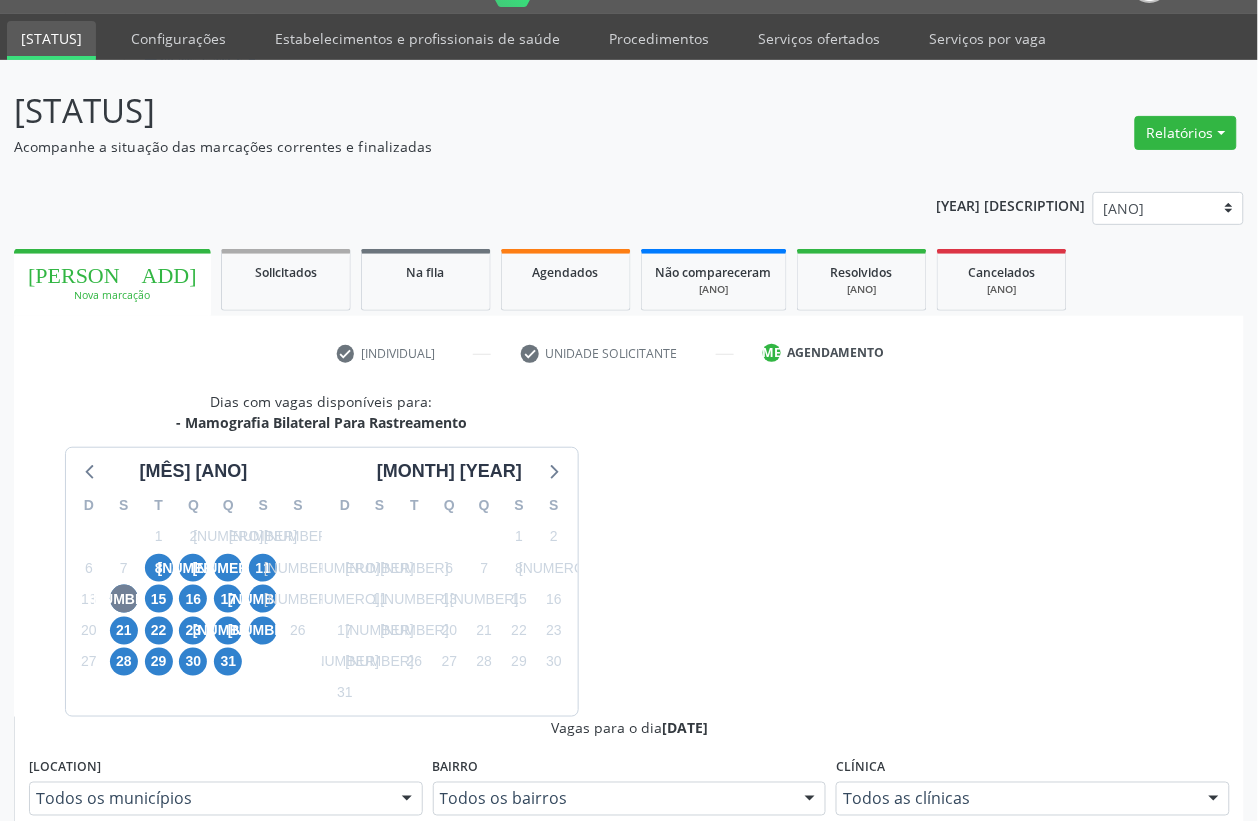 click on "Ordem de chegada
Consumidos: [NUMBER] / [NUMBER]" at bounding box center [640, 1004] 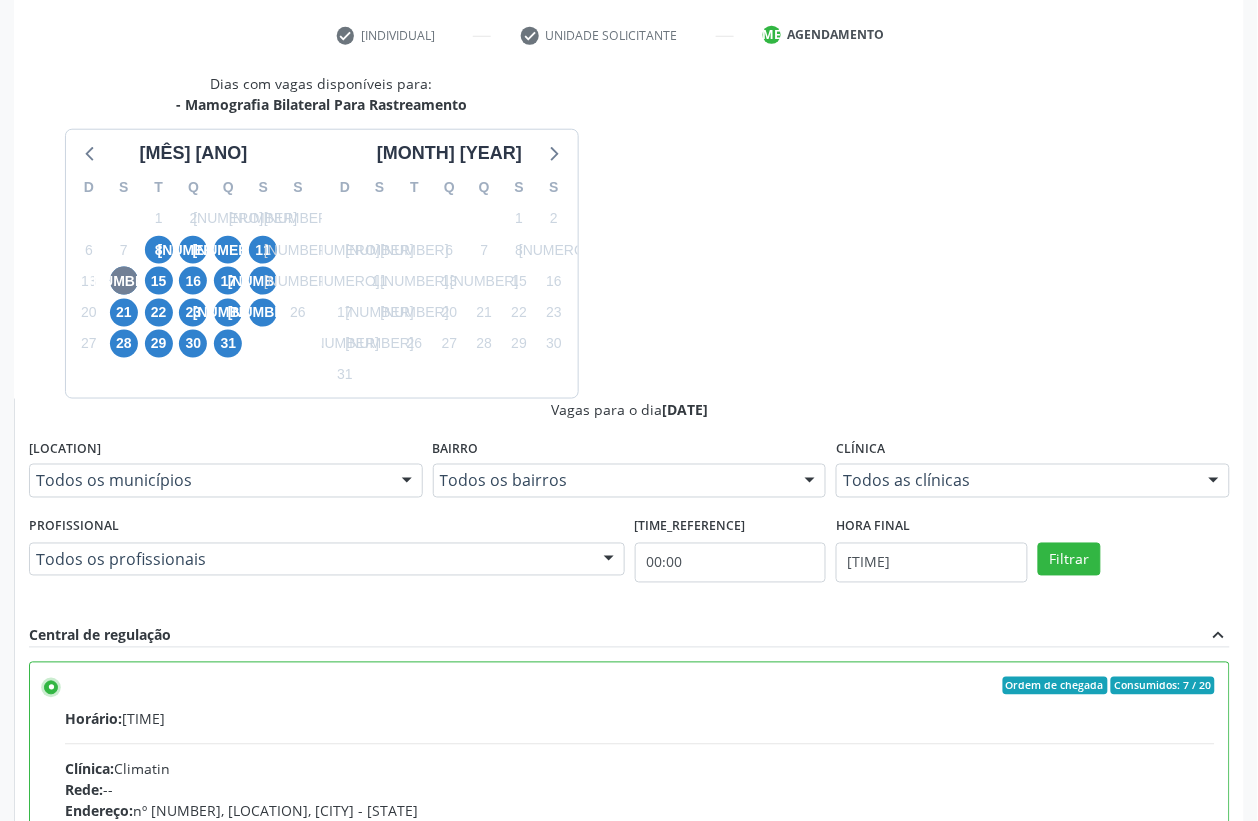 scroll, scrollTop: 373, scrollLeft: 0, axis: vertical 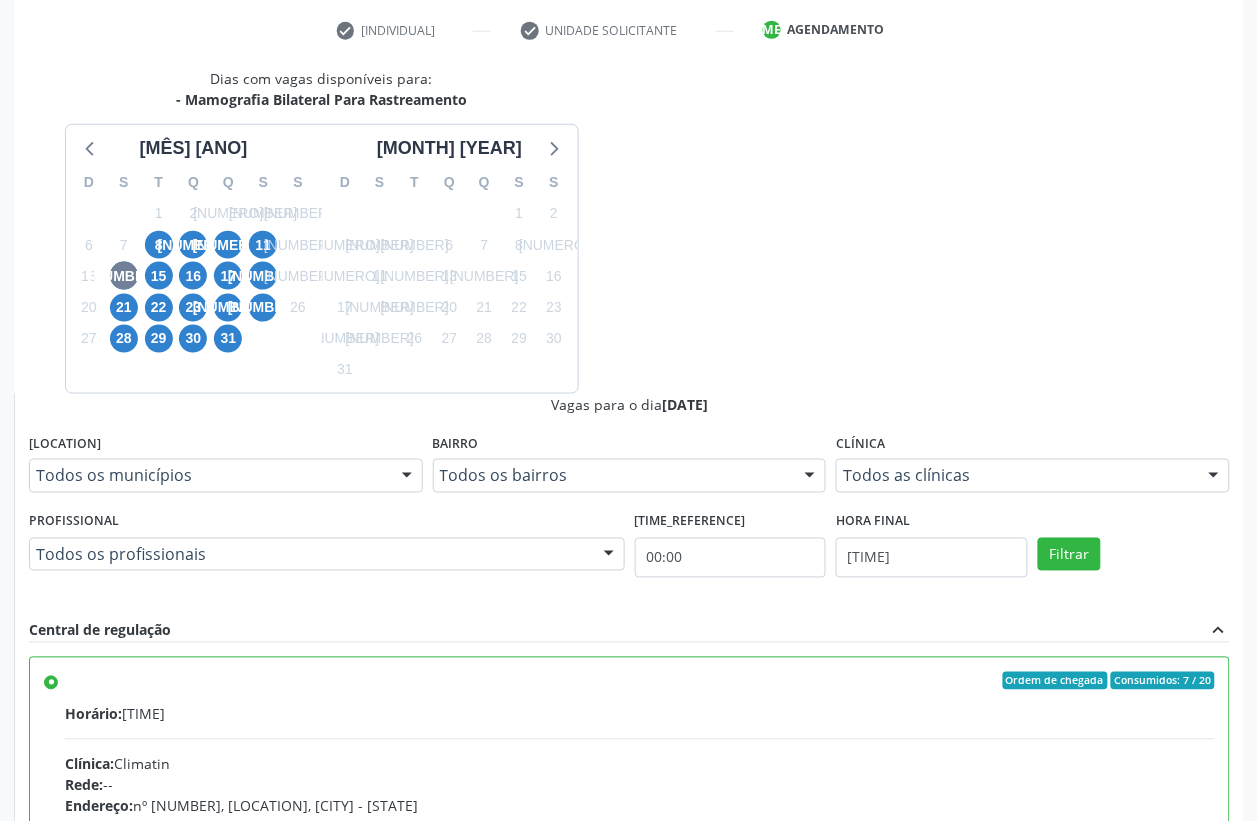 click on "Confirmar" at bounding box center (1175, 1102) 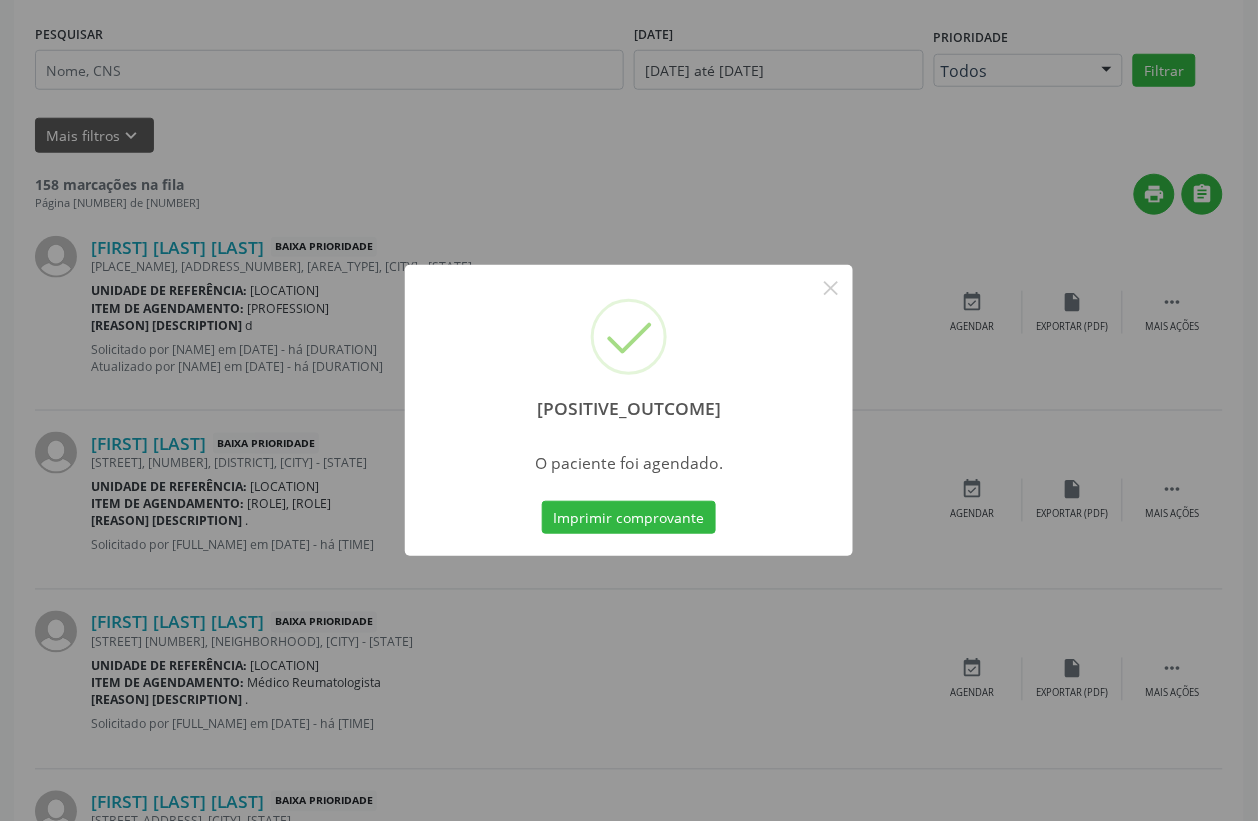 scroll, scrollTop: 0, scrollLeft: 0, axis: both 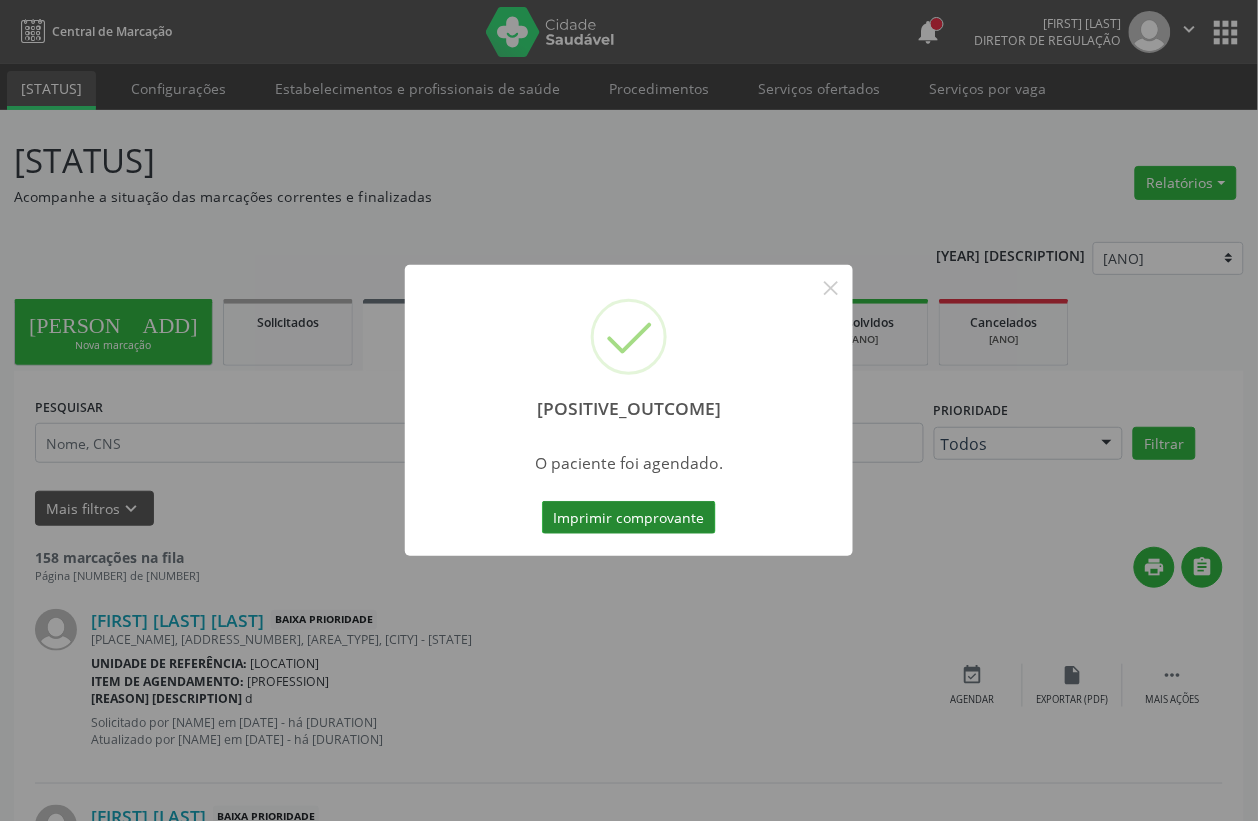 click on "Imprimir comprovante" at bounding box center (629, 518) 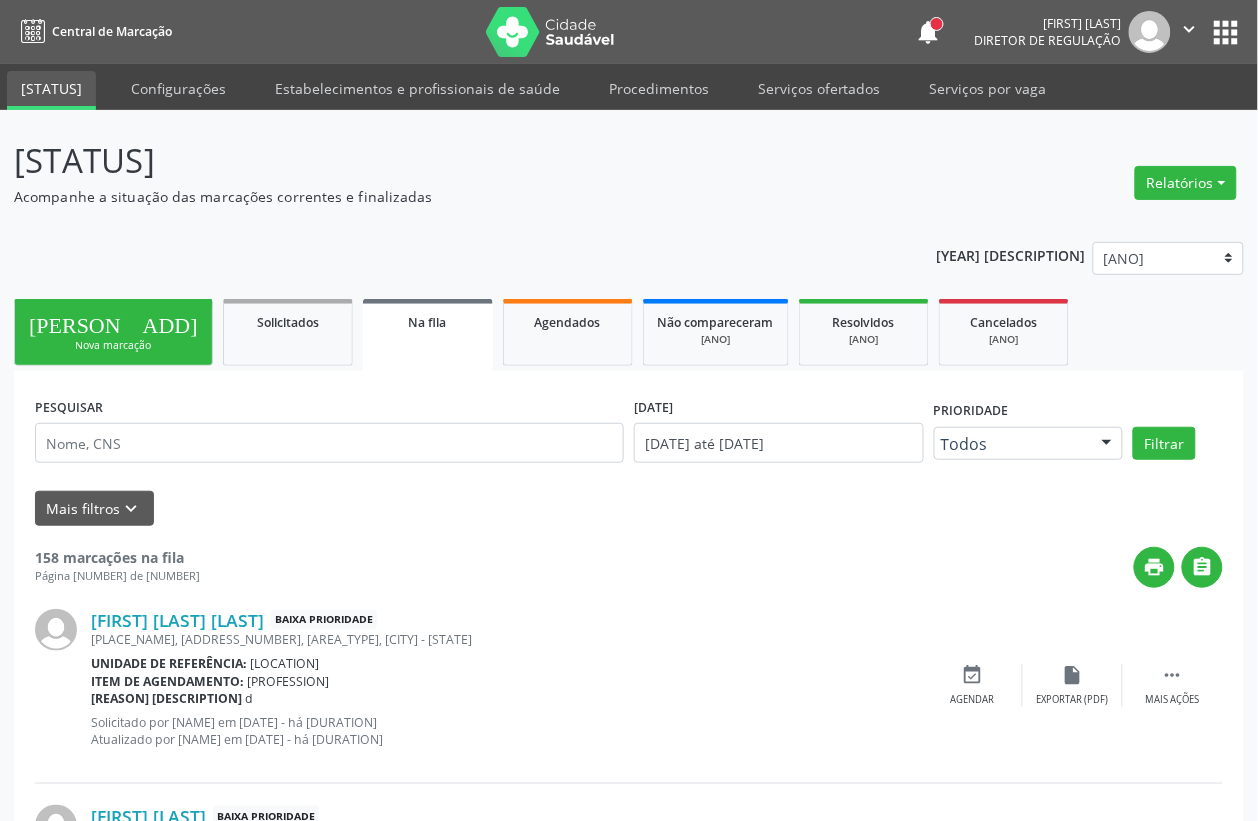 click on "[PERSON_ADD]" at bounding box center [113, 322] 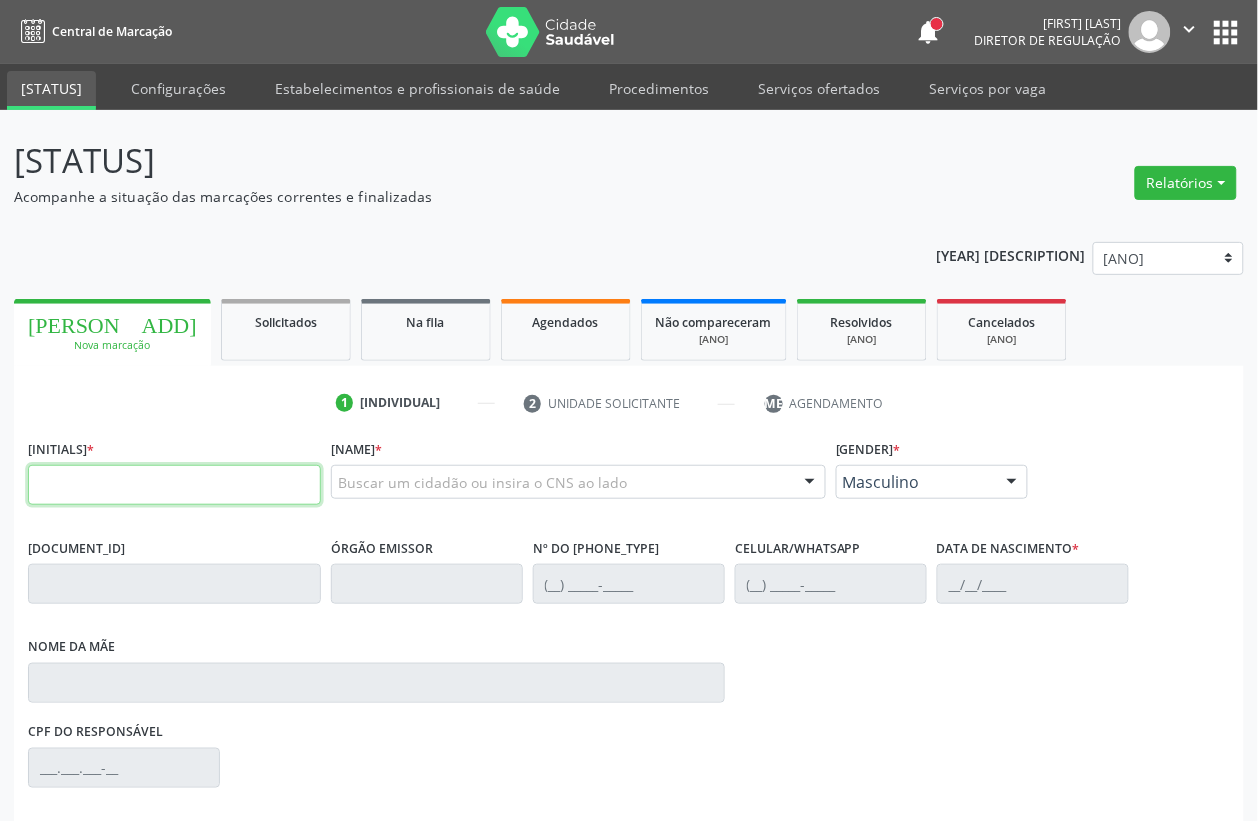 click at bounding box center (174, 485) 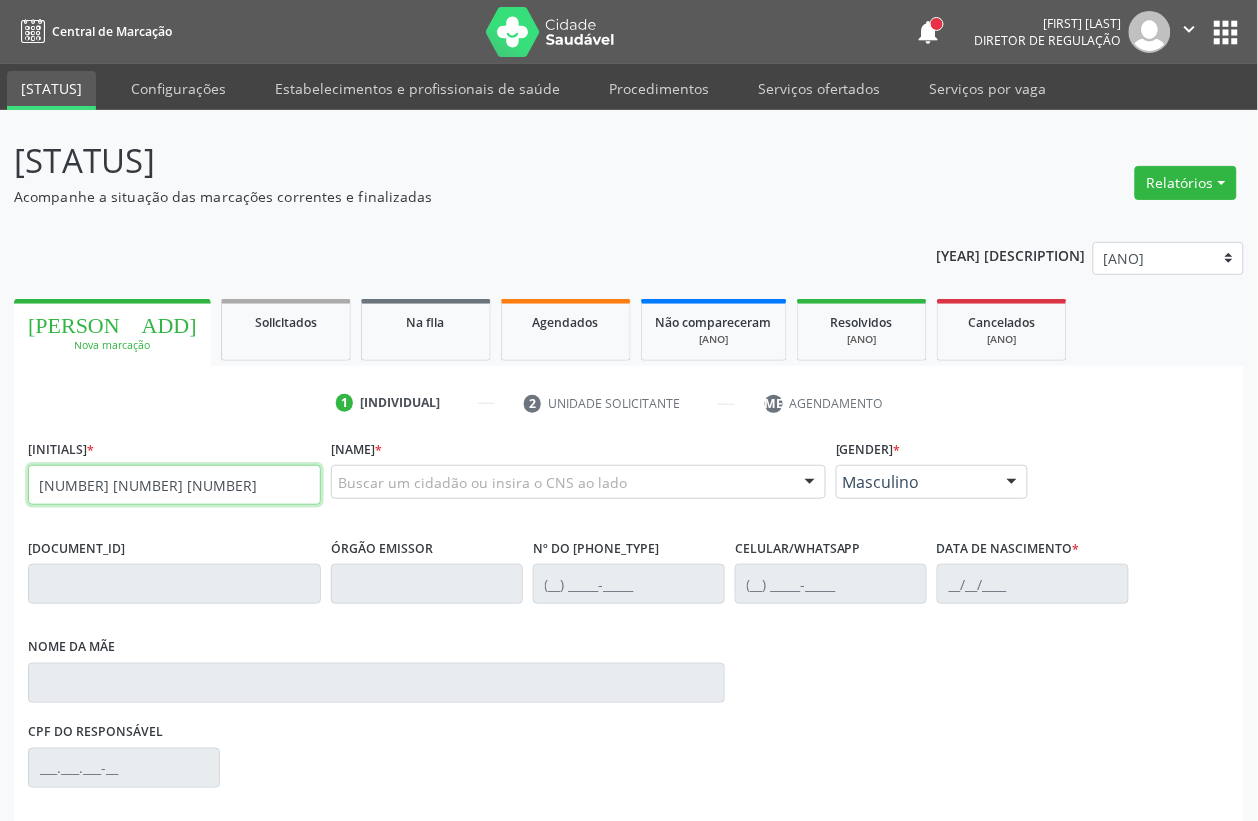type on "[NUMBER] [NUMBER] [NUMBER]" 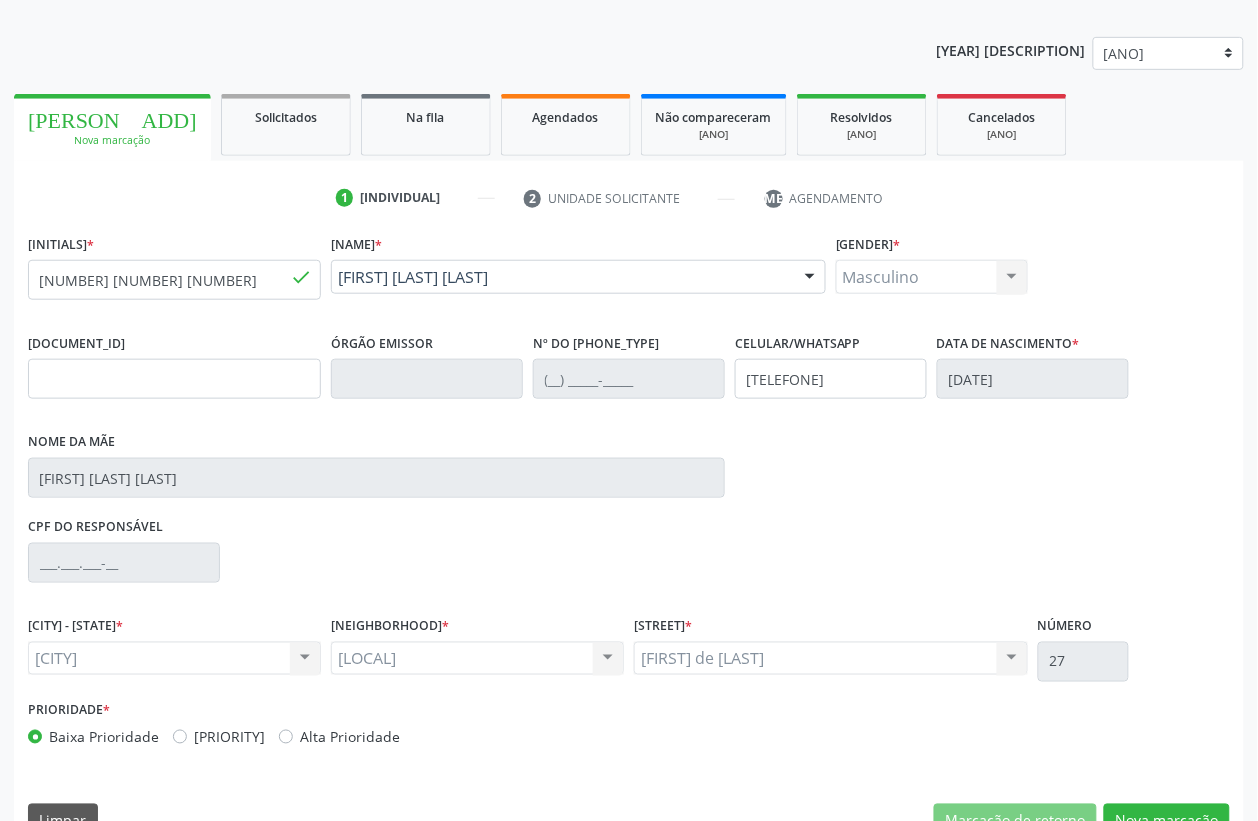 scroll, scrollTop: 248, scrollLeft: 0, axis: vertical 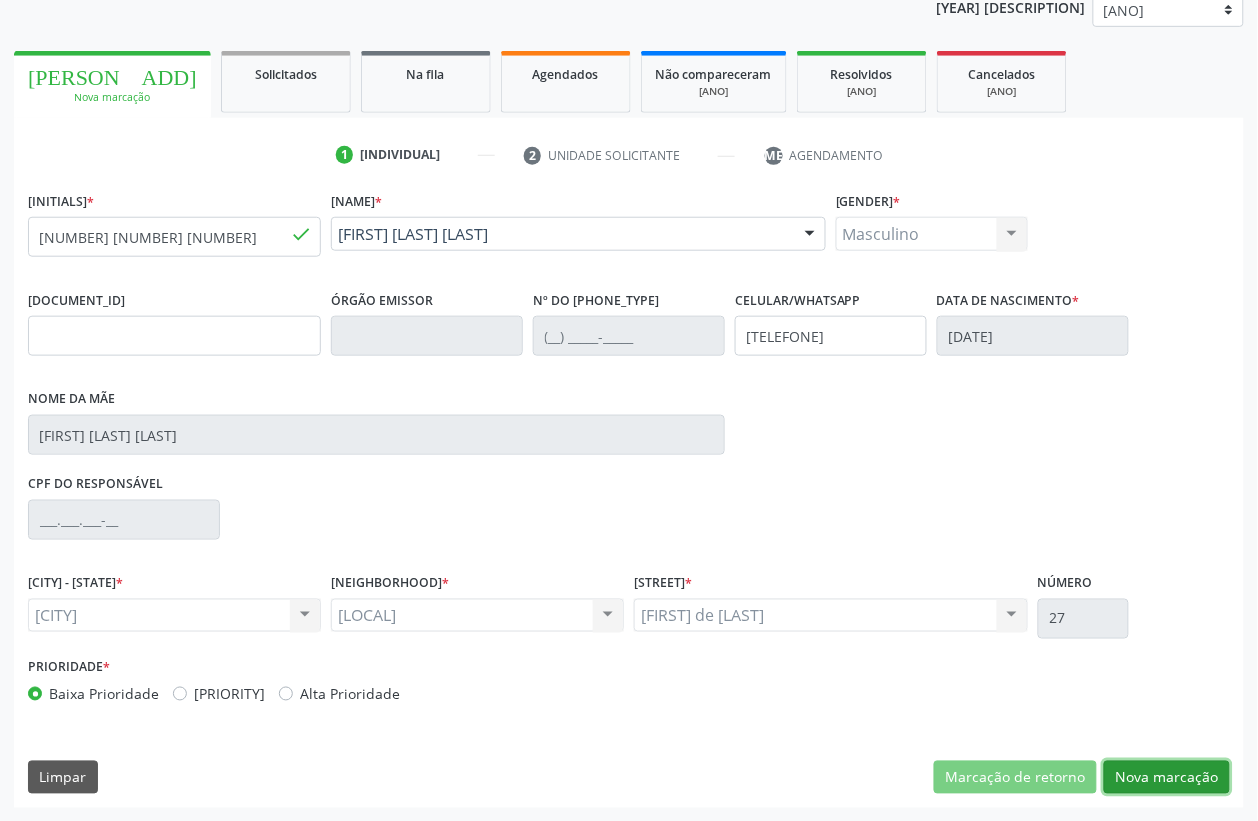 click on "Nova marcação" at bounding box center (1015, 778) 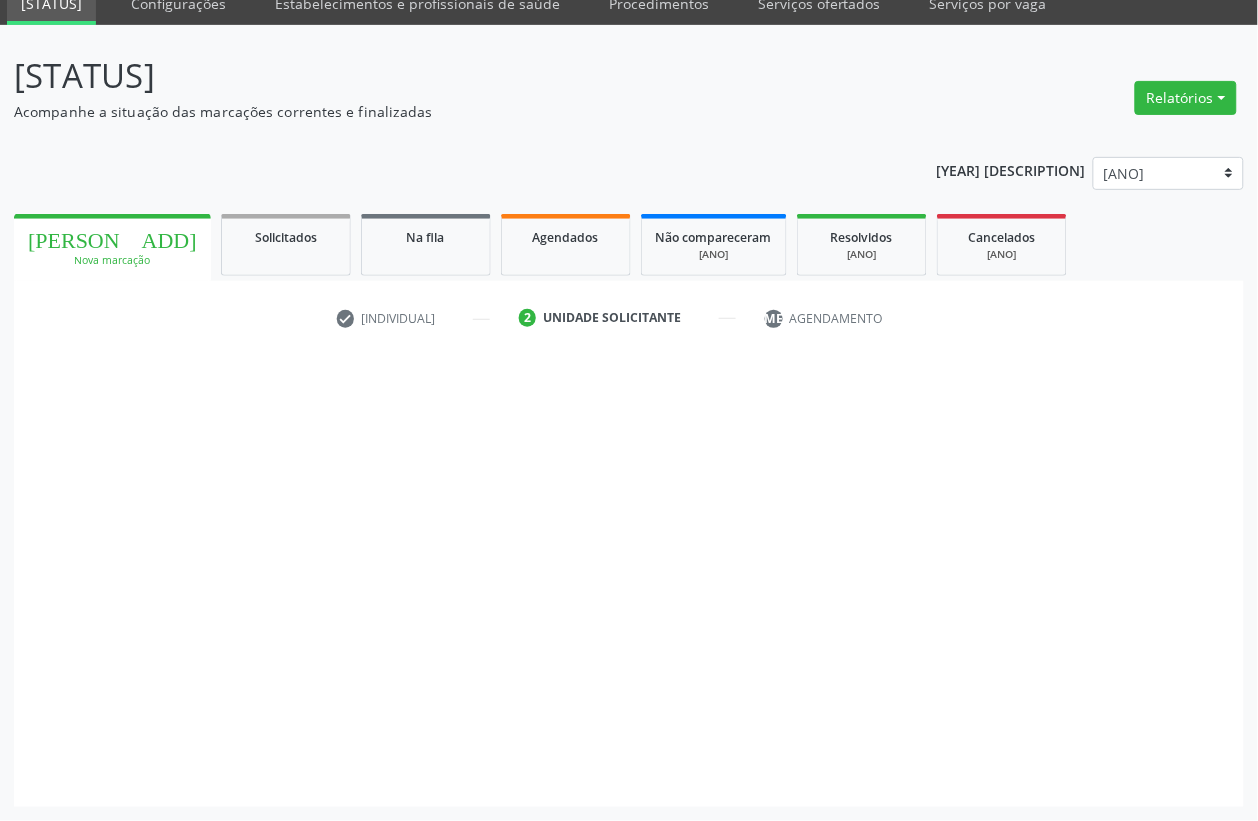scroll, scrollTop: 85, scrollLeft: 0, axis: vertical 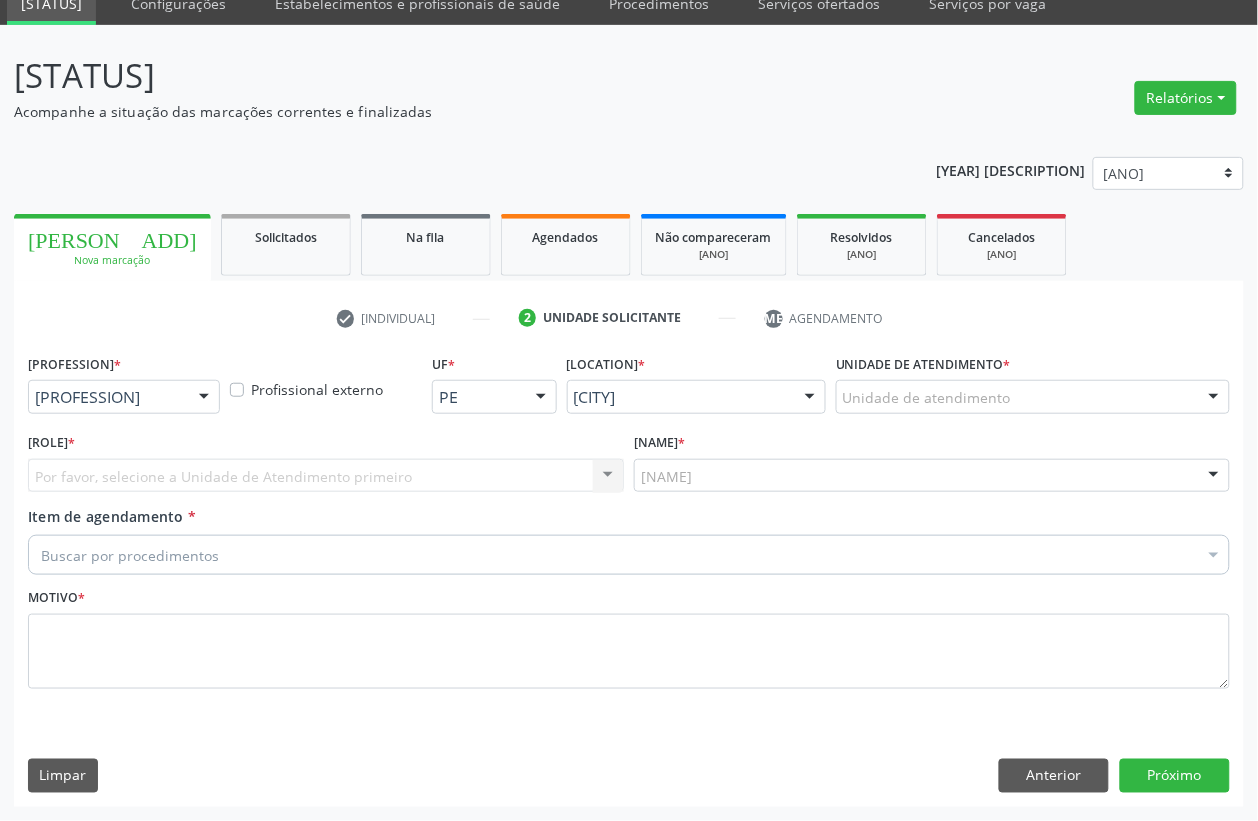 click on "[PROFESSION]" at bounding box center (124, 397) 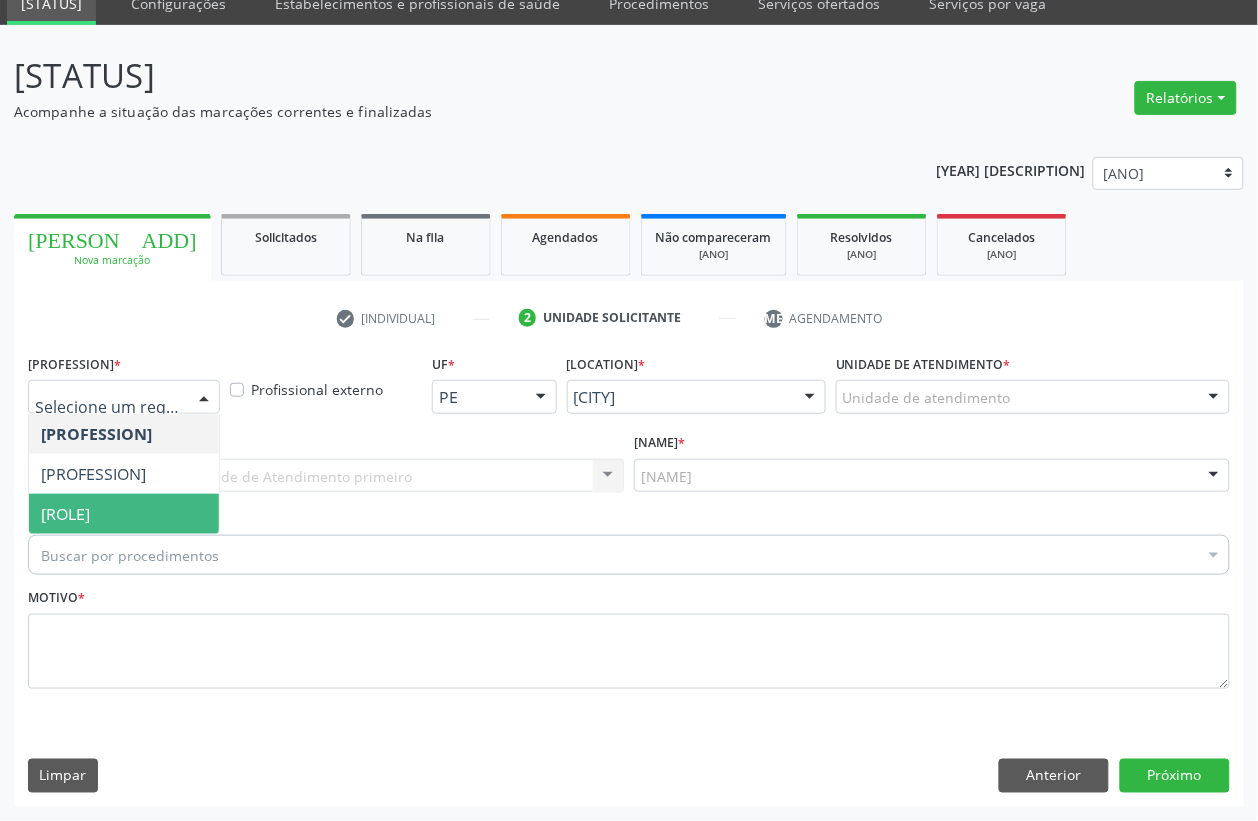 click on "[ROLE]" at bounding box center [124, 514] 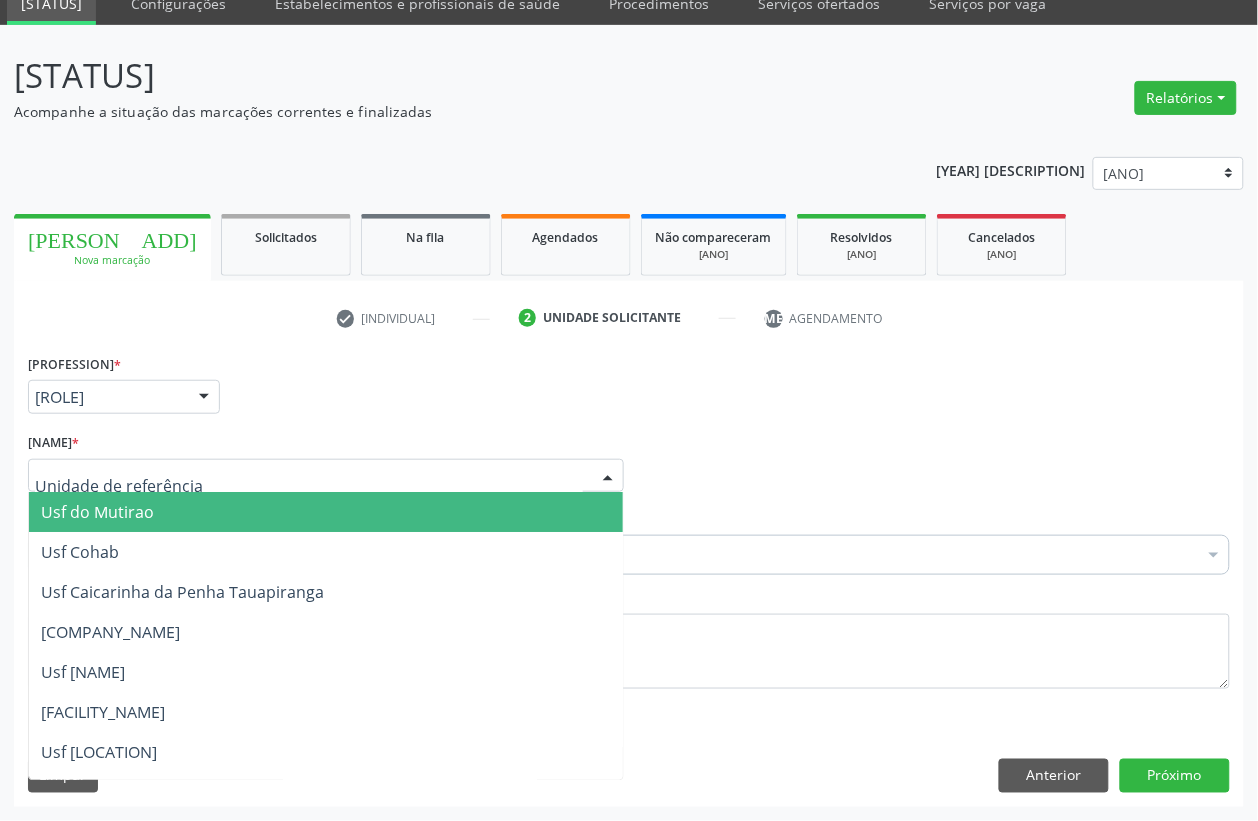 click at bounding box center (326, 476) 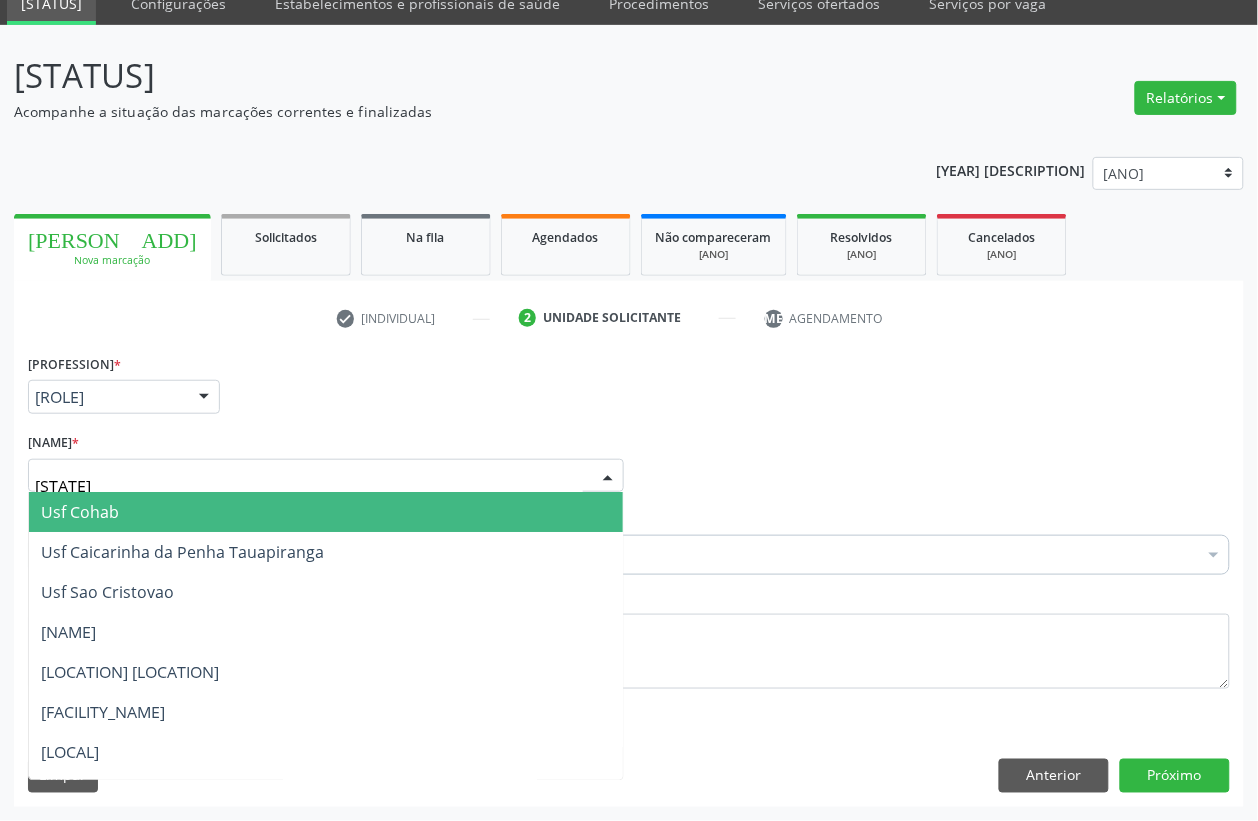 type on "[CENTER]" 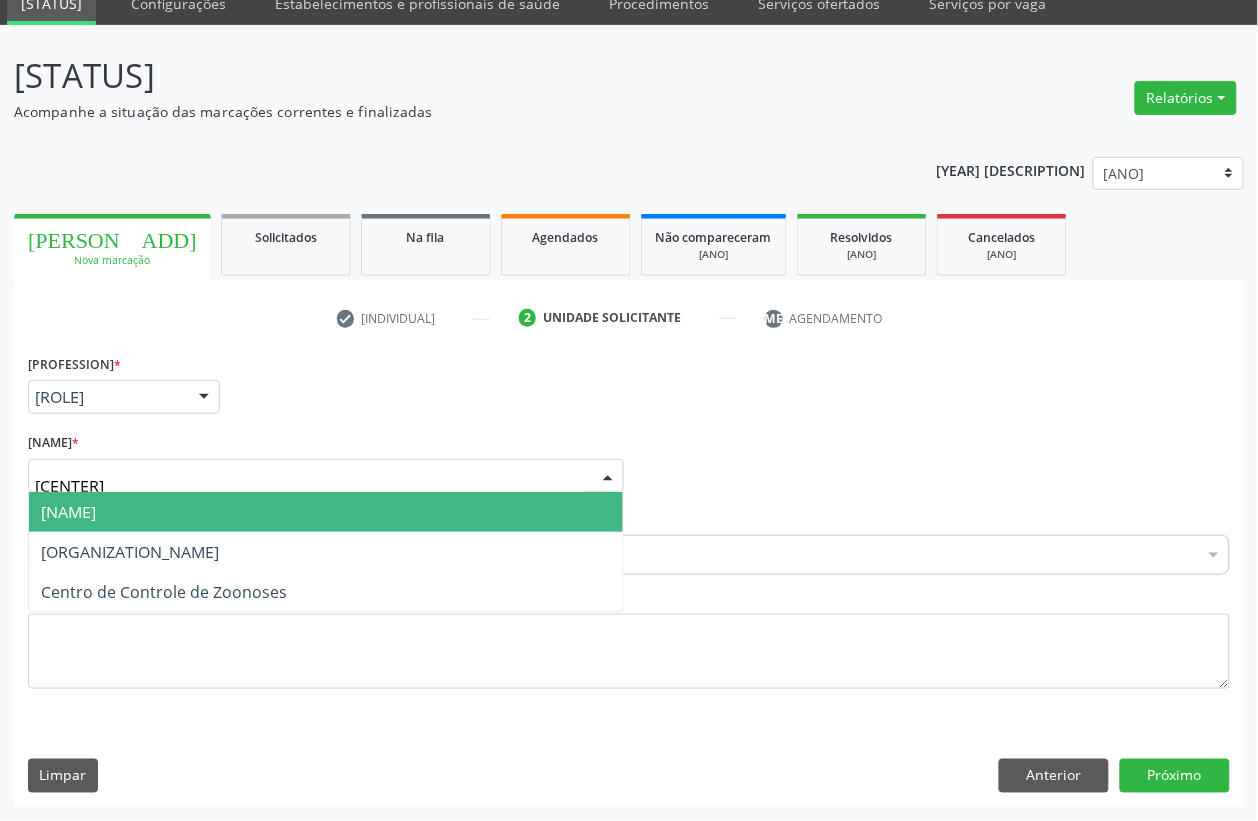 click on "[NAME]" at bounding box center (68, 512) 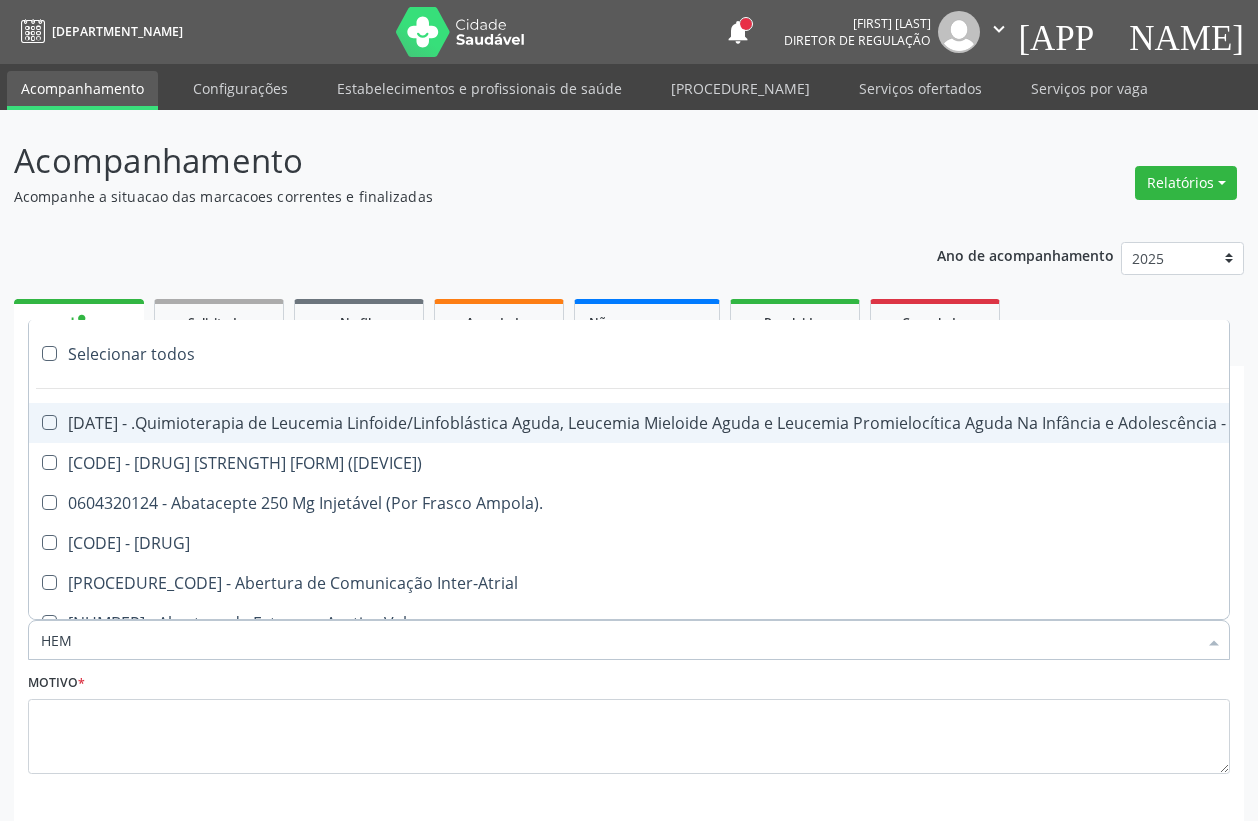 scroll, scrollTop: 85, scrollLeft: 0, axis: vertical 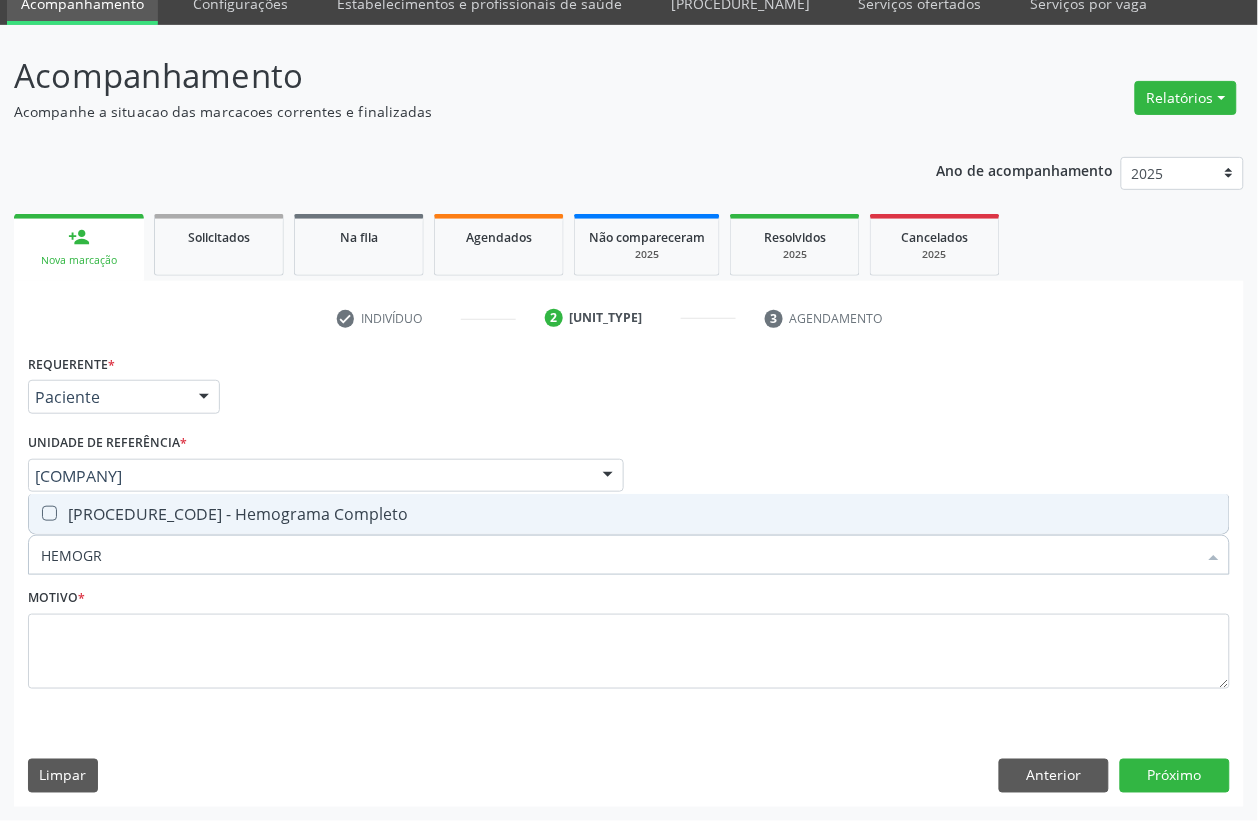 click on "0202020380 - Hemograma Completo" at bounding box center [629, 514] 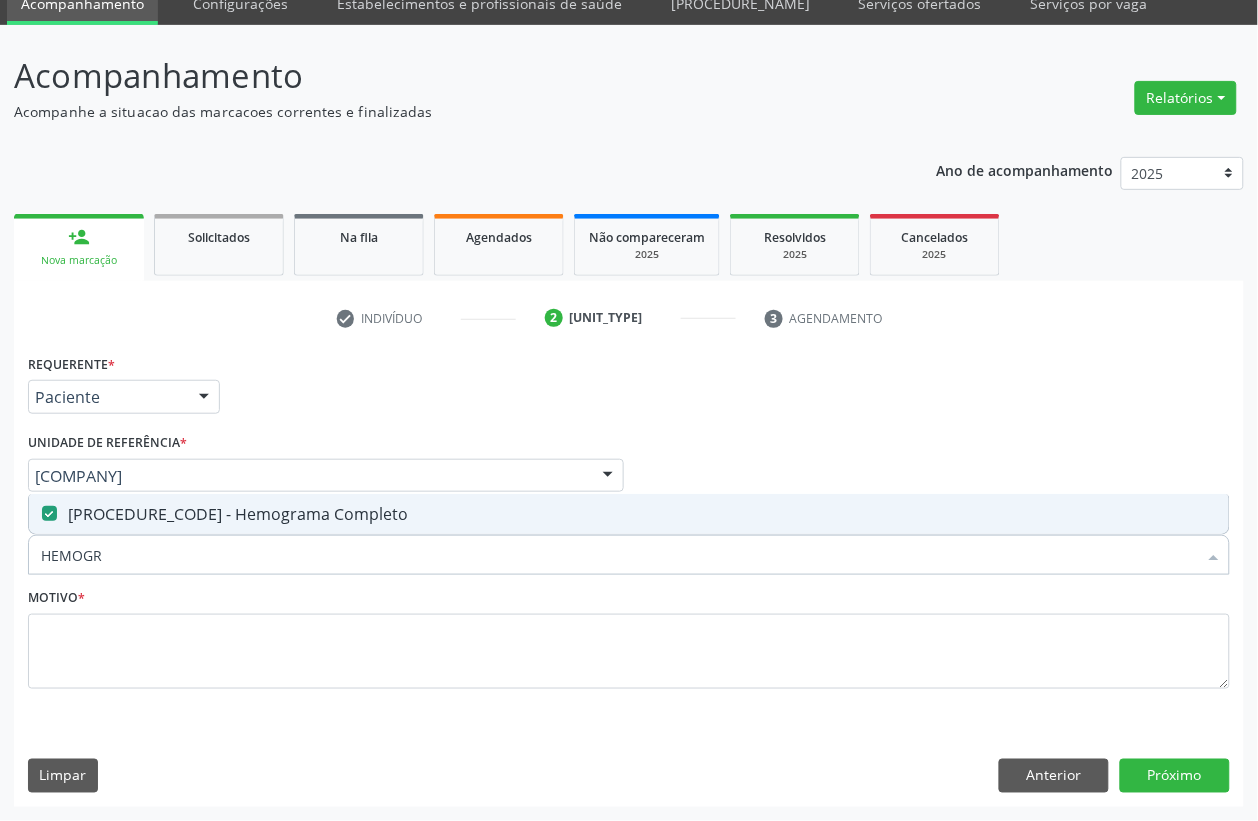 click on "HEMOGR" at bounding box center [619, 555] 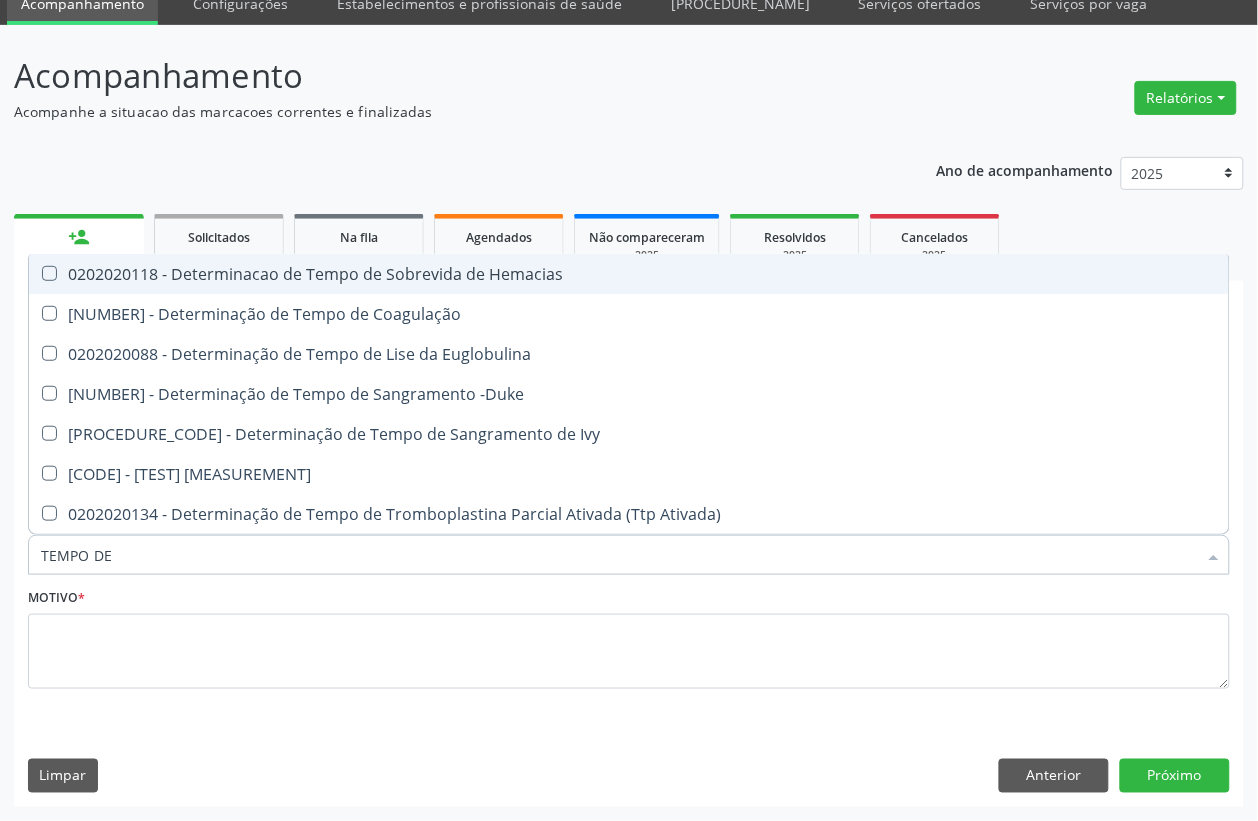 type on "TEMPO DE" 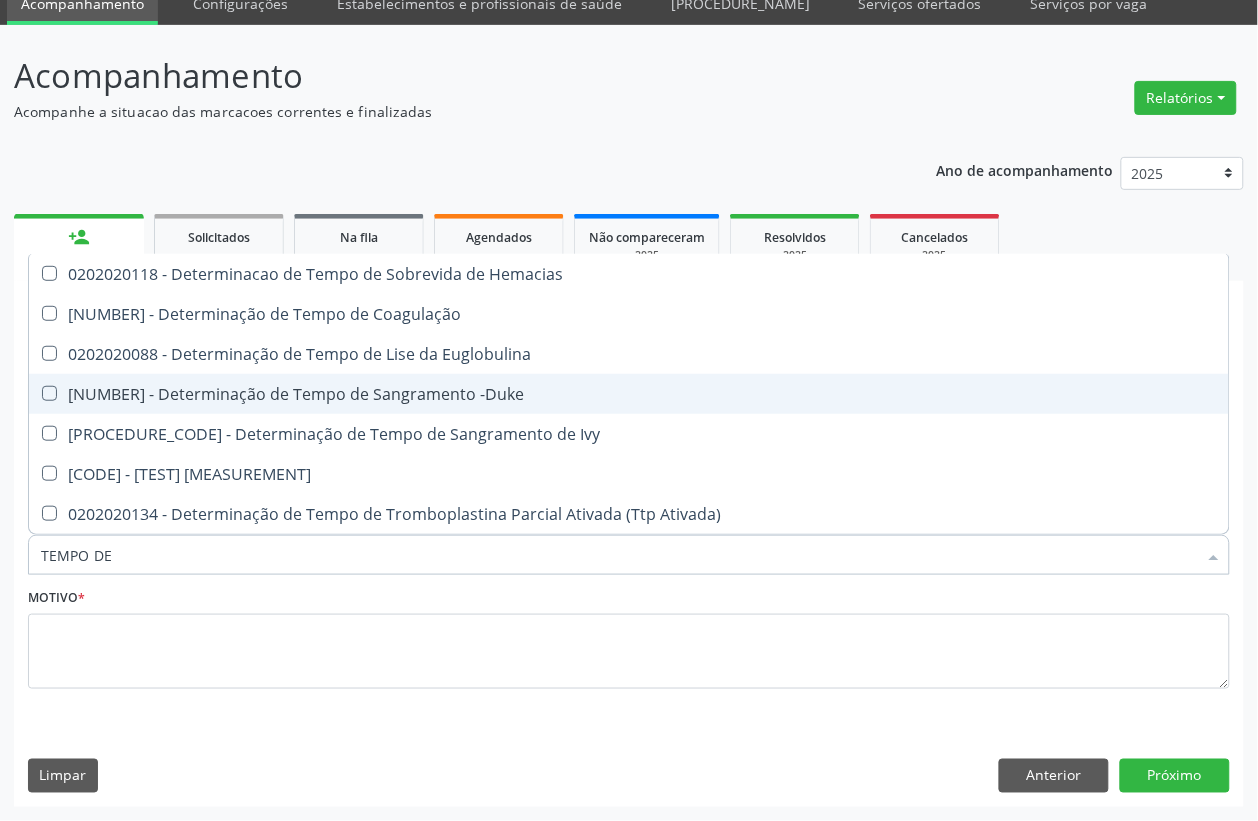 click on "[NUMBER] - Determinação de Tempo de Sangramento -Duke" at bounding box center (629, 394) 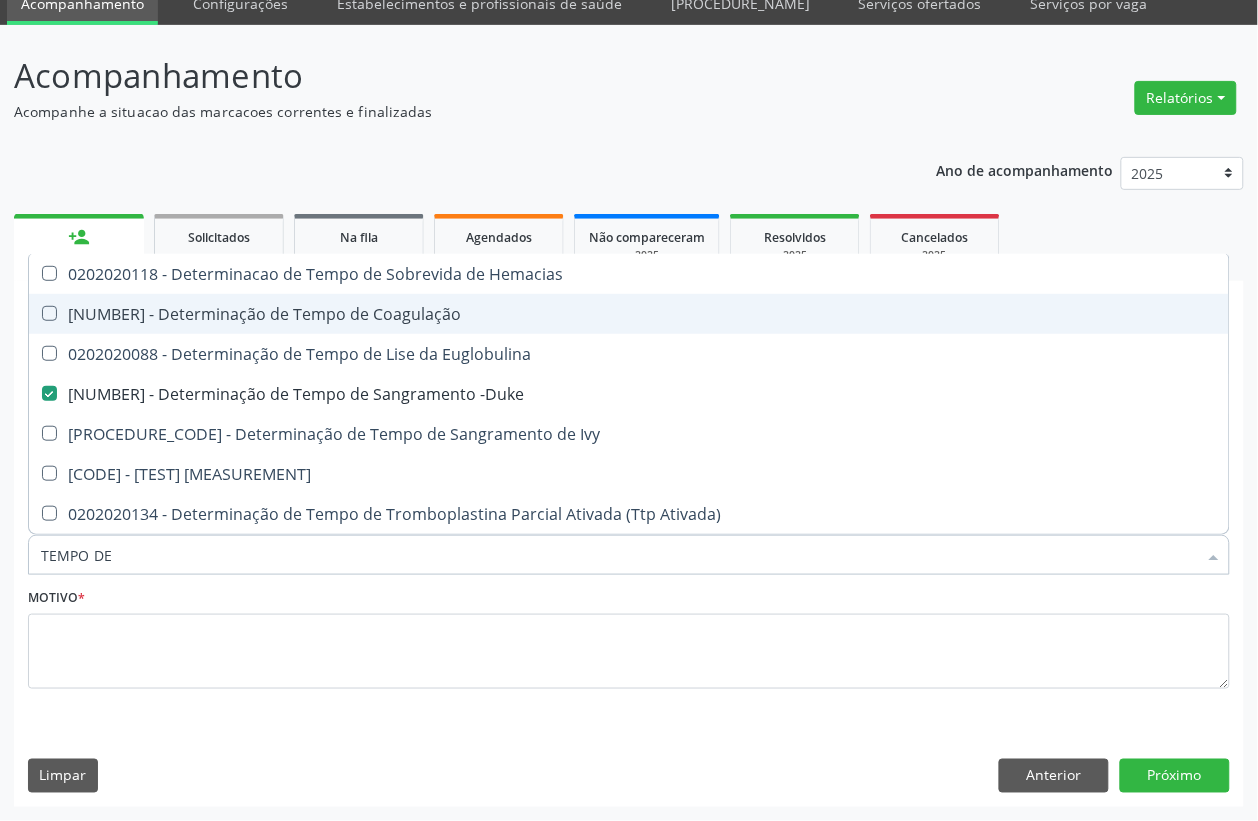 click on "[PROCEDURE_CODE] - Determinação de Tempo de Coagulação" at bounding box center (629, 314) 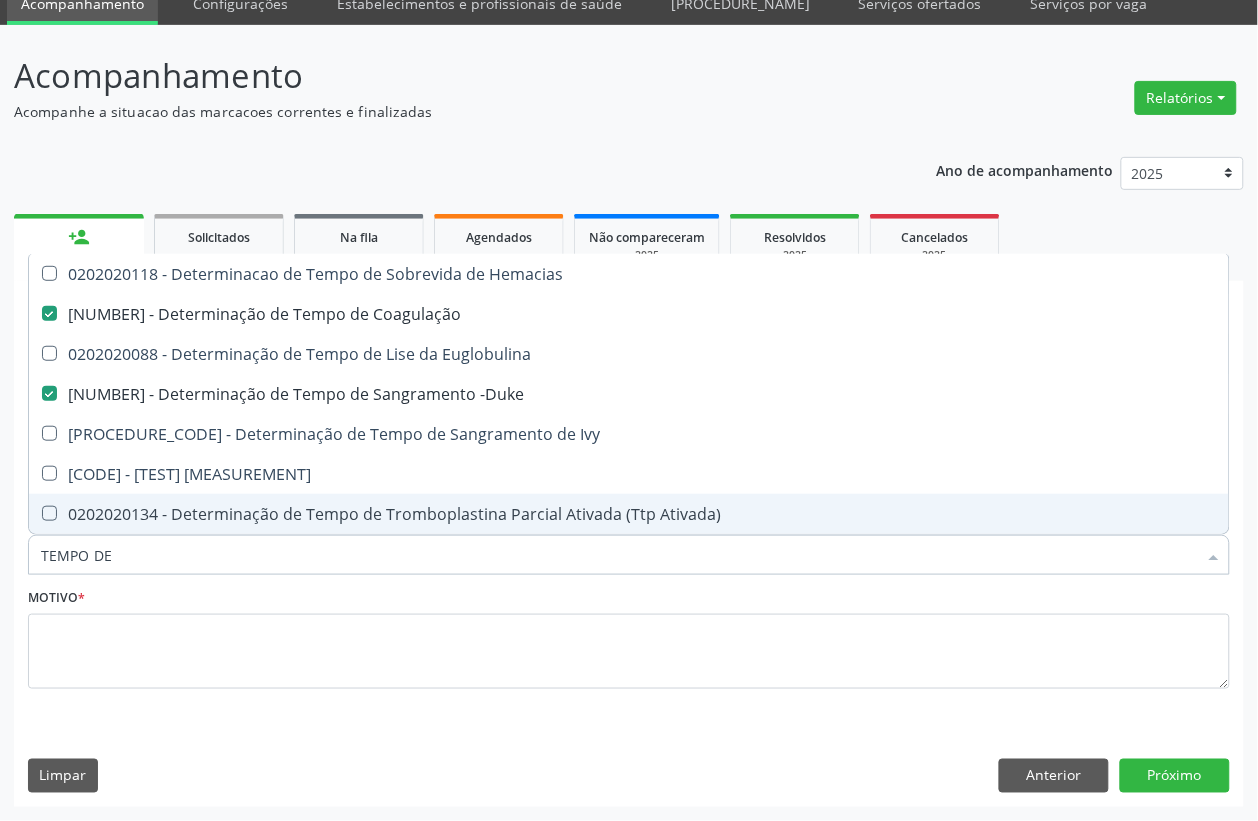drag, startPoint x: 153, startPoint y: 557, endPoint x: 0, endPoint y: 563, distance: 153.1176 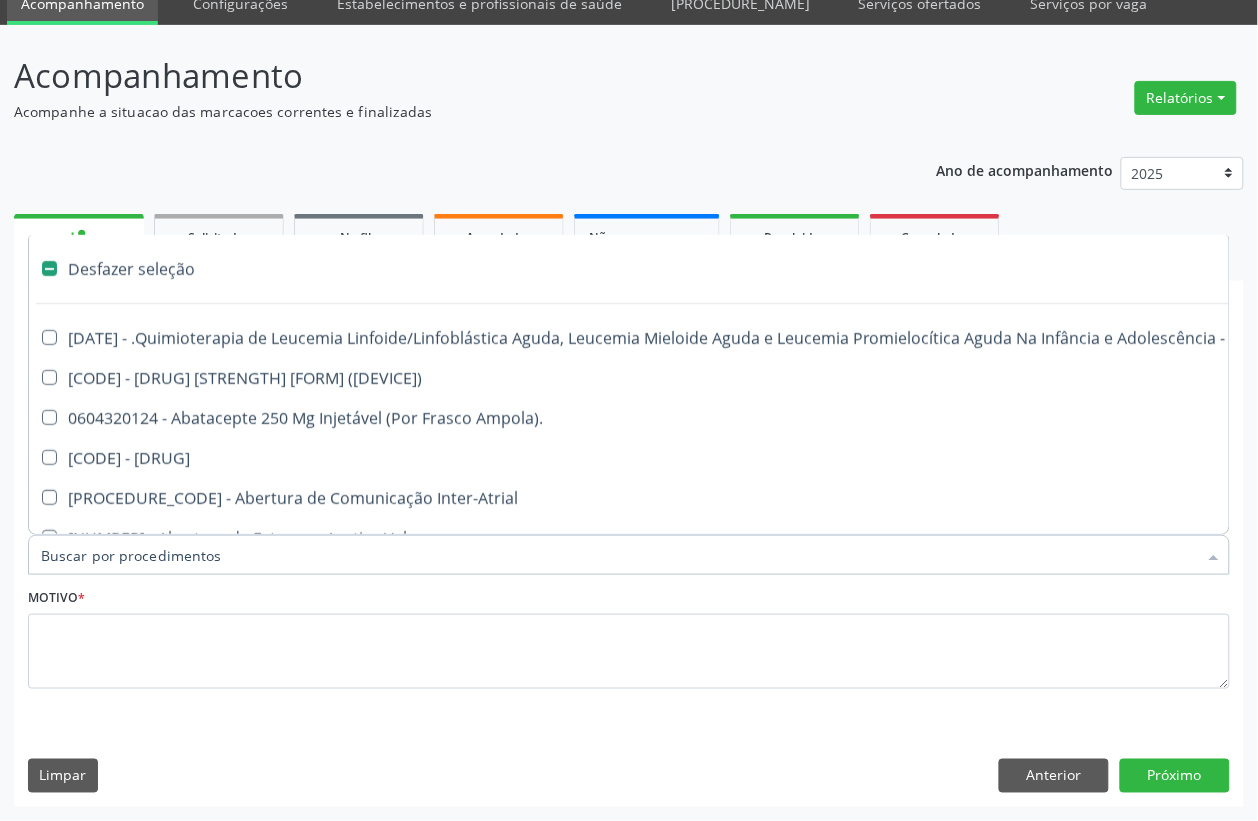 type on "O" 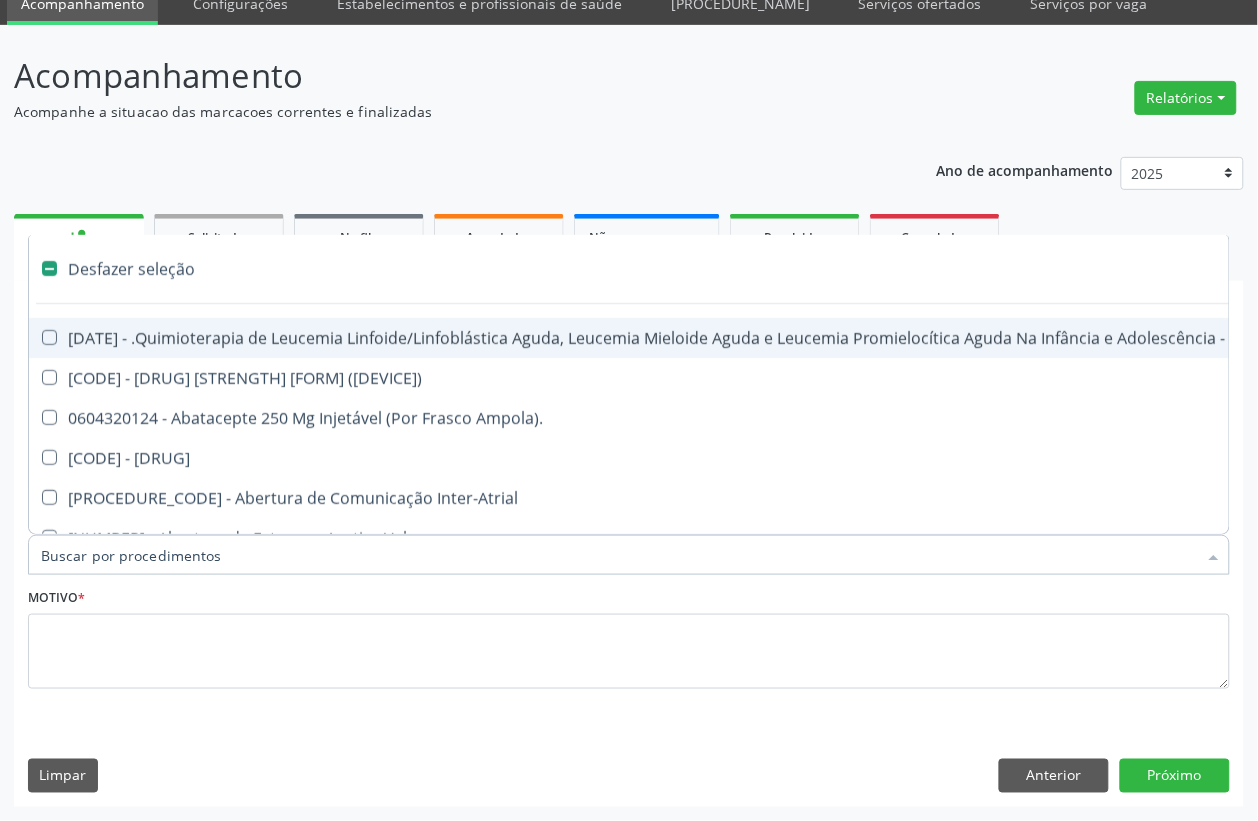 scroll, scrollTop: 0, scrollLeft: 0, axis: both 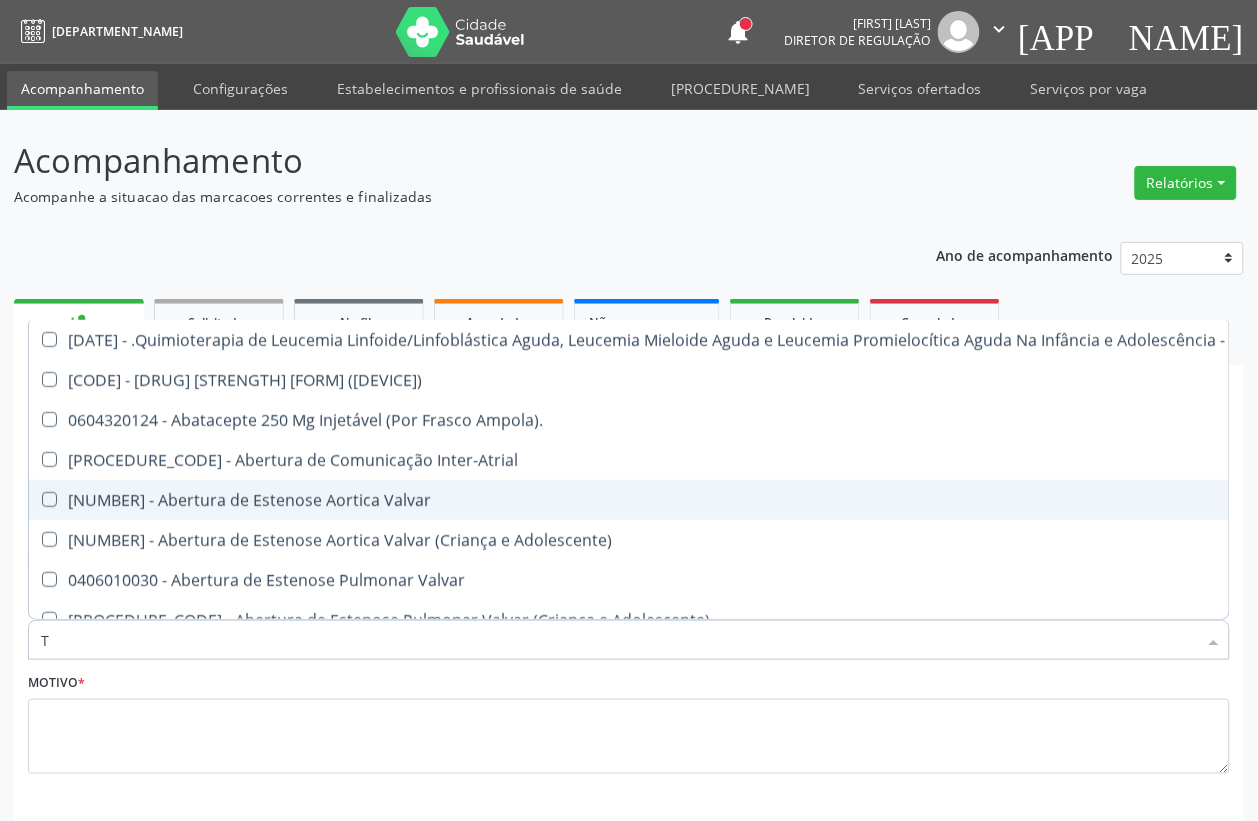 type on "TA" 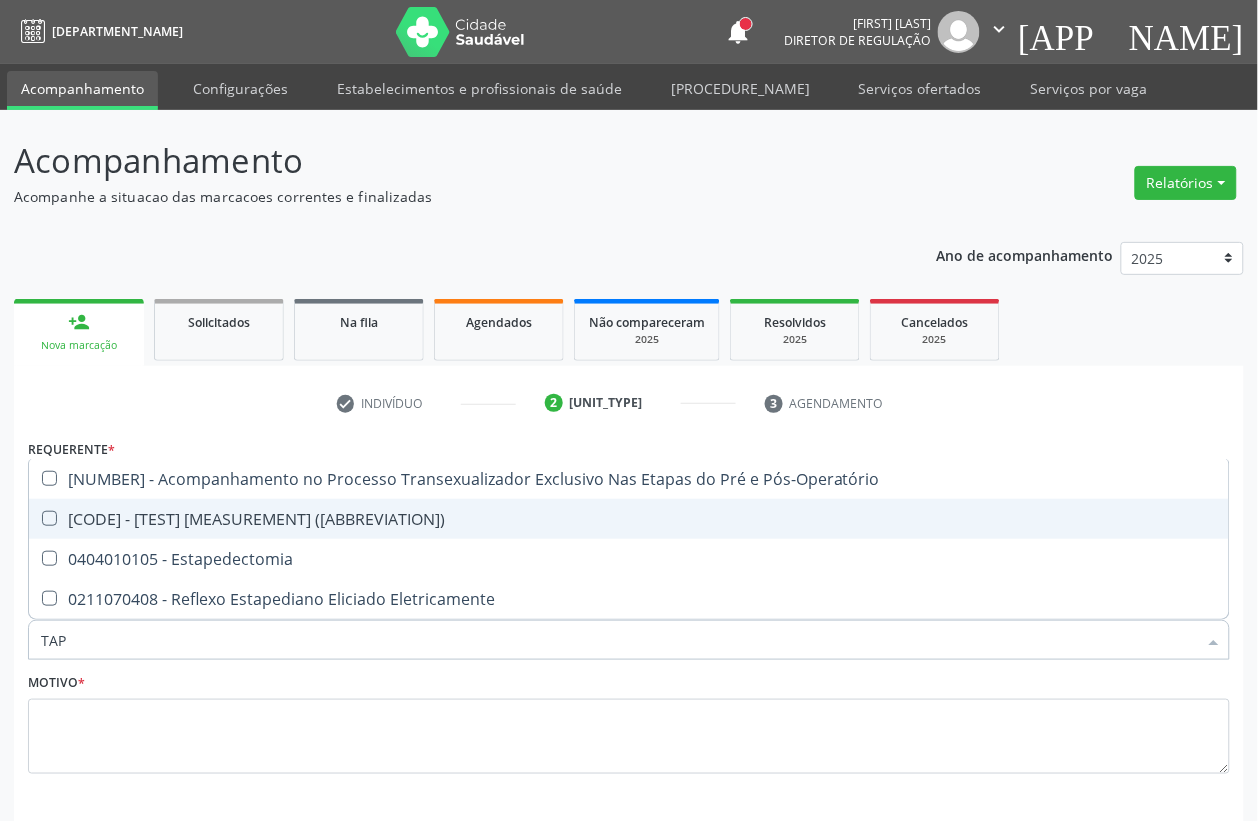 click on "[NUMBER] - Determinação de Tempo e Atividade da Protrombina (Tap)" at bounding box center (629, 519) 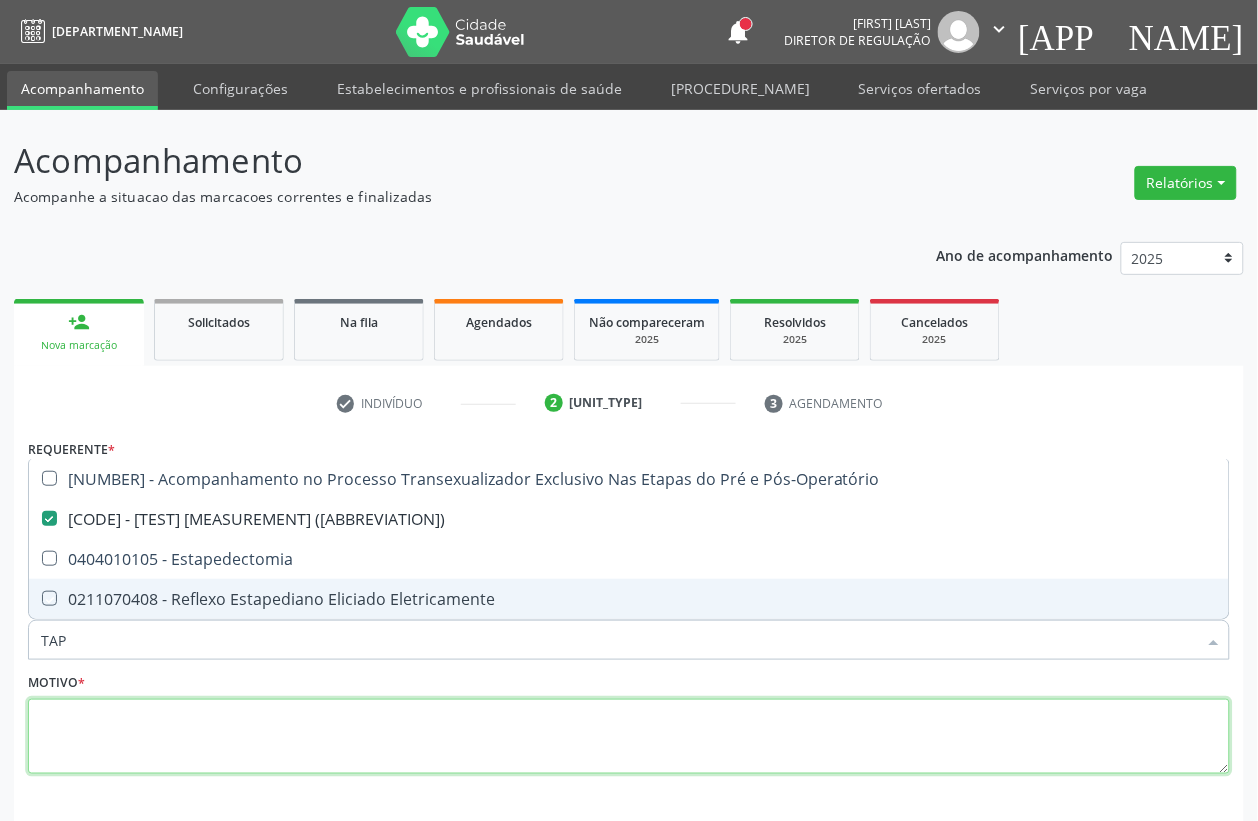 click at bounding box center (629, 737) 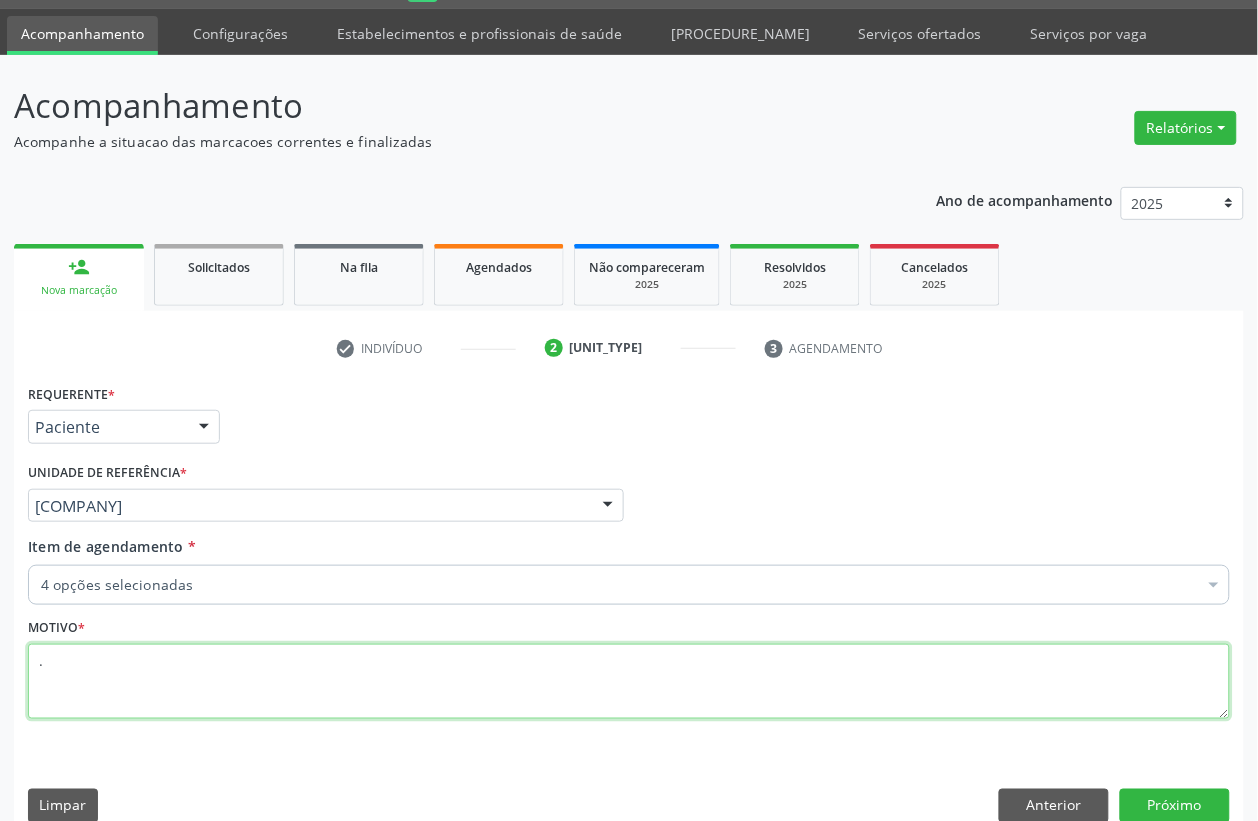 scroll, scrollTop: 85, scrollLeft: 0, axis: vertical 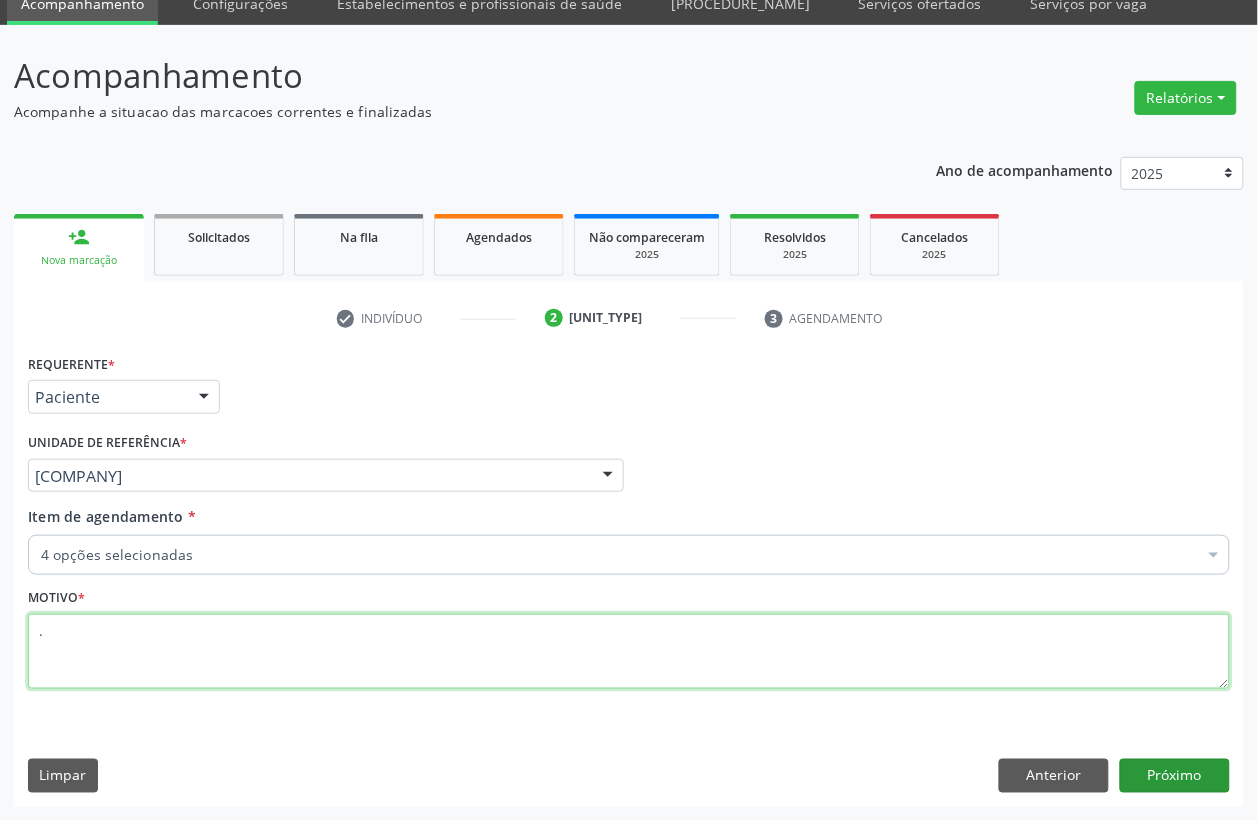type on "." 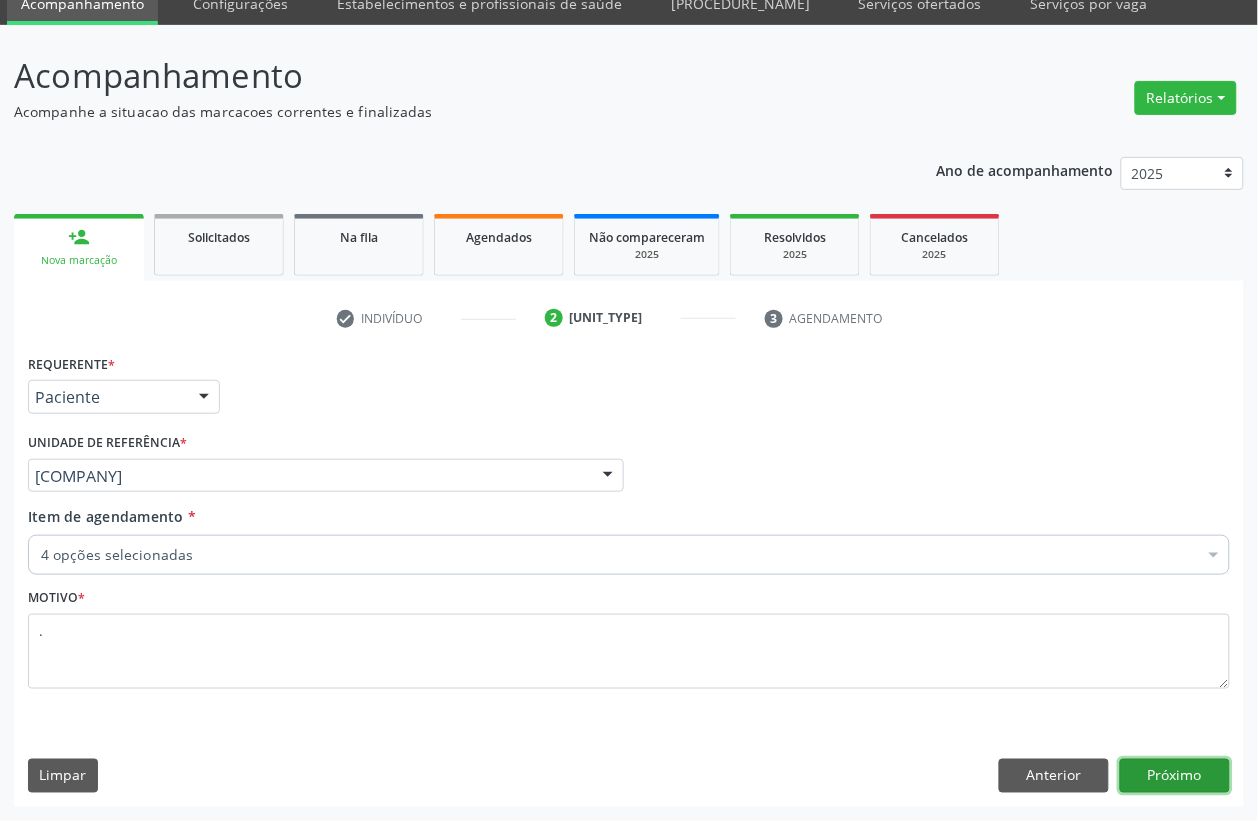 click on "Próximo" at bounding box center [1175, 776] 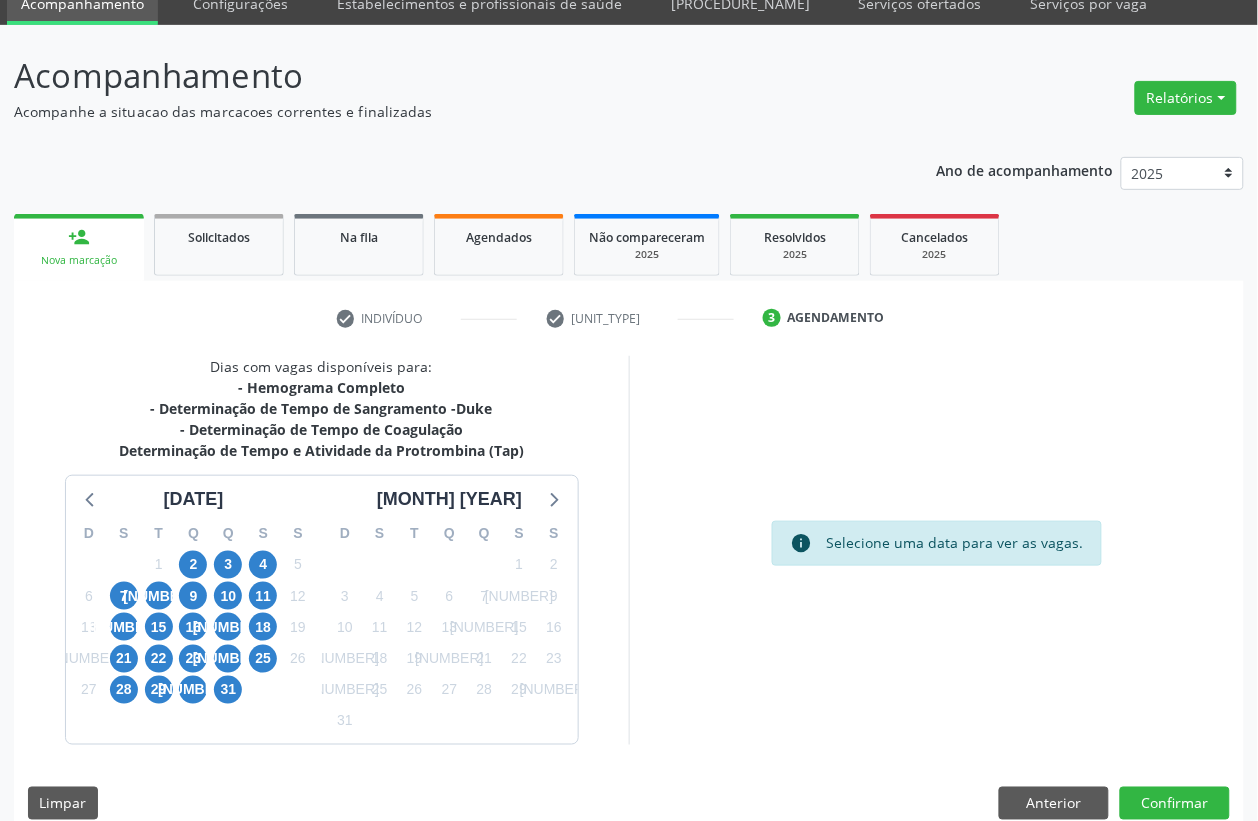 scroll, scrollTop: 112, scrollLeft: 0, axis: vertical 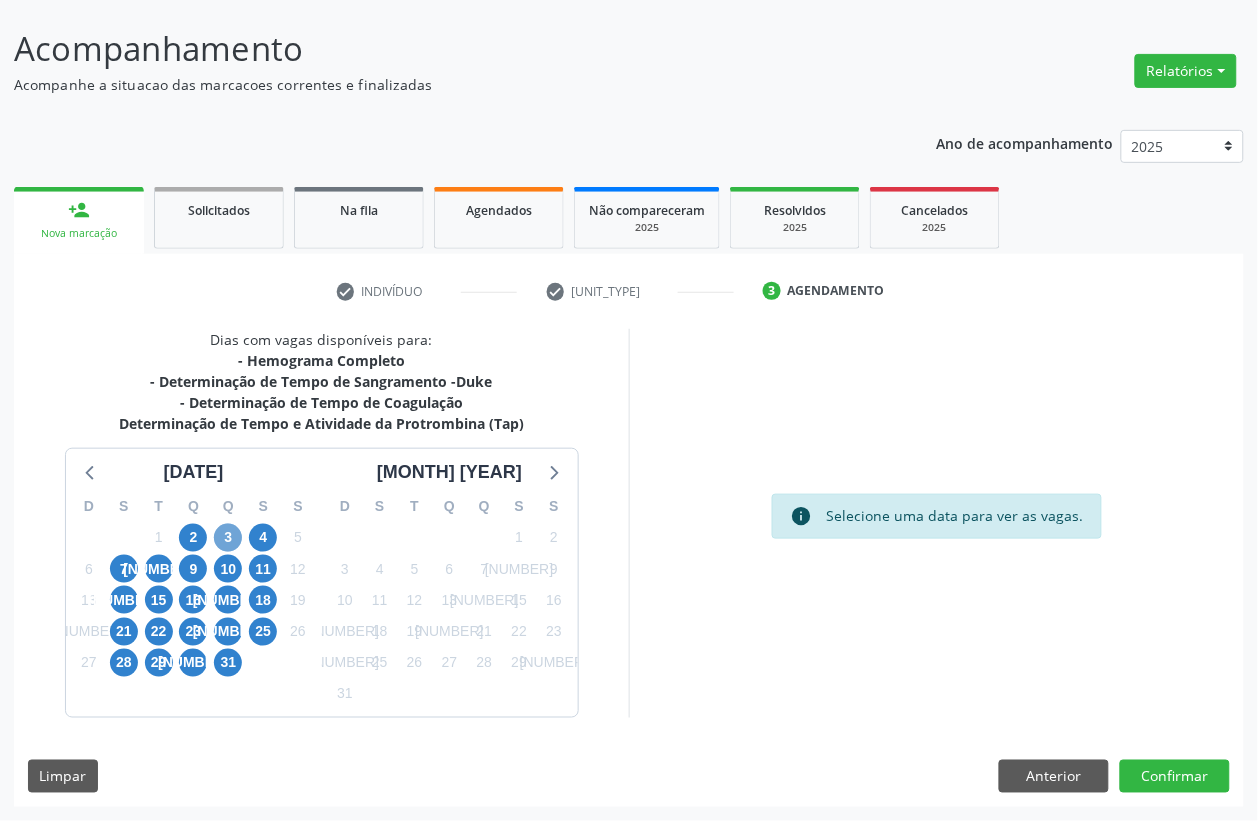 click on "[NUMERO]" at bounding box center (228, 538) 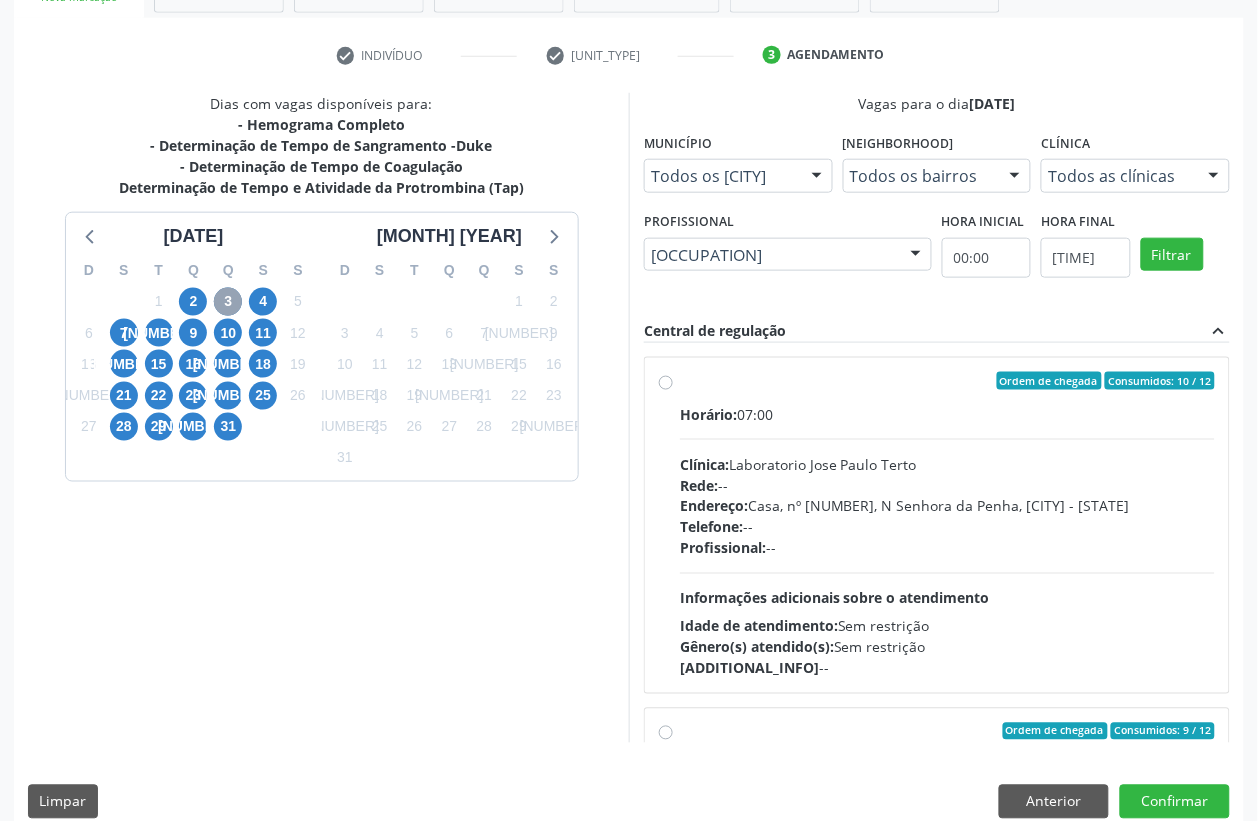 scroll, scrollTop: 362, scrollLeft: 0, axis: vertical 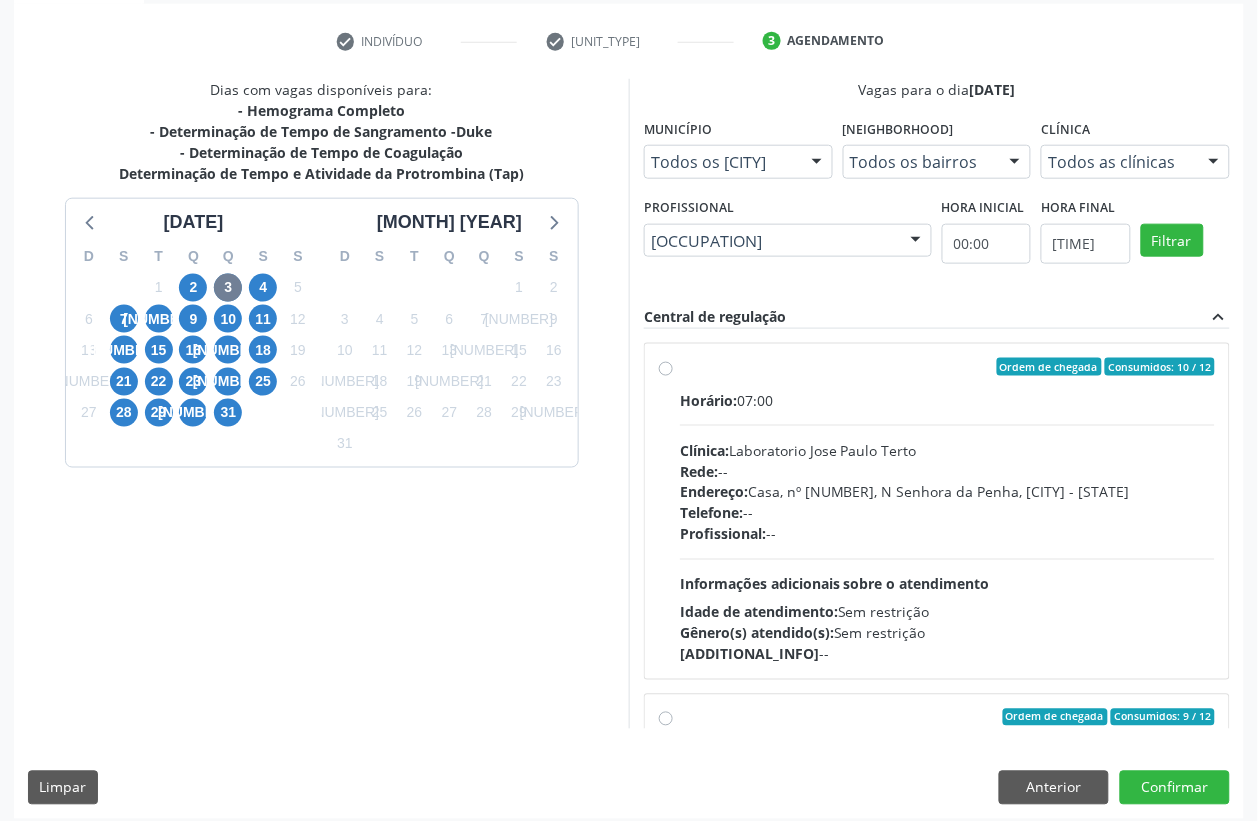 click on "Rede:
--" at bounding box center (947, 471) 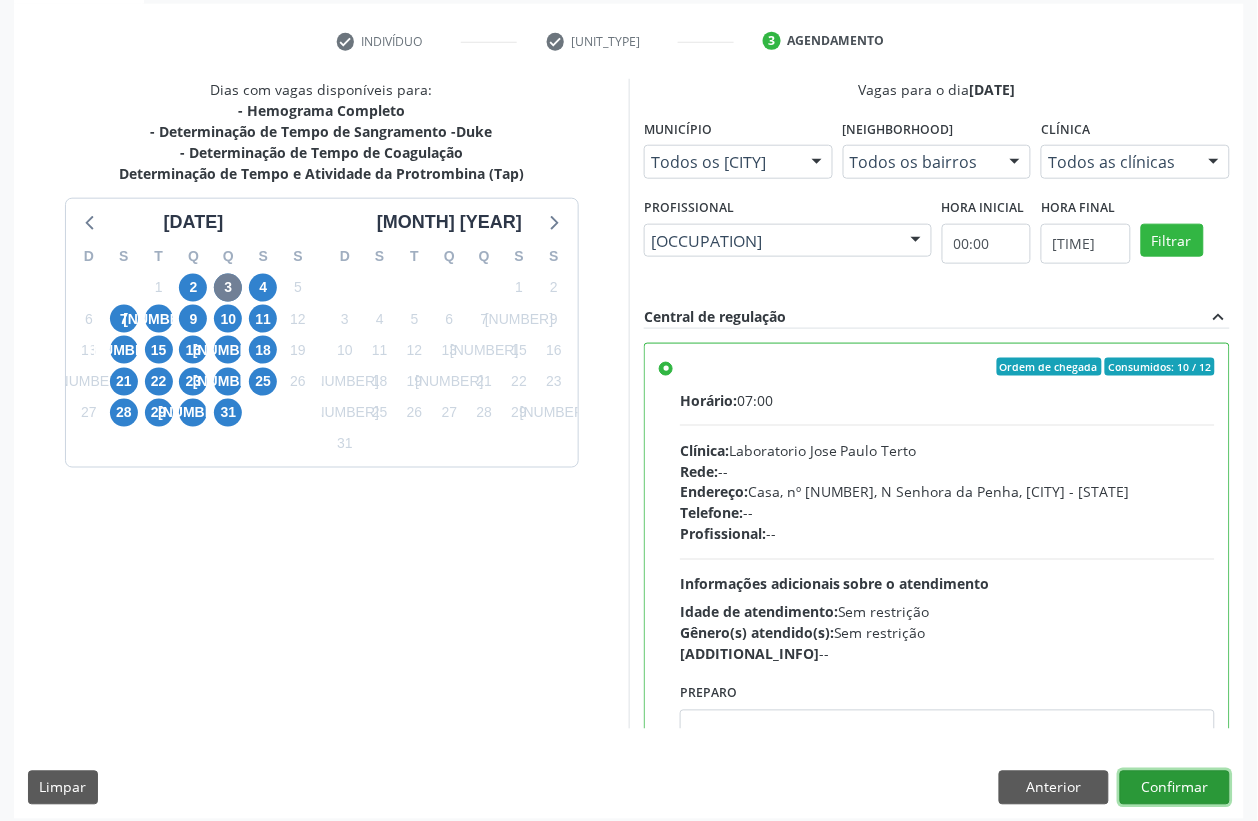 click on "Confirmar" at bounding box center [1175, 788] 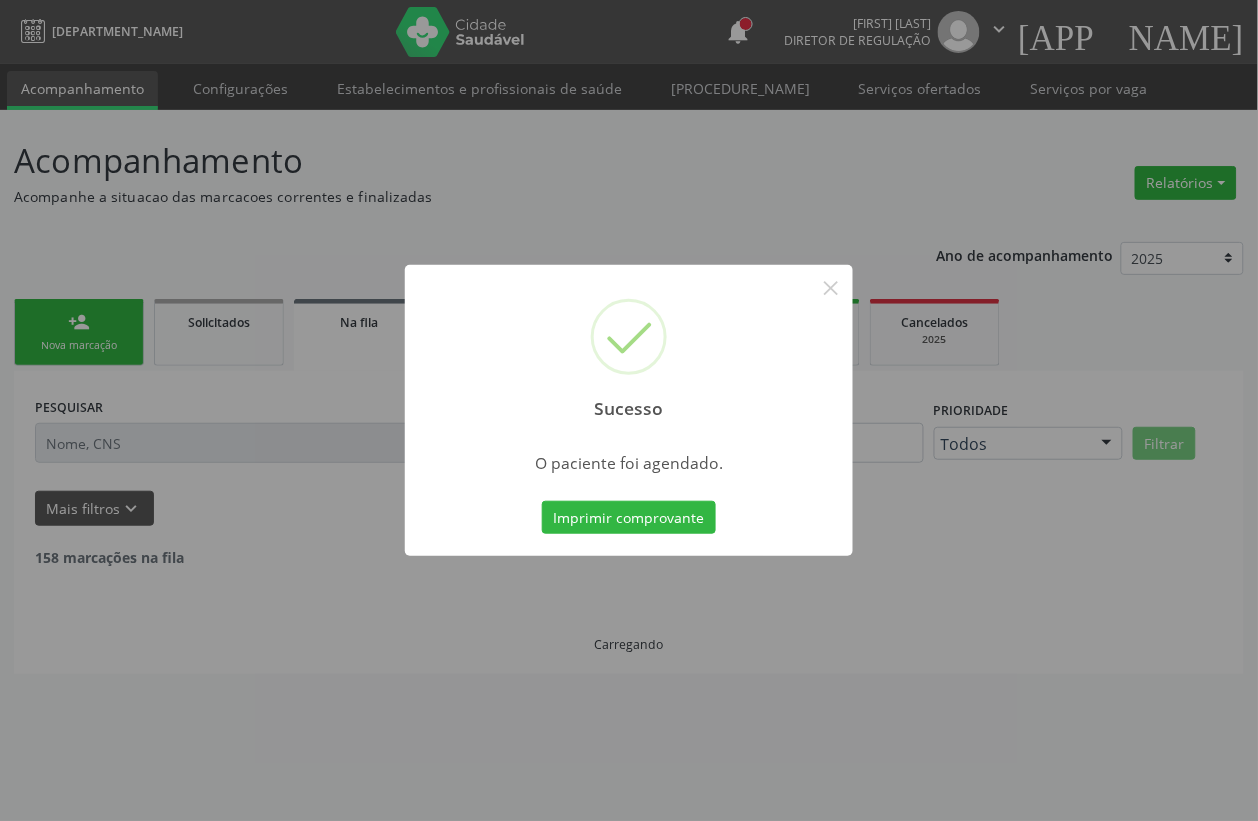 scroll, scrollTop: 0, scrollLeft: 0, axis: both 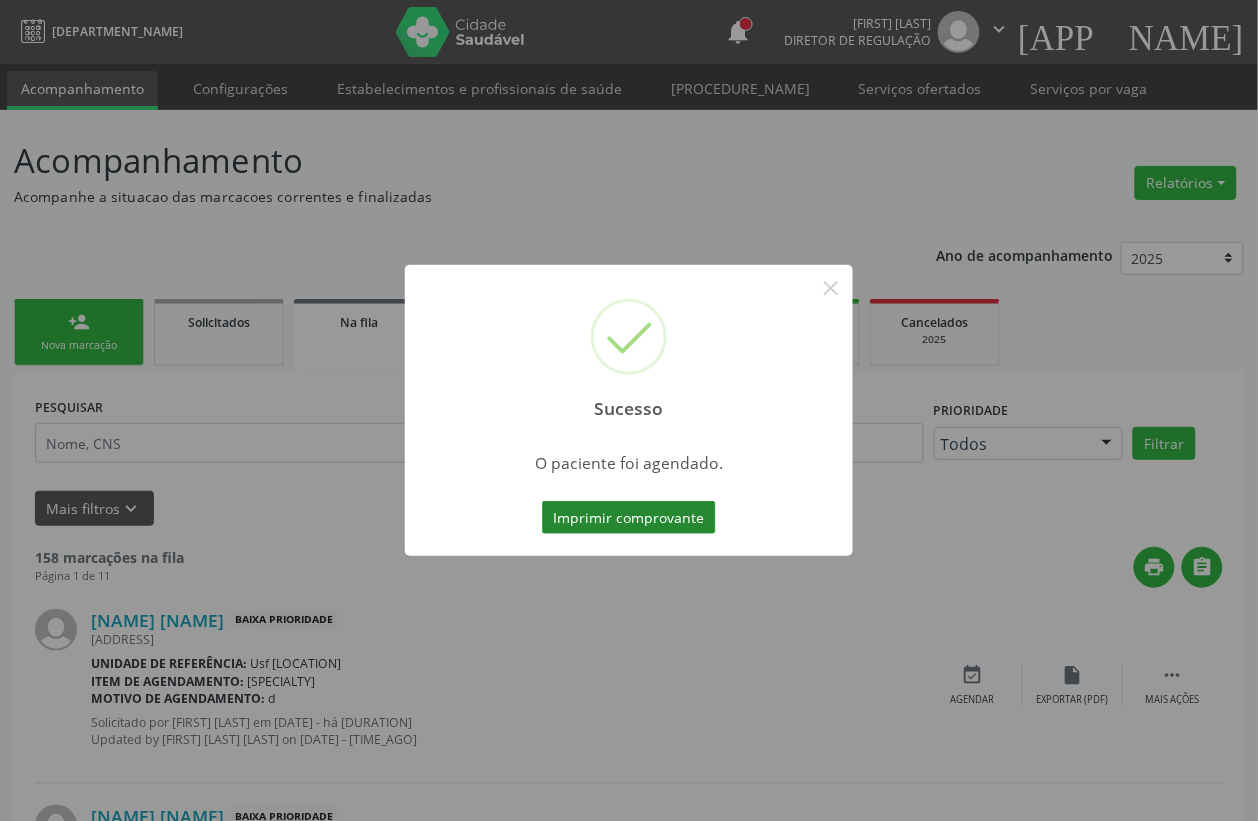 click on "Imprimir comprovante" at bounding box center [629, 518] 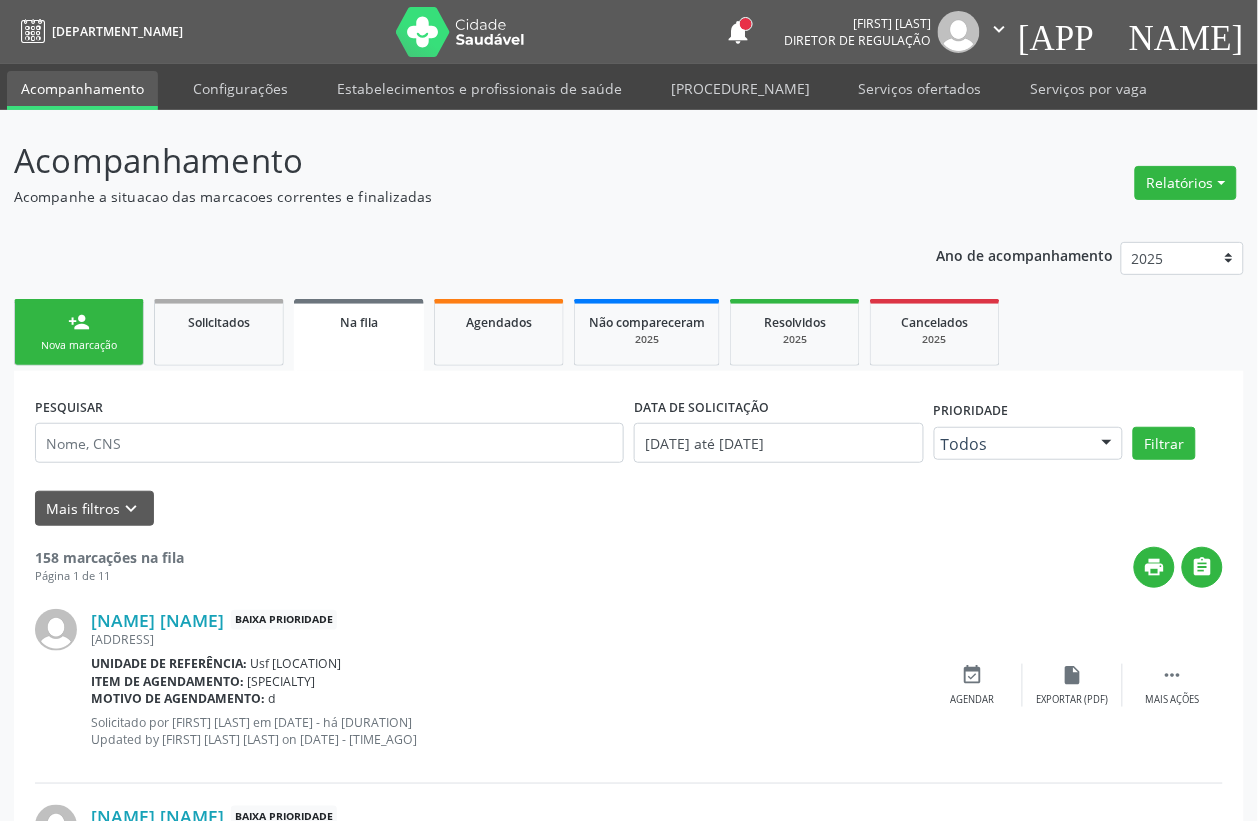 click on "Nova marcação" at bounding box center (79, 345) 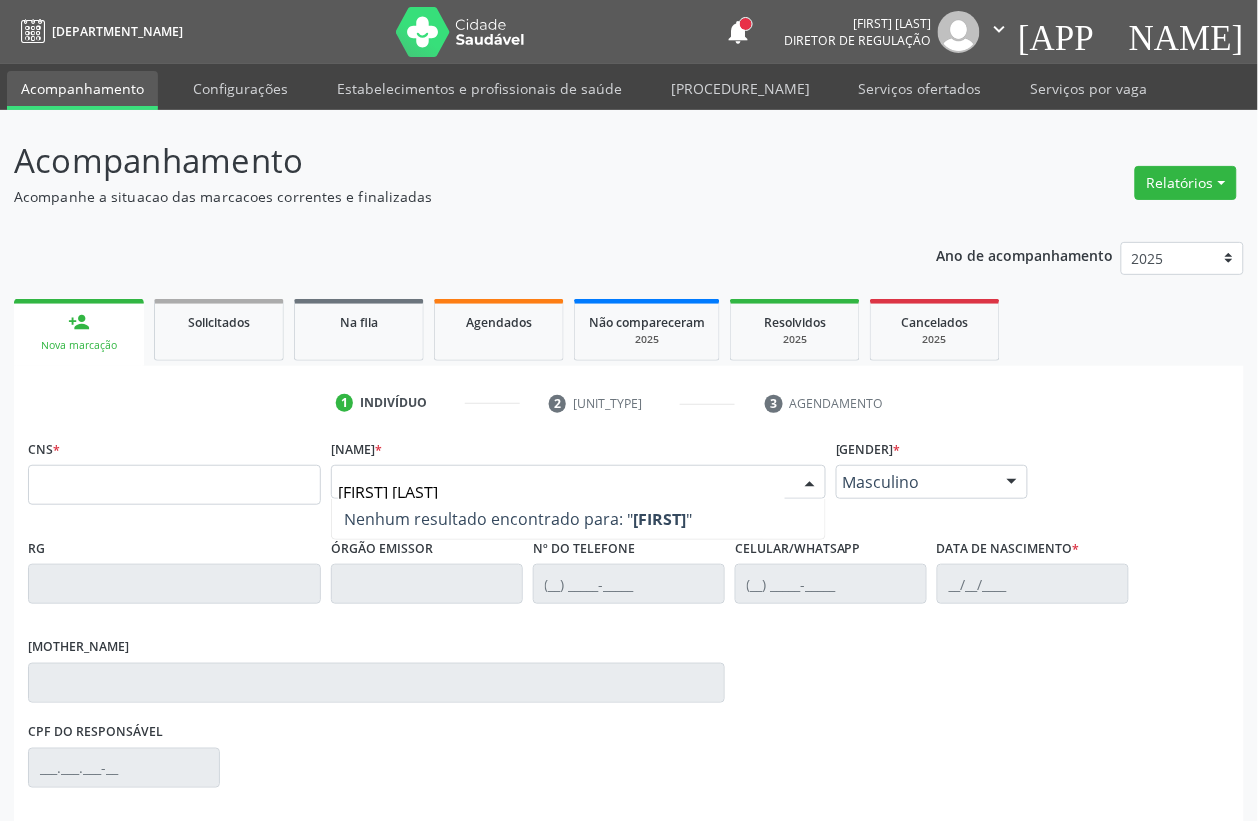 type on "MARIA NILMA" 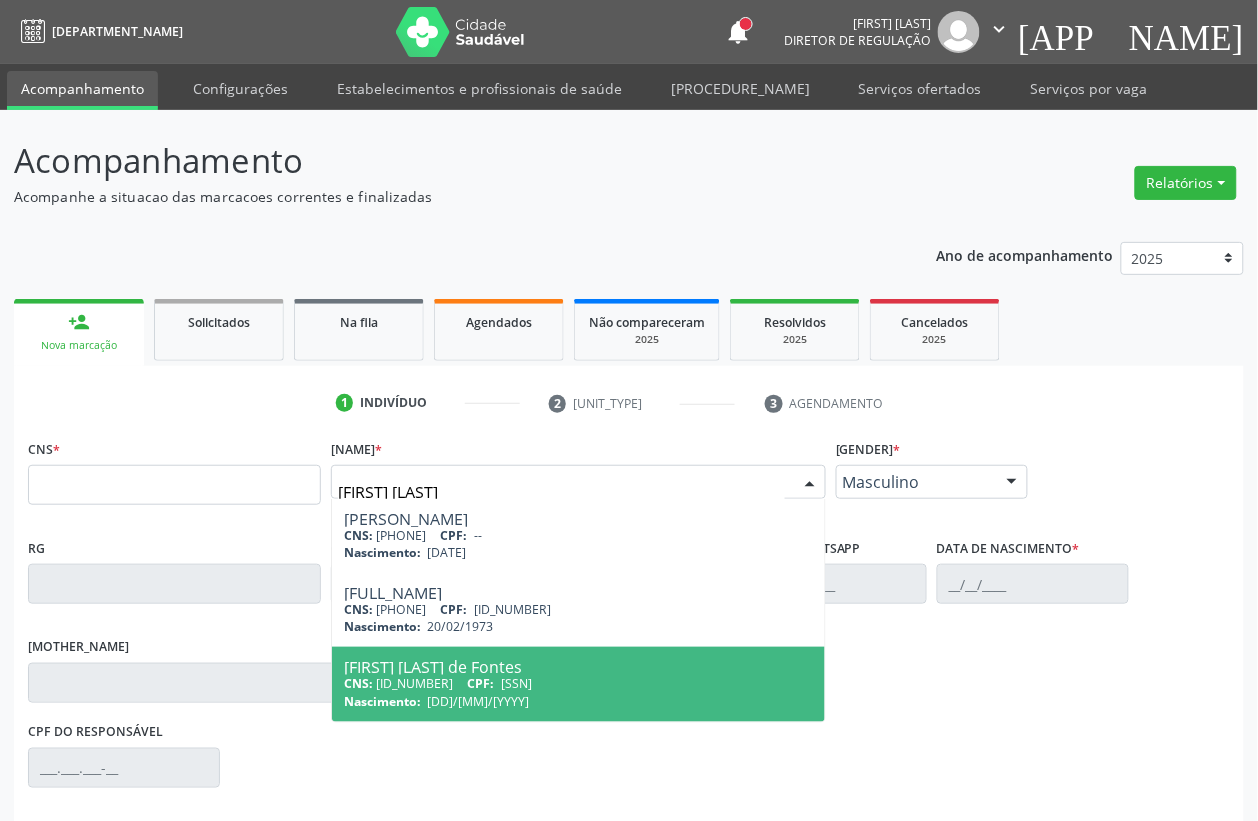 click on "CNS:
898 0034 8444 1773
CPF:
282.611.783-15" at bounding box center [578, 683] 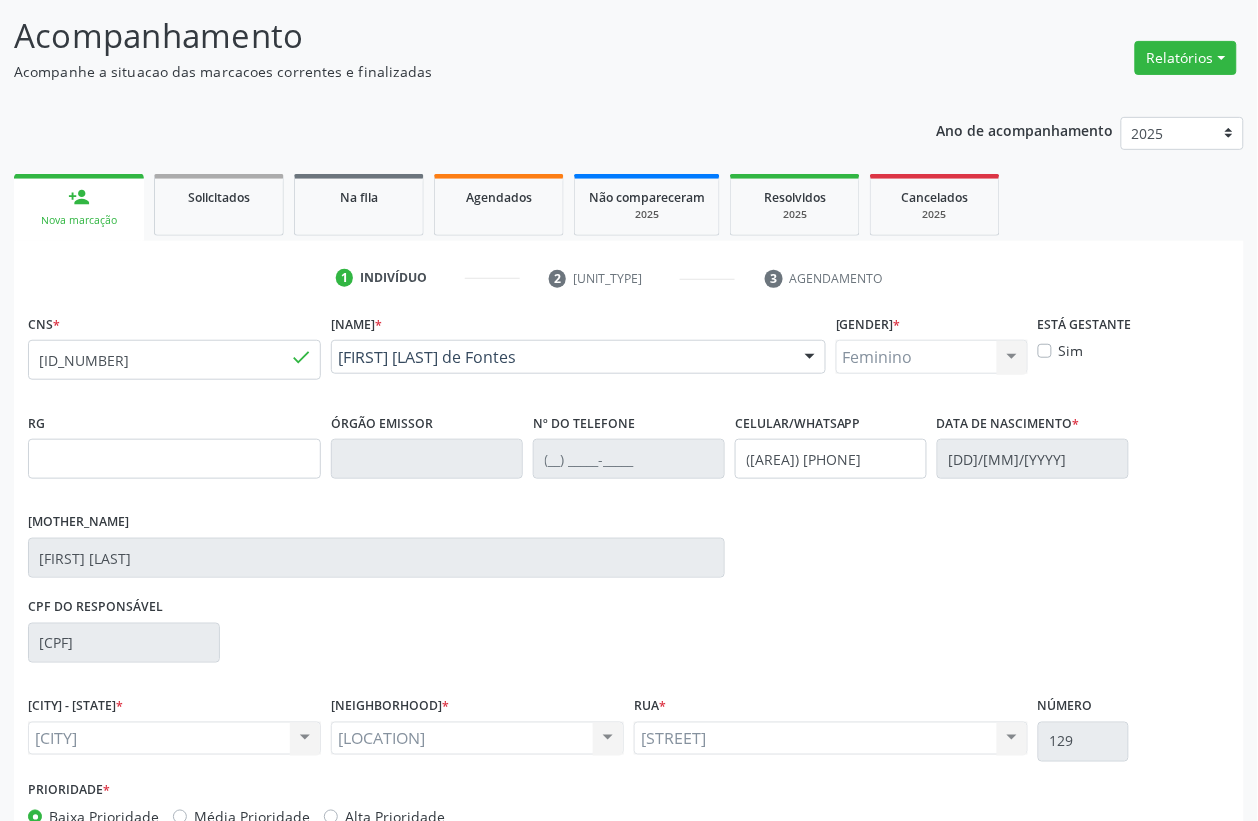 scroll, scrollTop: 248, scrollLeft: 0, axis: vertical 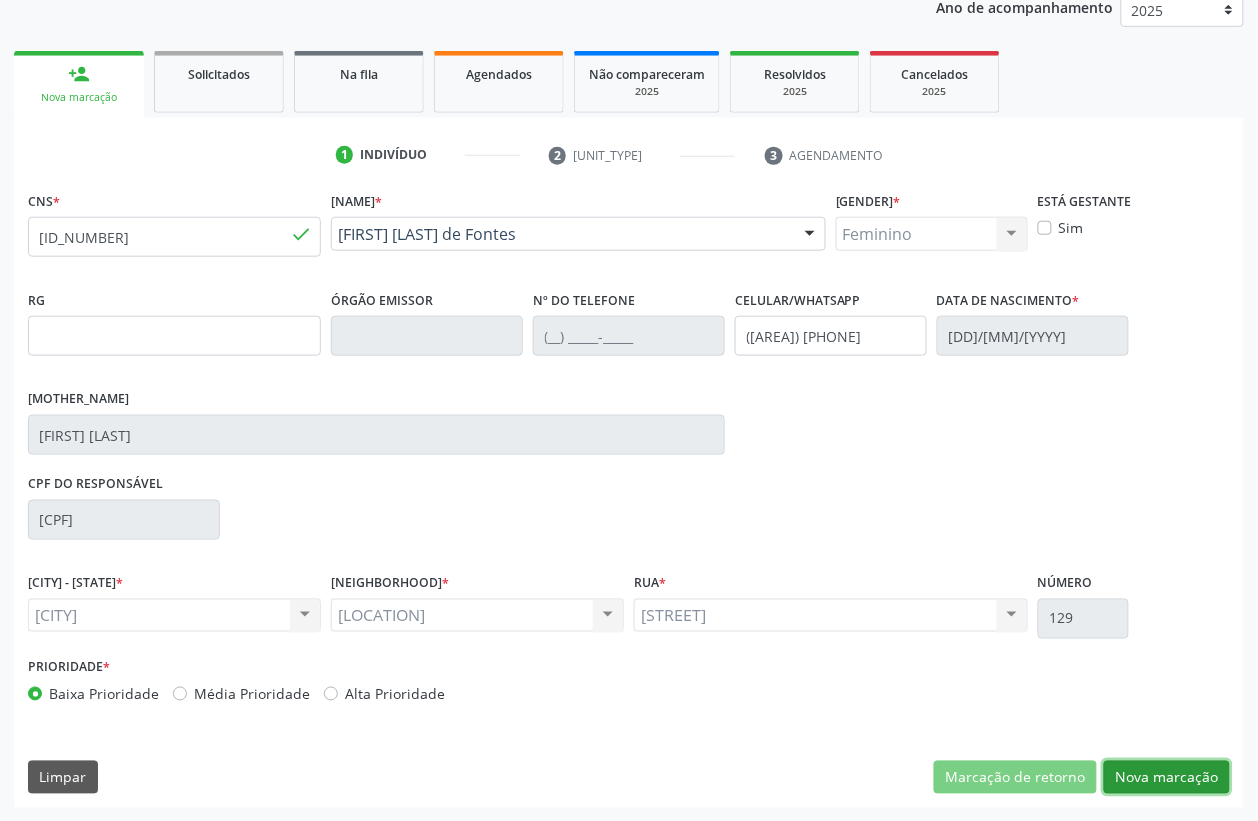 click on "Nova marcação" at bounding box center (1015, 778) 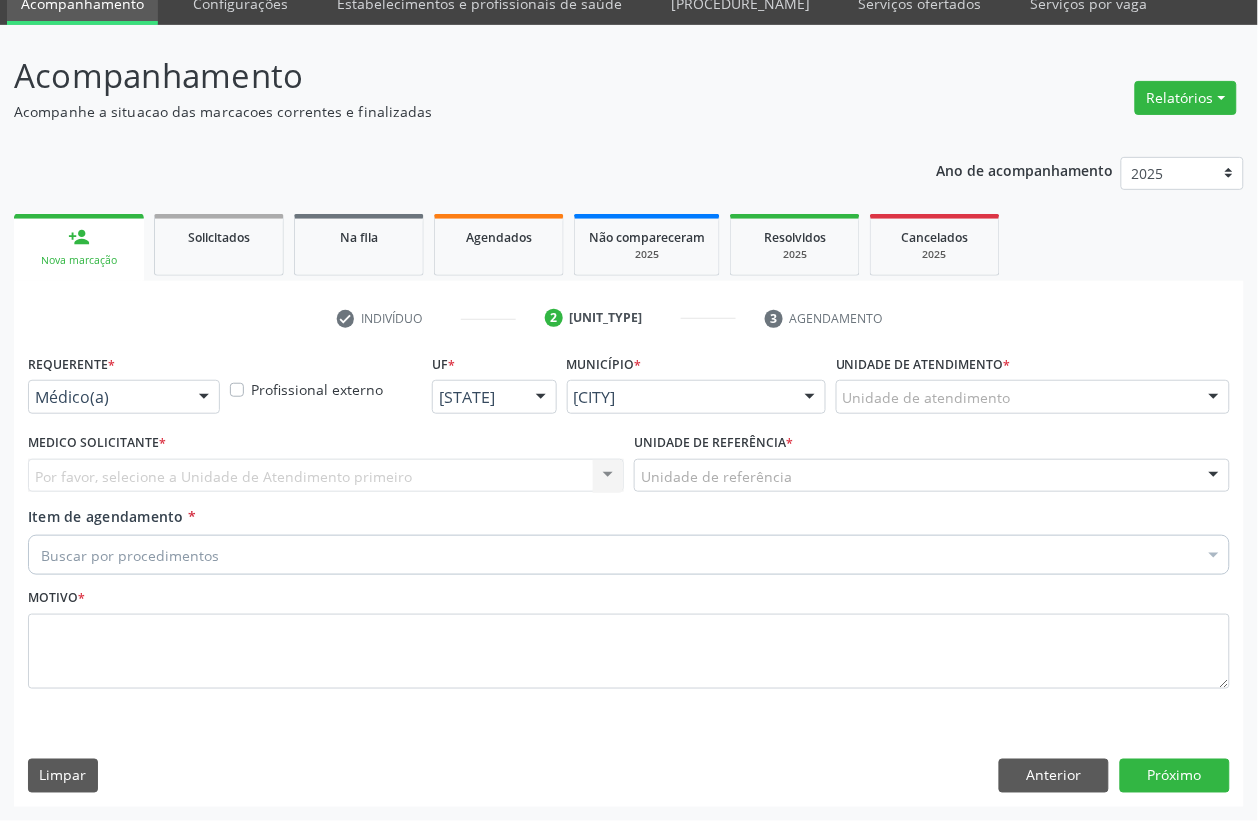 scroll, scrollTop: 85, scrollLeft: 0, axis: vertical 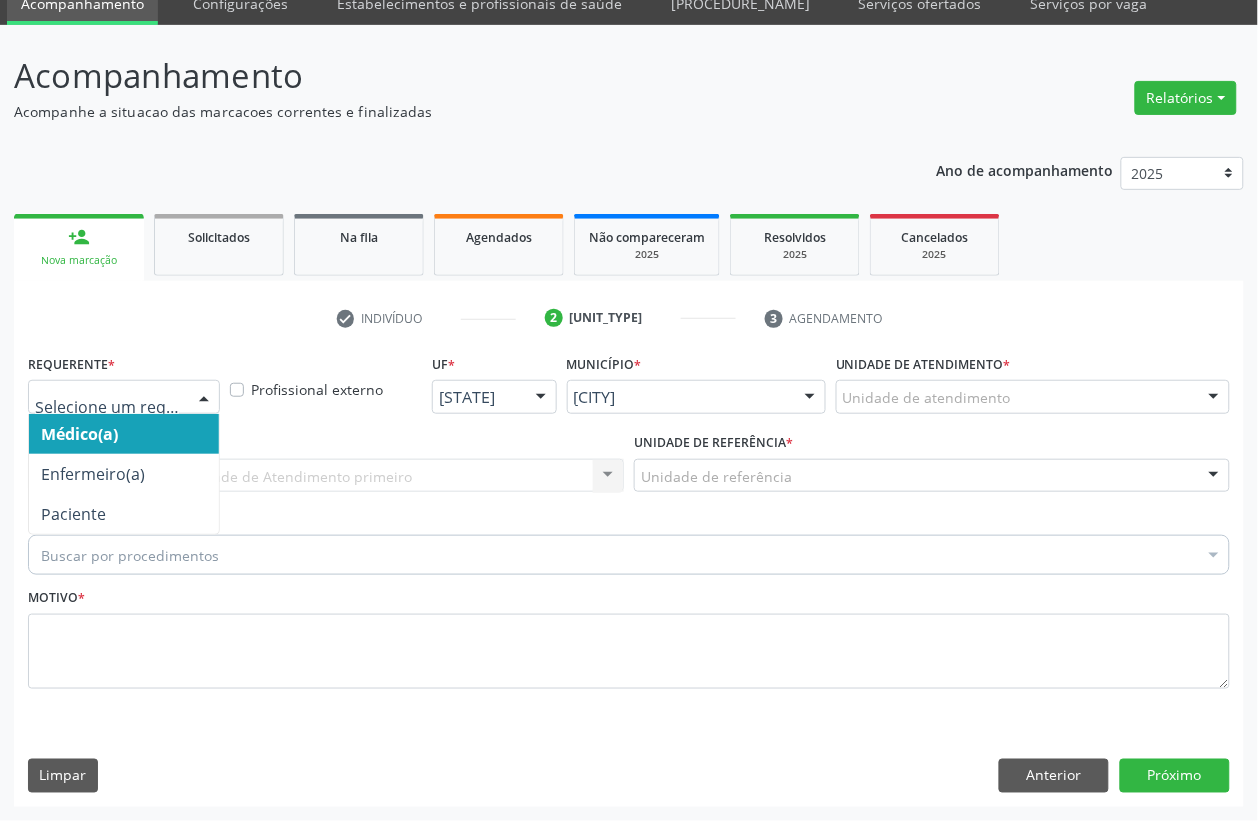 click at bounding box center (204, 398) 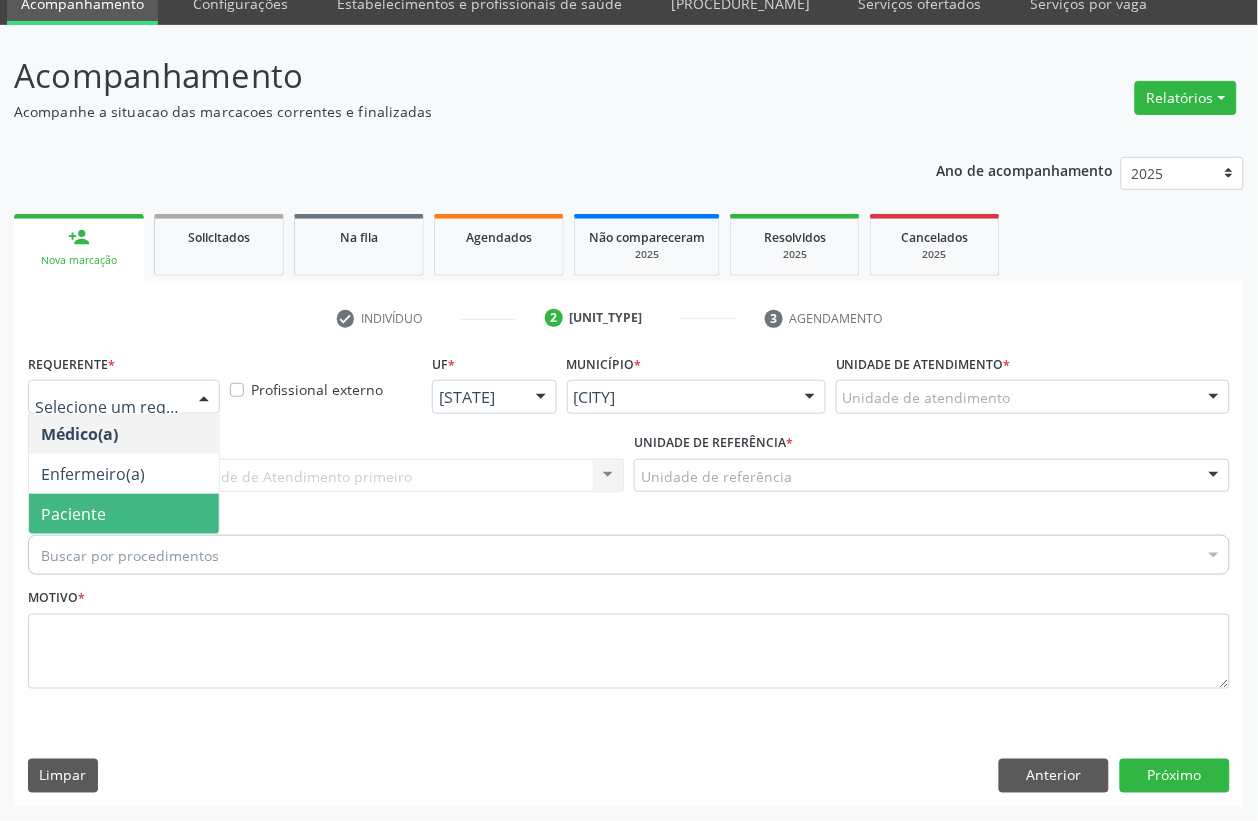 click on "[ROLE]" at bounding box center [124, 514] 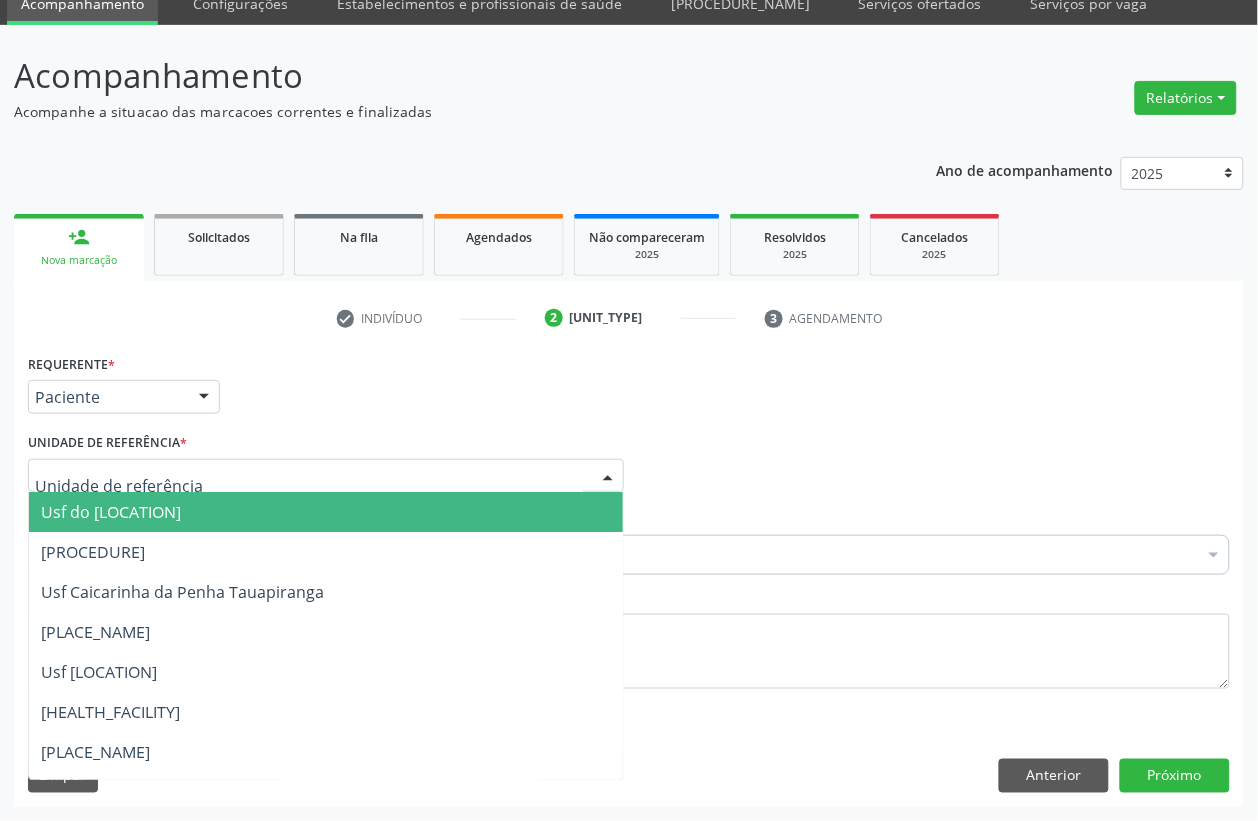 click at bounding box center [326, 476] 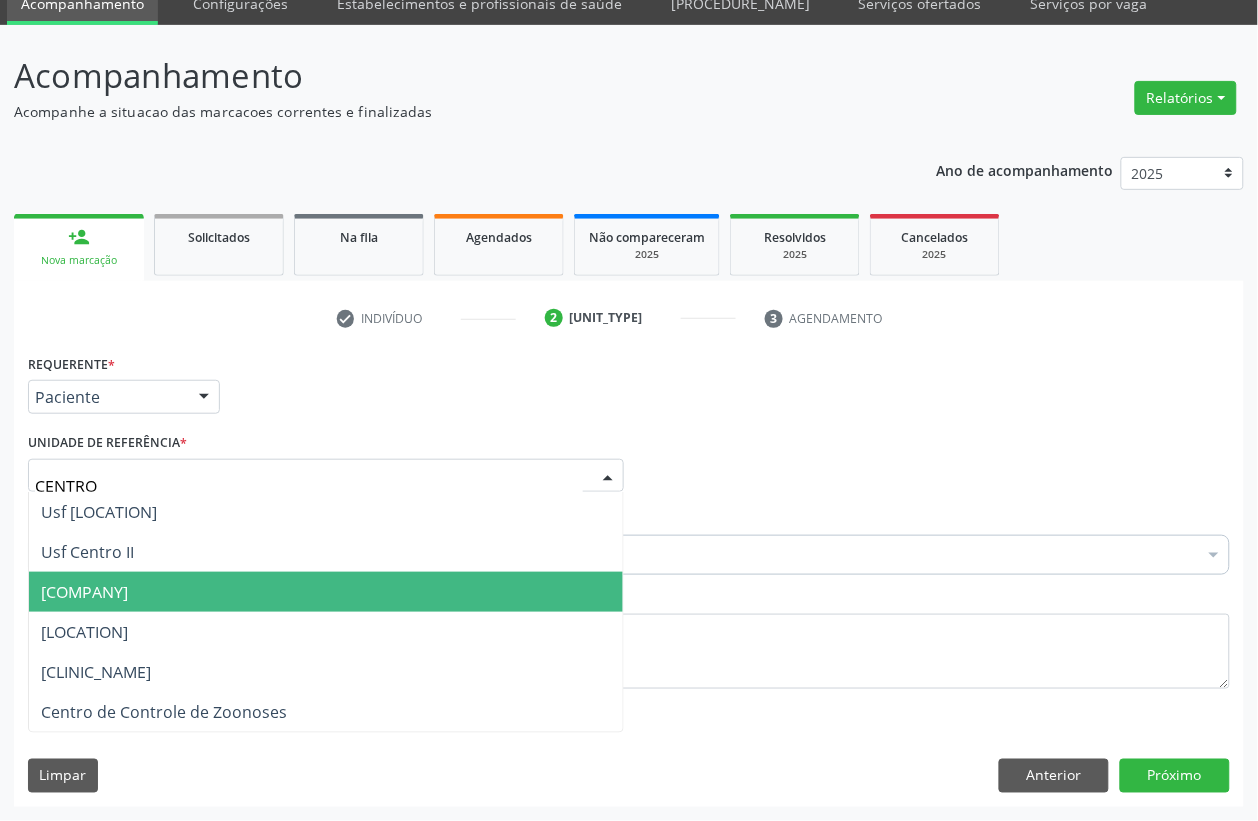 click on "[NAME]" at bounding box center [326, 592] 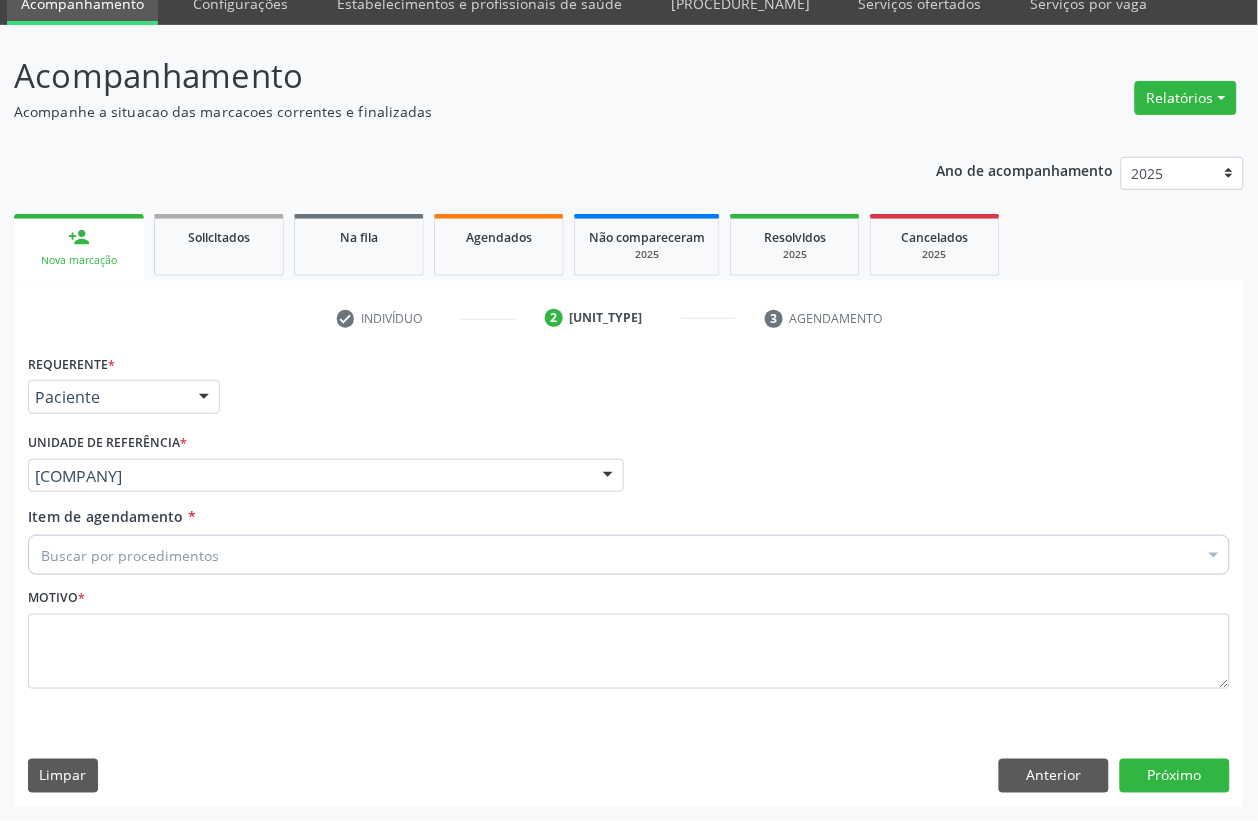 click on "Buscar por procedimentos" at bounding box center (629, 555) 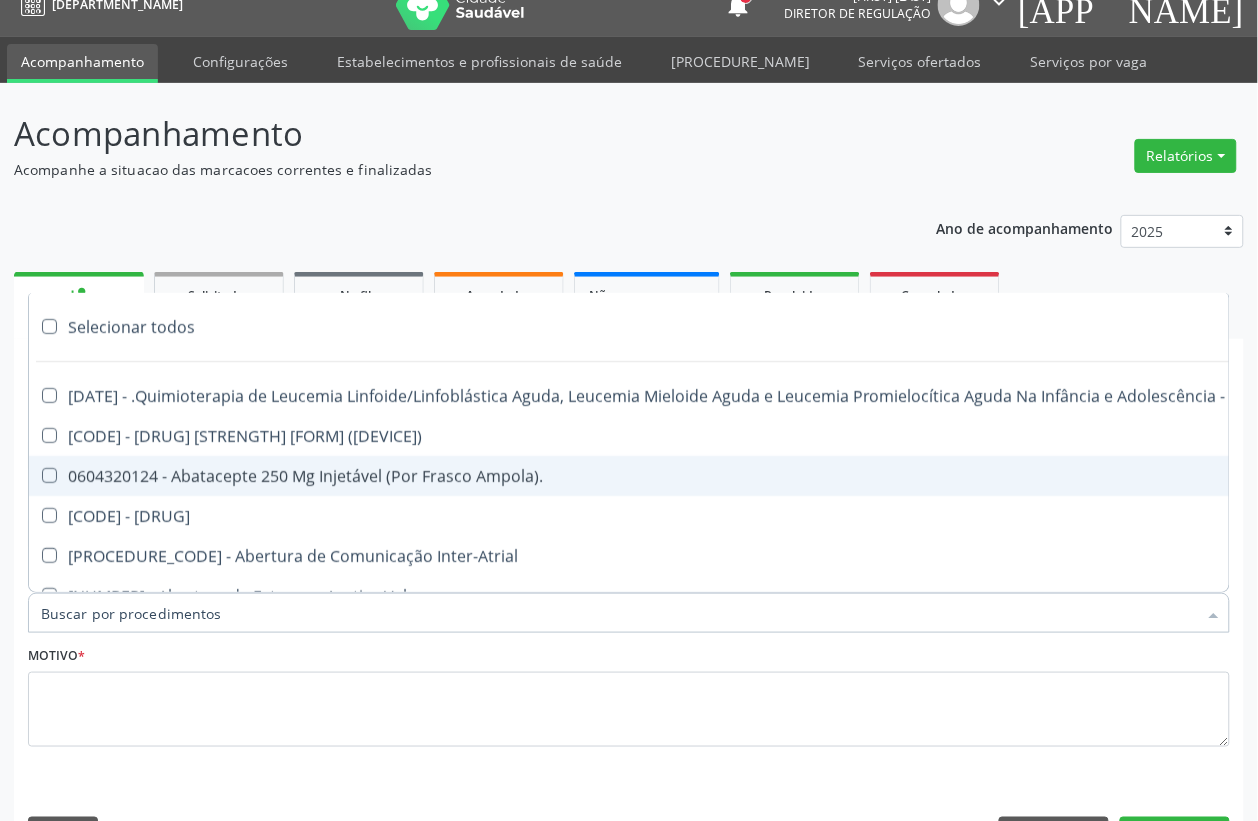 scroll, scrollTop: 0, scrollLeft: 0, axis: both 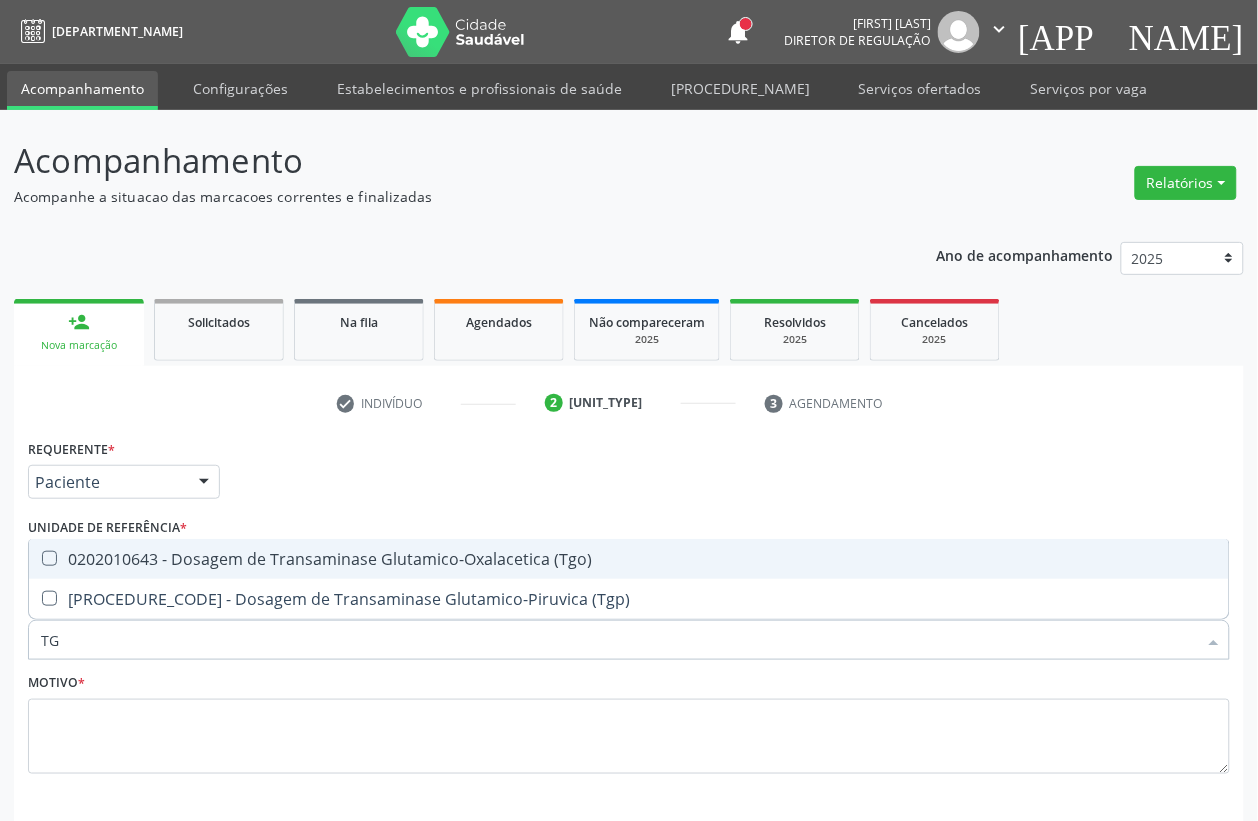 click on "0202010643 - Dosagem de Transaminase Glutamico-Oxalacetica (Tgo)" at bounding box center (629, 559) 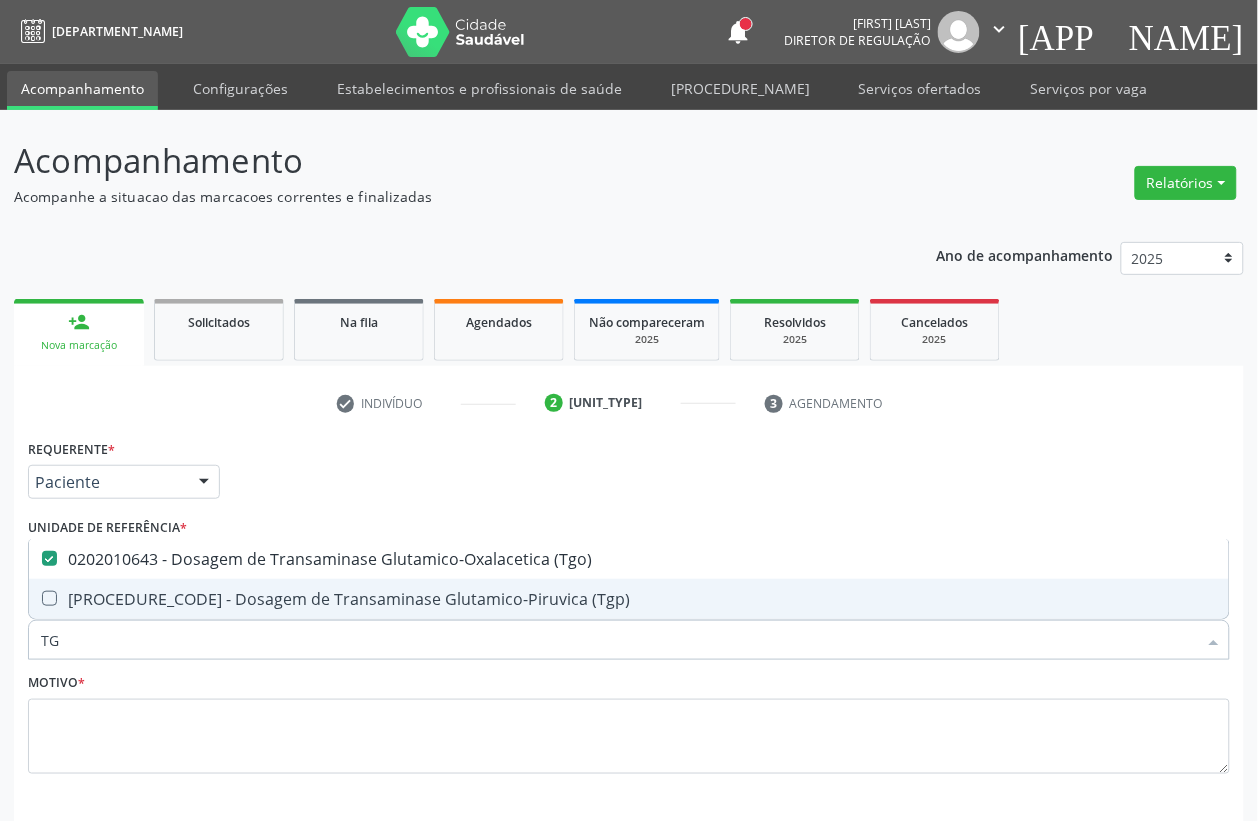 click on "[CODE] - [PROCEDURE]" at bounding box center (629, 599) 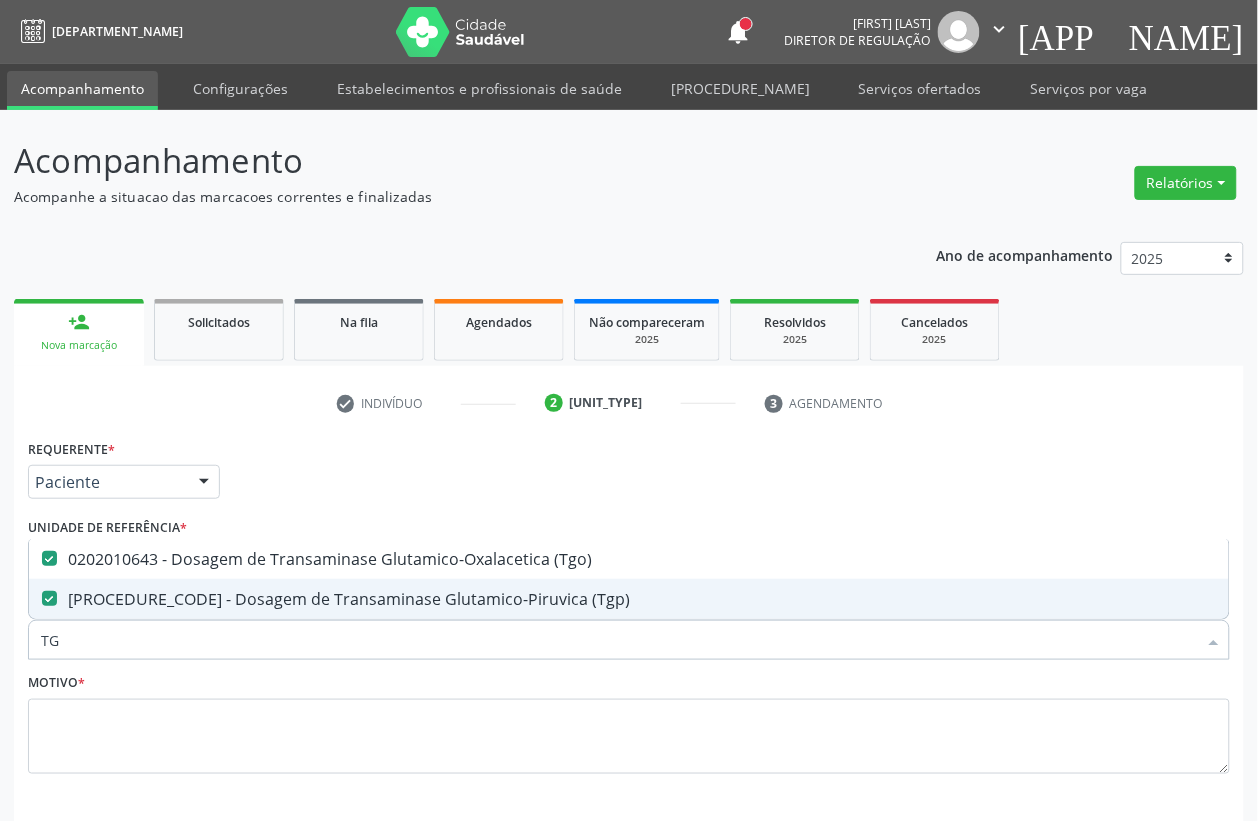 click on "TG" at bounding box center [619, 640] 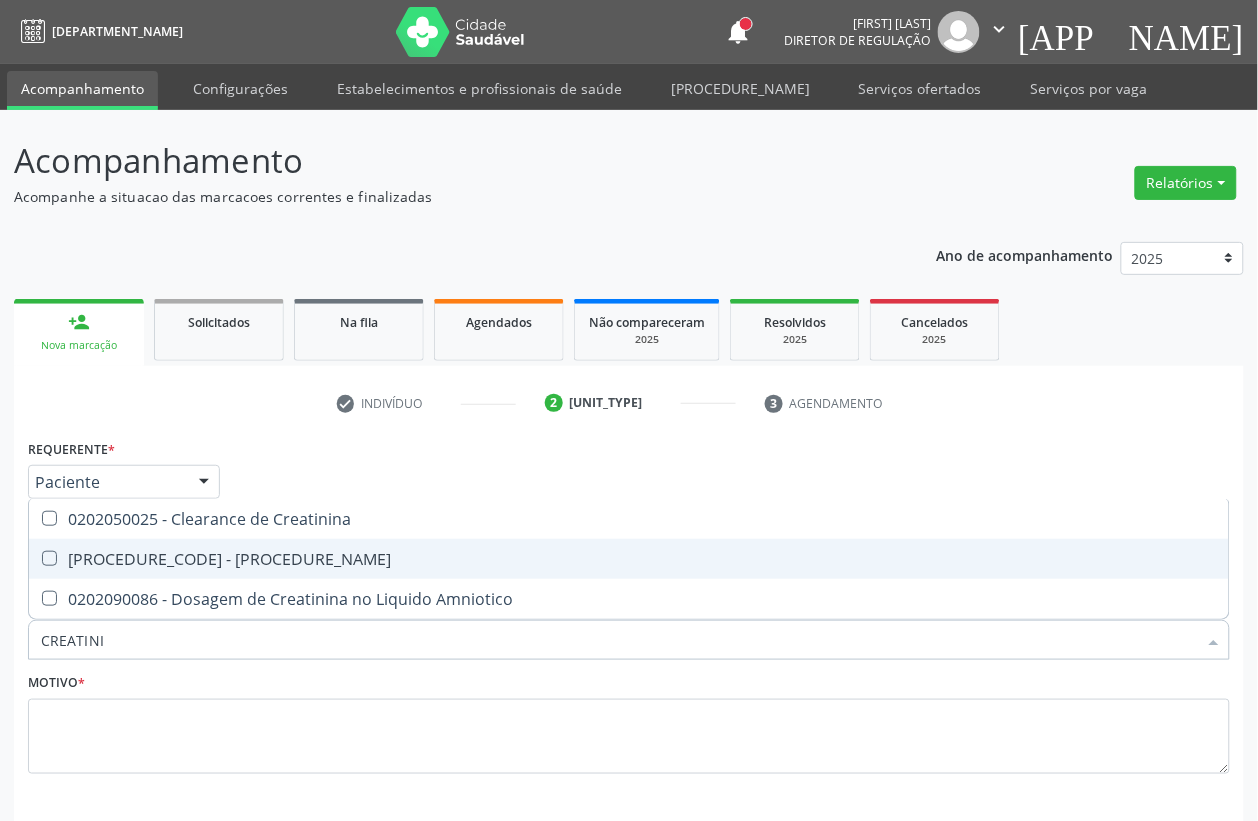 click on "0202010317 - Dosagem de Creatinina" at bounding box center [629, 559] 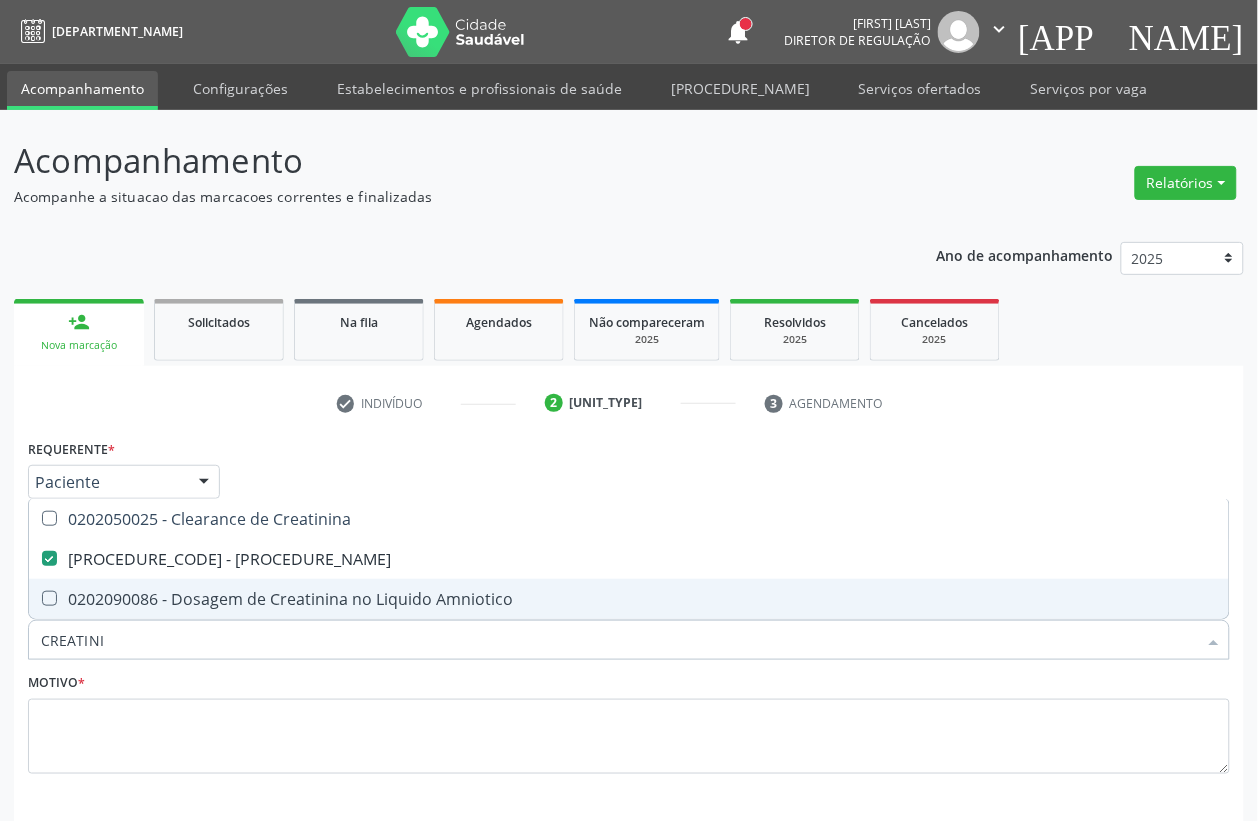 click on "CREATINI" at bounding box center (619, 640) 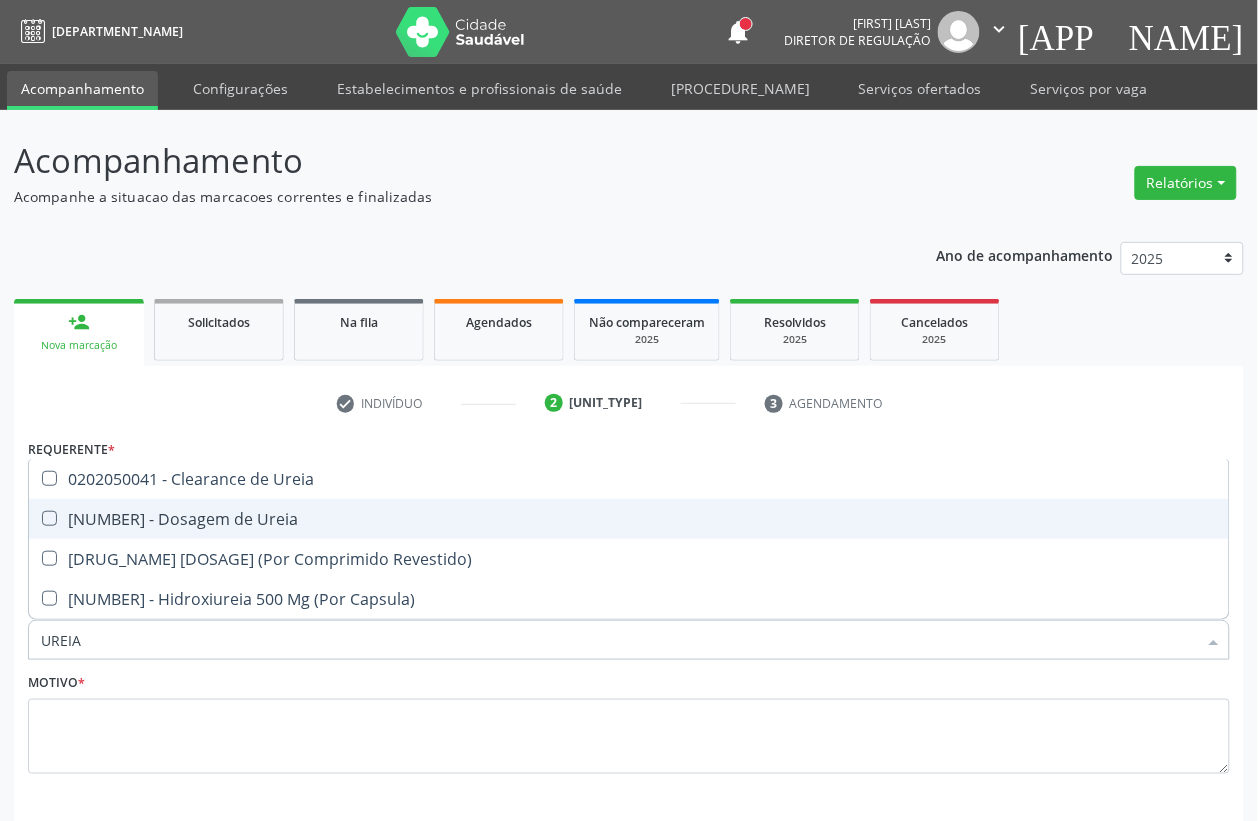click on "0202010694 - Dosagem de Ureia" at bounding box center [629, 519] 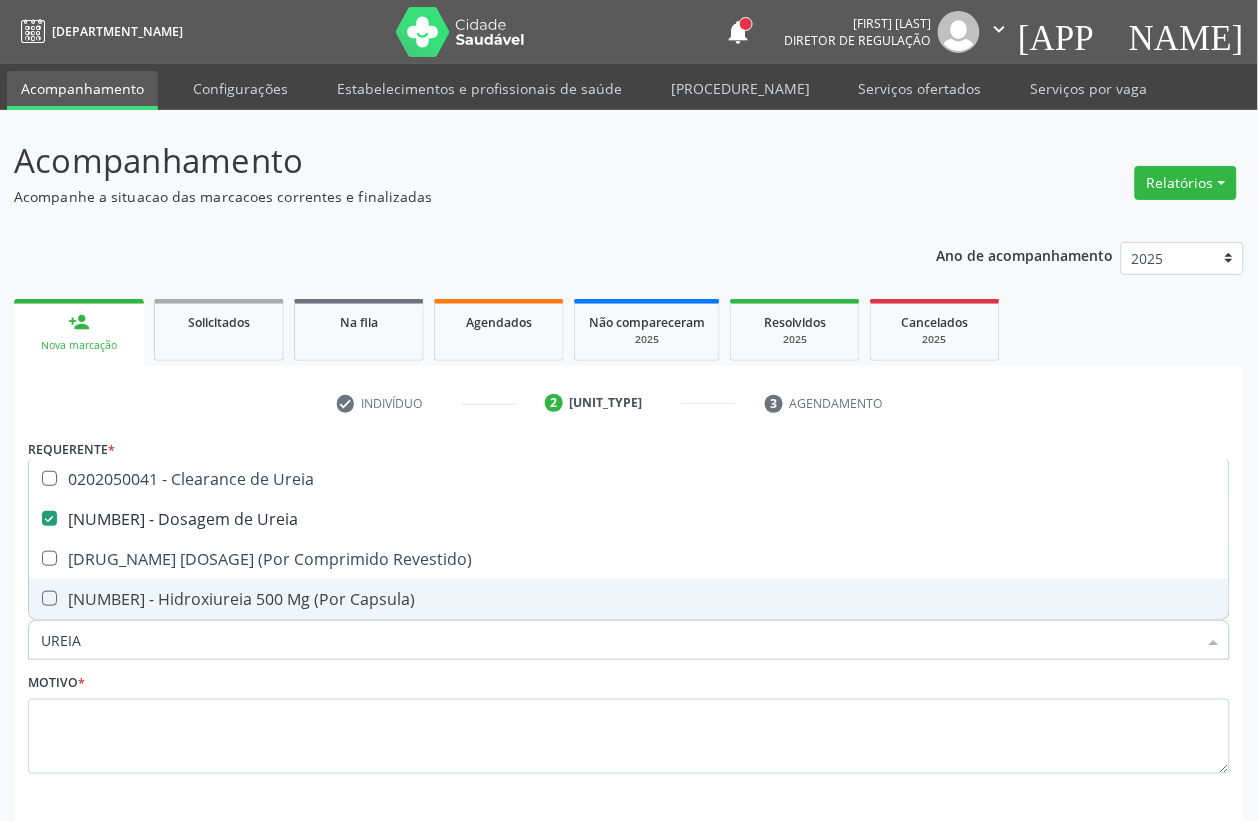 click on "UREIA" at bounding box center (619, 640) 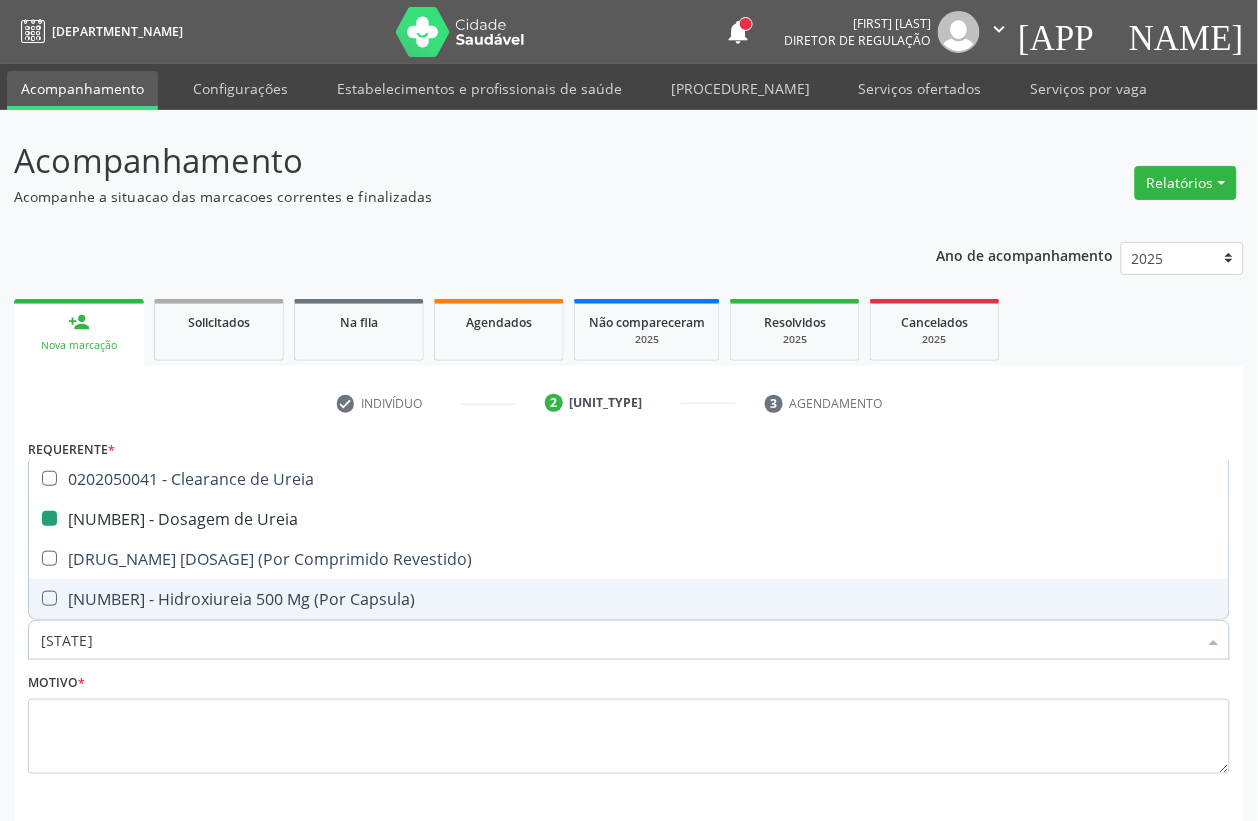 type on "GAM" 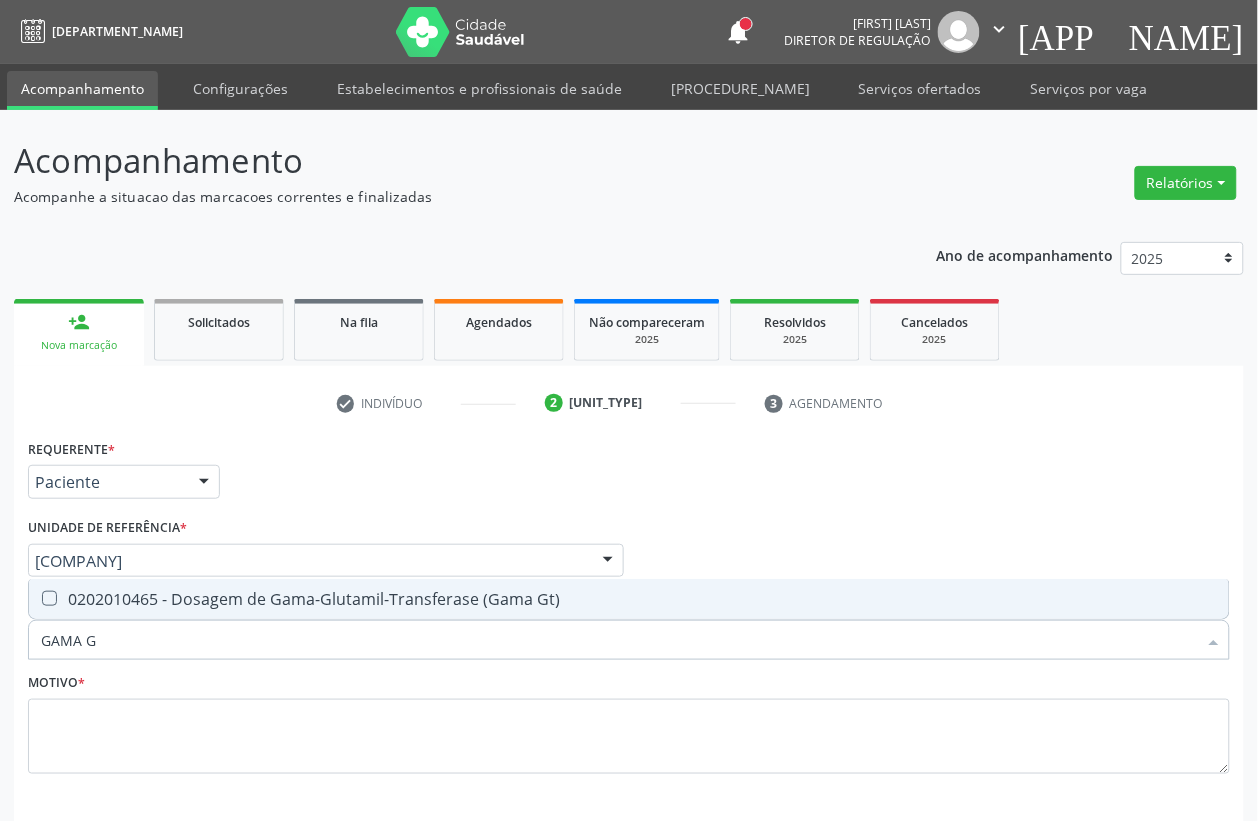 click on "0202010465 - Dosagem de Gama-Glutamil-Transferase (Gama Gt)" at bounding box center (629, 599) 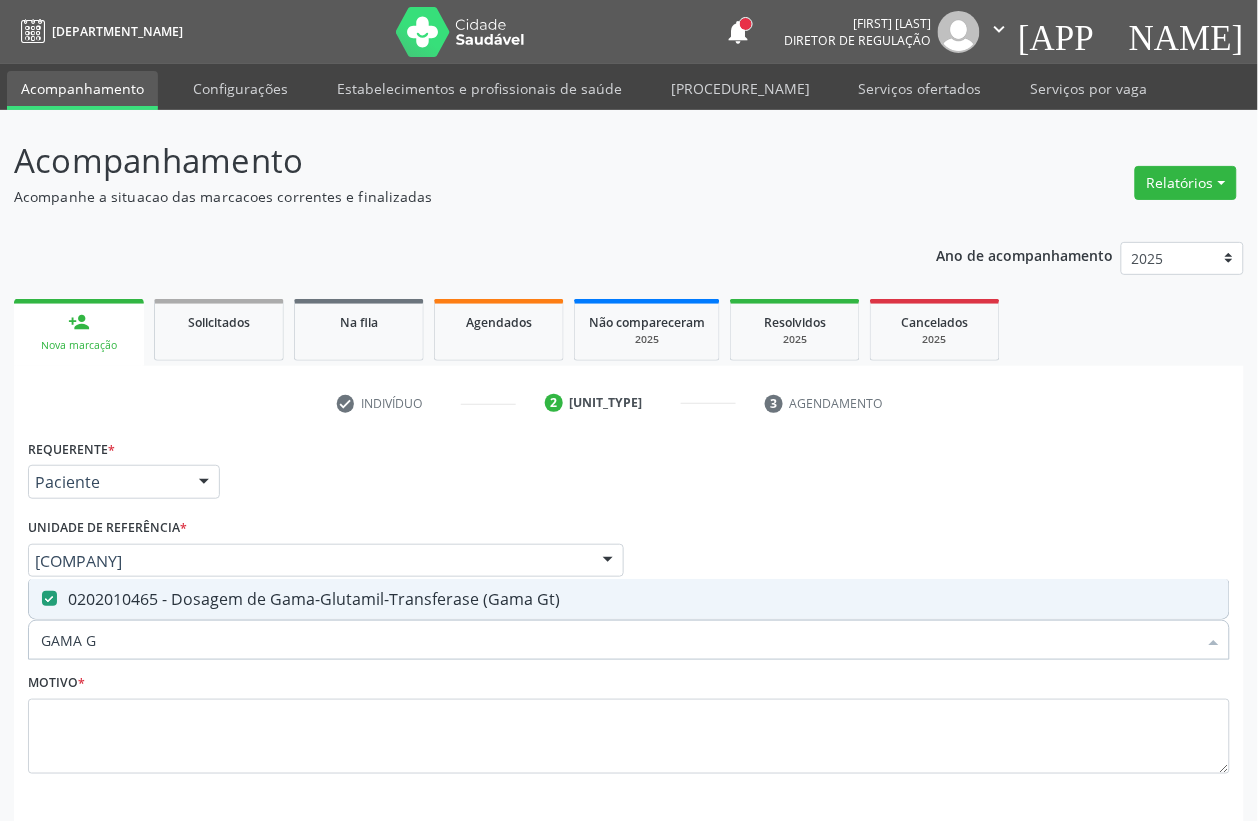 click on "GAMA G" at bounding box center [619, 640] 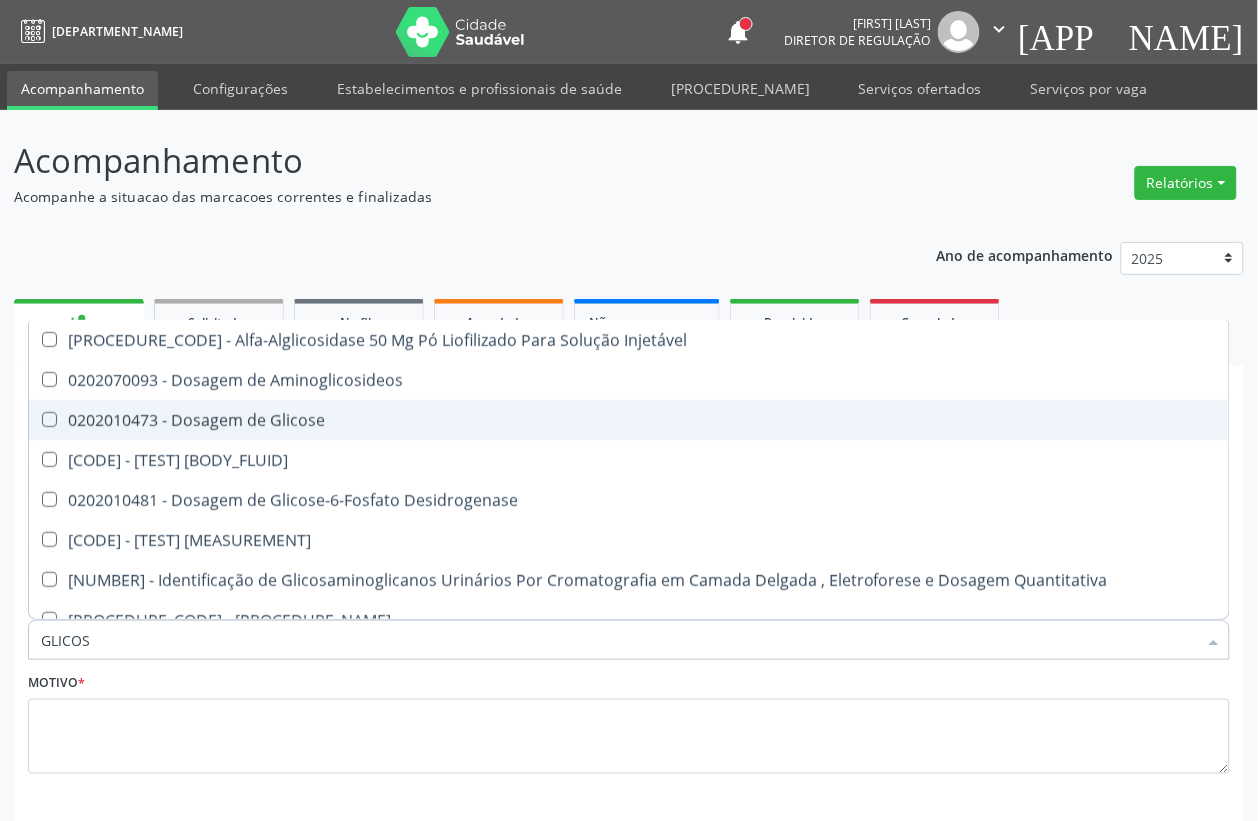 click on "0202010473 - Dosagem de Glicose" at bounding box center (629, 420) 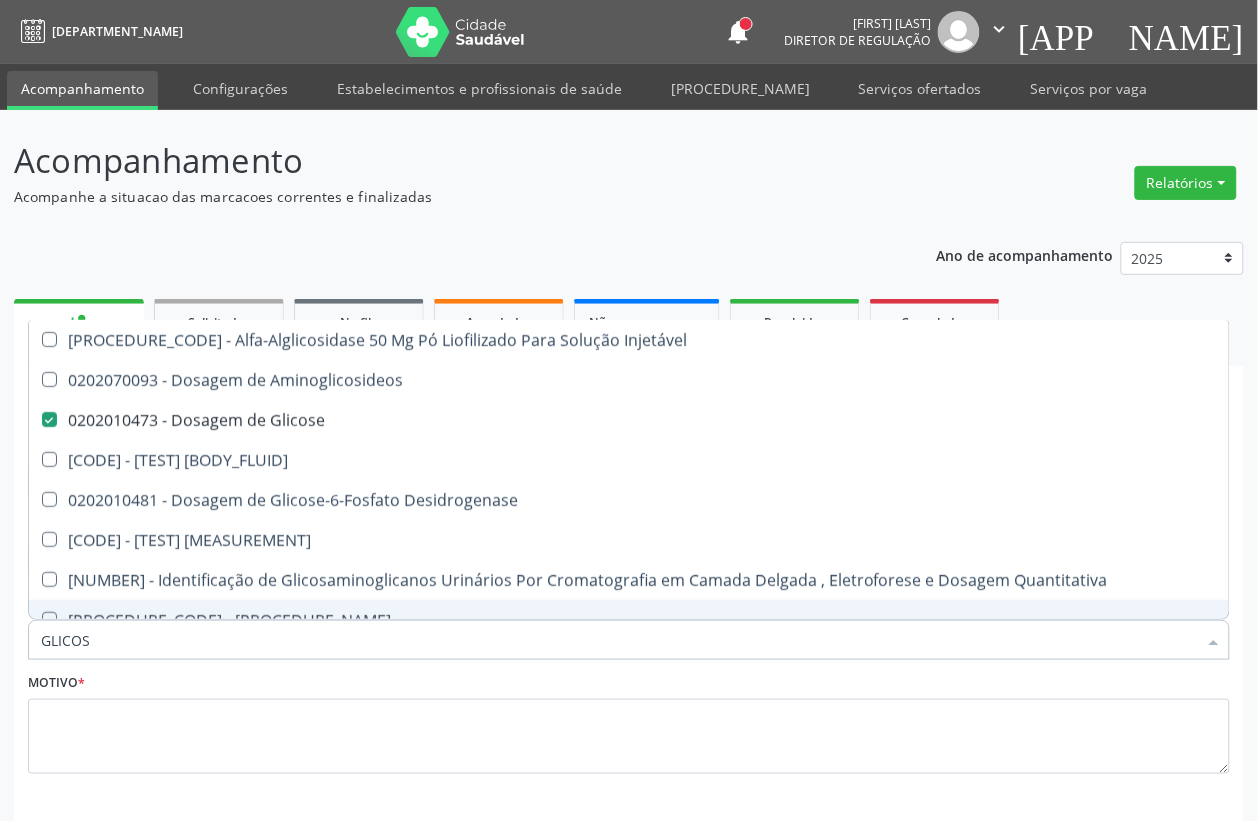 click on "GLICOS" at bounding box center (619, 640) 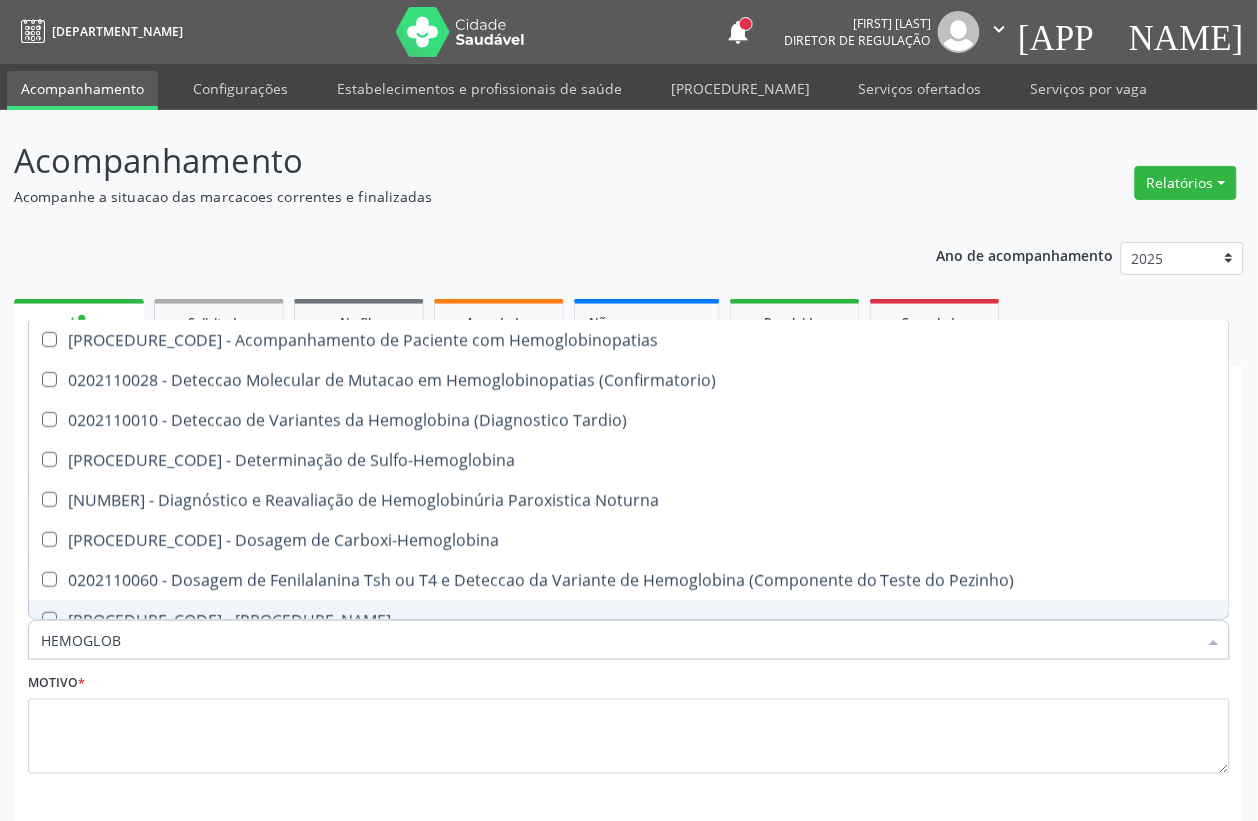 type on "HEMOGLOBI" 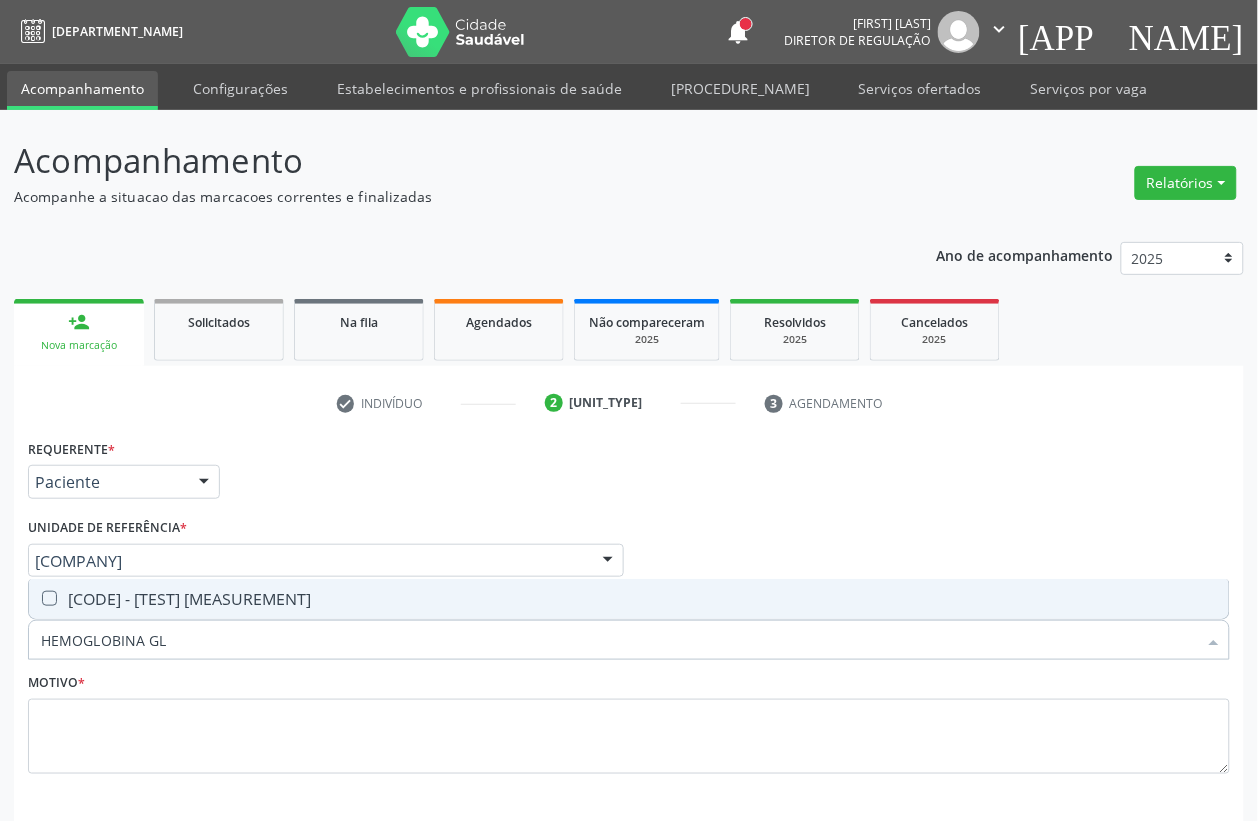 click on "0202010503 - Dosagem de Hemoglobina Glicosilada" at bounding box center (629, 599) 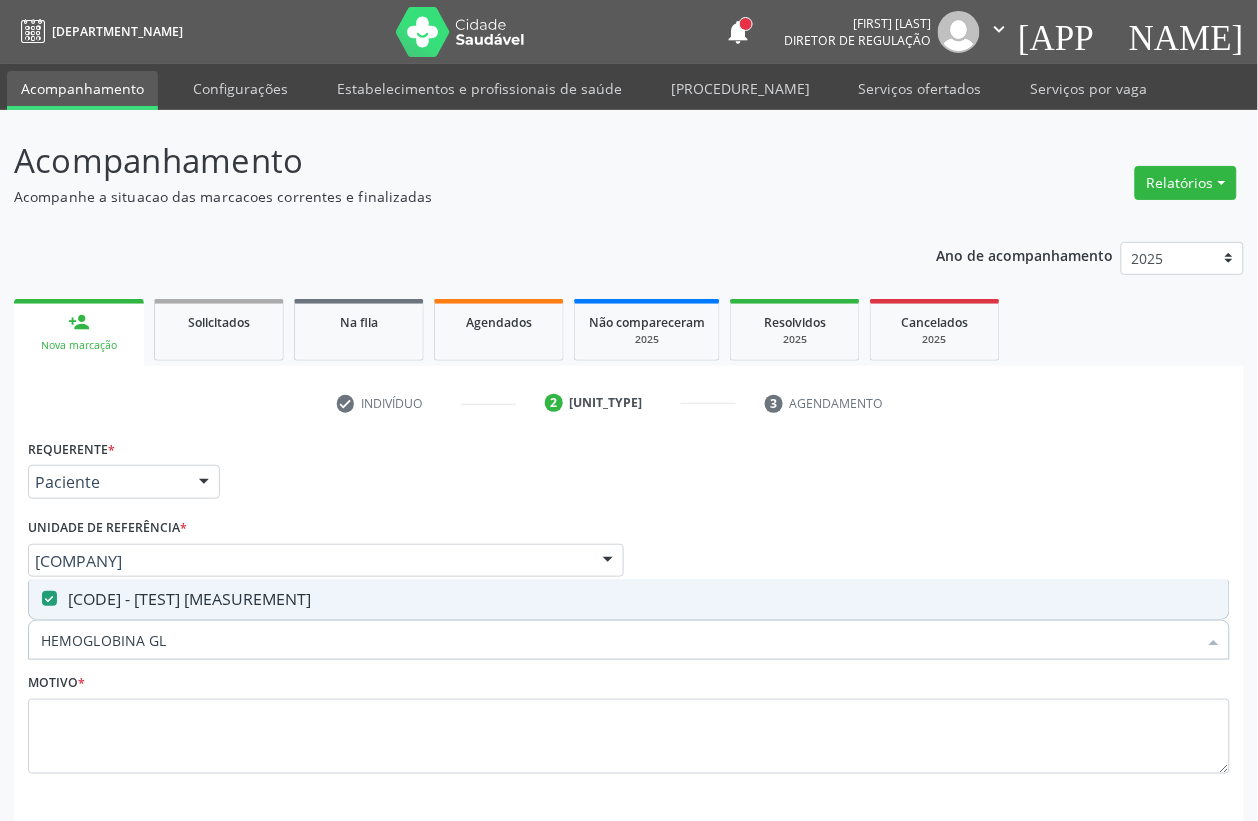 click on "HEMOGLOBINA GL" at bounding box center [619, 640] 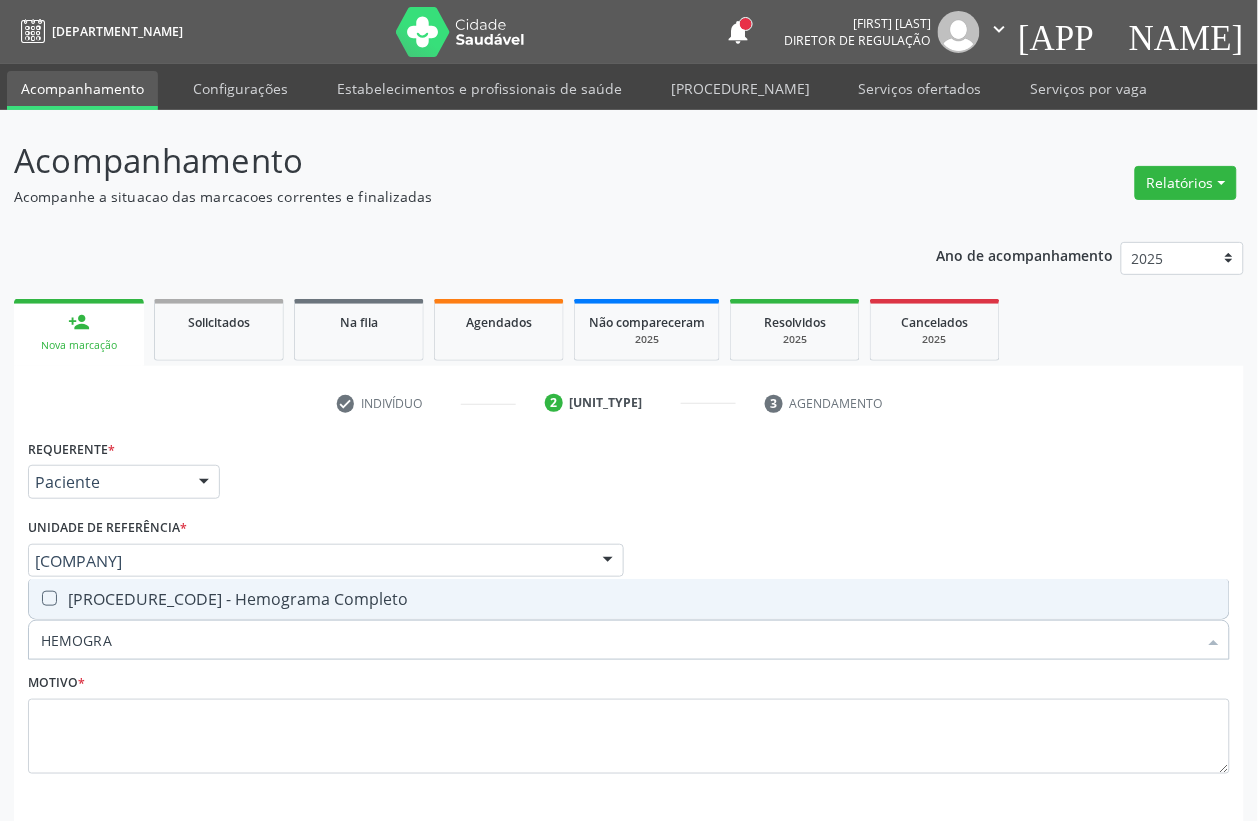 click on "0202020380 - Hemograma Completo" at bounding box center [629, 599] 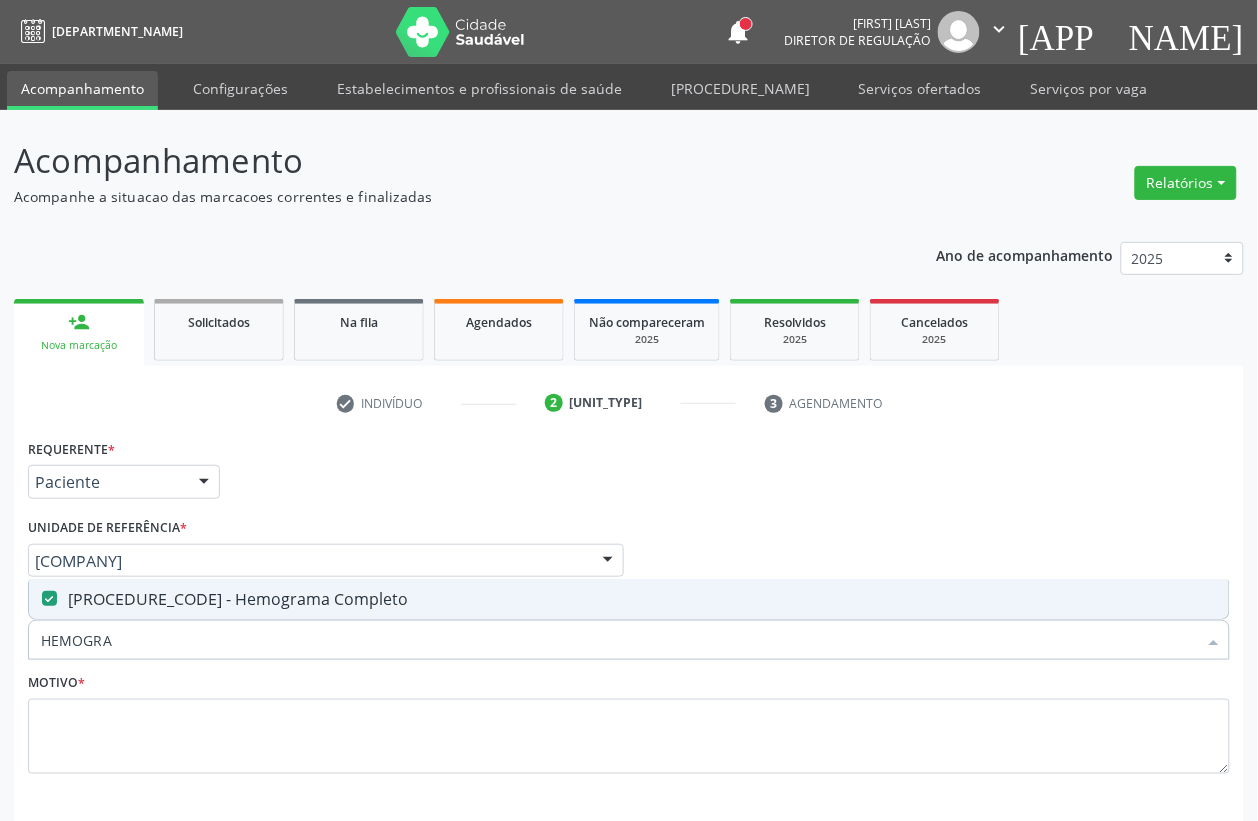 click on "HEMOGRA" at bounding box center (619, 640) 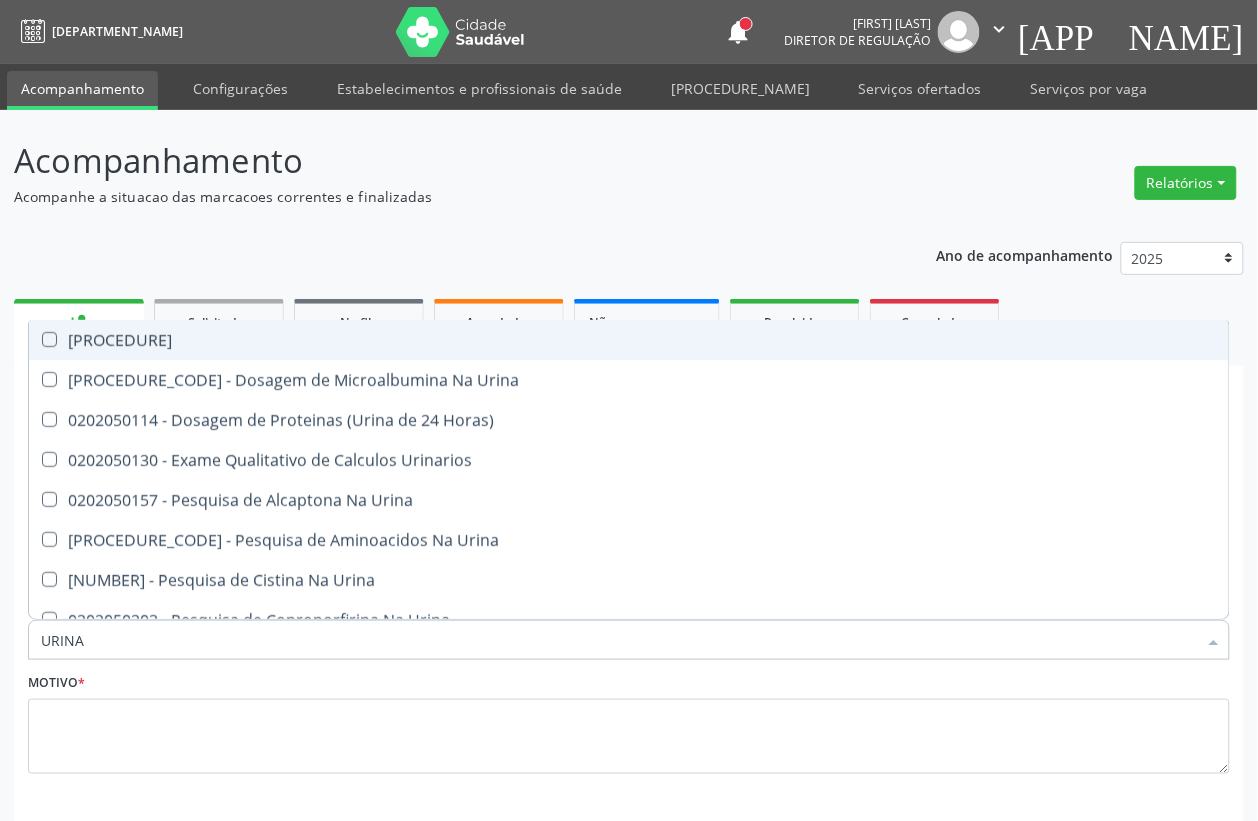 click on "[CODE] - Analise de Caracteres Fisicos, Elementos e Sedimento da Urina" at bounding box center (629, 340) 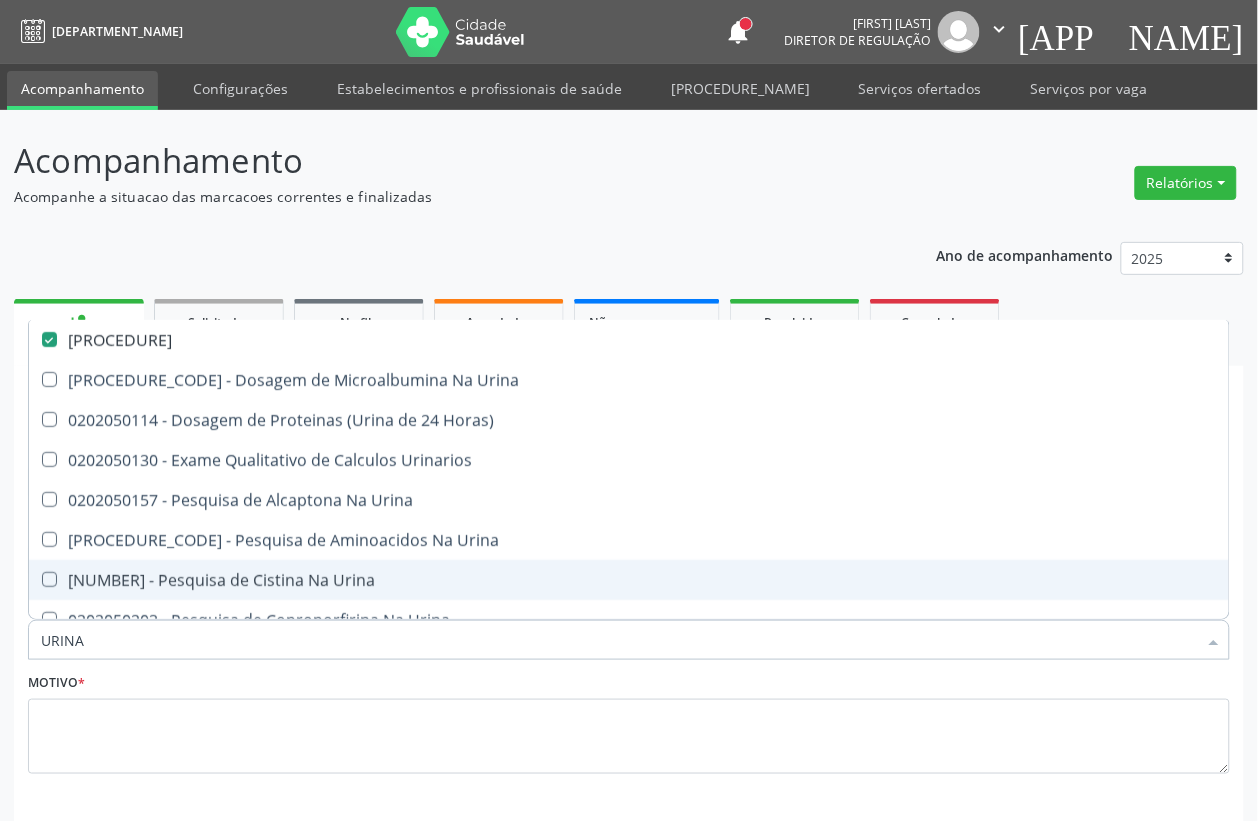 click on "URINA" at bounding box center [619, 640] 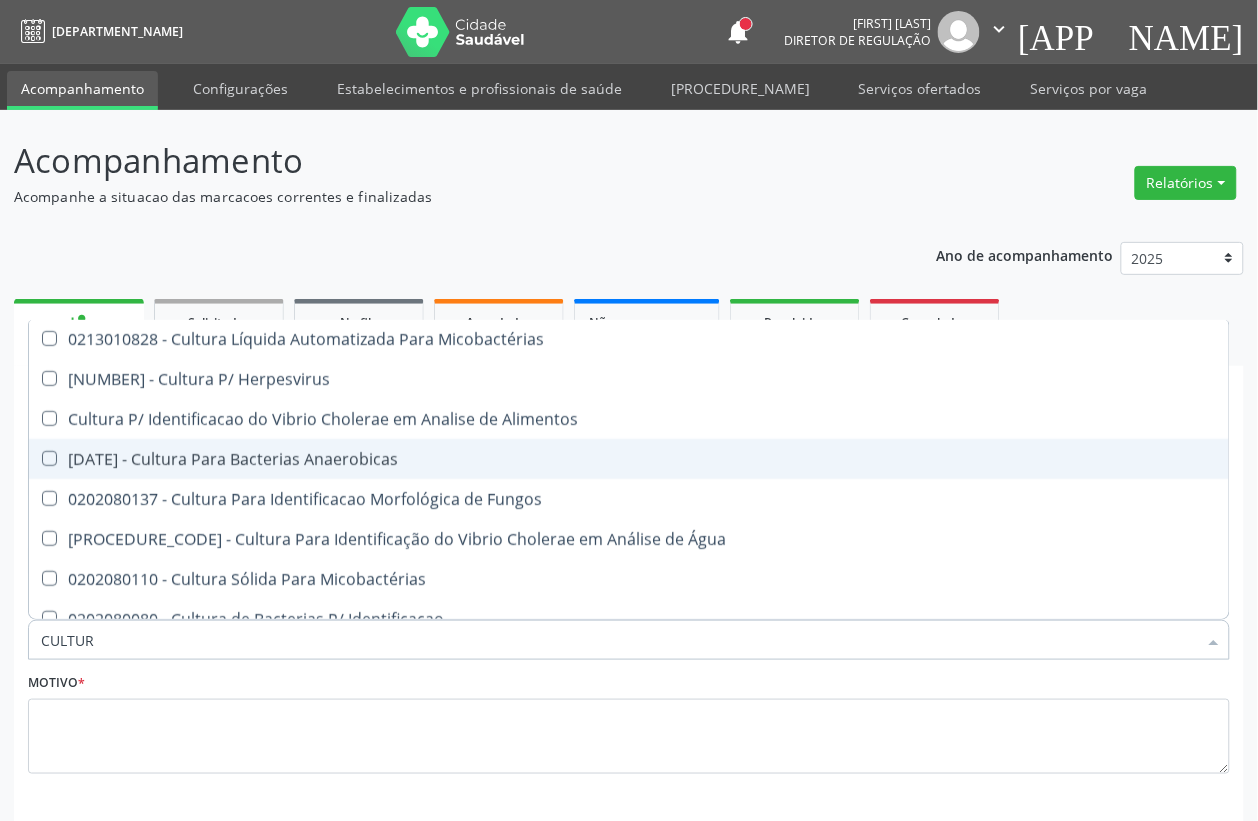 scroll, scrollTop: 125, scrollLeft: 0, axis: vertical 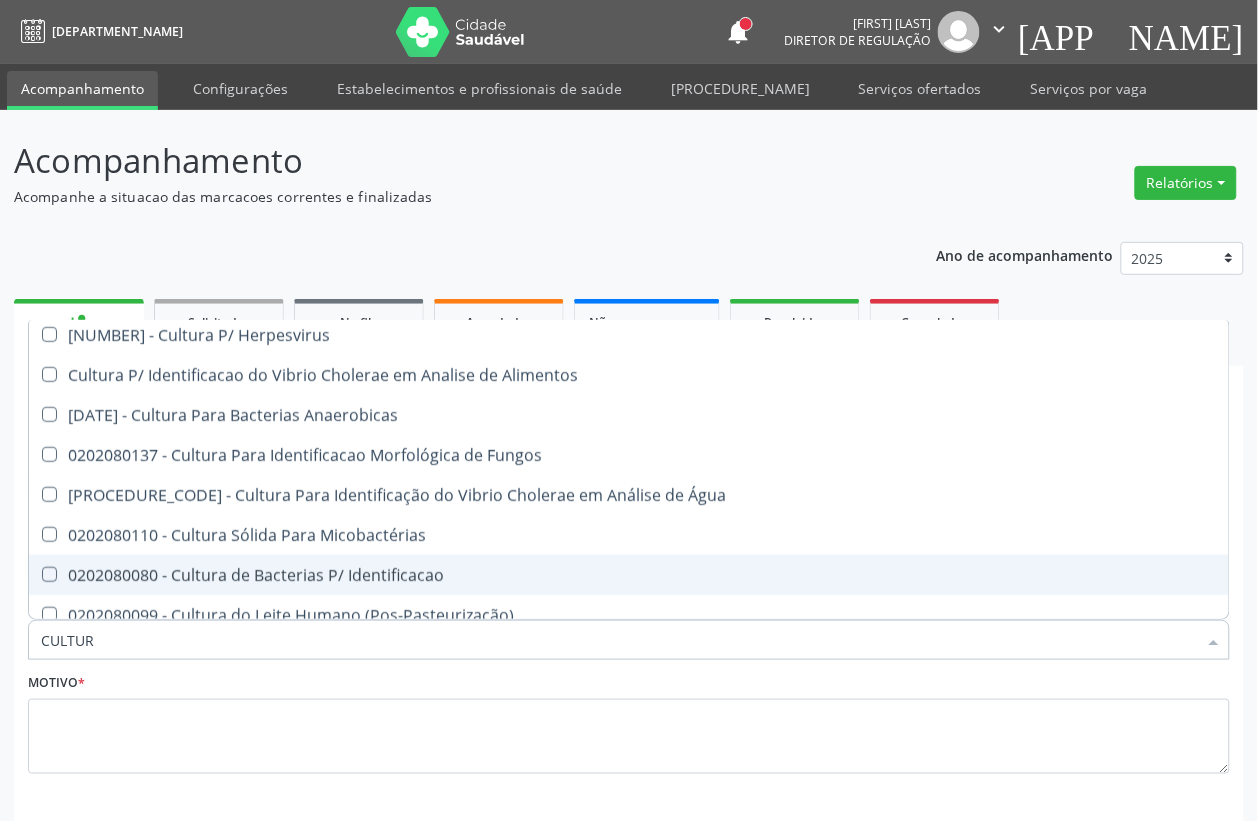 click on "0202080080 - Cultura de Bacterias P/ Identificacao" at bounding box center (629, 575) 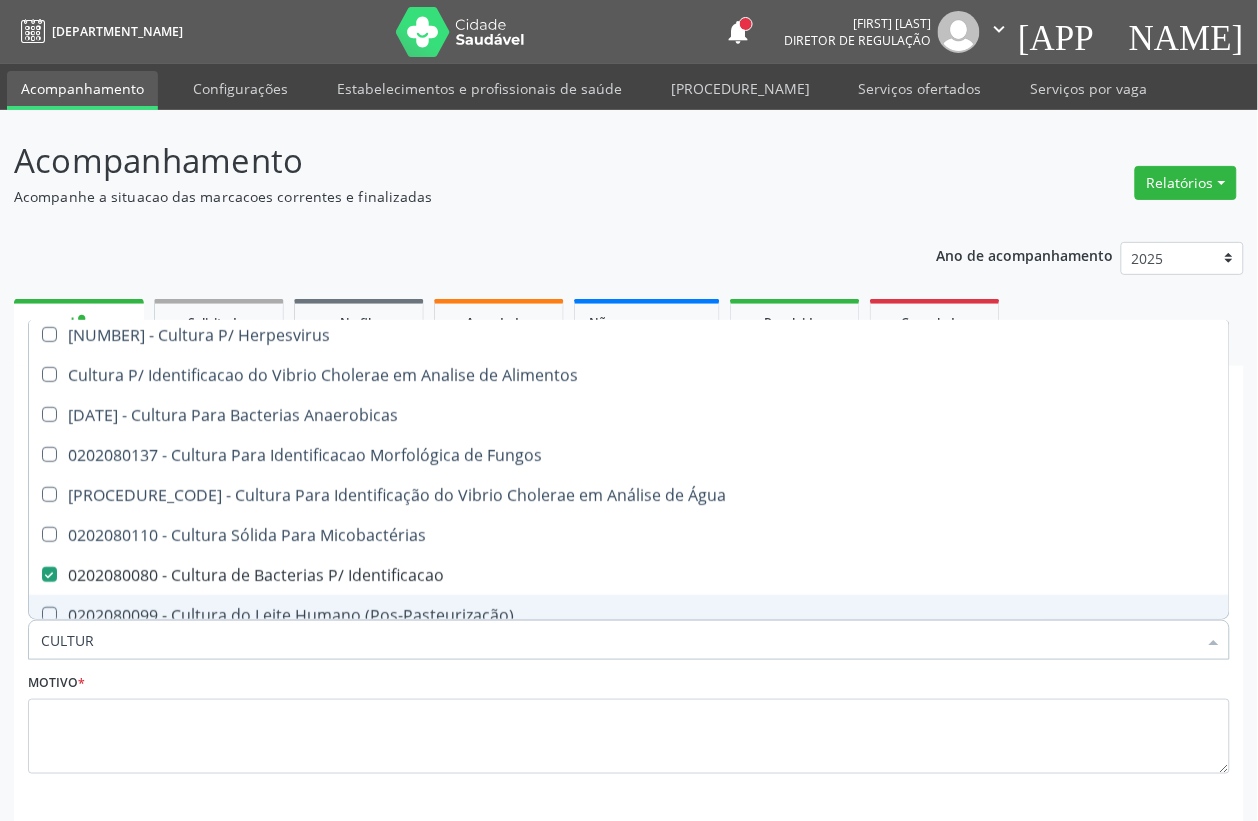 click on "CULTUR" at bounding box center [619, 640] 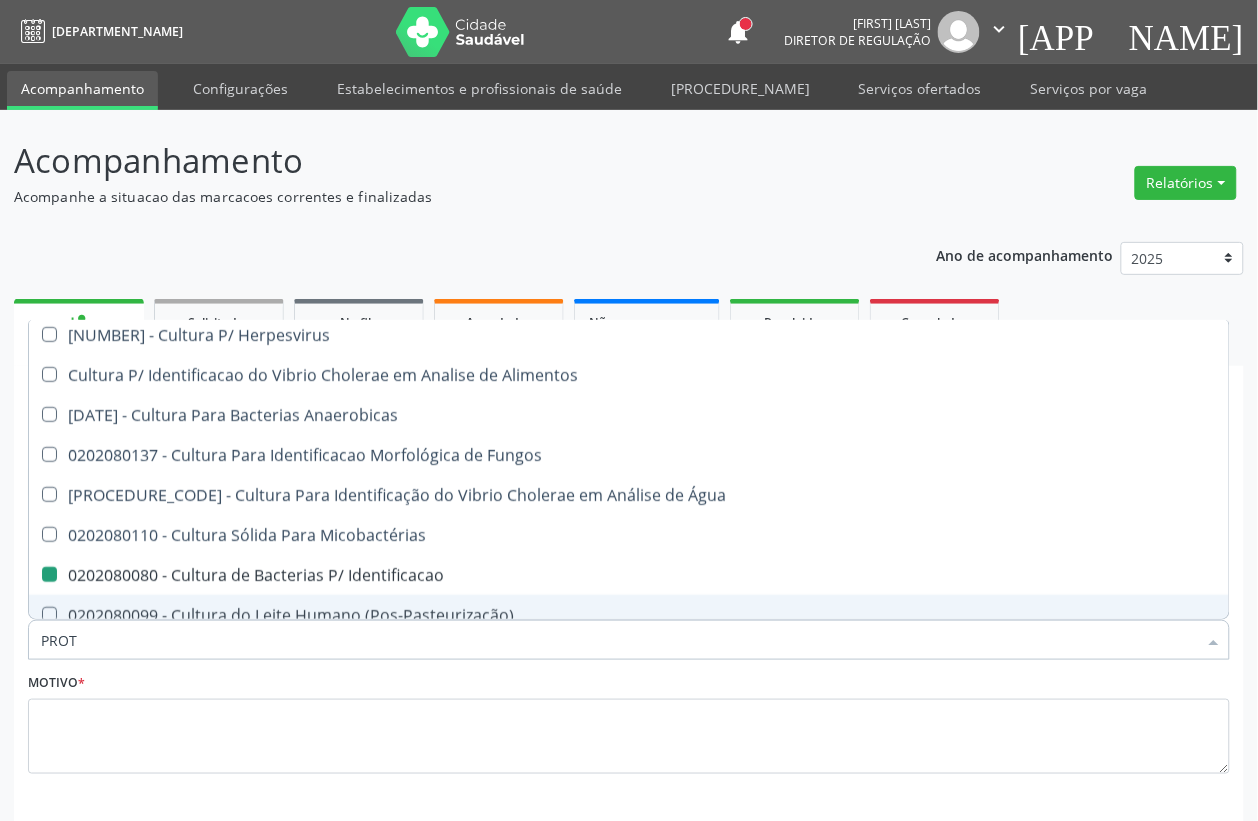 type on "PROTE" 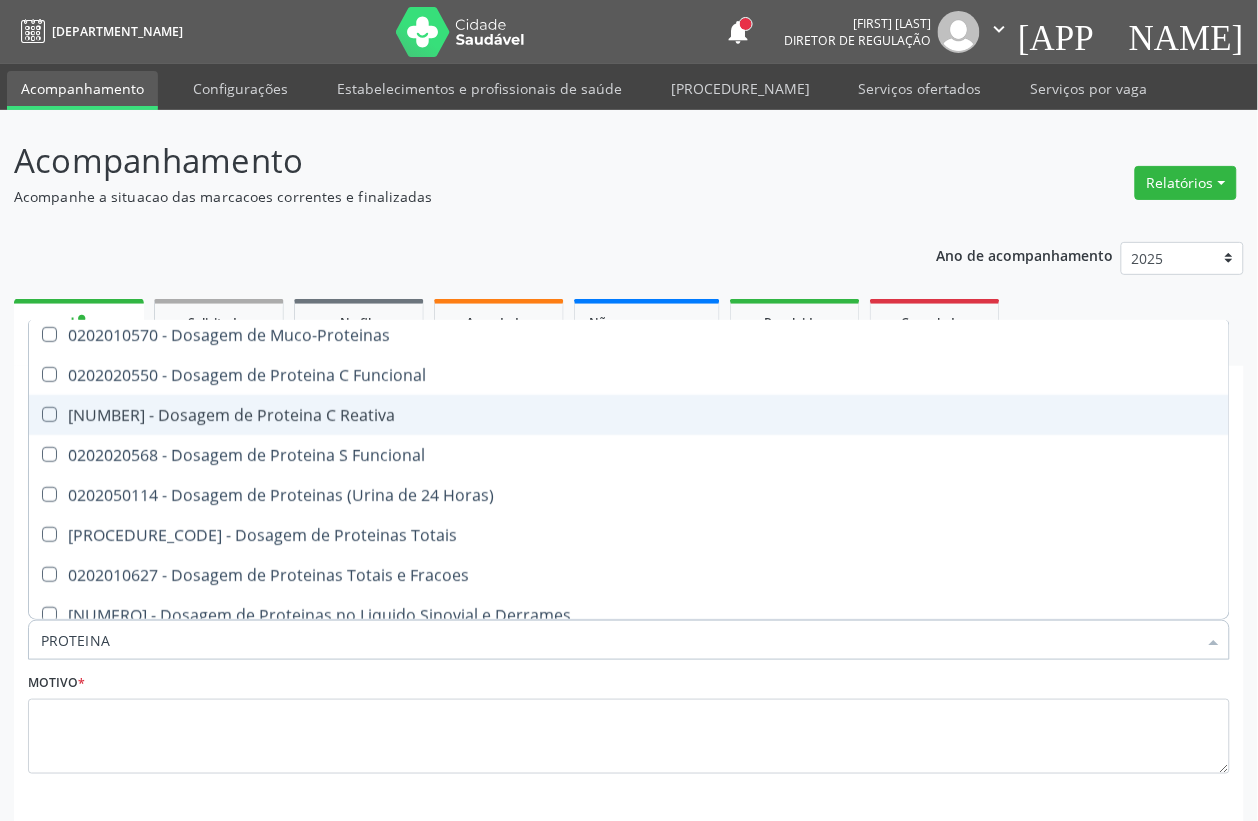 click on "0202030202 - Dosagem de Proteina C Reativa" at bounding box center (629, 415) 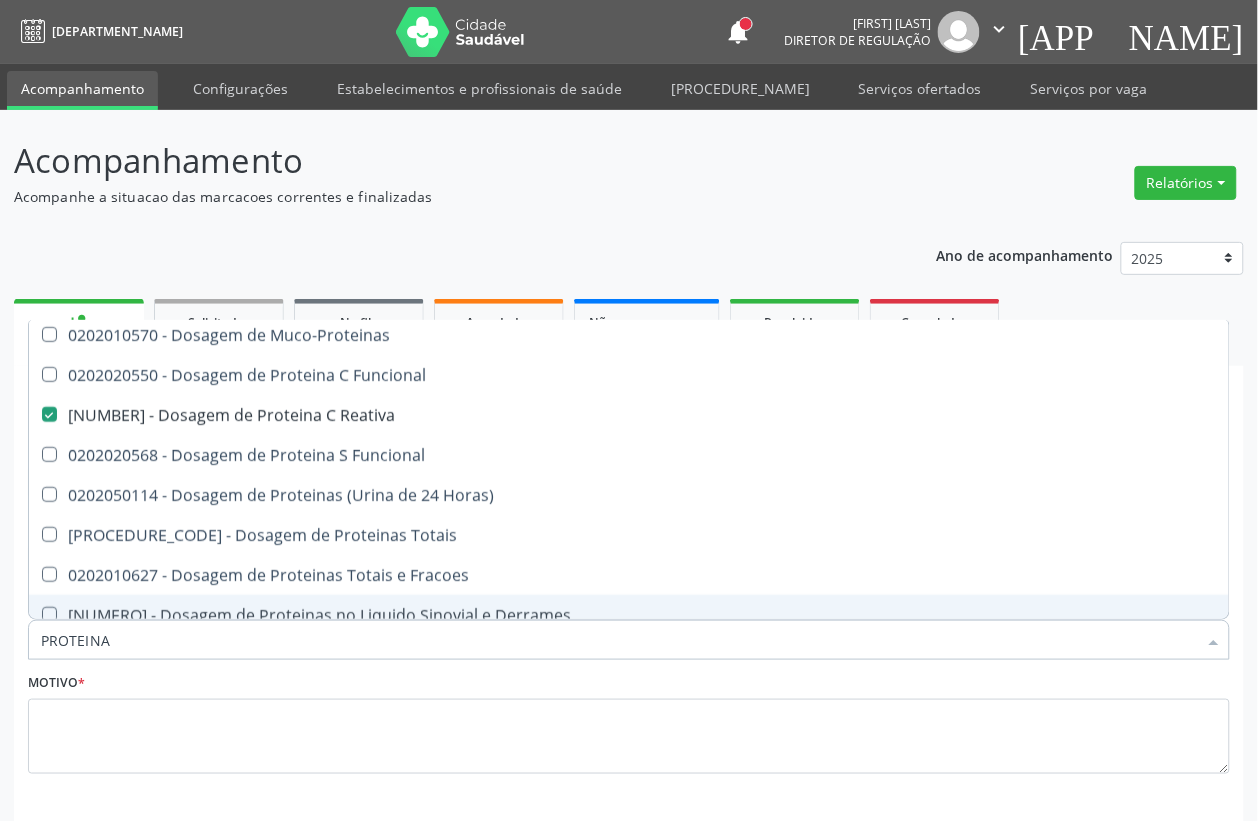 click on "PROTEINA" at bounding box center (619, 640) 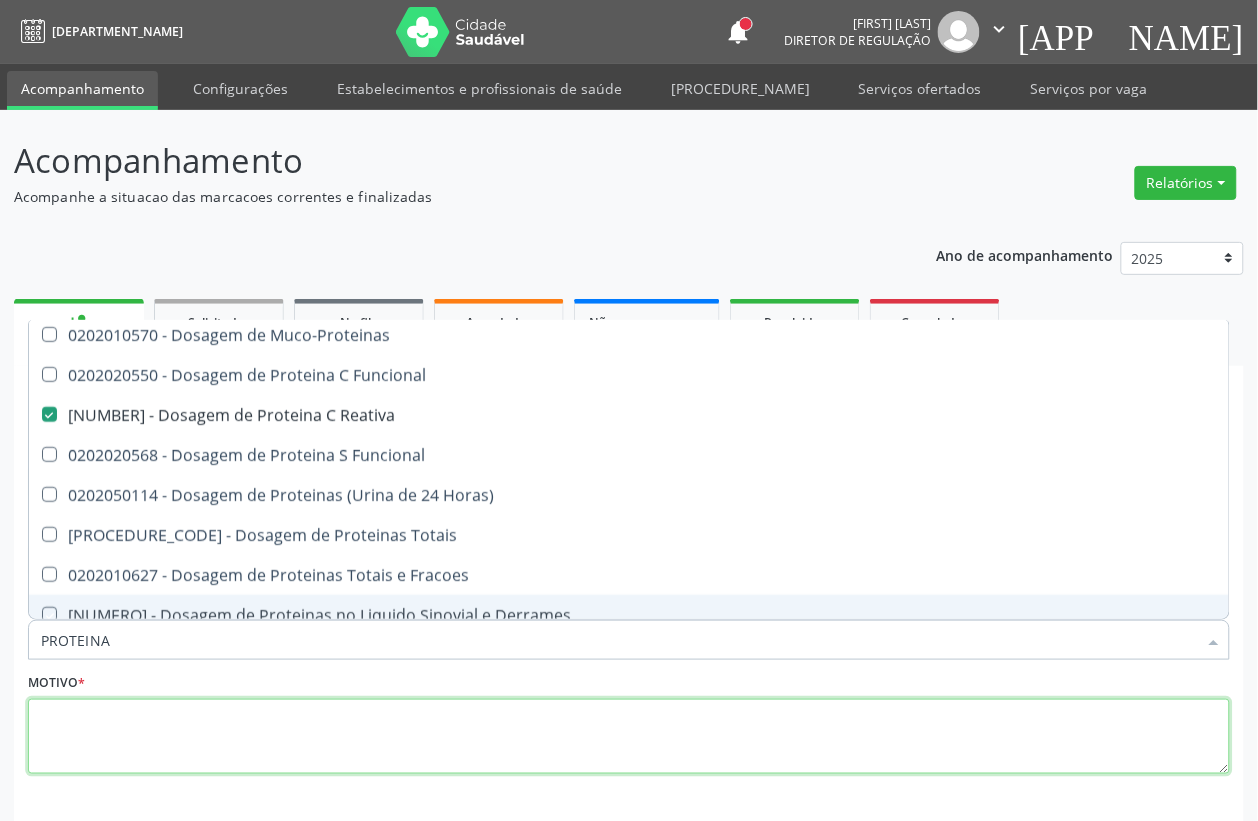 click at bounding box center [629, 737] 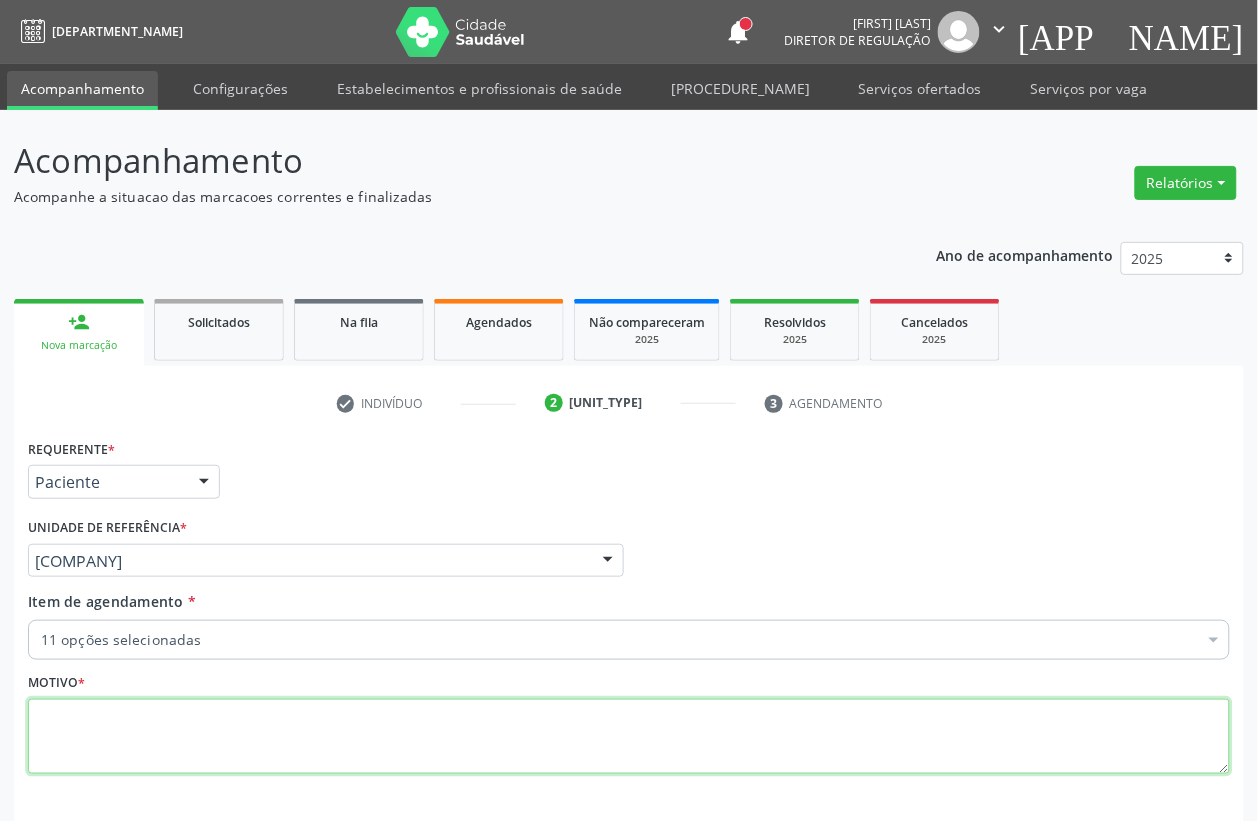 scroll, scrollTop: 0, scrollLeft: 0, axis: both 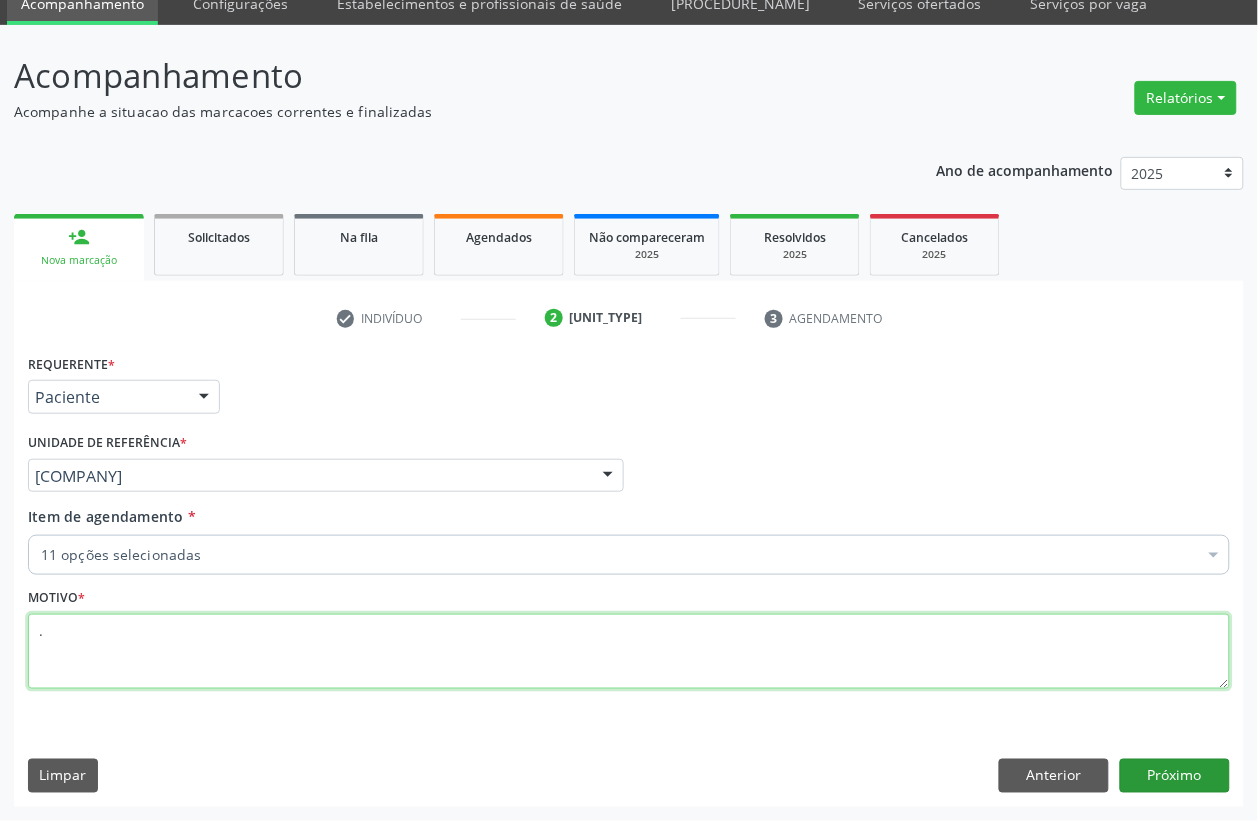 type on "." 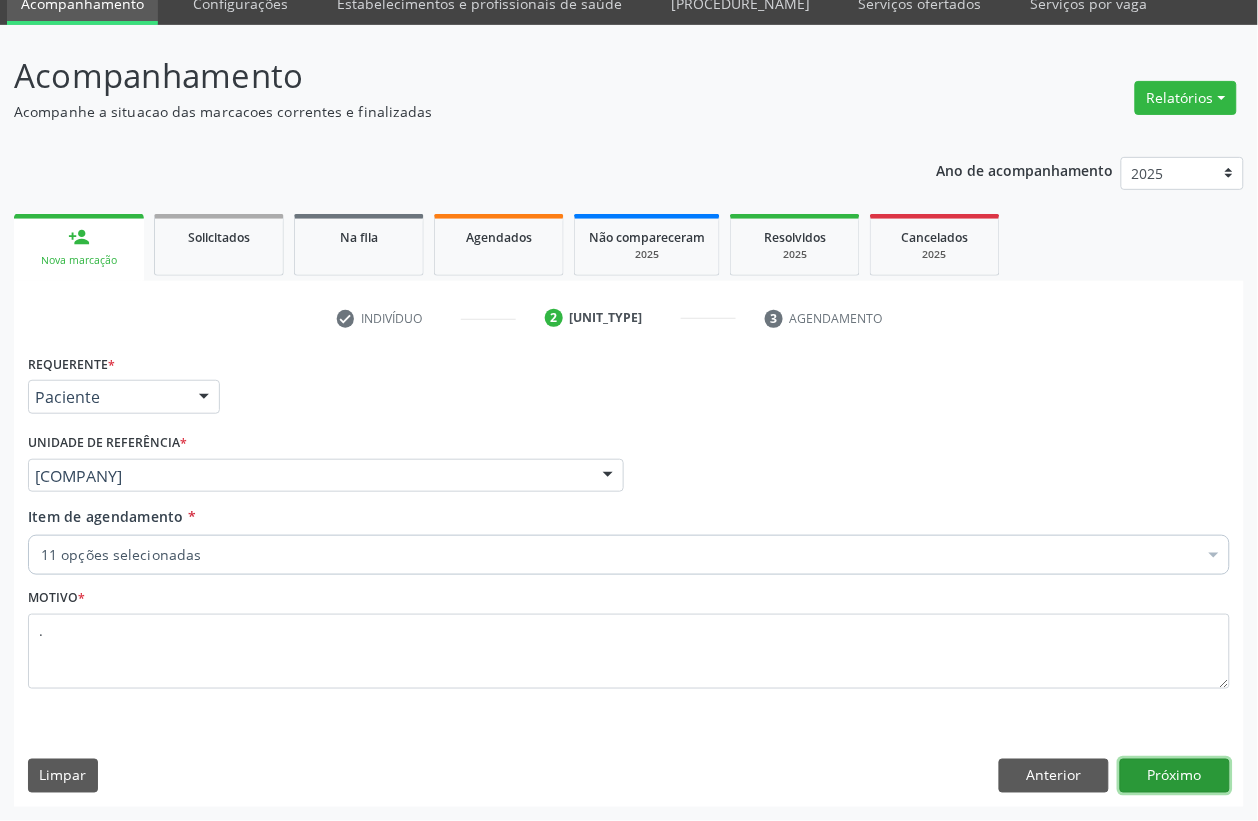 click on "Próximo" at bounding box center (1175, 776) 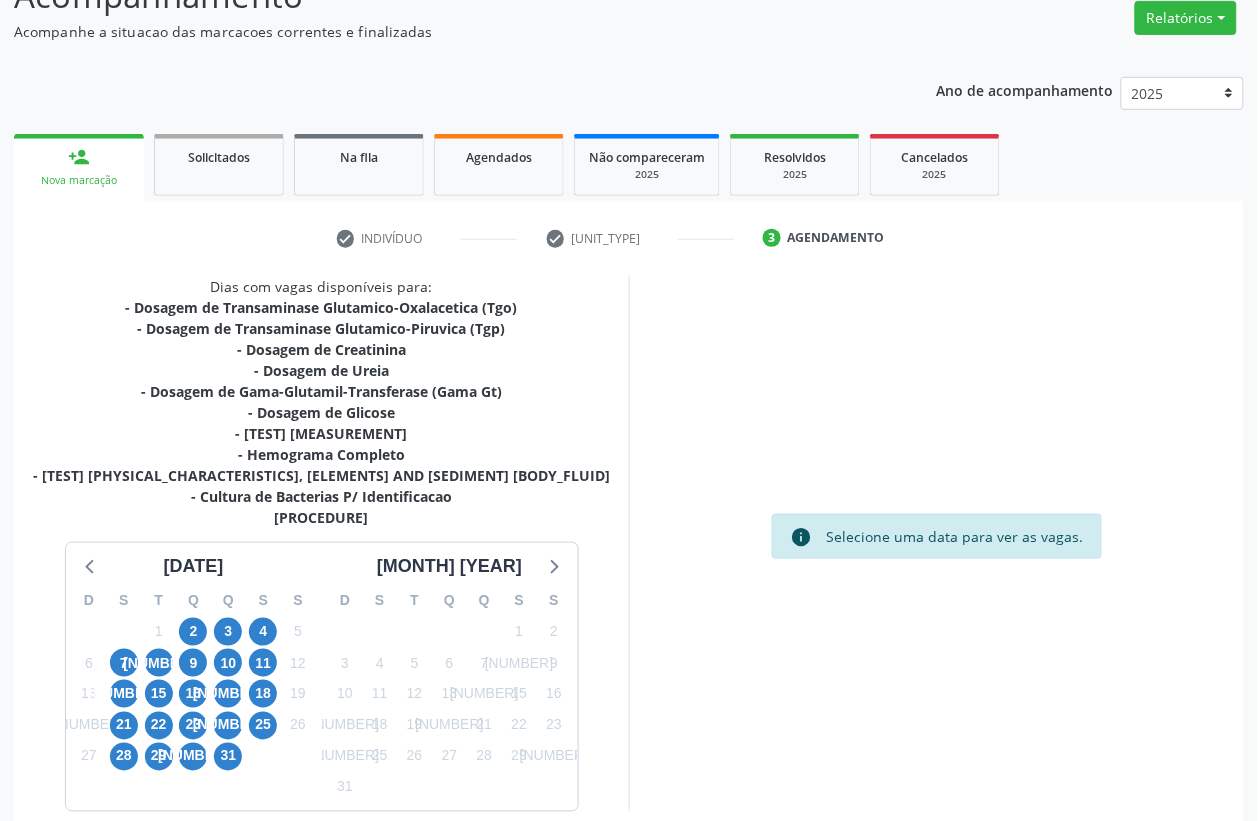 scroll, scrollTop: 260, scrollLeft: 0, axis: vertical 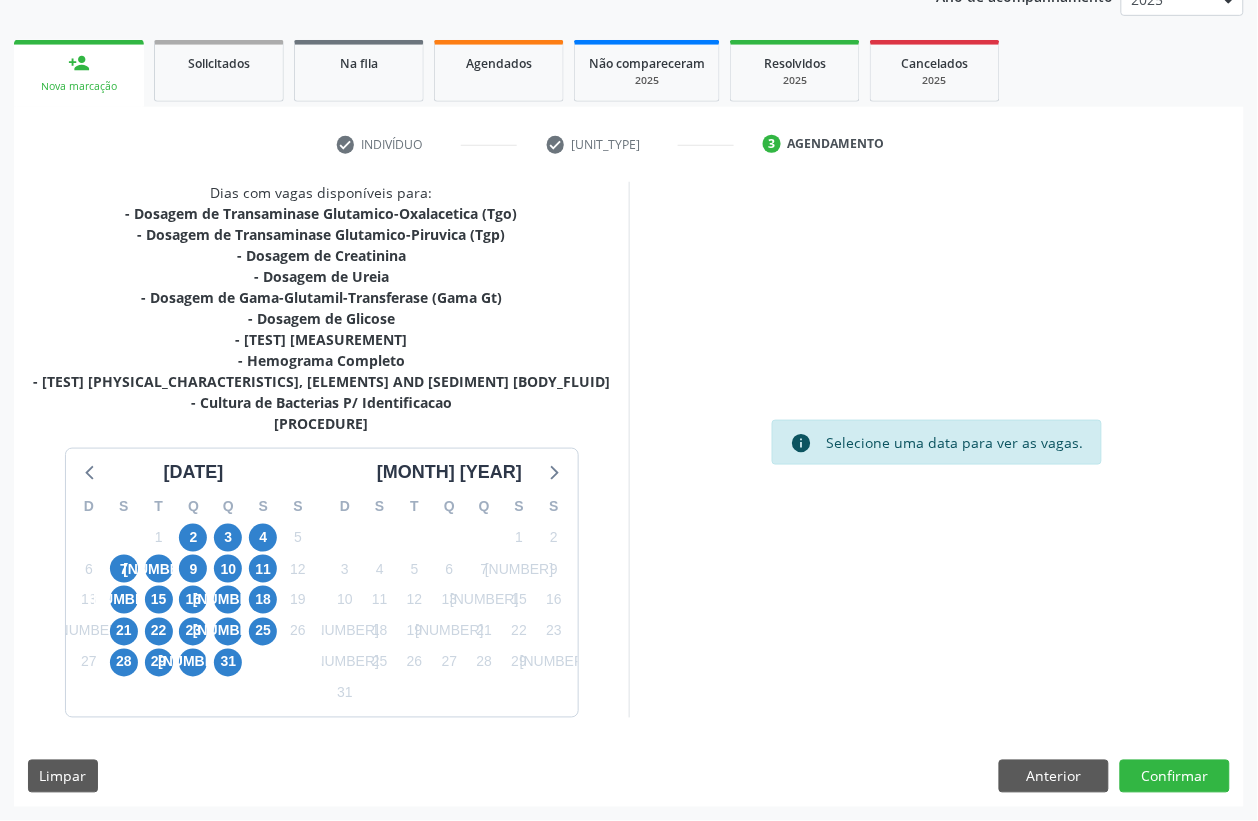click on "8" at bounding box center (158, 569) 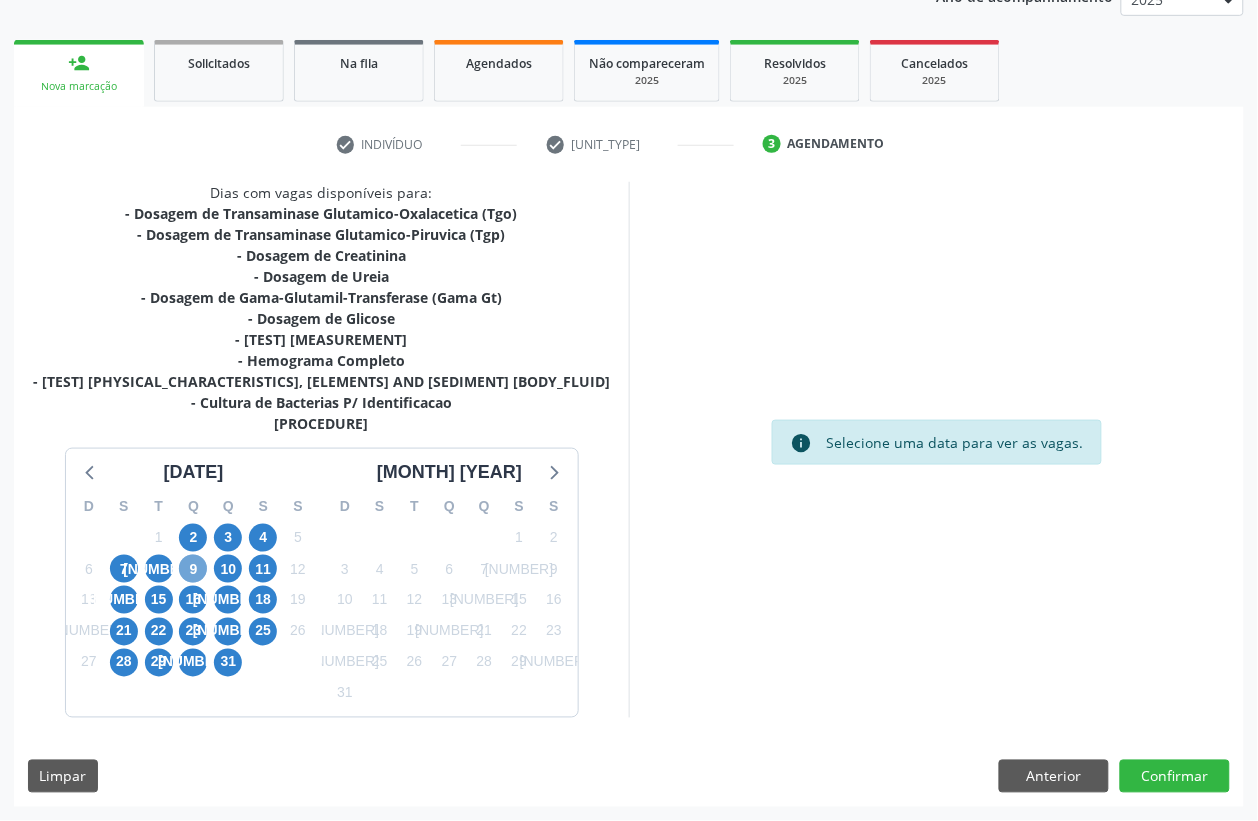 click on "[NUMERO]" at bounding box center (193, 569) 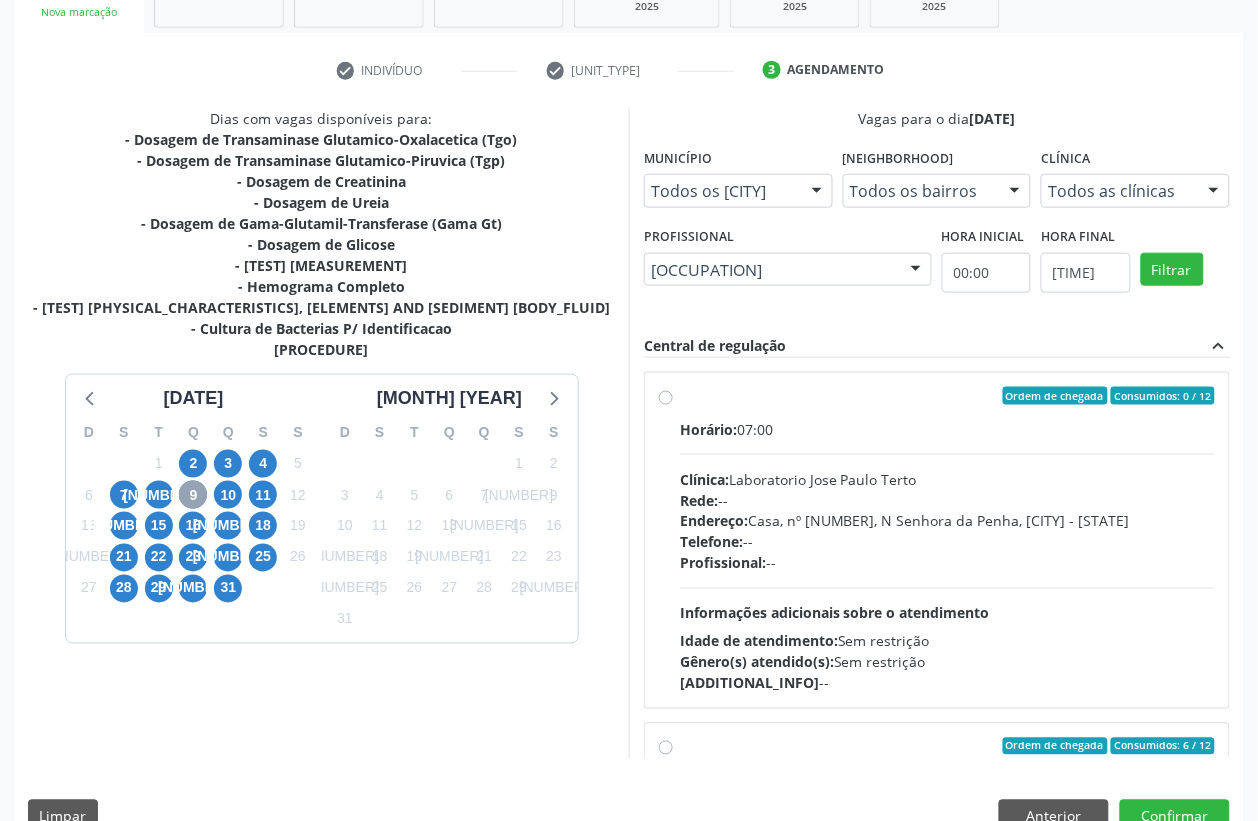 scroll, scrollTop: 373, scrollLeft: 0, axis: vertical 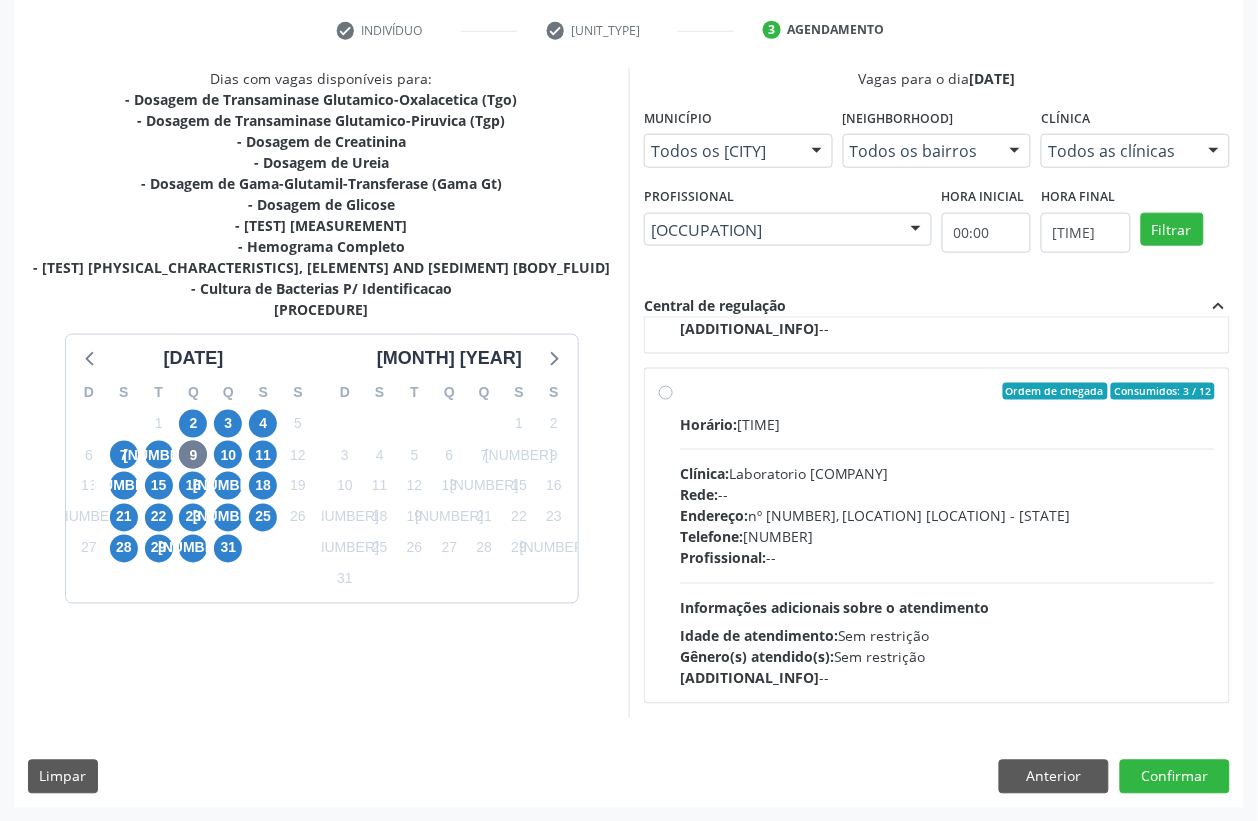 click on "Horário:   08:40" at bounding box center [947, 424] 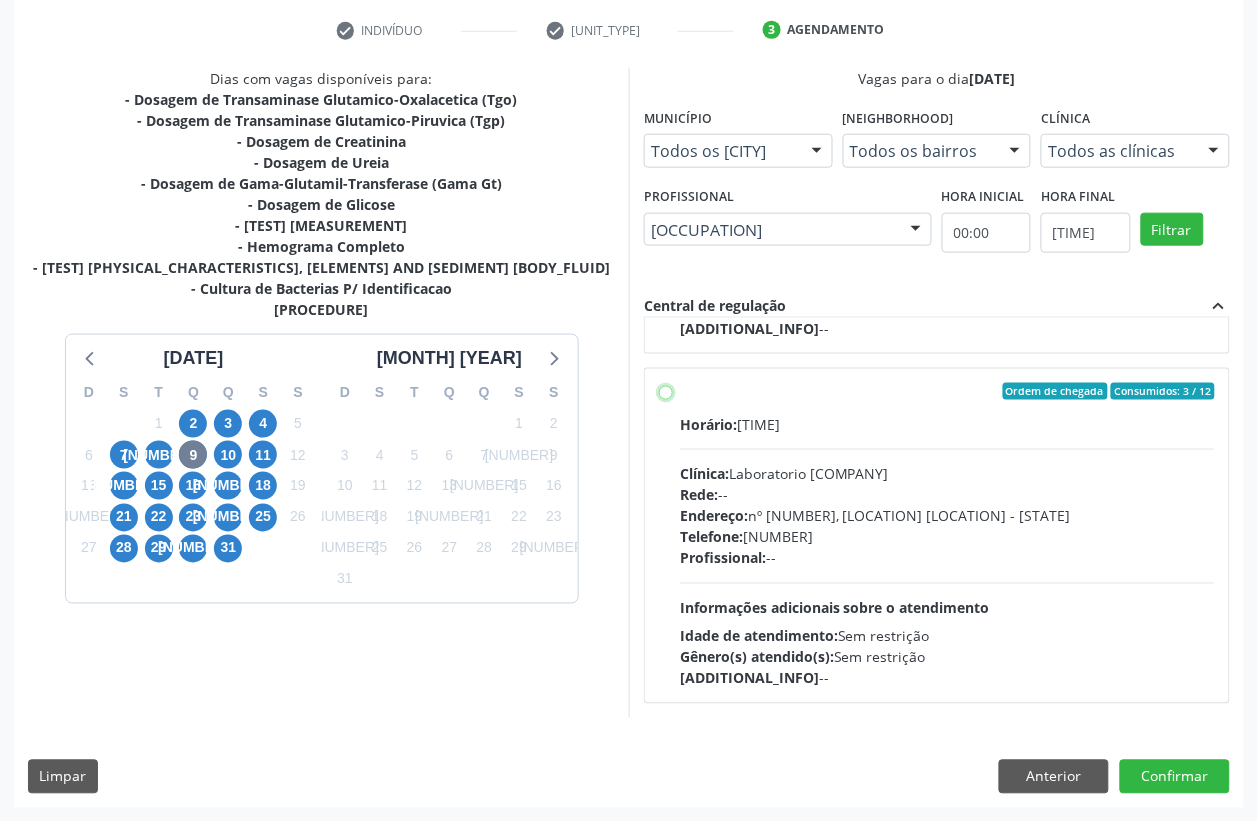 click on "Ordem de chegada
Consumidos: 3 / 12
Horário:   08:40
Clínica:  Laboratorio Sao Francisco
Rede:
--
Endereço:   nº 384, Aabb, Serra Talhada - PE
Telefone:   38312142
Profissional:
--
Informações adicionais sobre o atendimento
Idade de atendimento:
Sem restrição
Gênero(s) atendido(s):
Sem restrição
Informações adicionais:
--" at bounding box center (666, 392) 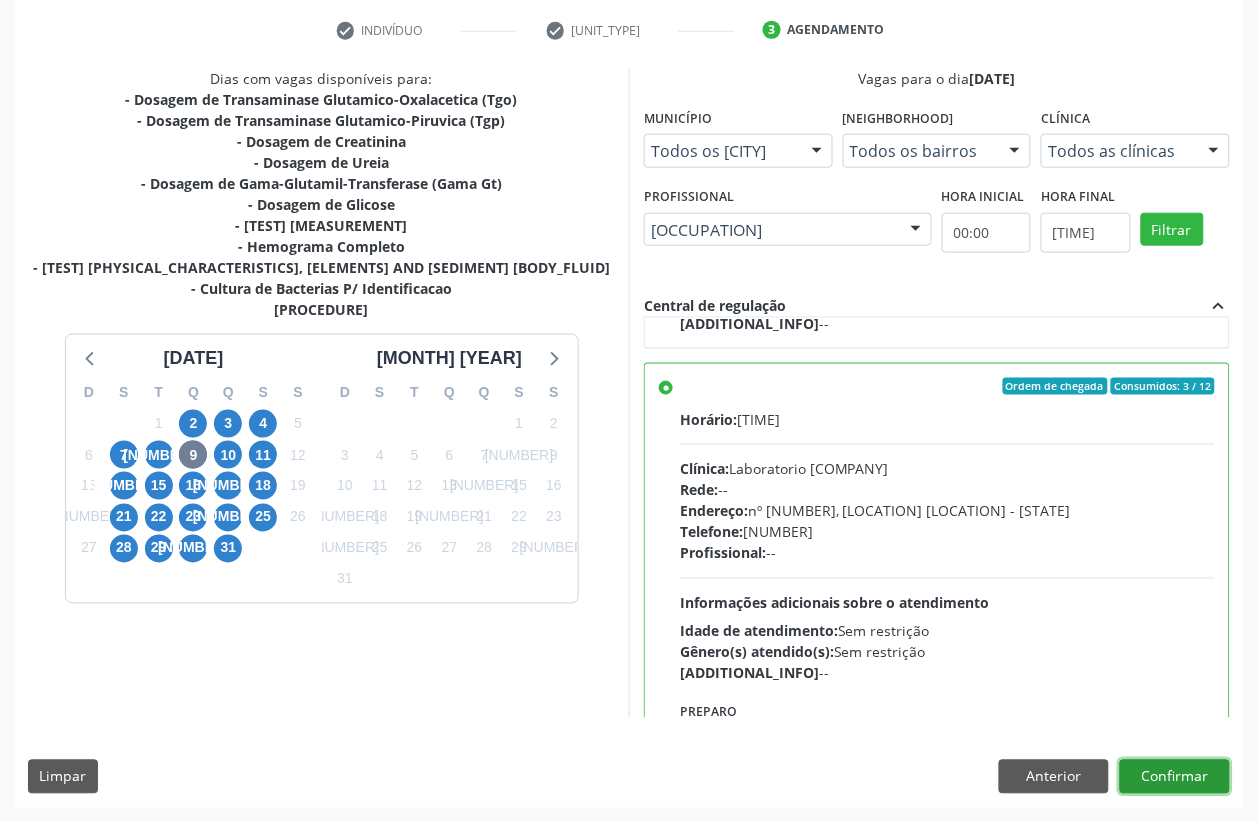 click on "Confirmar" at bounding box center (1175, 777) 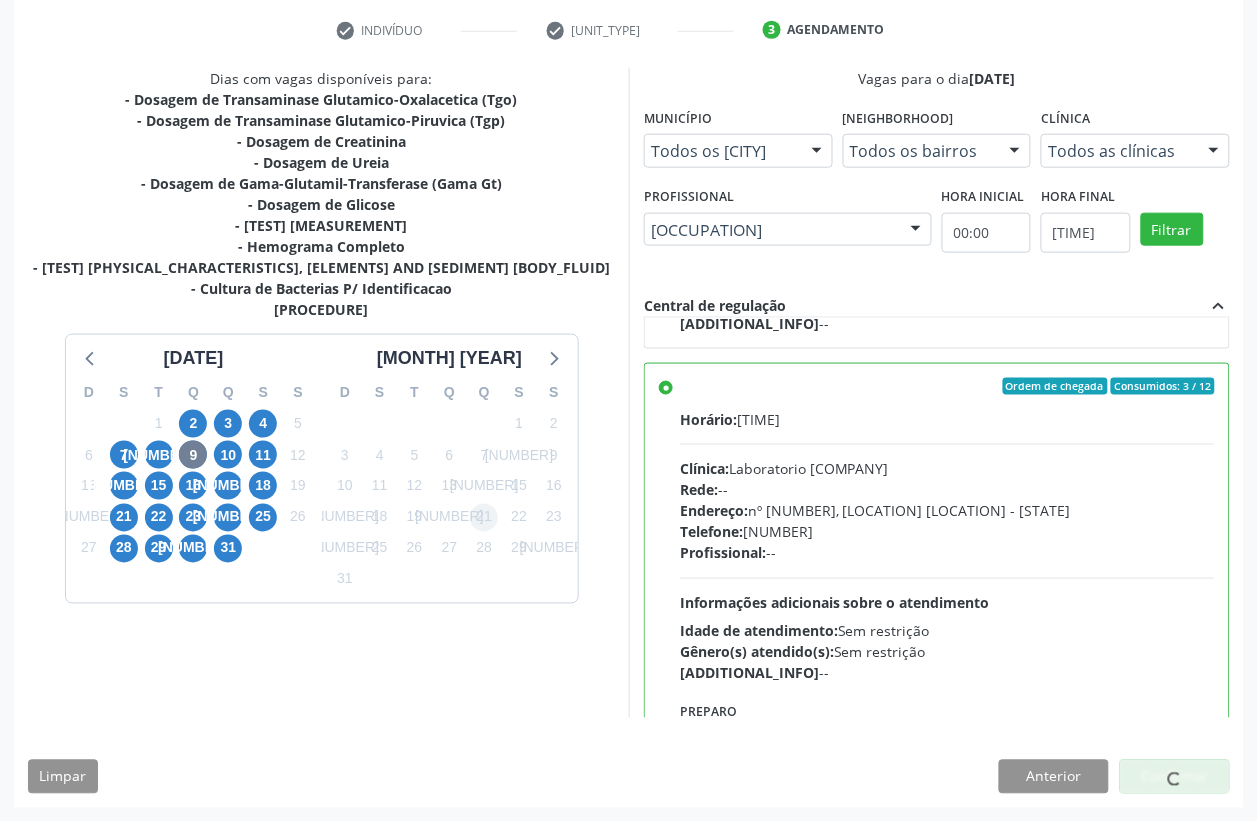 scroll, scrollTop: 0, scrollLeft: 0, axis: both 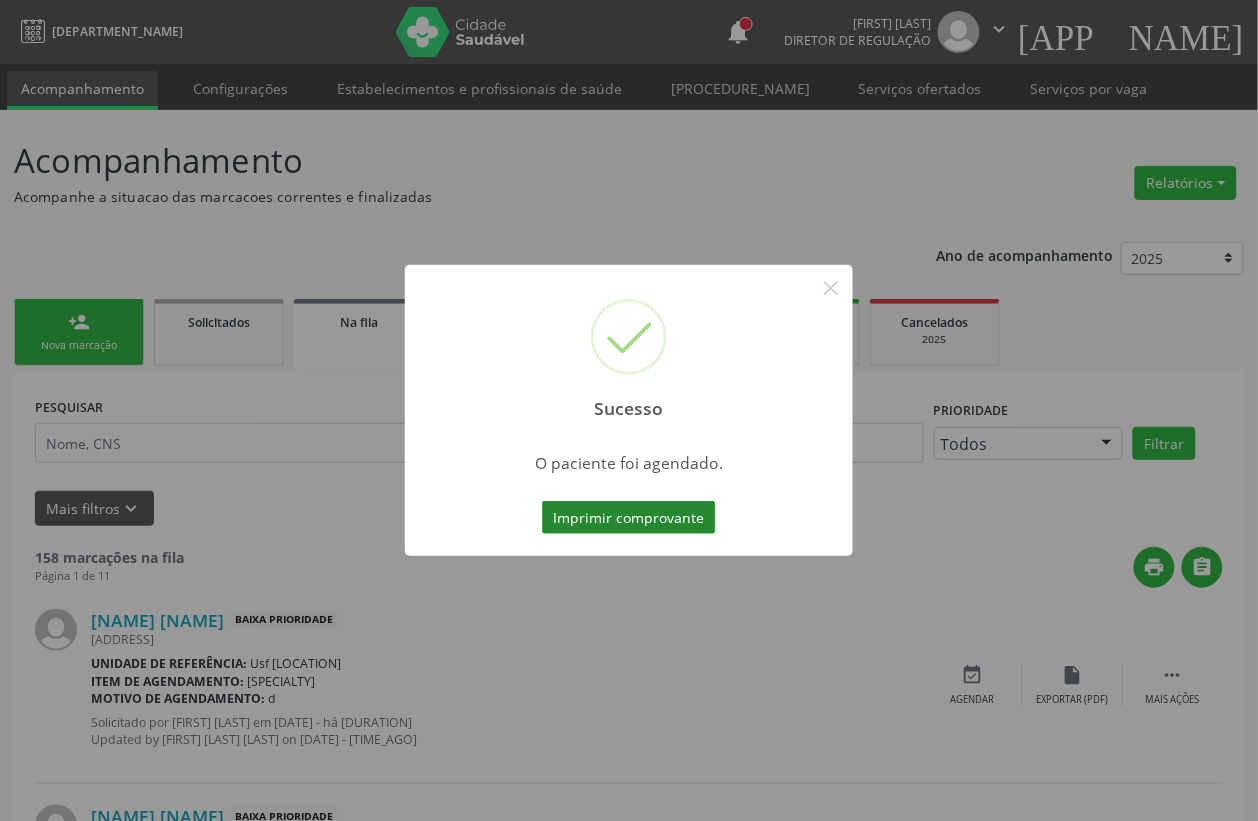 click on "Imprimir comprovante" at bounding box center (629, 518) 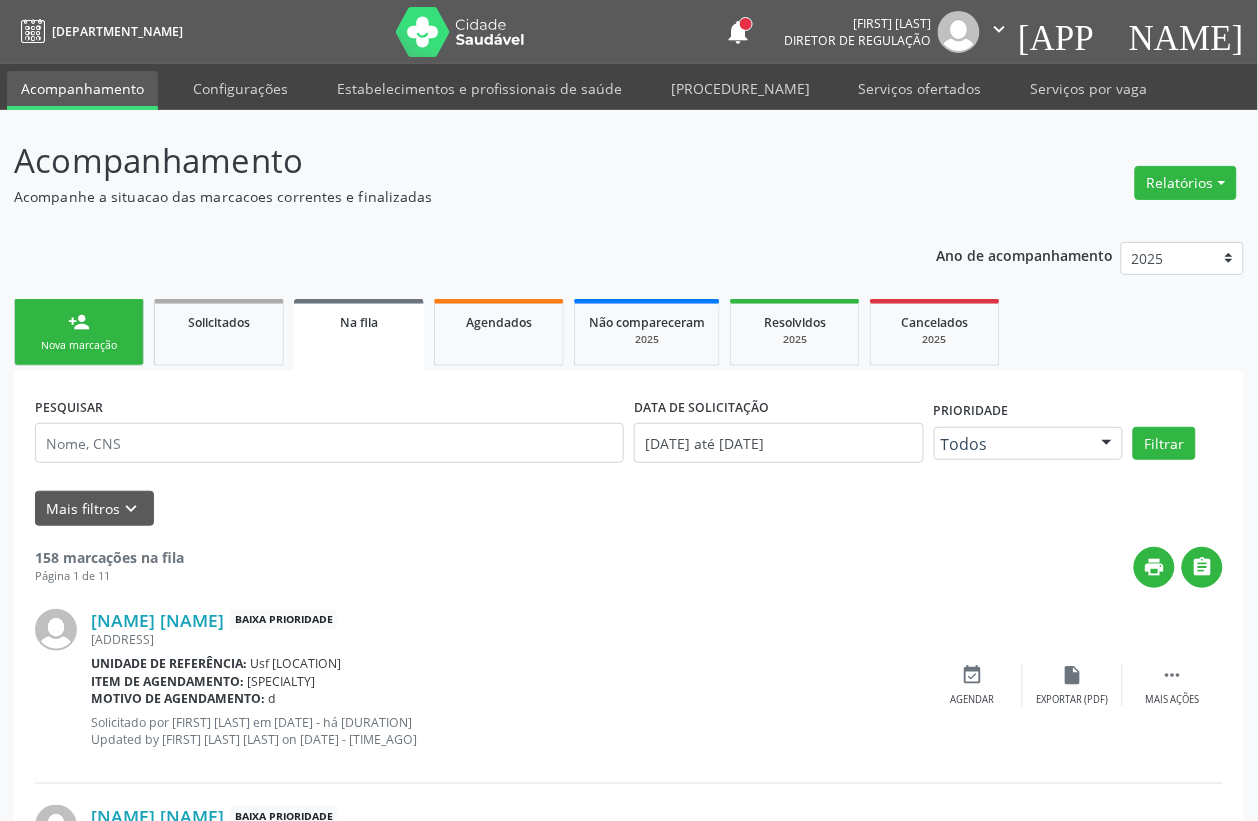 click on "[ACTION]" at bounding box center [79, 332] 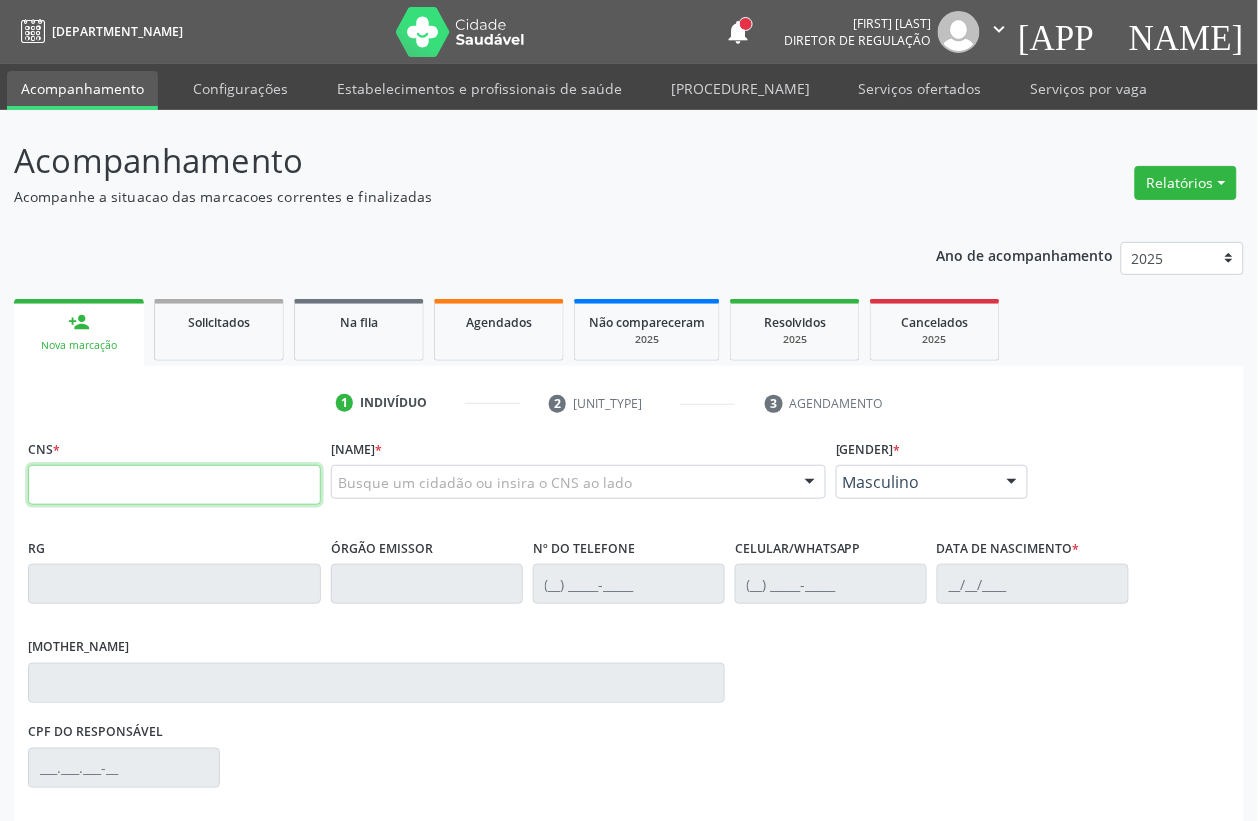 click at bounding box center (174, 485) 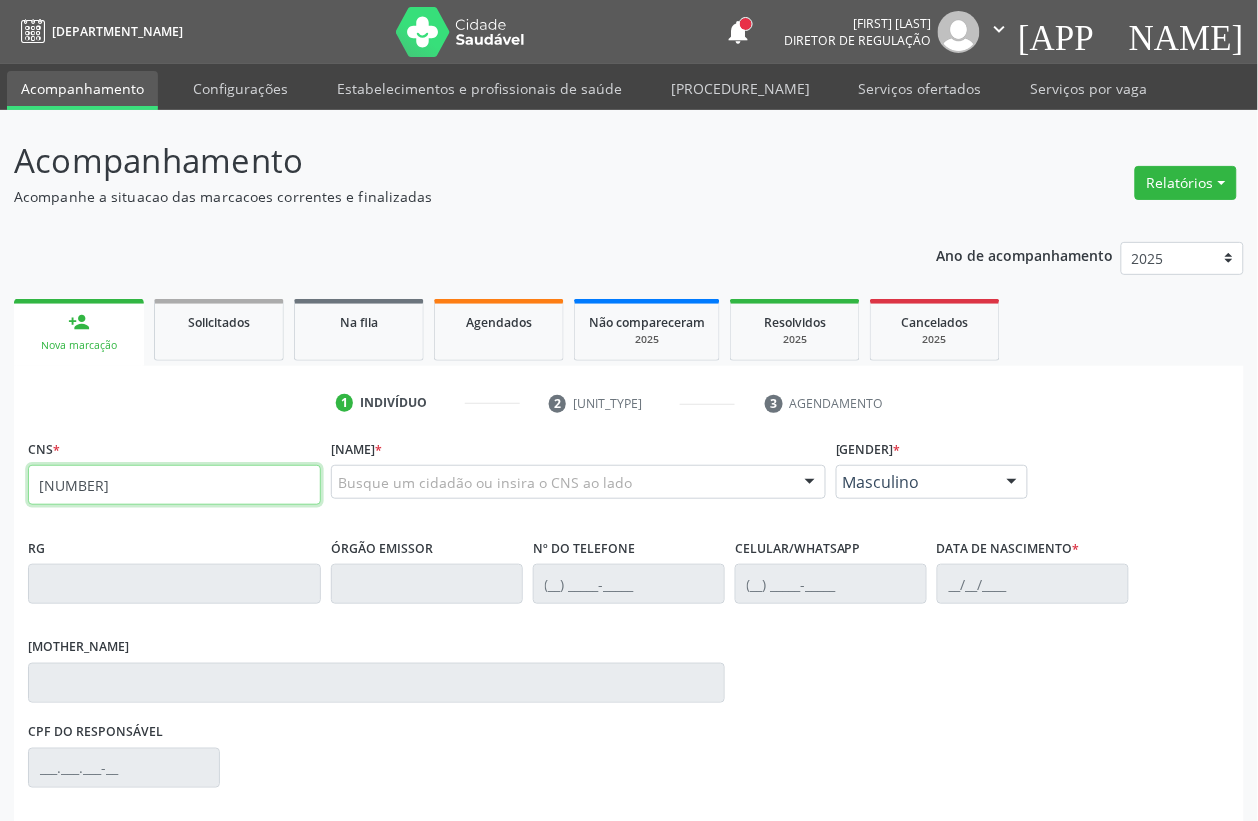 type on "898 0037 4360 2972" 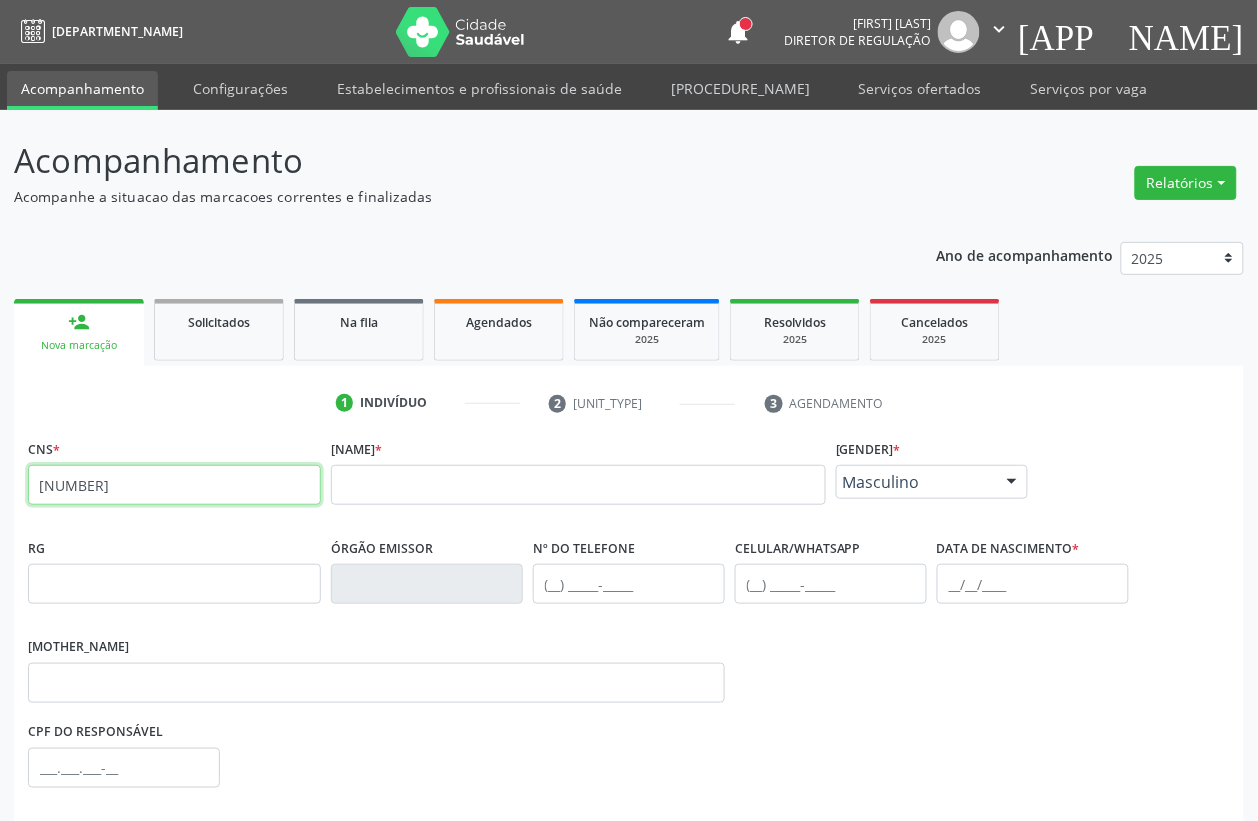 click on "898 0037 4360 2972" at bounding box center (174, 485) 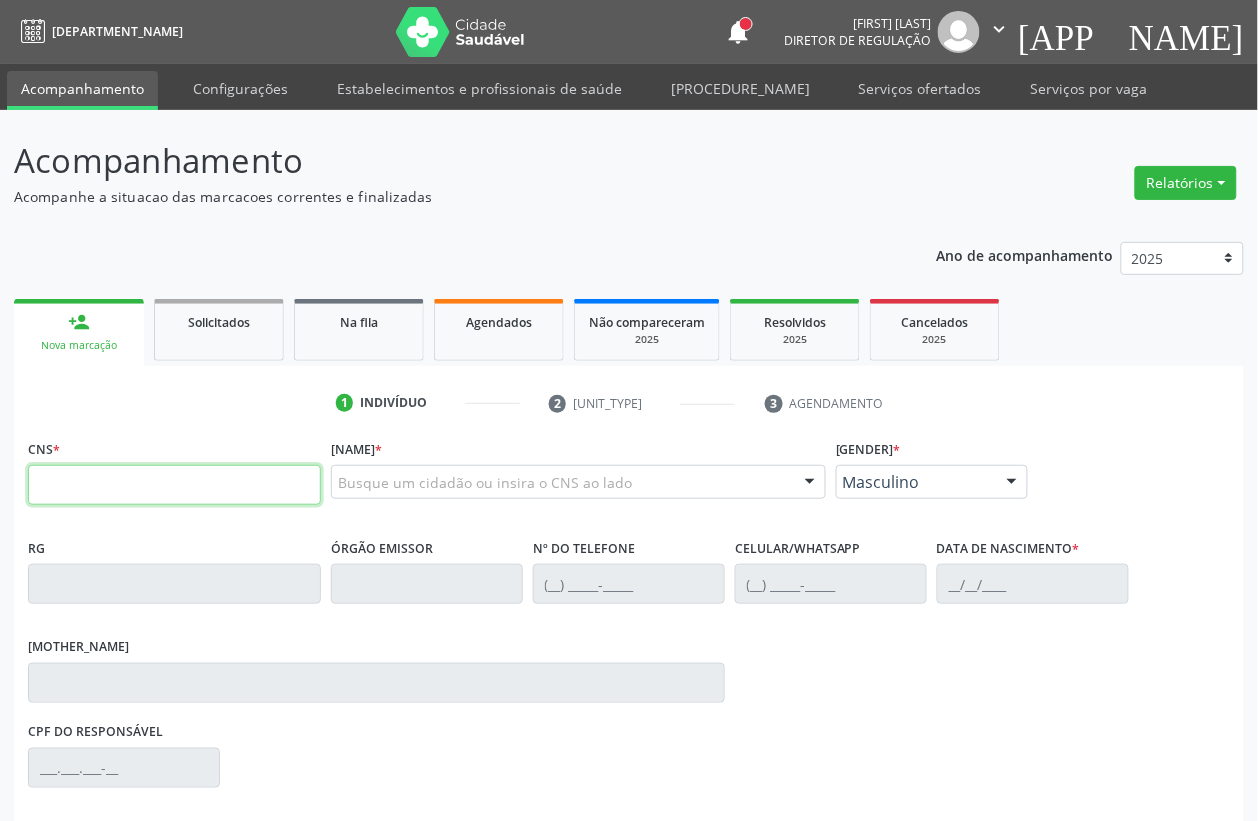 type 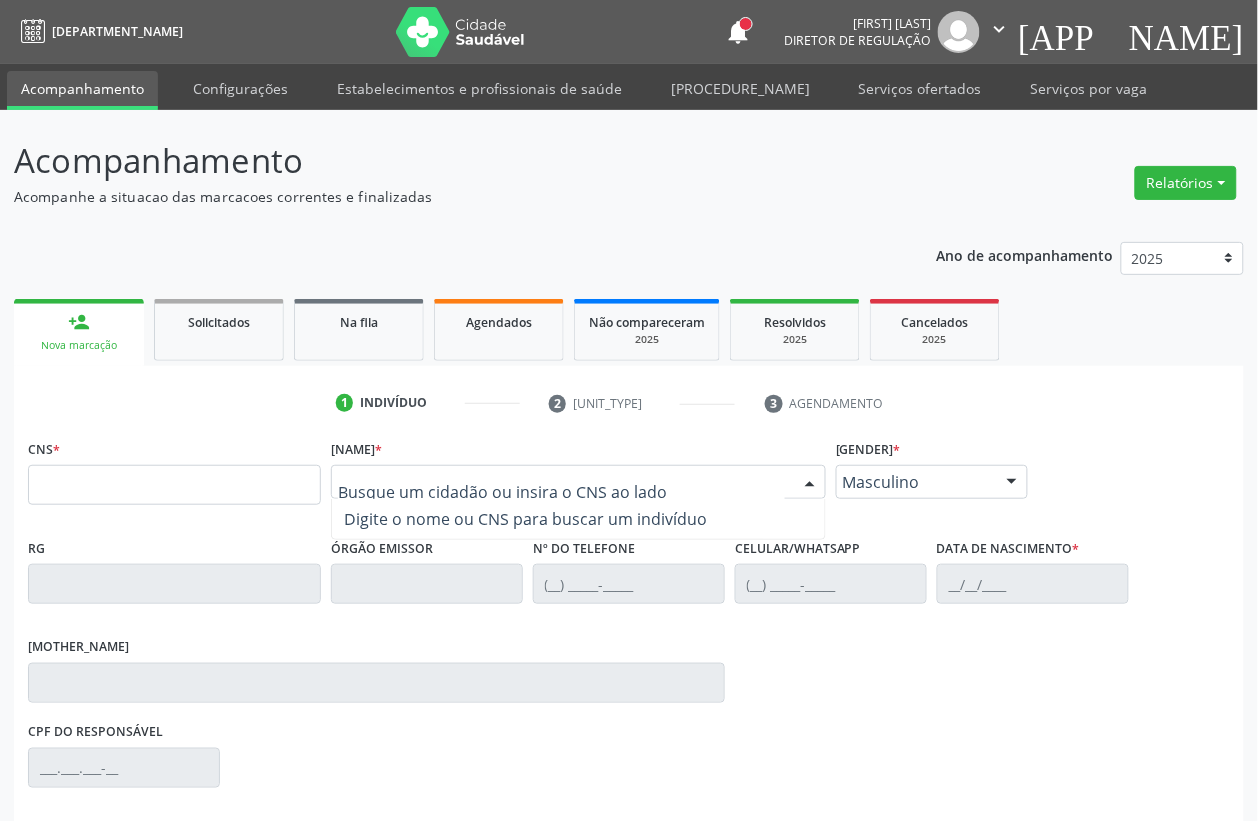 paste on "Ana Karoline Lis" 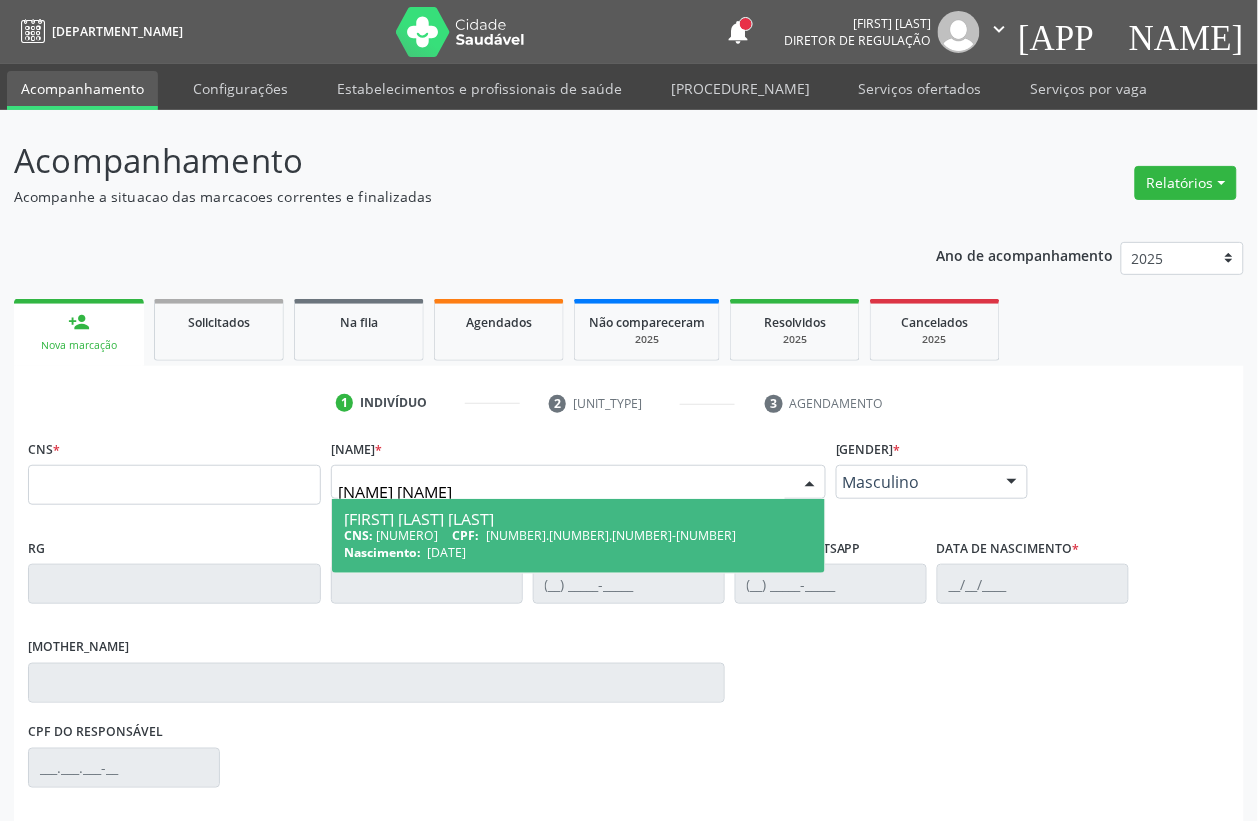 click on "Ana Karoline Lisboa Fontes" at bounding box center (578, 519) 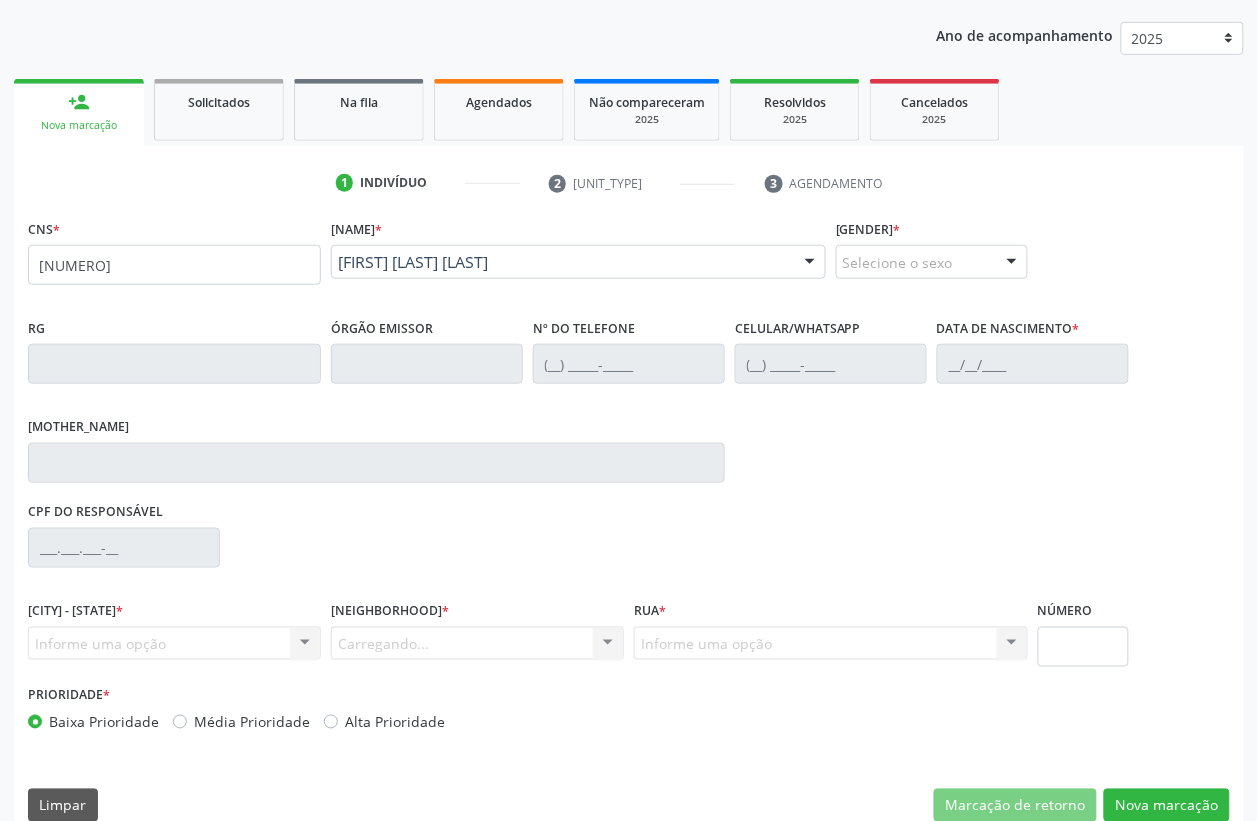 scroll, scrollTop: 248, scrollLeft: 0, axis: vertical 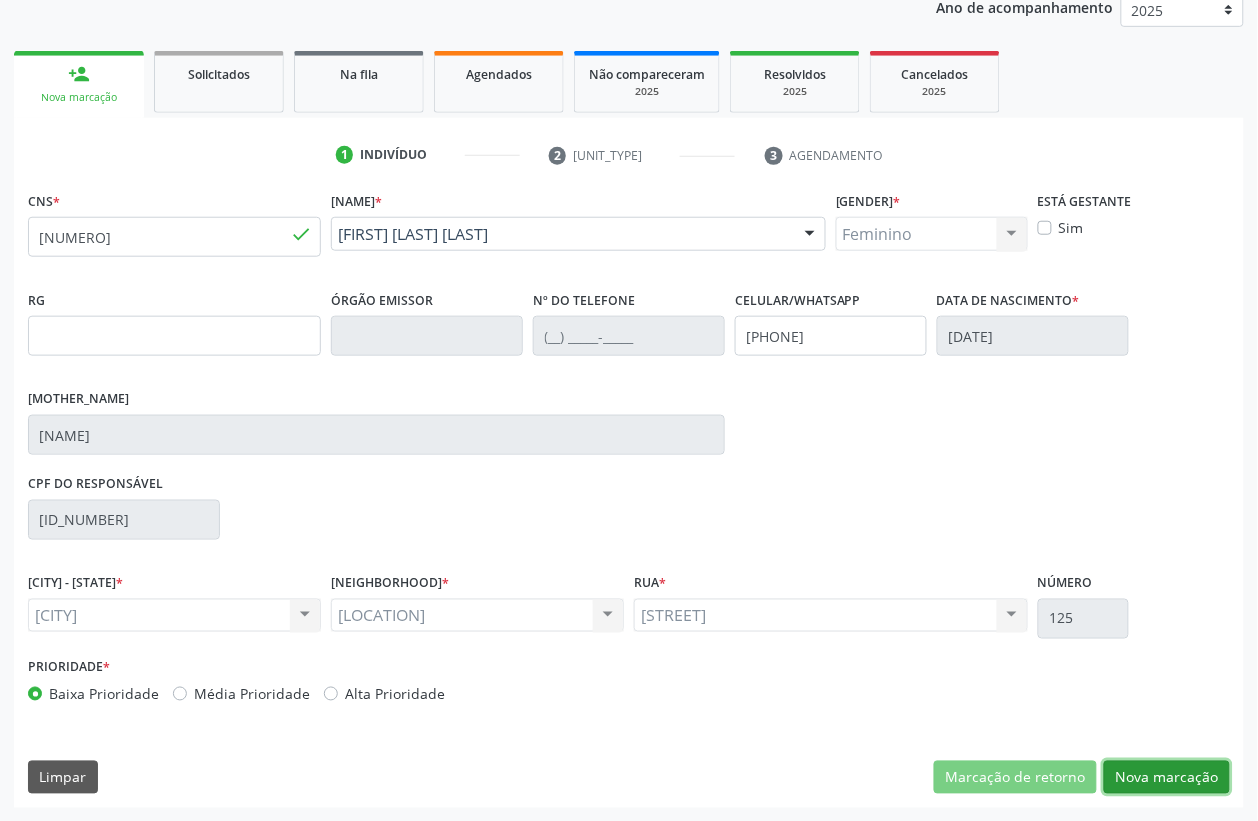 click on "Nova marcação" at bounding box center [1015, 778] 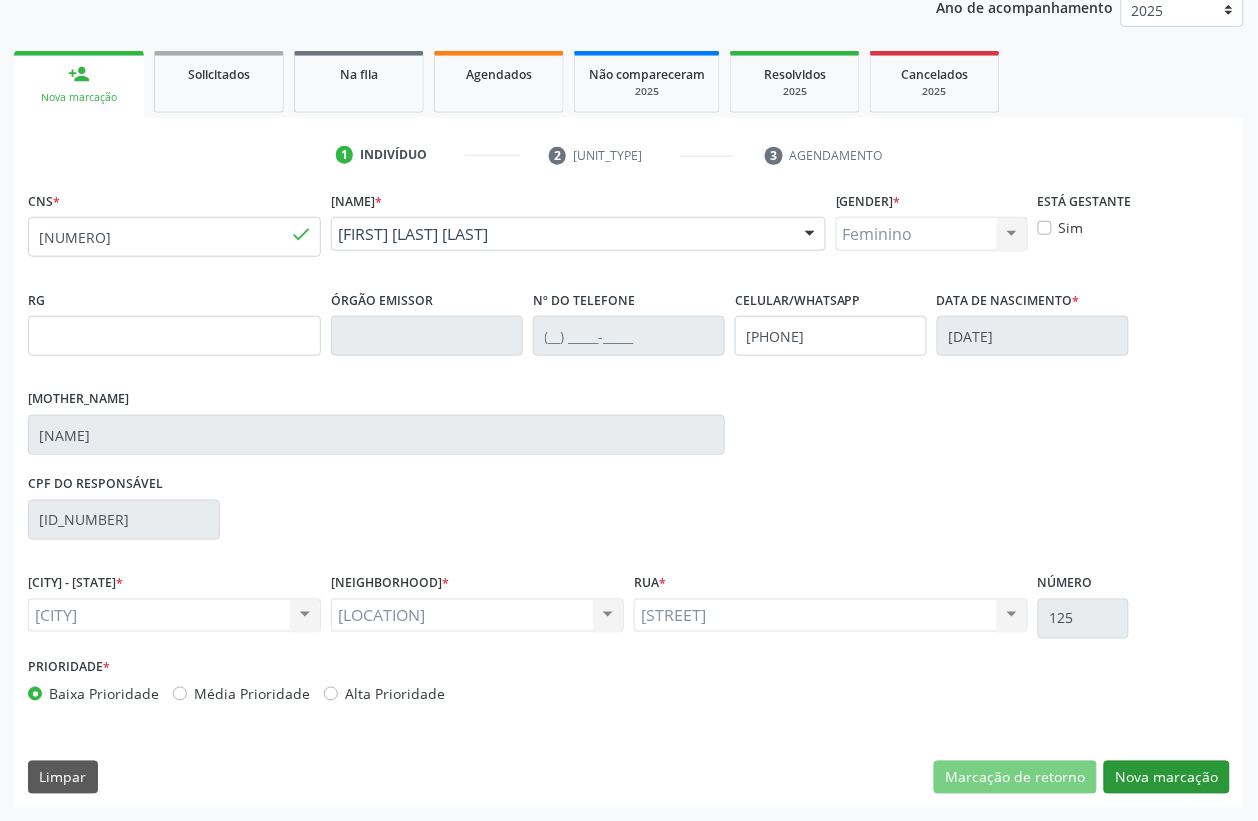 scroll, scrollTop: 85, scrollLeft: 0, axis: vertical 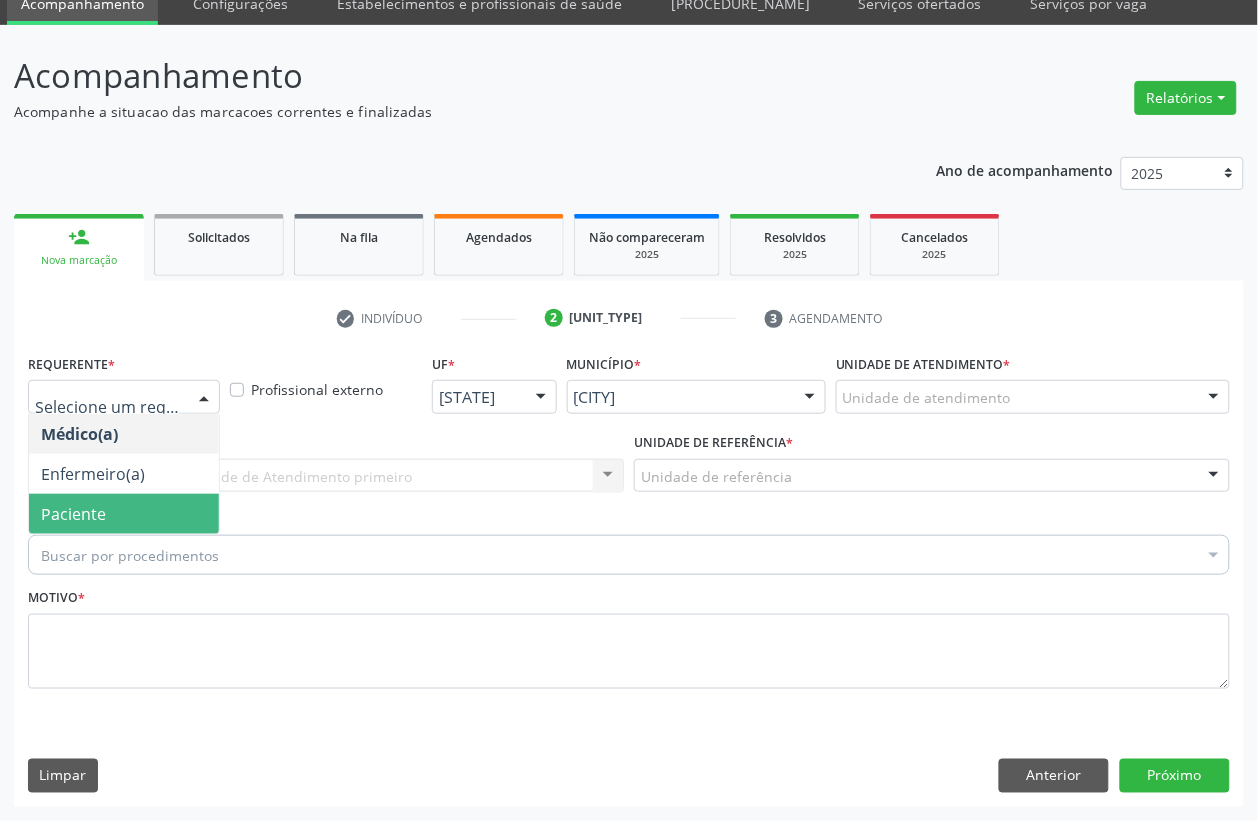 click on "[ROLE]" at bounding box center [124, 514] 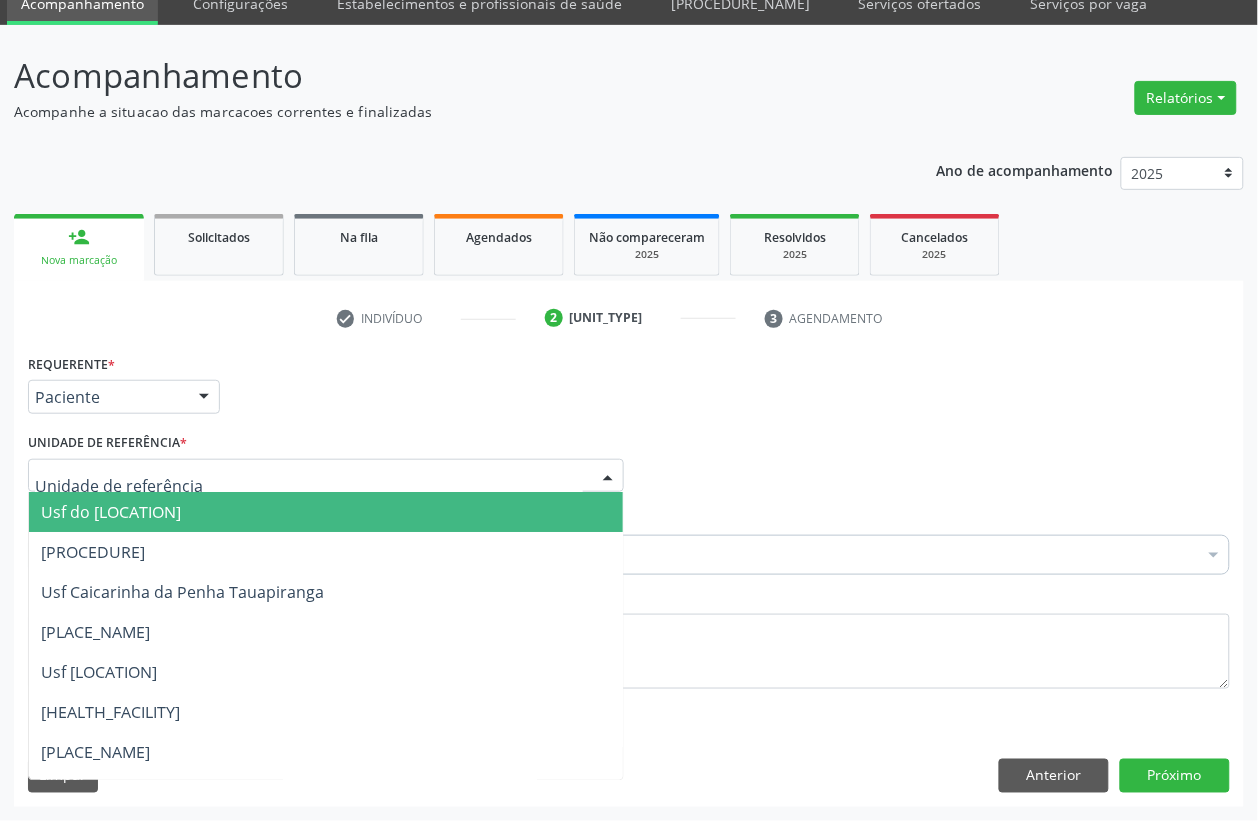 click at bounding box center [326, 476] 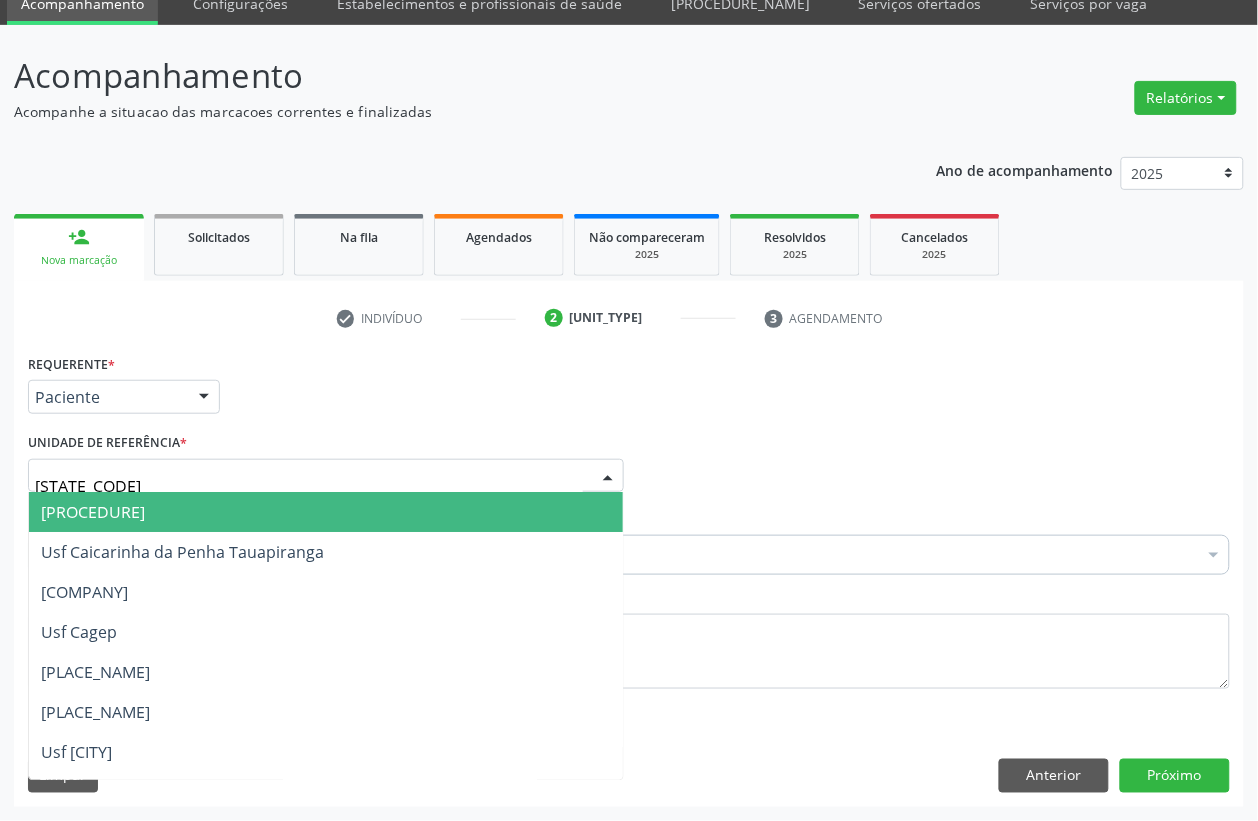 type on "[CENTER]" 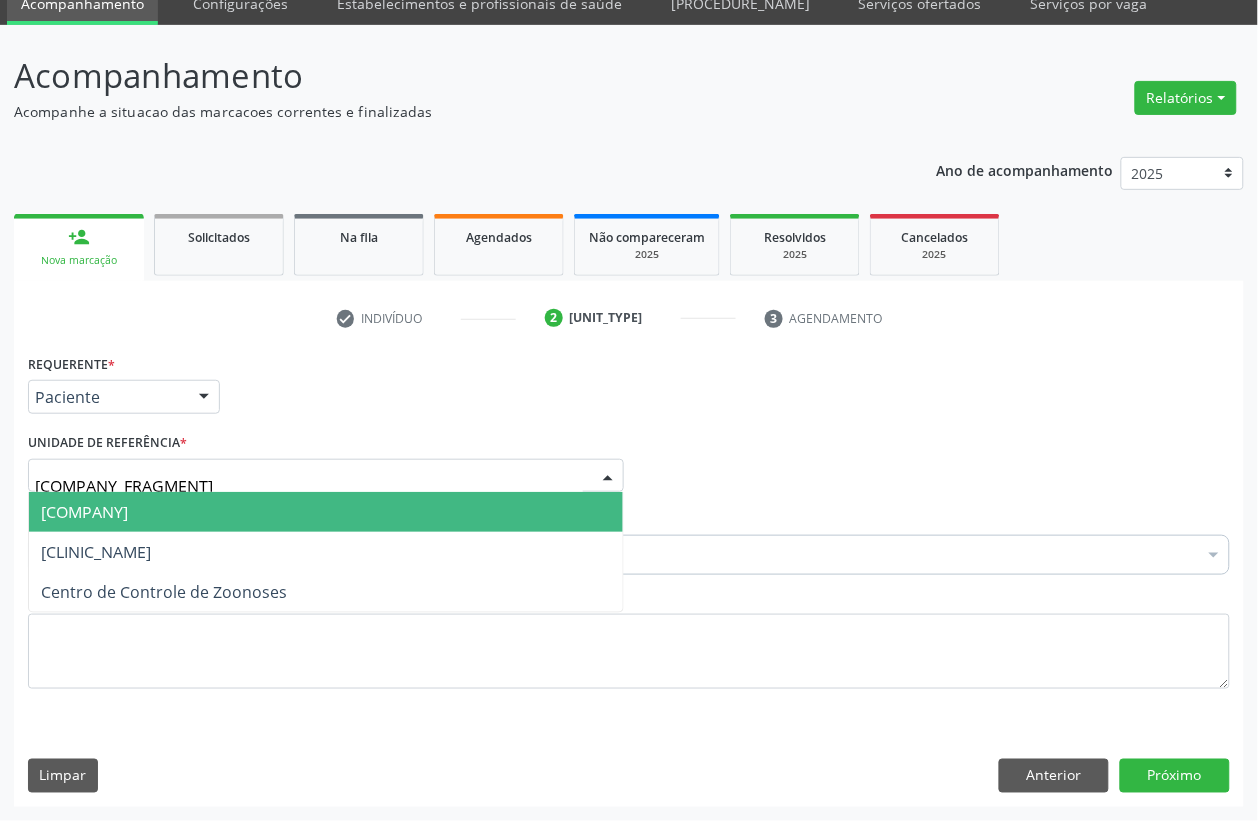 click on "[NAME]" at bounding box center (84, 512) 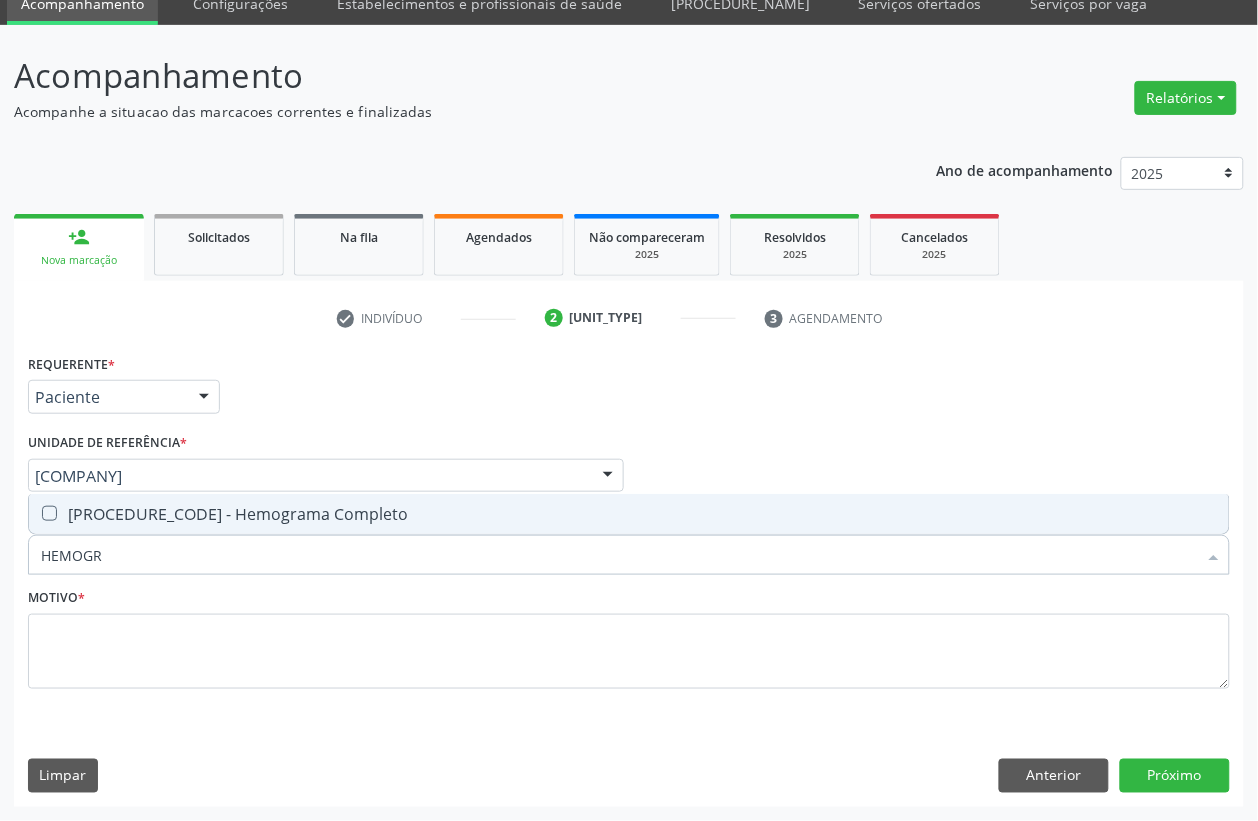 click on "0202020380 - Hemograma Completo" at bounding box center (629, 514) 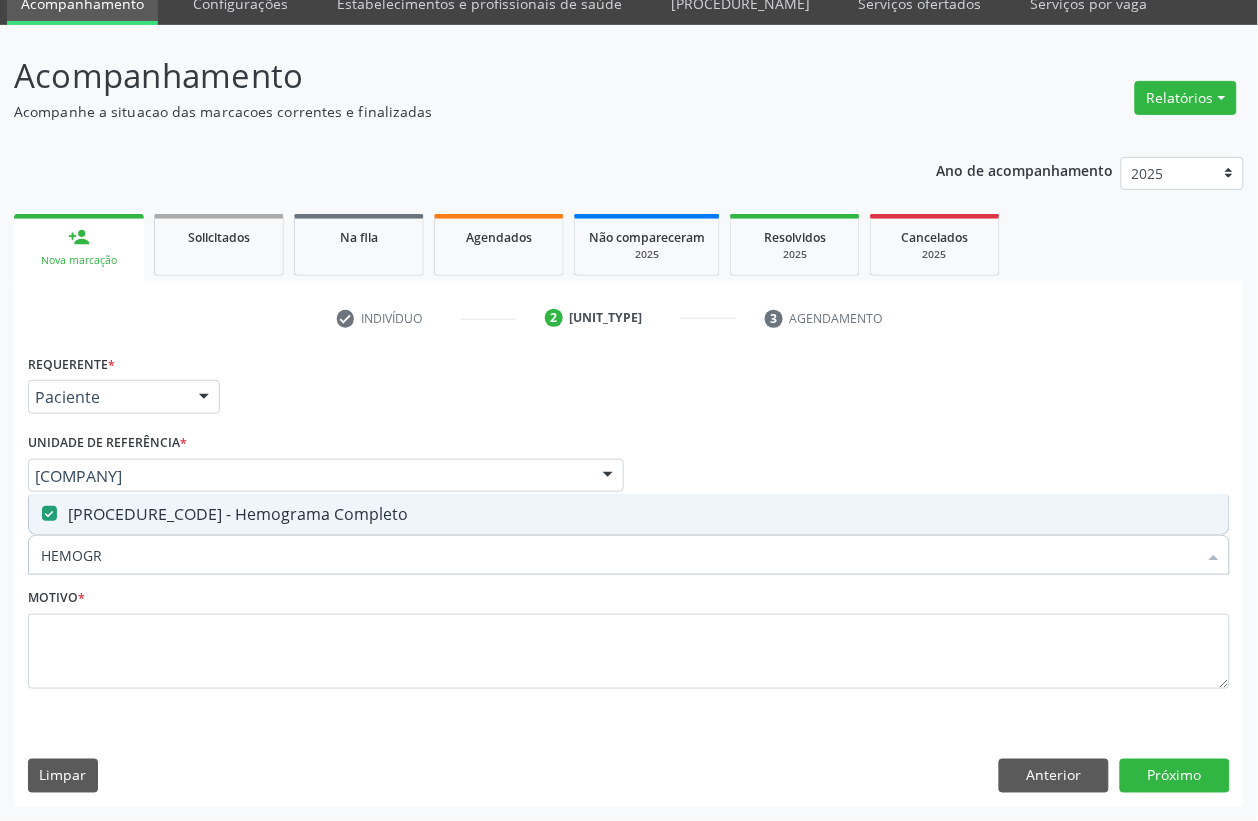 click on "HEMOGR" at bounding box center [619, 555] 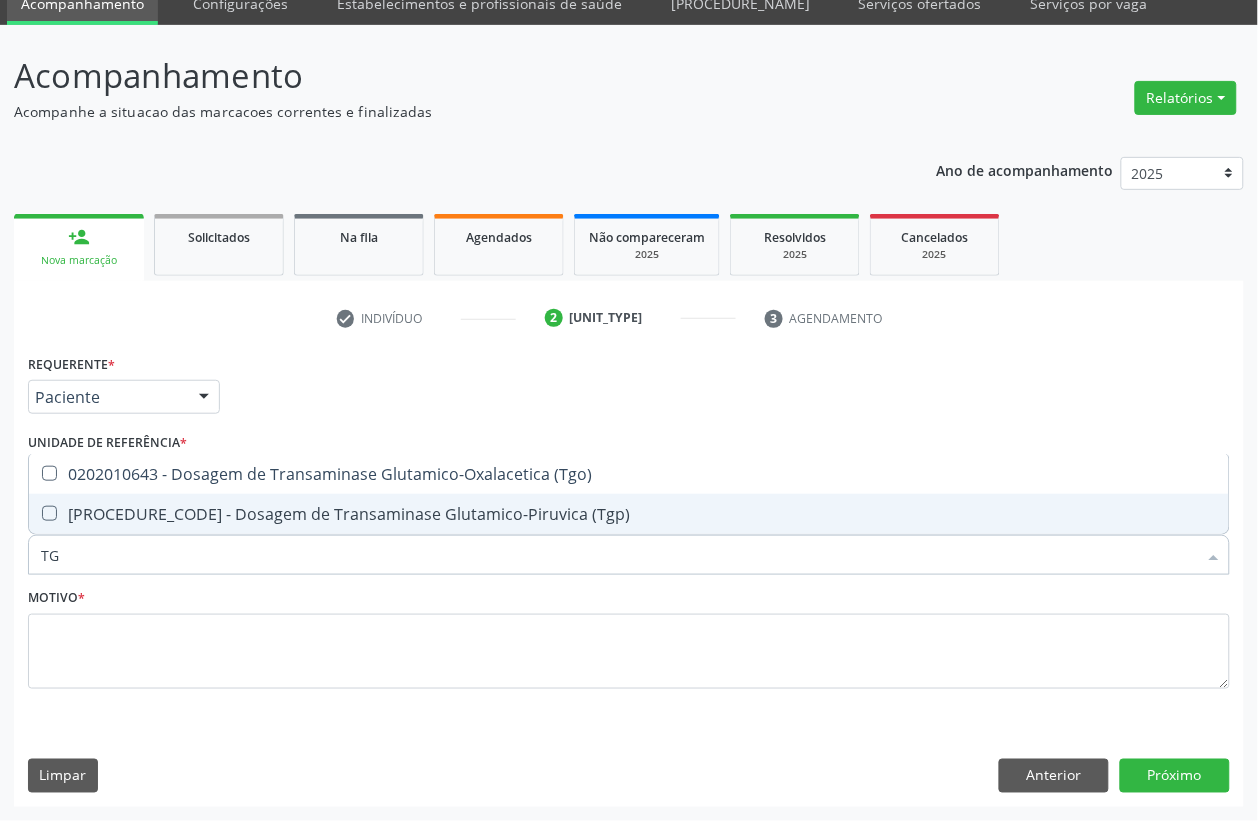 click on "[CODE] - [PROCEDURE]" at bounding box center (629, 514) 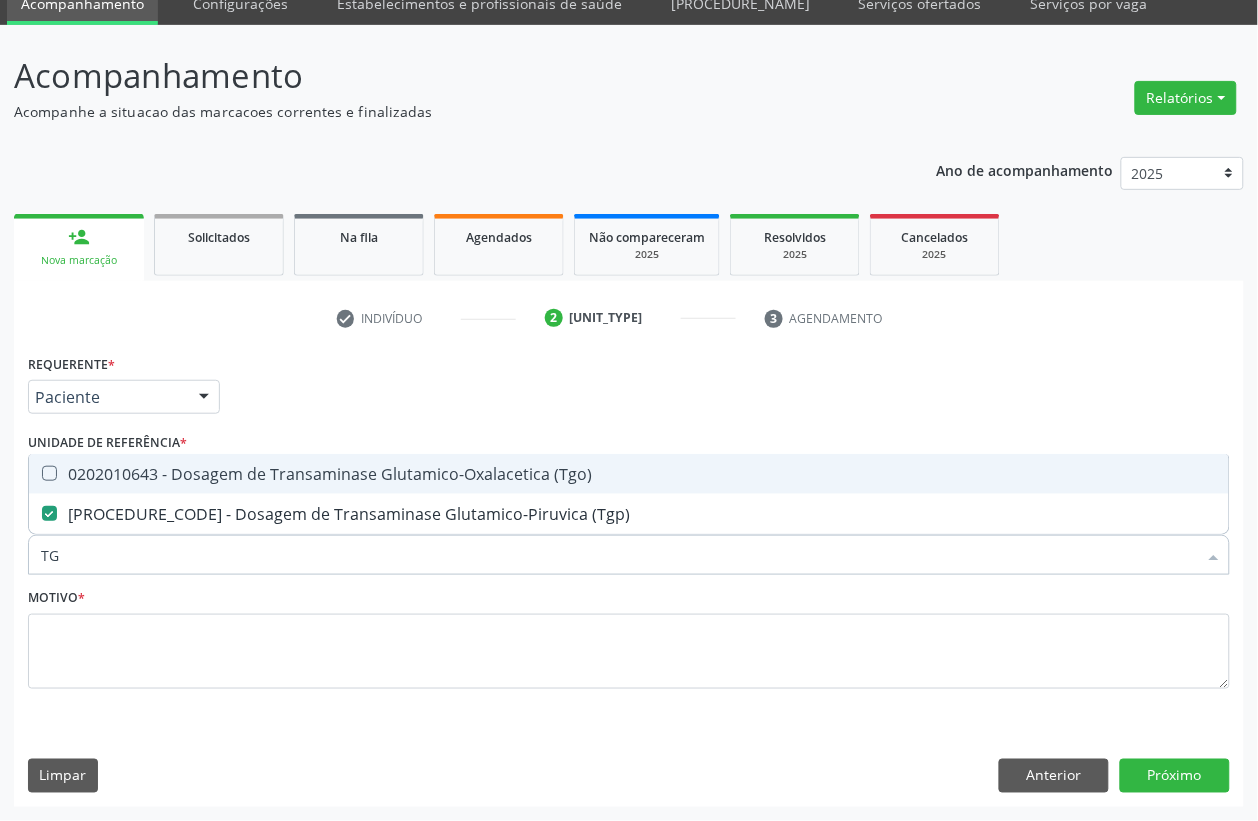 click on "0202010643 - Dosagem de Transaminase Glutamico-Oxalacetica (Tgo)" at bounding box center (629, 474) 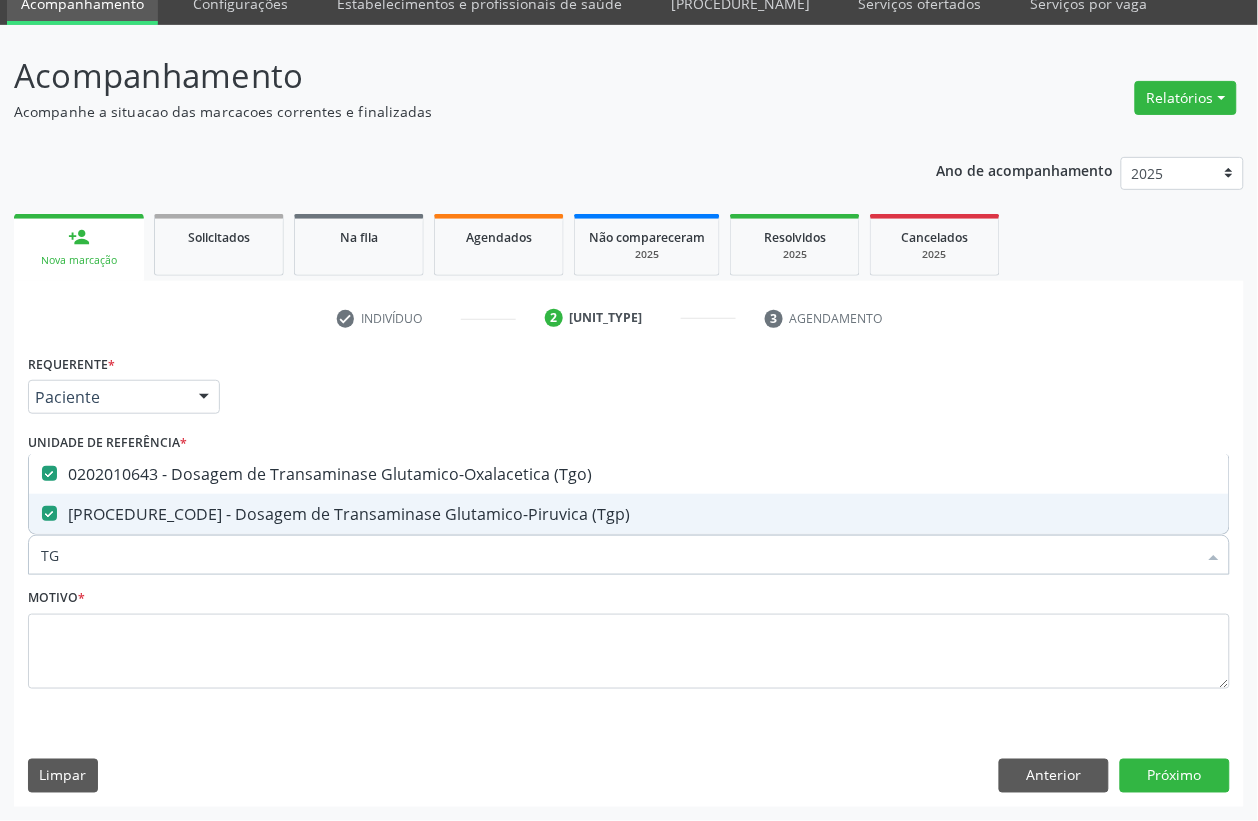 click on "TG" at bounding box center (619, 555) 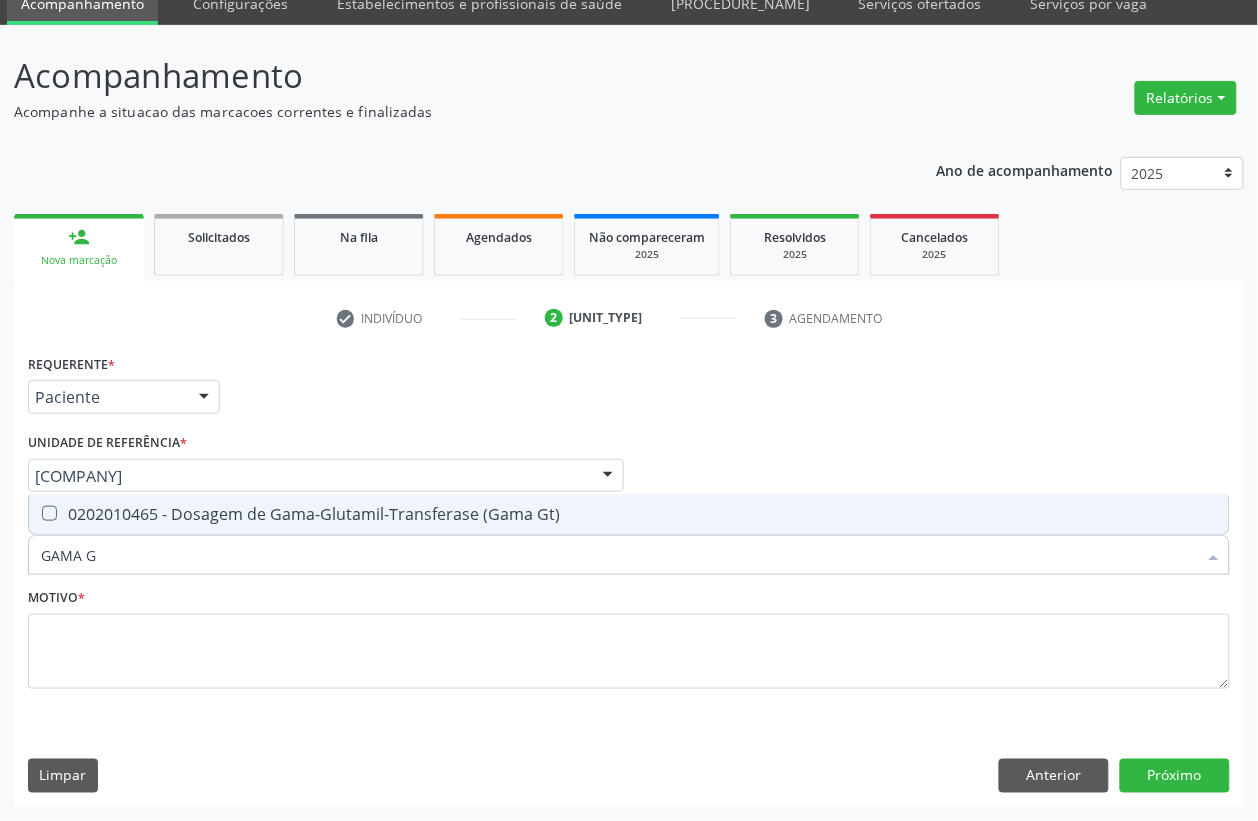 click on "0202010465 - Dosagem de Gama-Glutamil-Transferase (Gama Gt)" at bounding box center [629, 514] 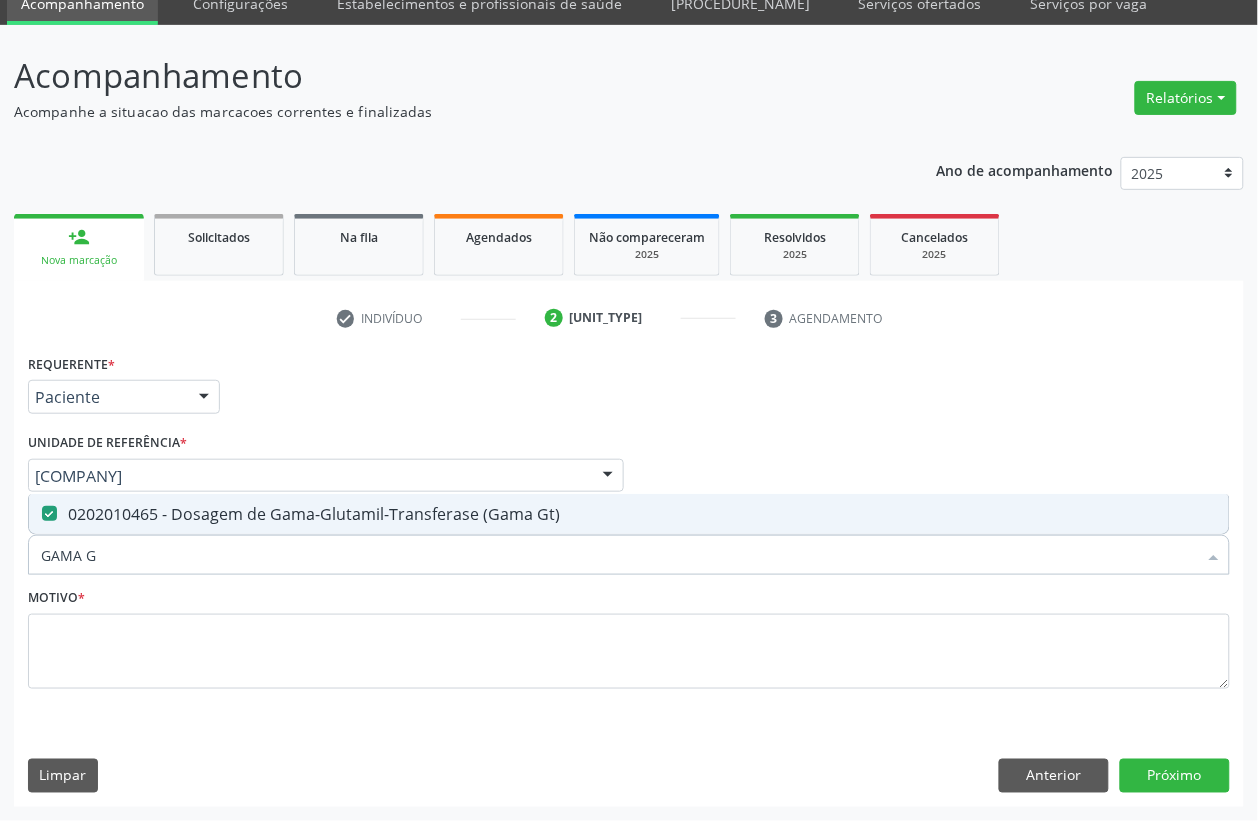 click on "GAMA G" at bounding box center [619, 555] 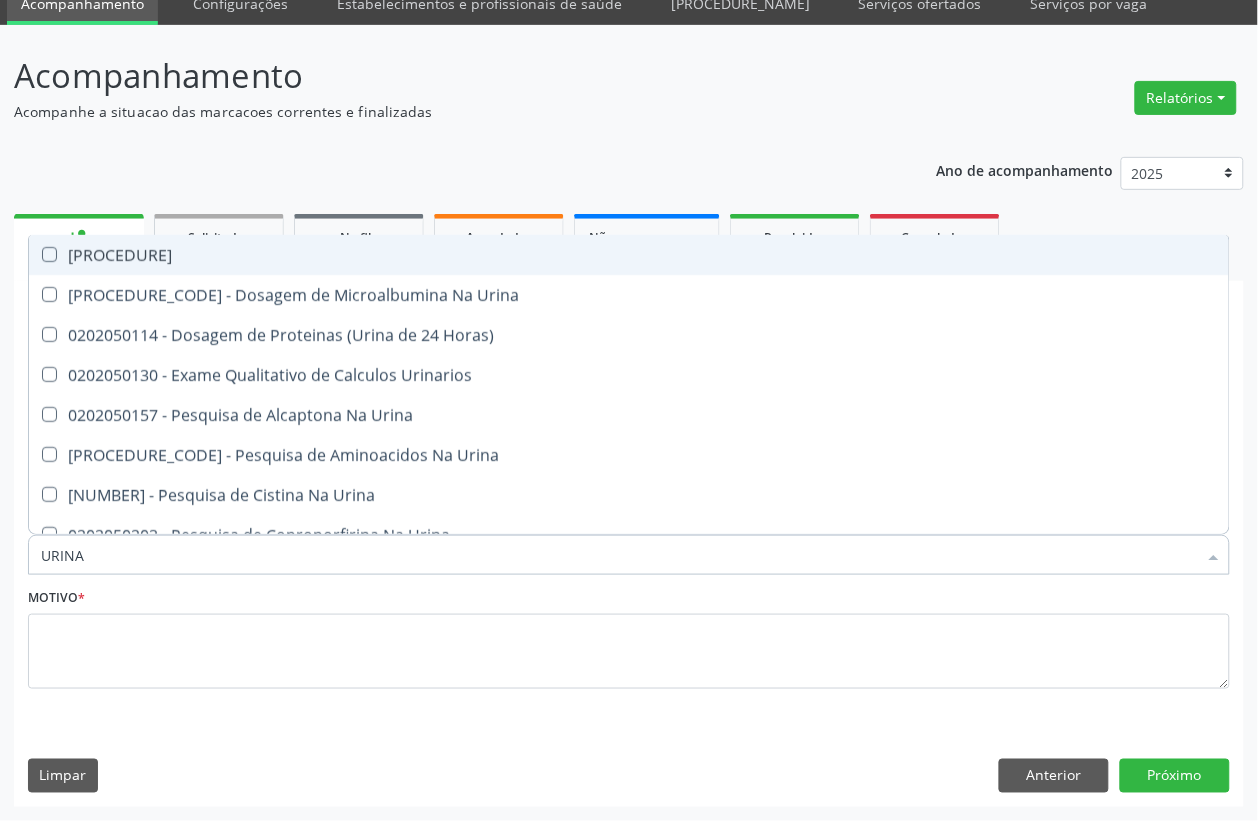 click on "[CODE] - Analise de Caracteres Fisicos, Elementos e Sedimento da Urina" at bounding box center (629, 255) 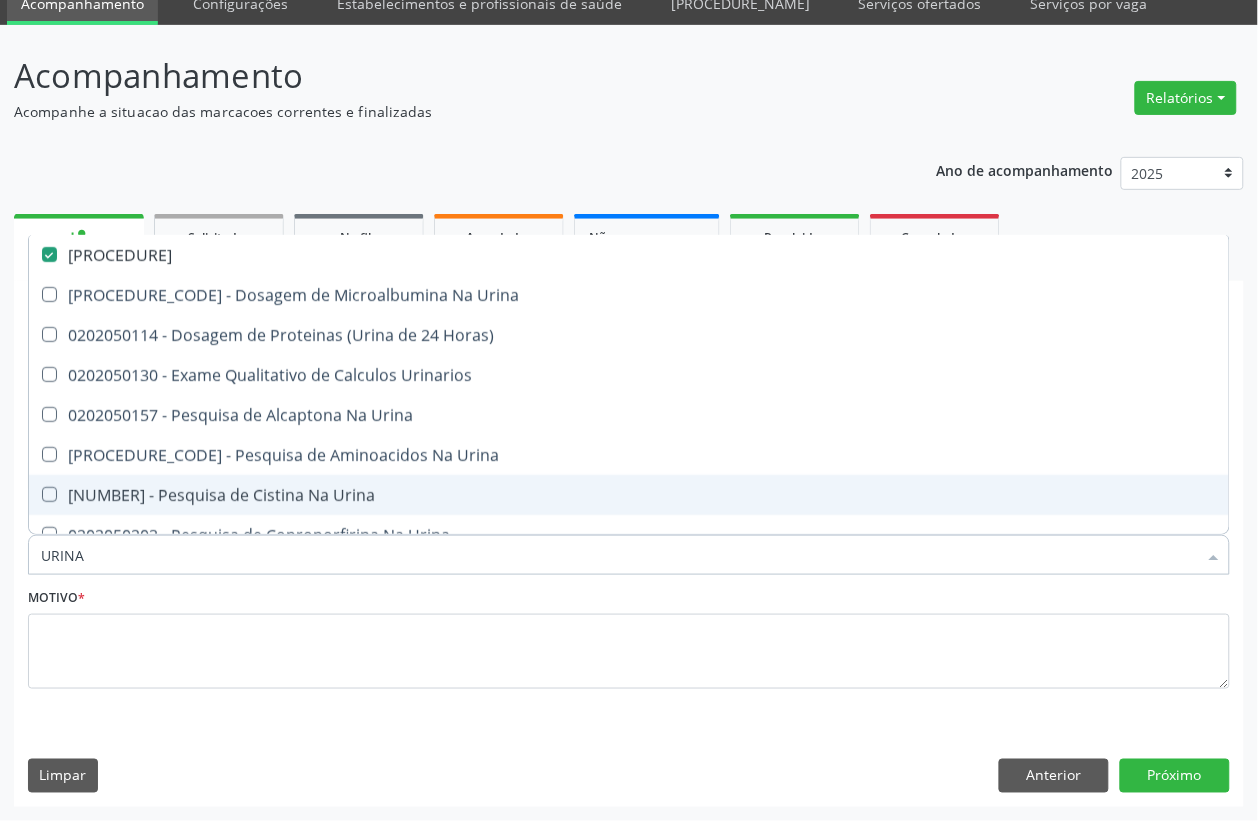 click on "URINA" at bounding box center (619, 555) 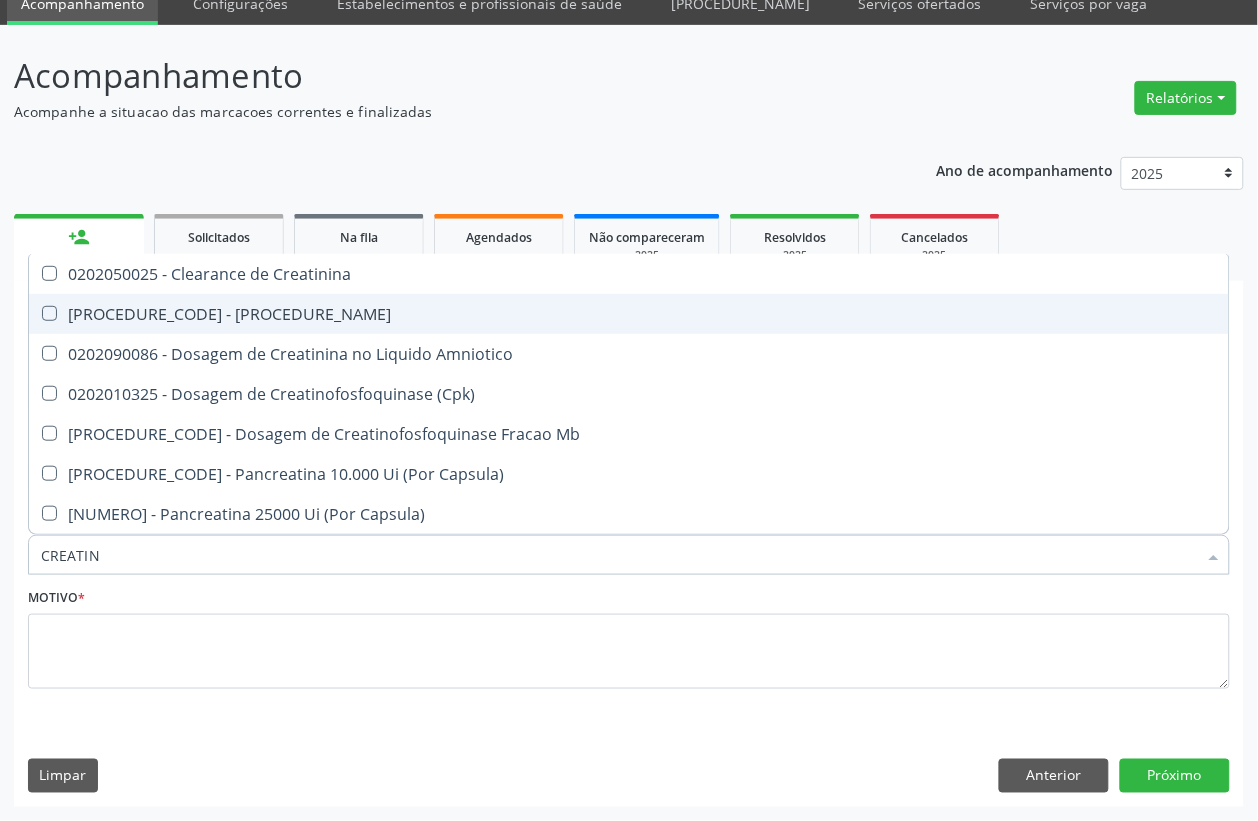 click on "0202010317 - Dosagem de Creatinina" at bounding box center [629, 314] 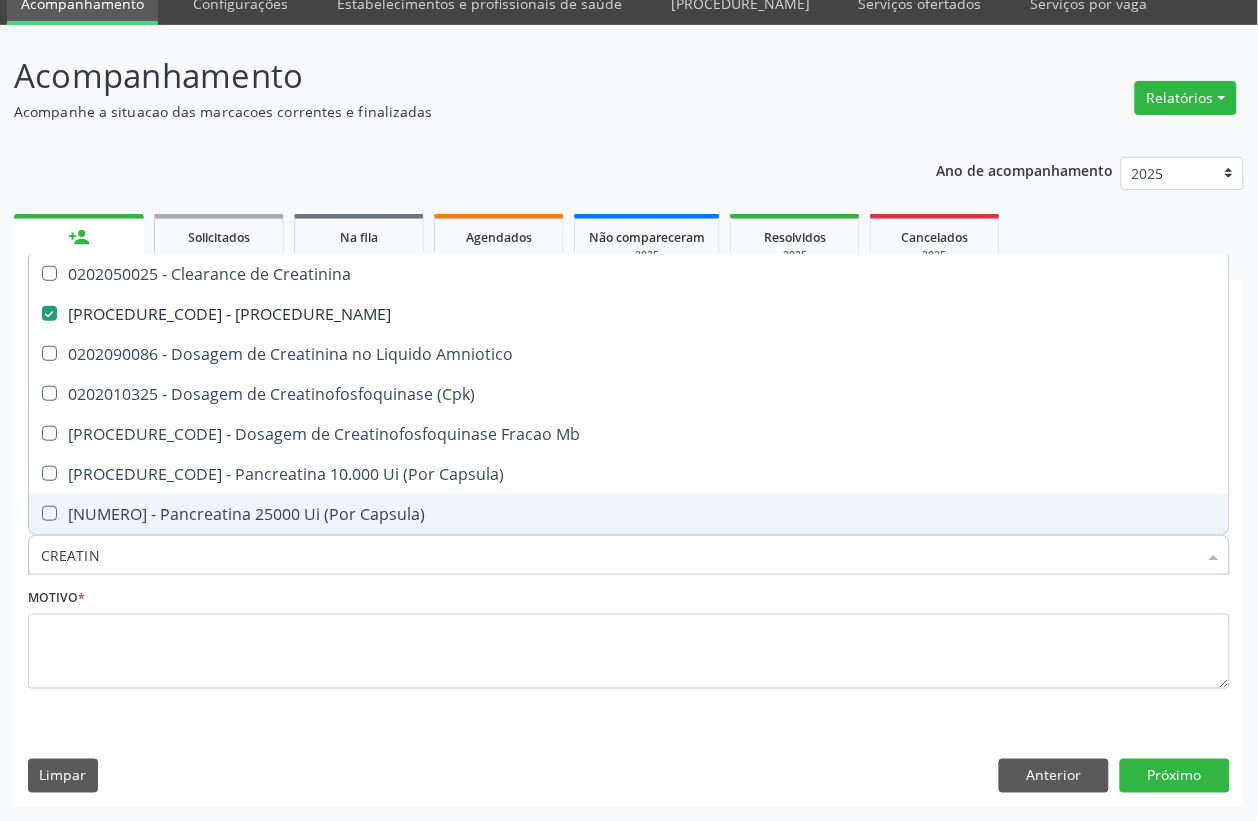 click on "CREATIN" at bounding box center (619, 555) 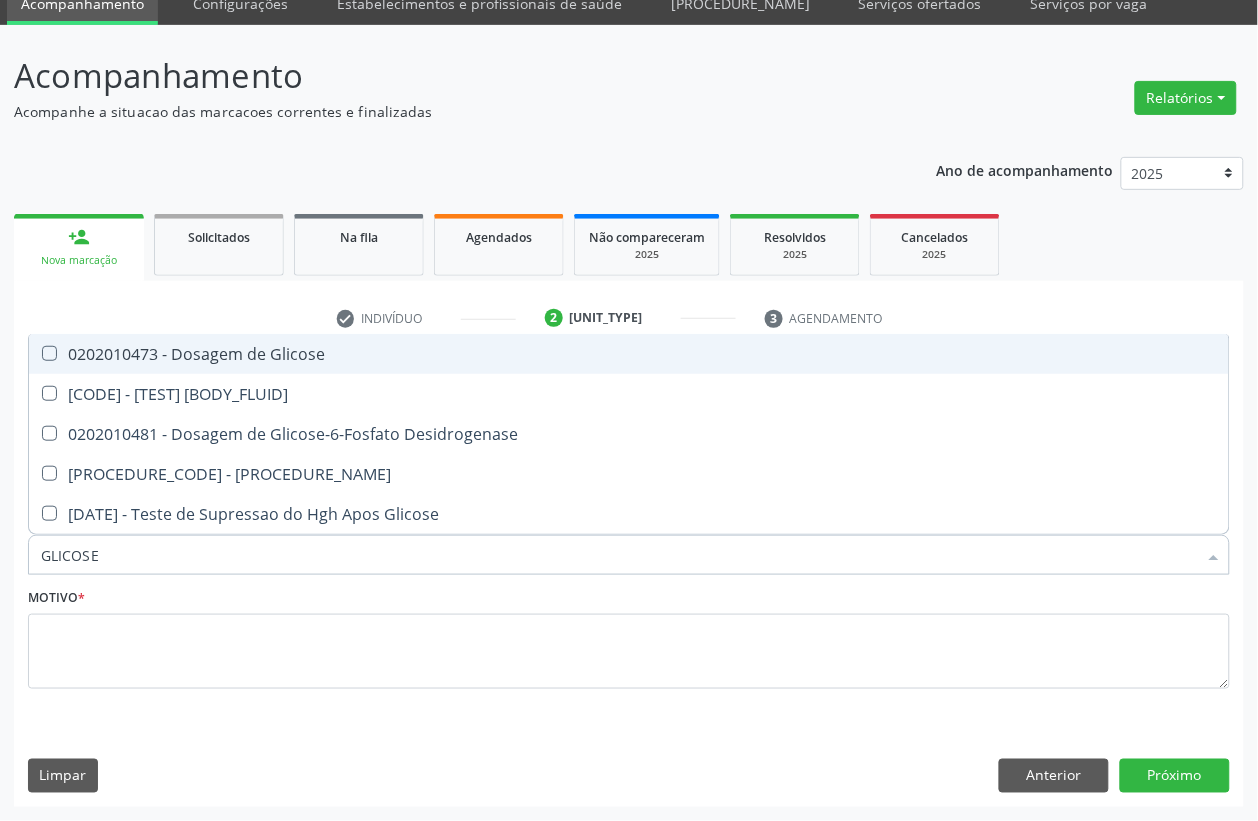 click on "0202010473 - Dosagem de Glicose" at bounding box center [629, 354] 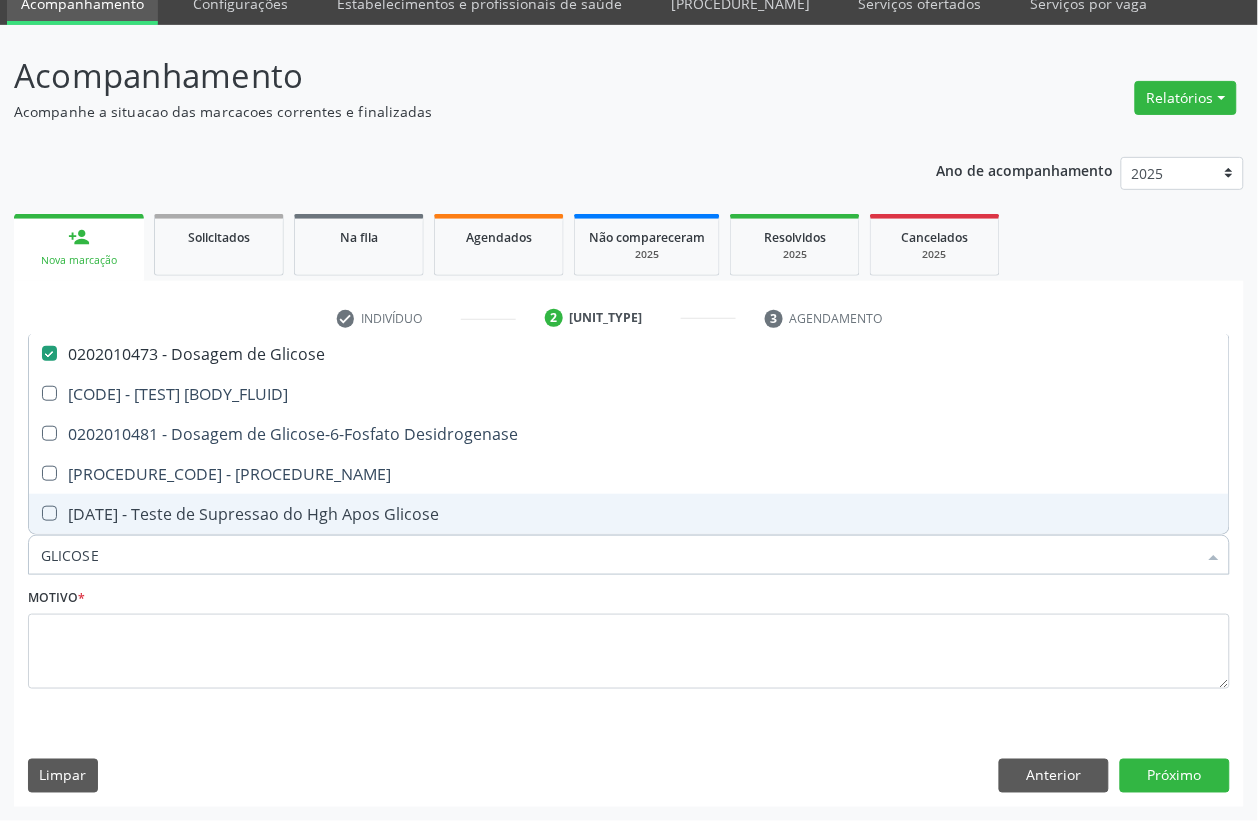 click on "GLICOSE" at bounding box center (619, 555) 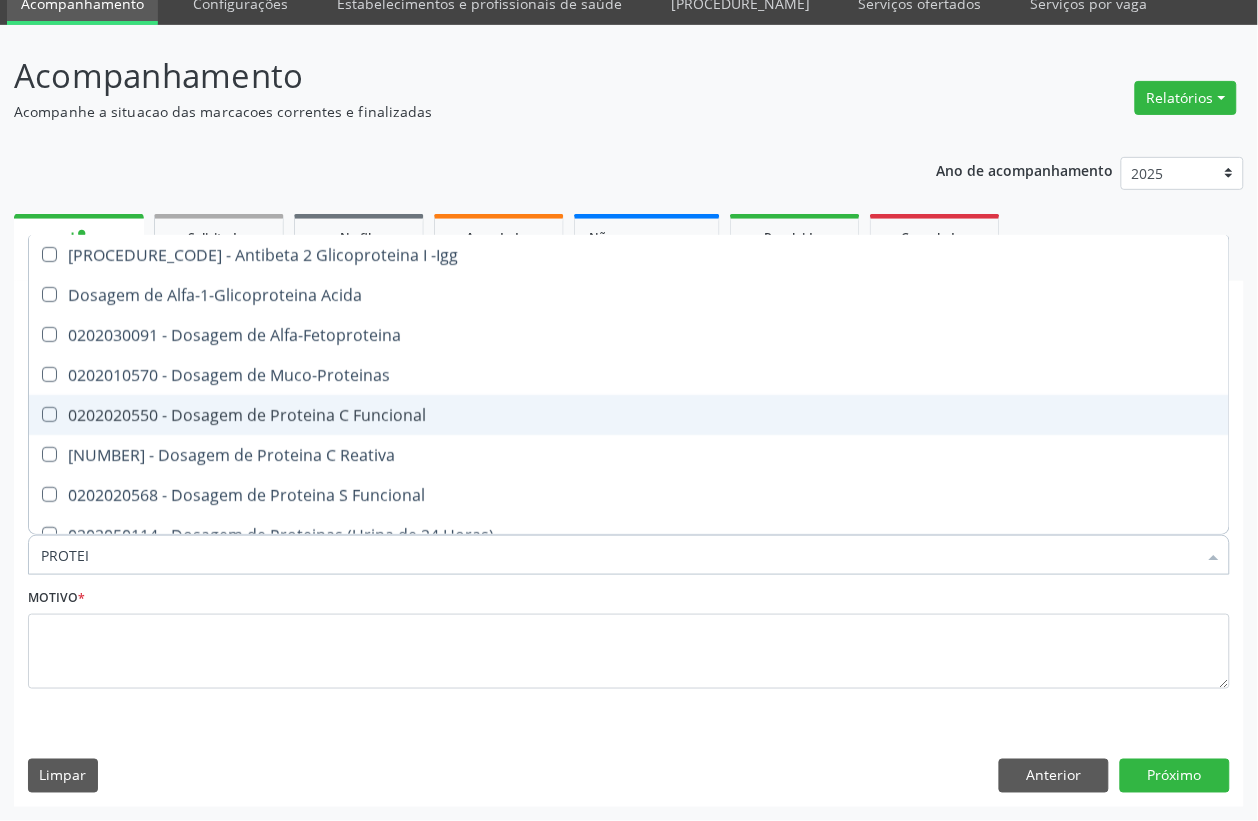 type on "PROTEIN" 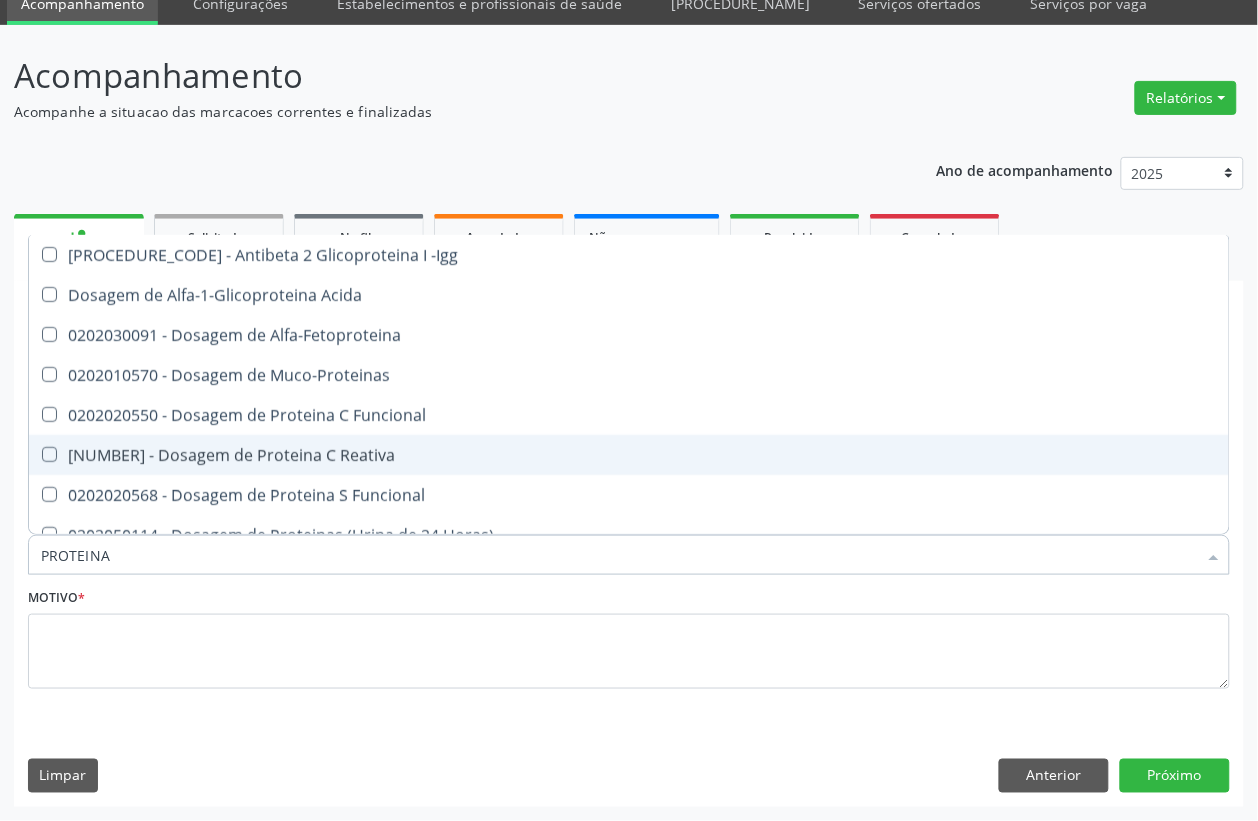 scroll, scrollTop: 125, scrollLeft: 0, axis: vertical 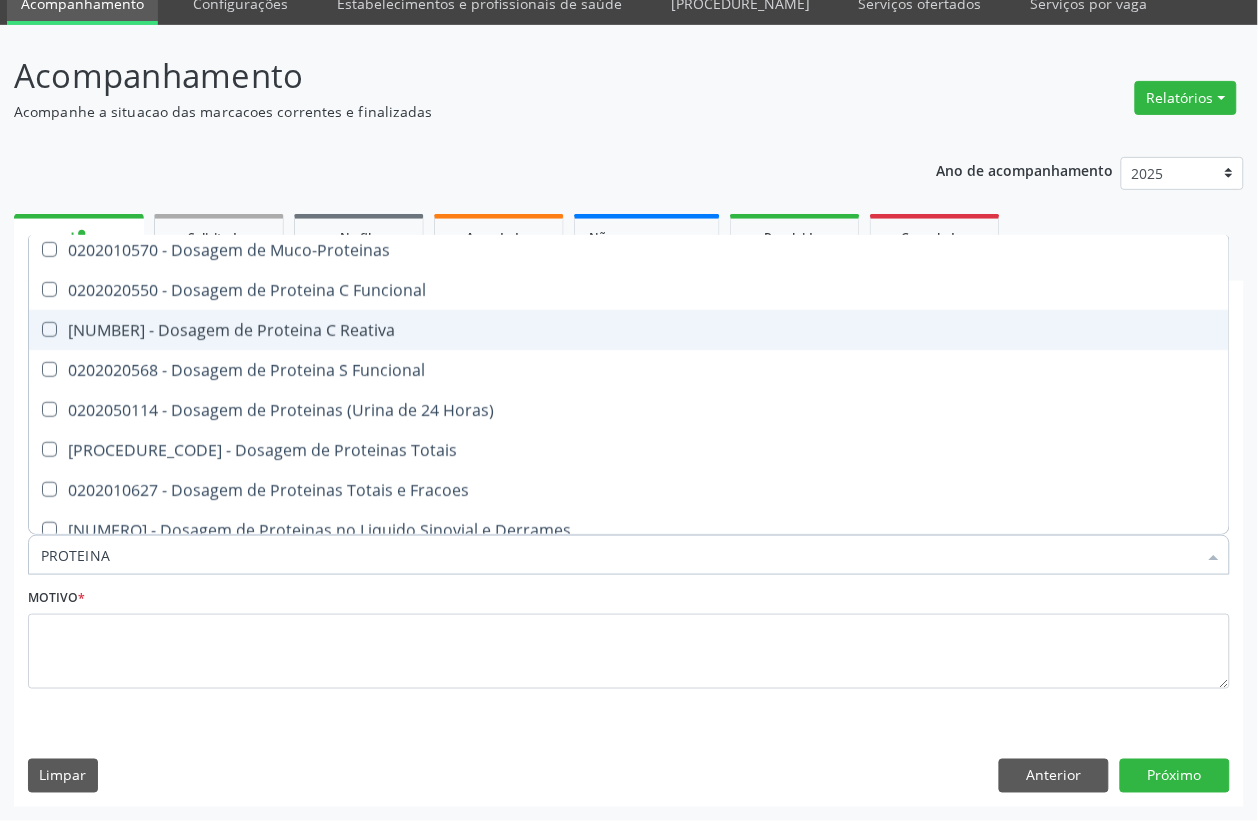 click on "0202030202 - Dosagem de Proteina C Reativa" at bounding box center [629, 330] 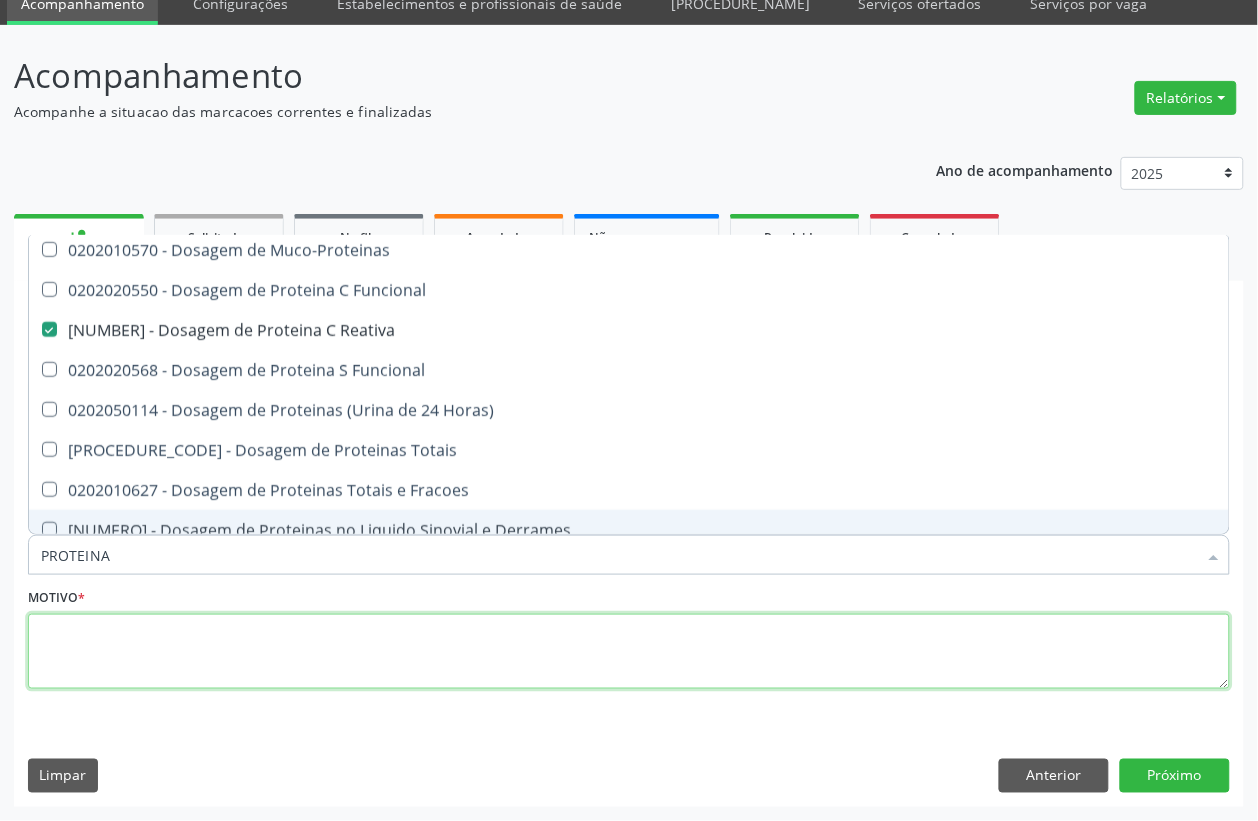 click at bounding box center [629, 652] 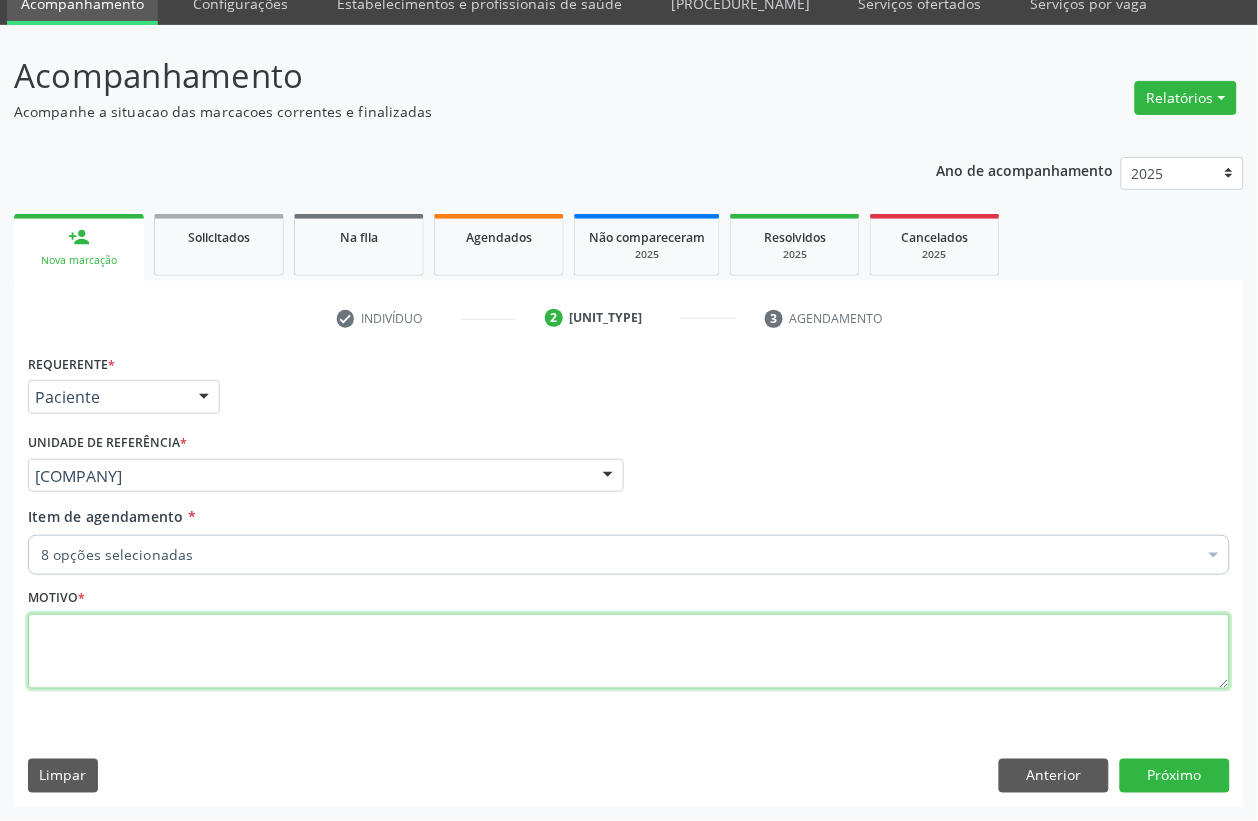 scroll, scrollTop: 0, scrollLeft: 0, axis: both 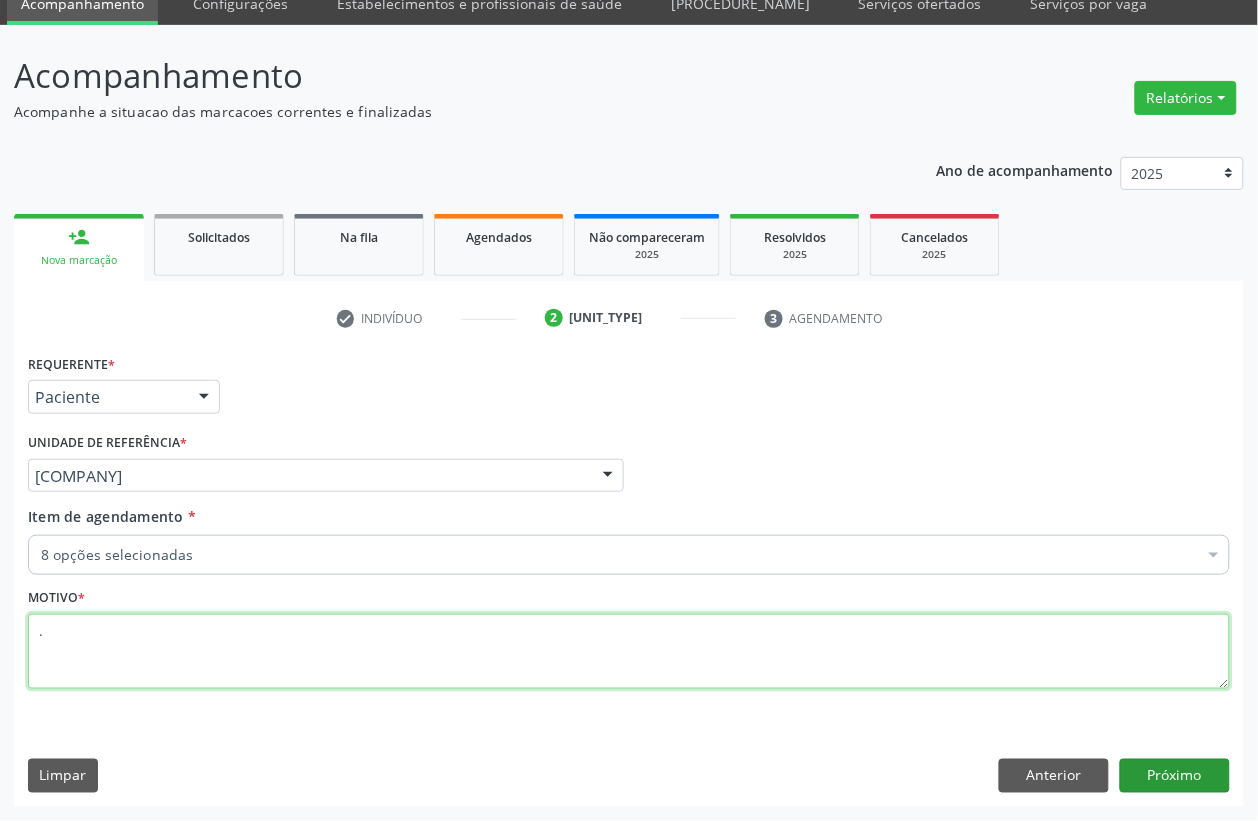 type on "." 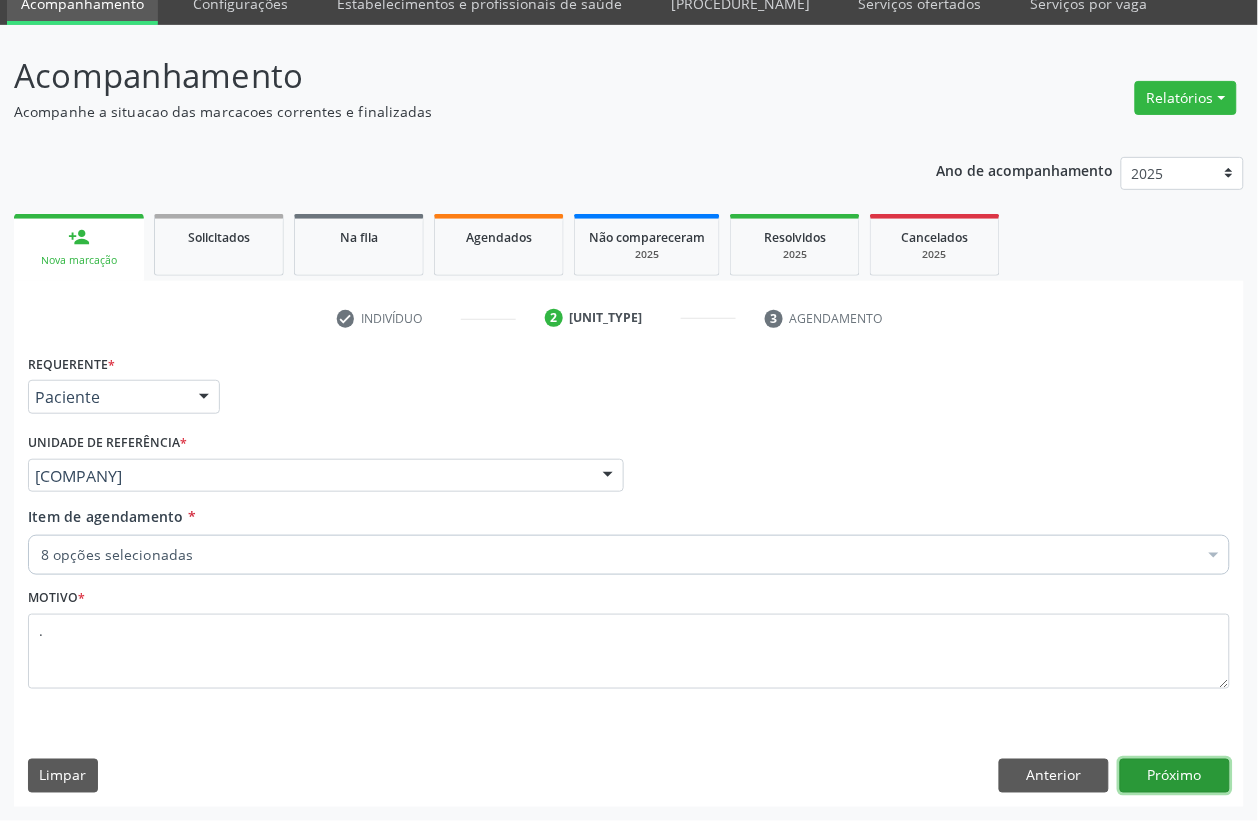 click on "Próximo" at bounding box center [1175, 776] 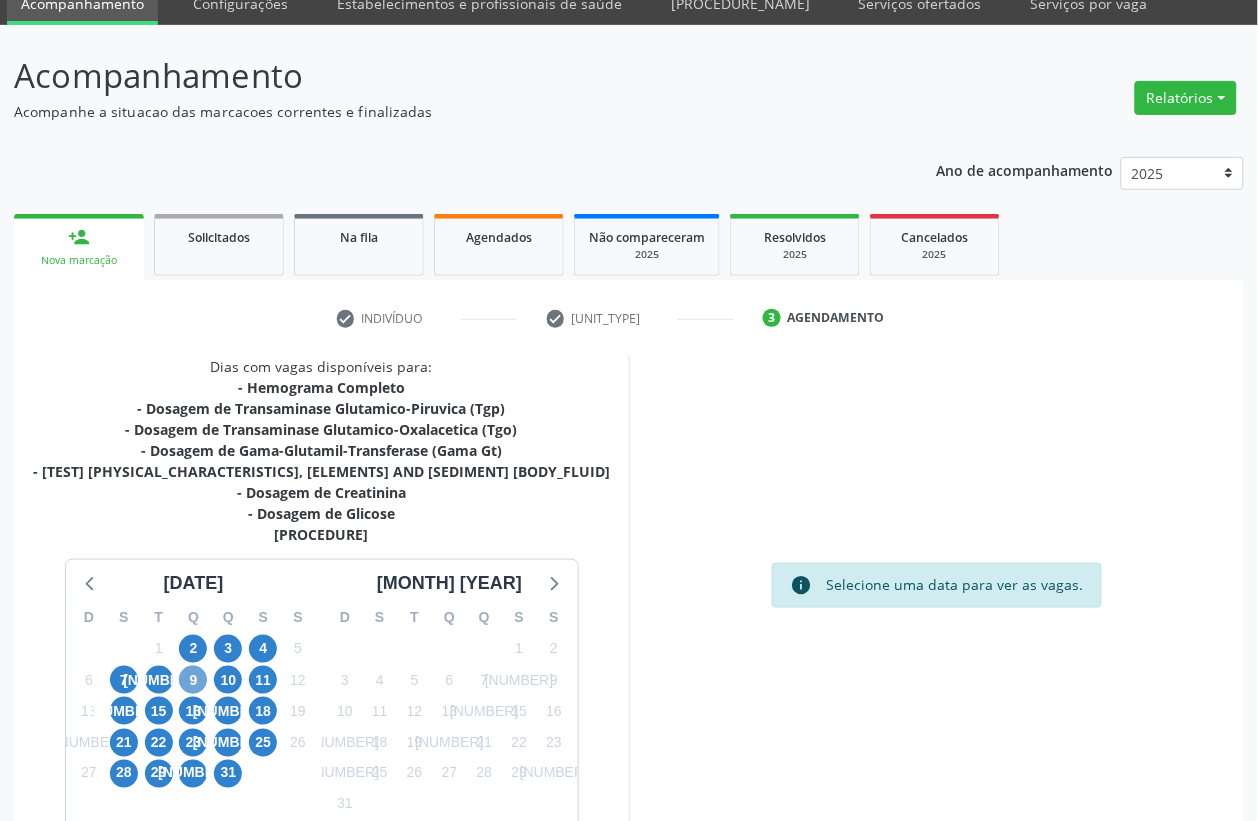 click on "[NUMERO]" at bounding box center [193, 680] 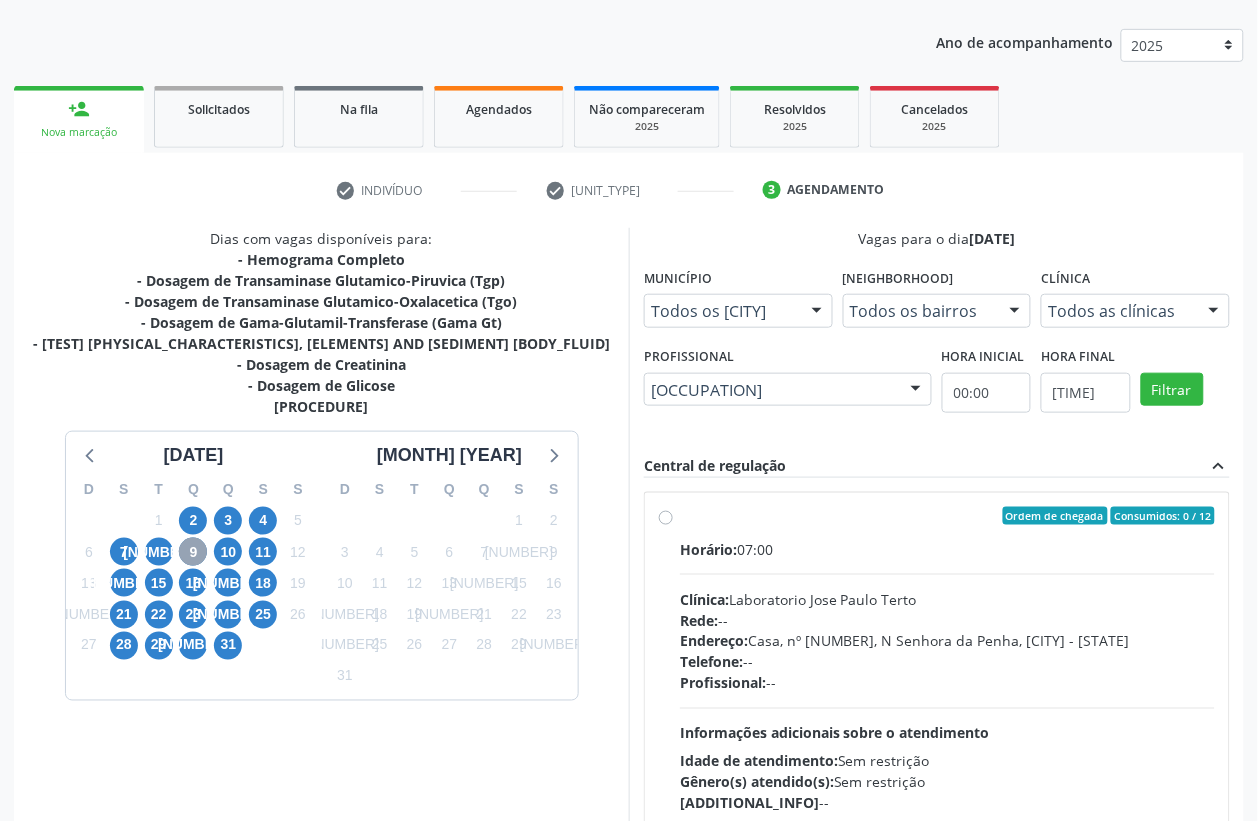 scroll, scrollTop: 335, scrollLeft: 0, axis: vertical 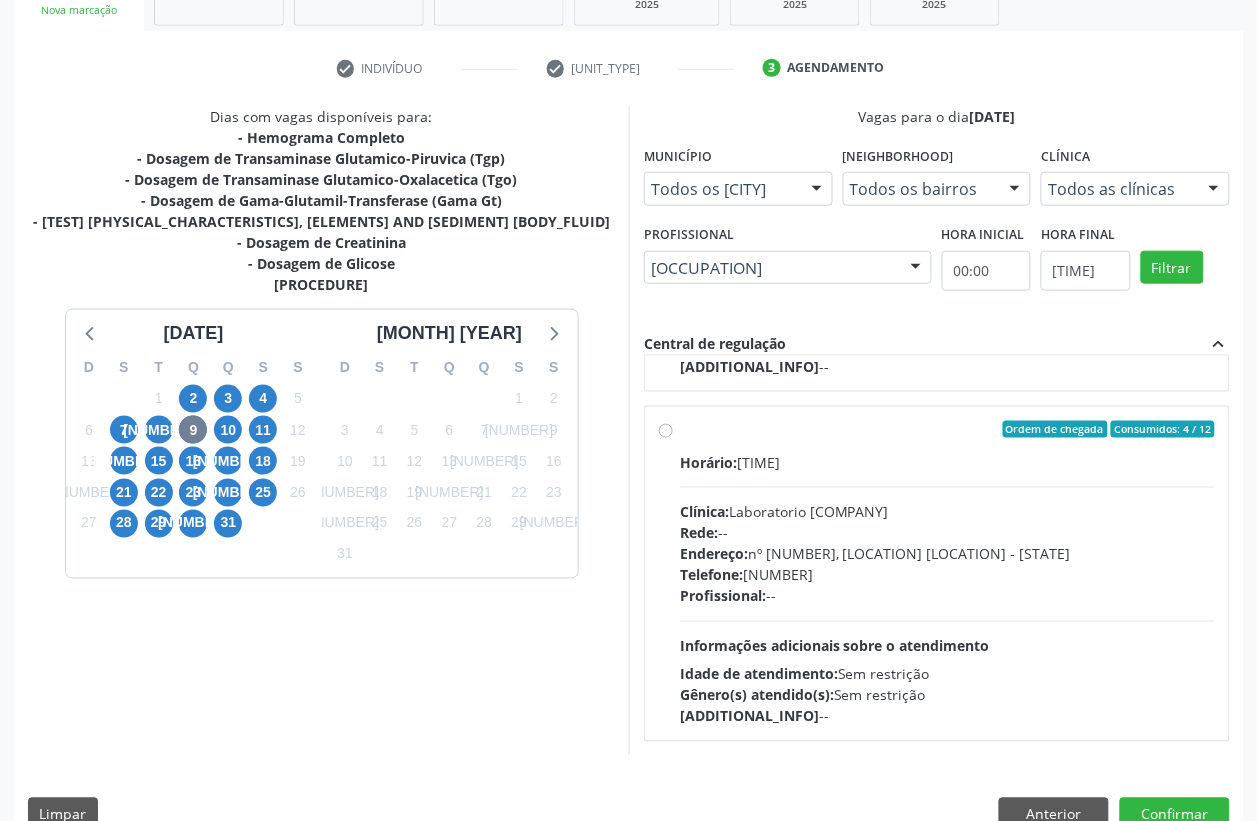 click on "Endereço:   nº 384, Aabb, Serra Talhada - PE" at bounding box center [947, 554] 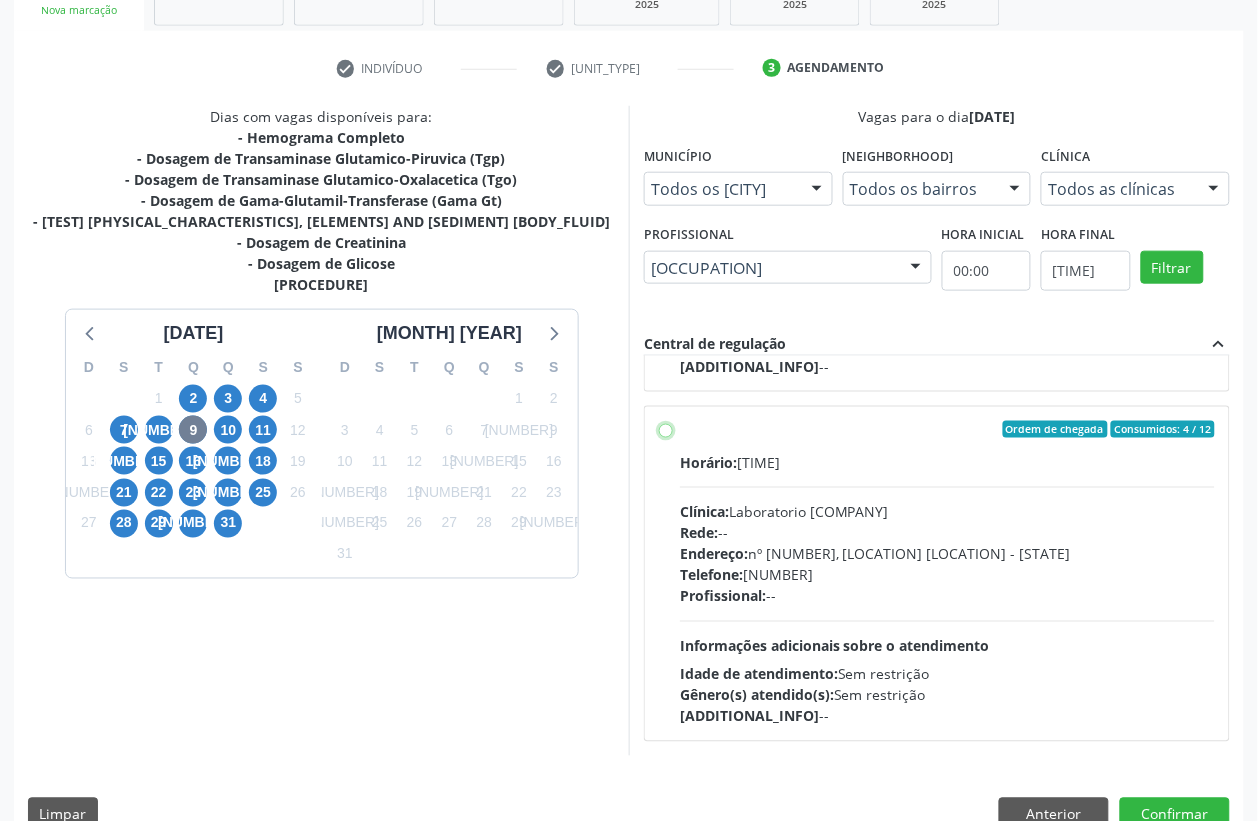 click on "Ordem de chegada
Consumidos: 4 / 12
Horário:   08:40
Clínica:  Laboratorio Sao Francisco
Rede:
--
Endereço:   nº 384, Aabb, Serra Talhada - PE
Telefone:   38312142
Profissional:
--
Informações adicionais sobre o atendimento
Idade de atendimento:
Sem restrição
Gênero(s) atendido(s):
Sem restrição
Informações adicionais:
--" at bounding box center [666, 430] 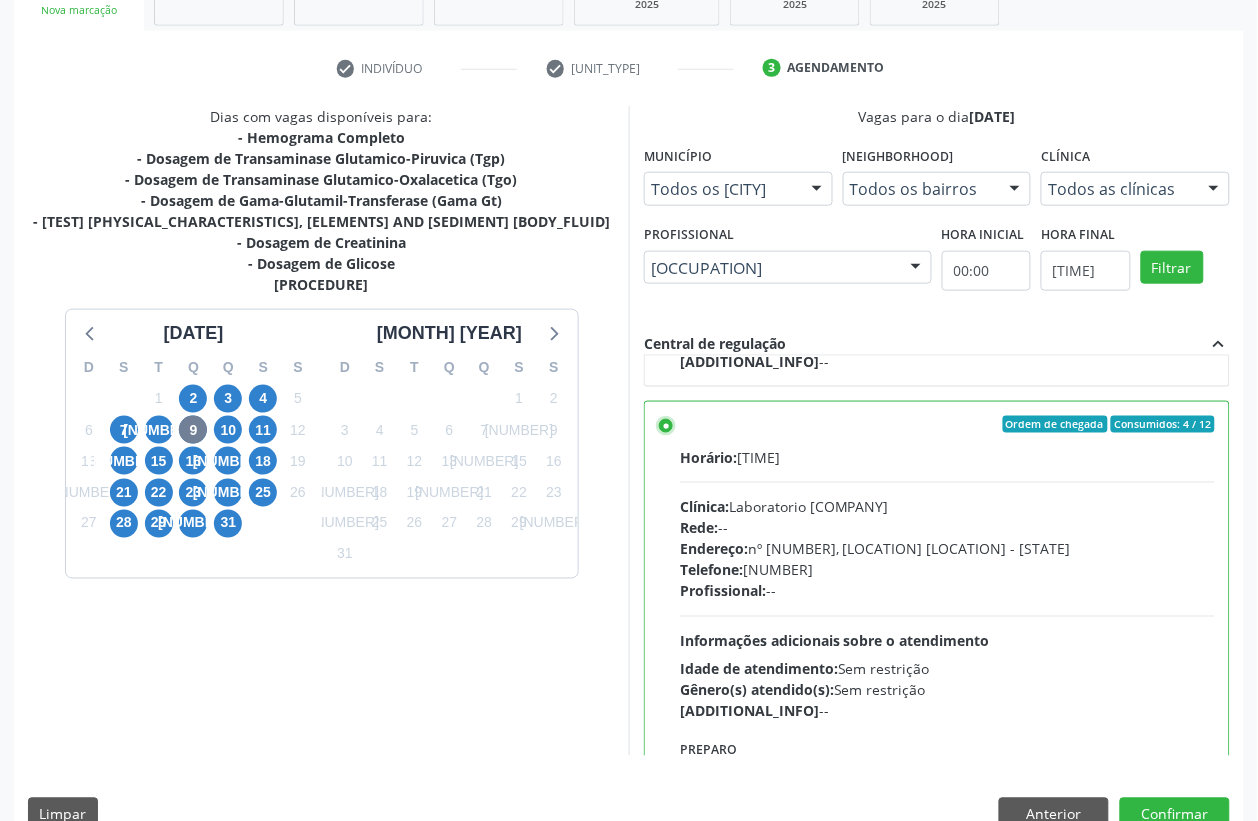 scroll, scrollTop: 1856, scrollLeft: 0, axis: vertical 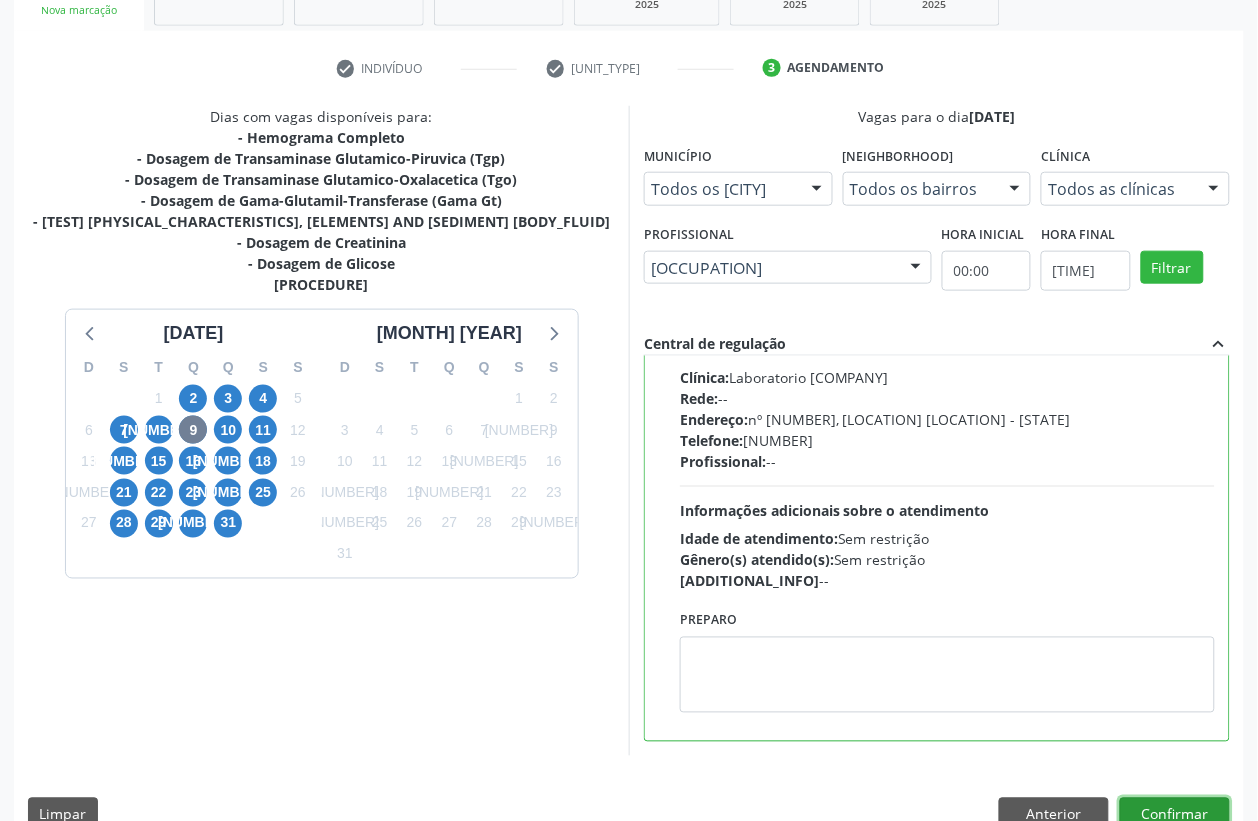 click on "Confirmar" at bounding box center (1175, 815) 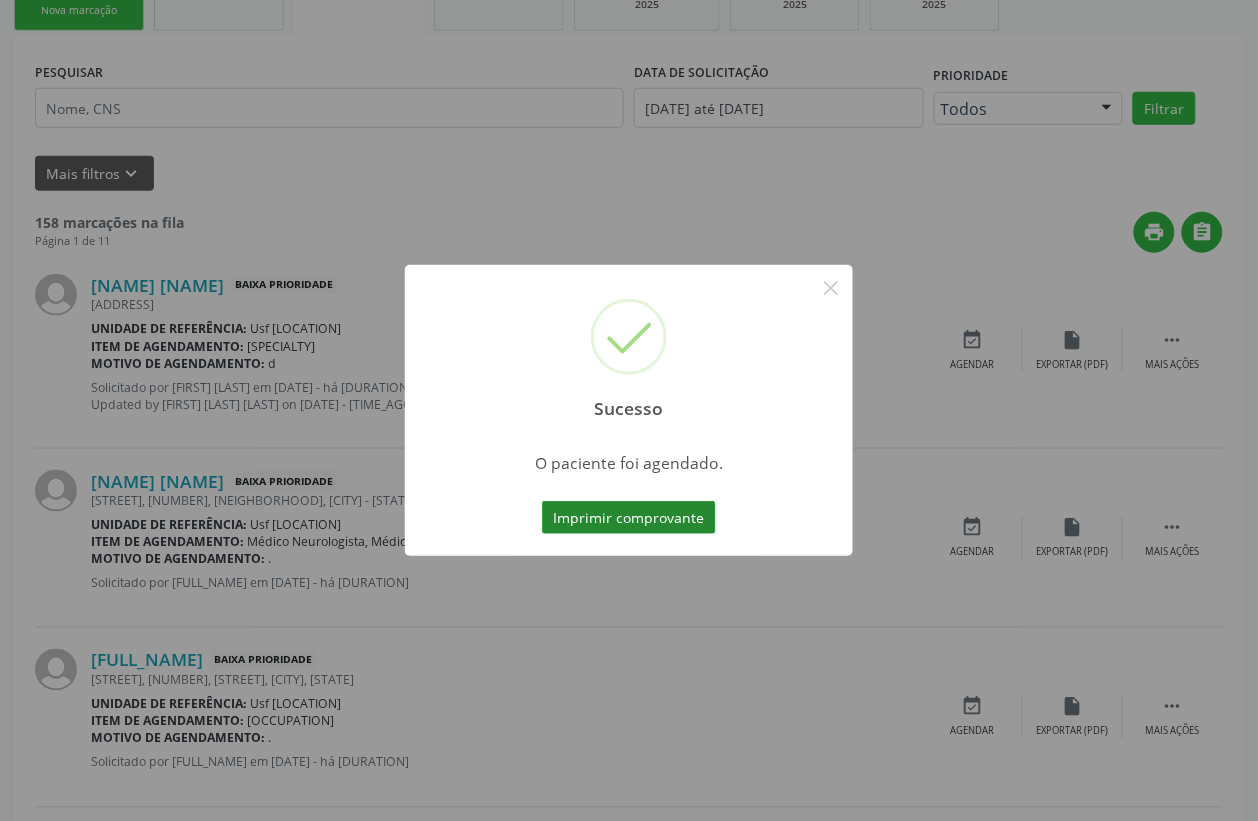 scroll, scrollTop: 0, scrollLeft: 0, axis: both 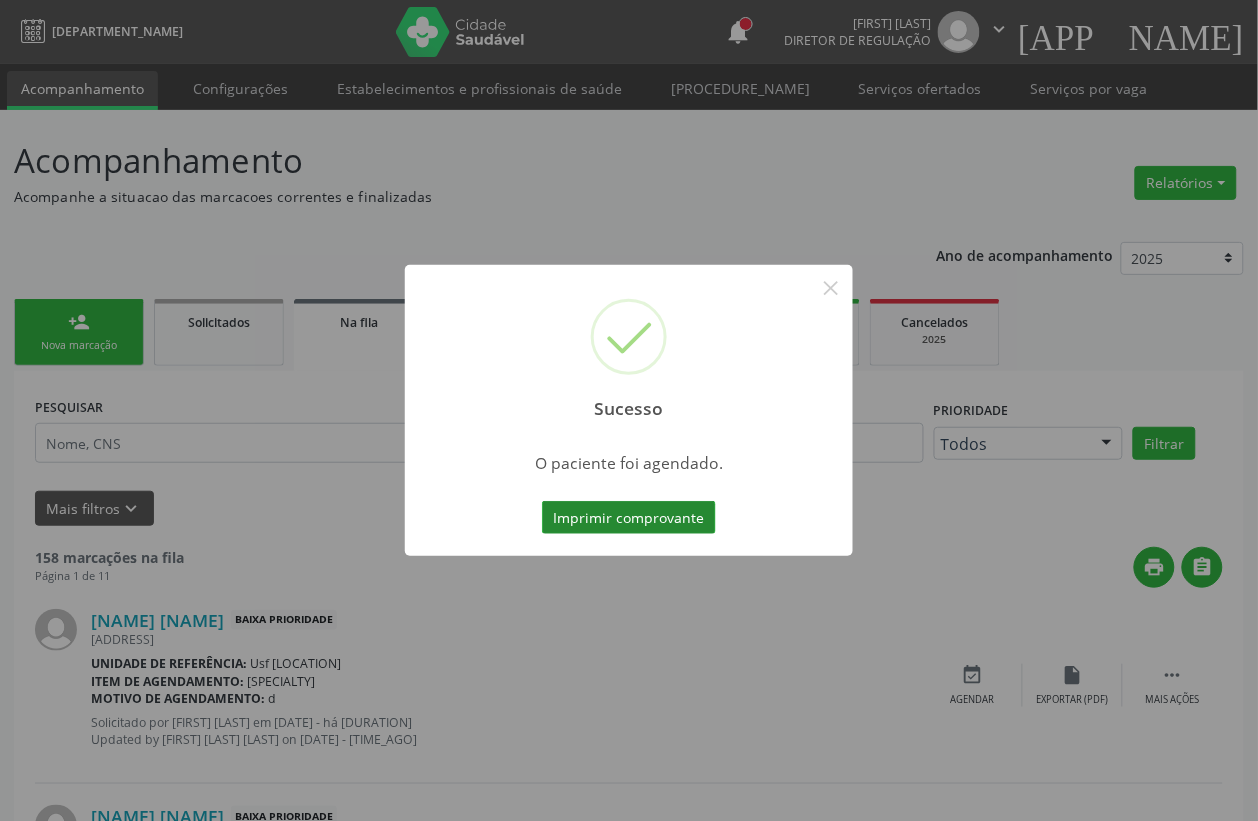 click on "Imprimir comprovante" at bounding box center (629, 518) 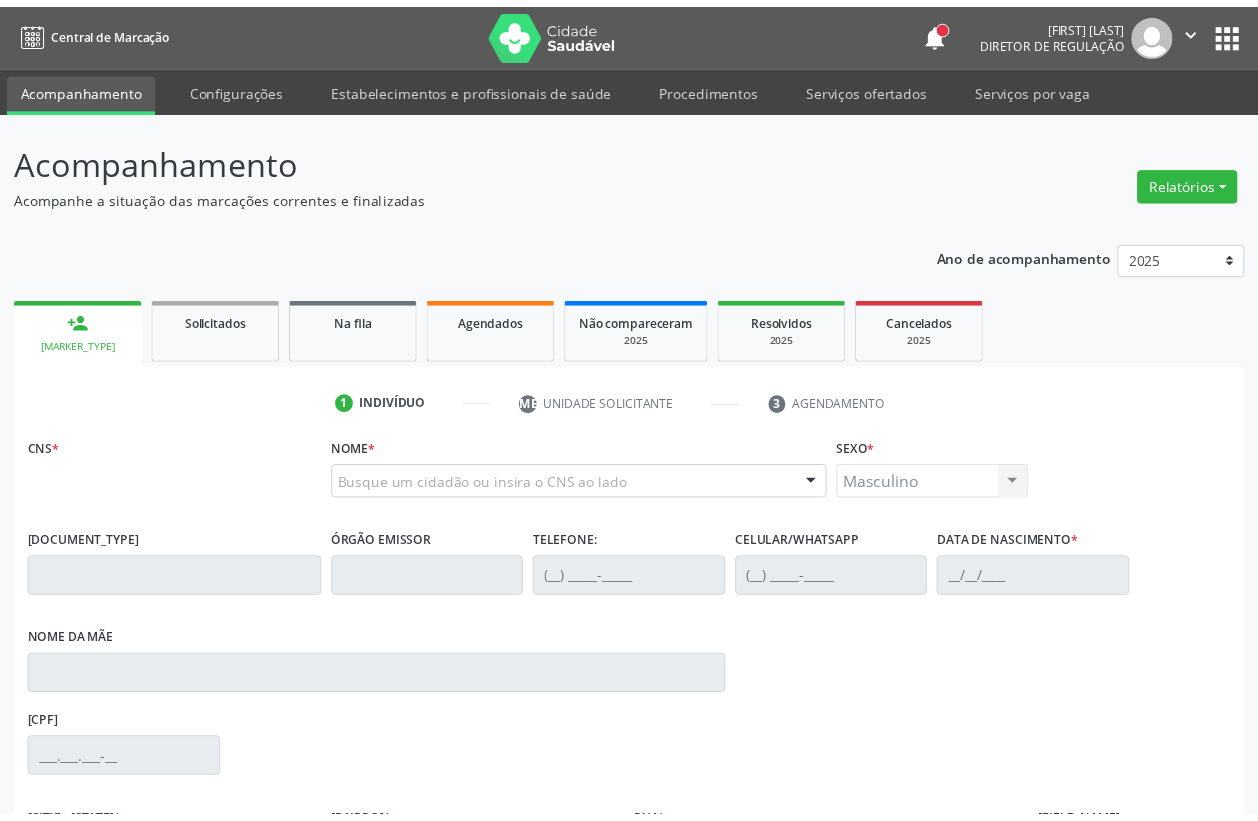 scroll, scrollTop: 0, scrollLeft: 0, axis: both 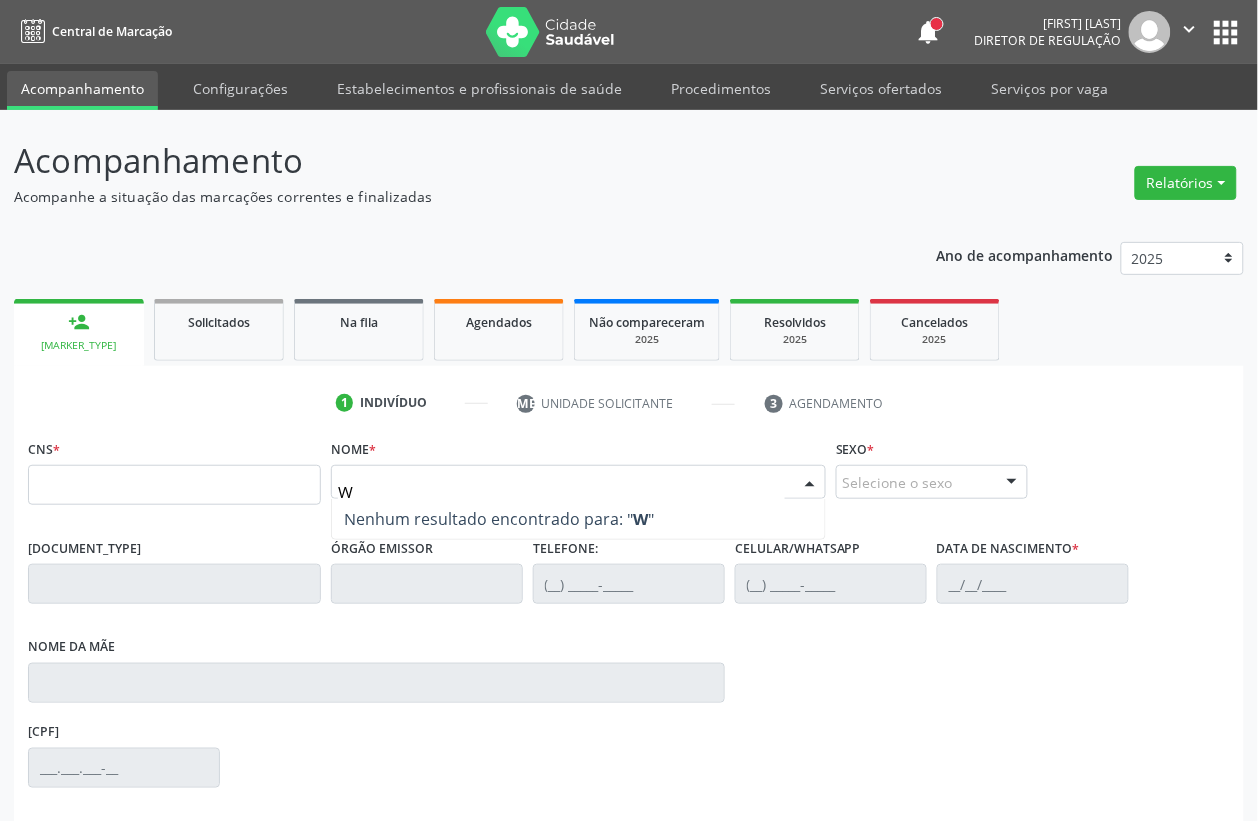 type on "WI" 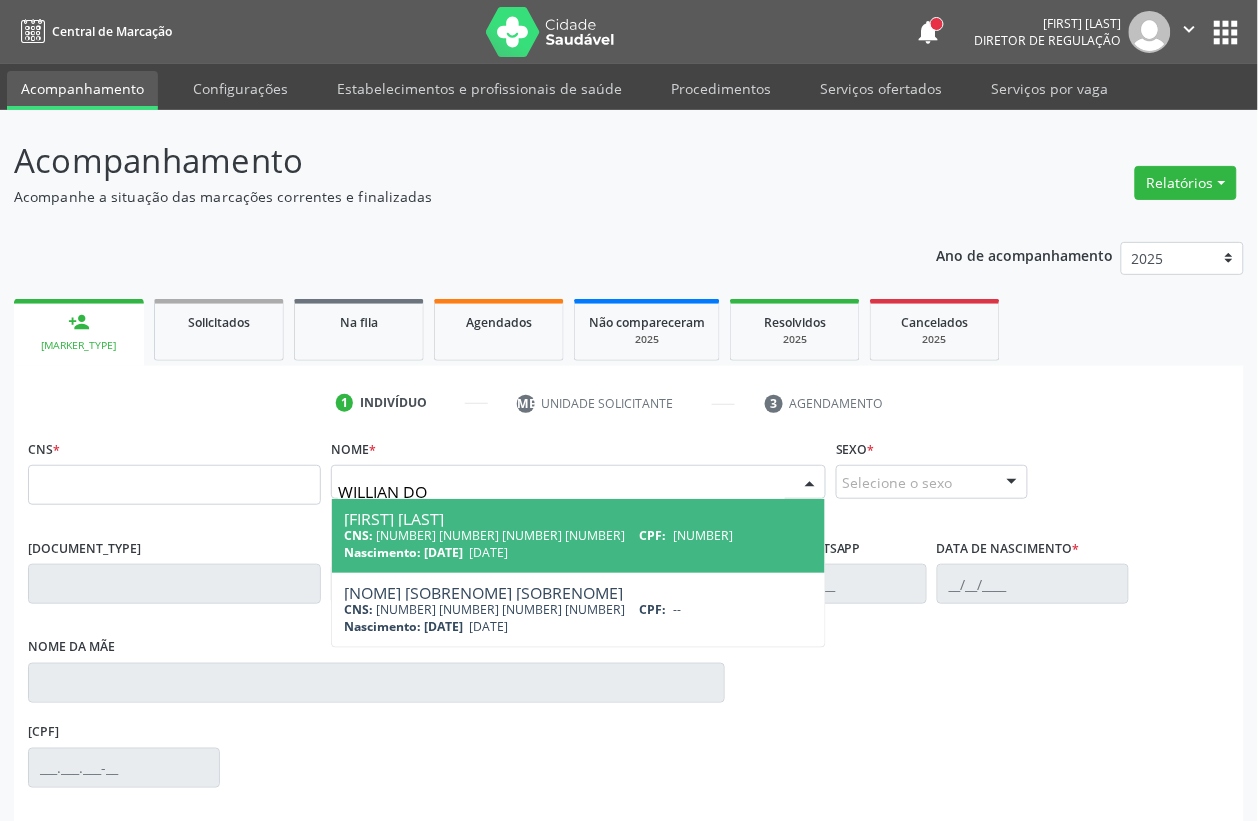 click on "[NUMBER]" at bounding box center [703, 535] 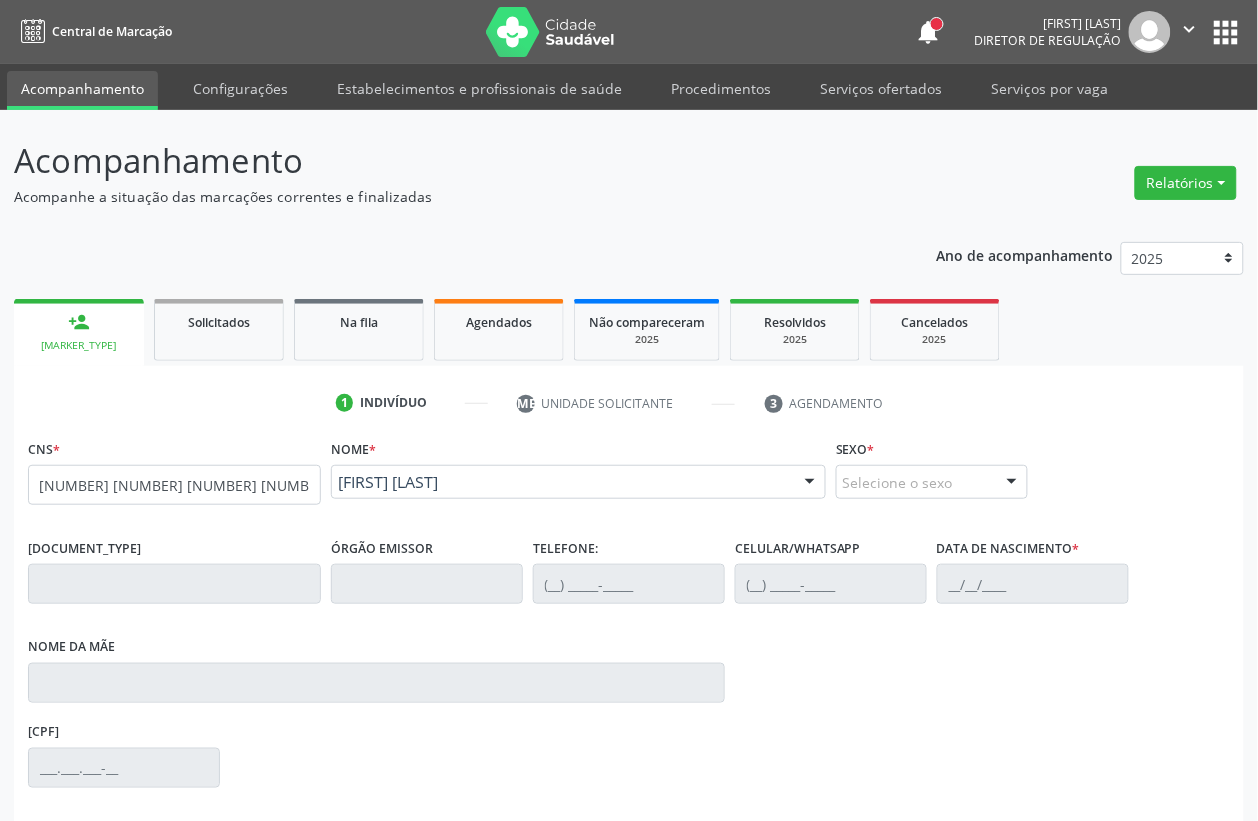 scroll, scrollTop: 248, scrollLeft: 0, axis: vertical 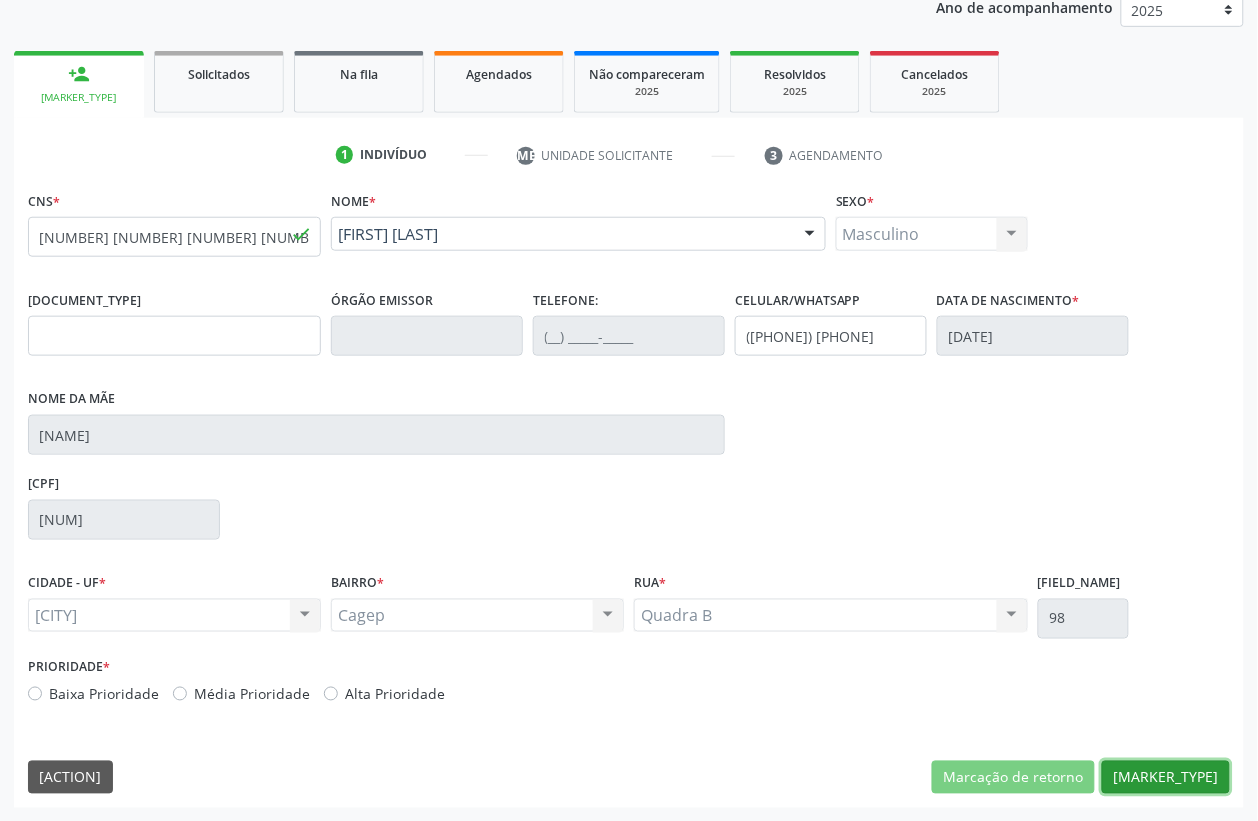 click on "Nova marcação" at bounding box center [1013, 778] 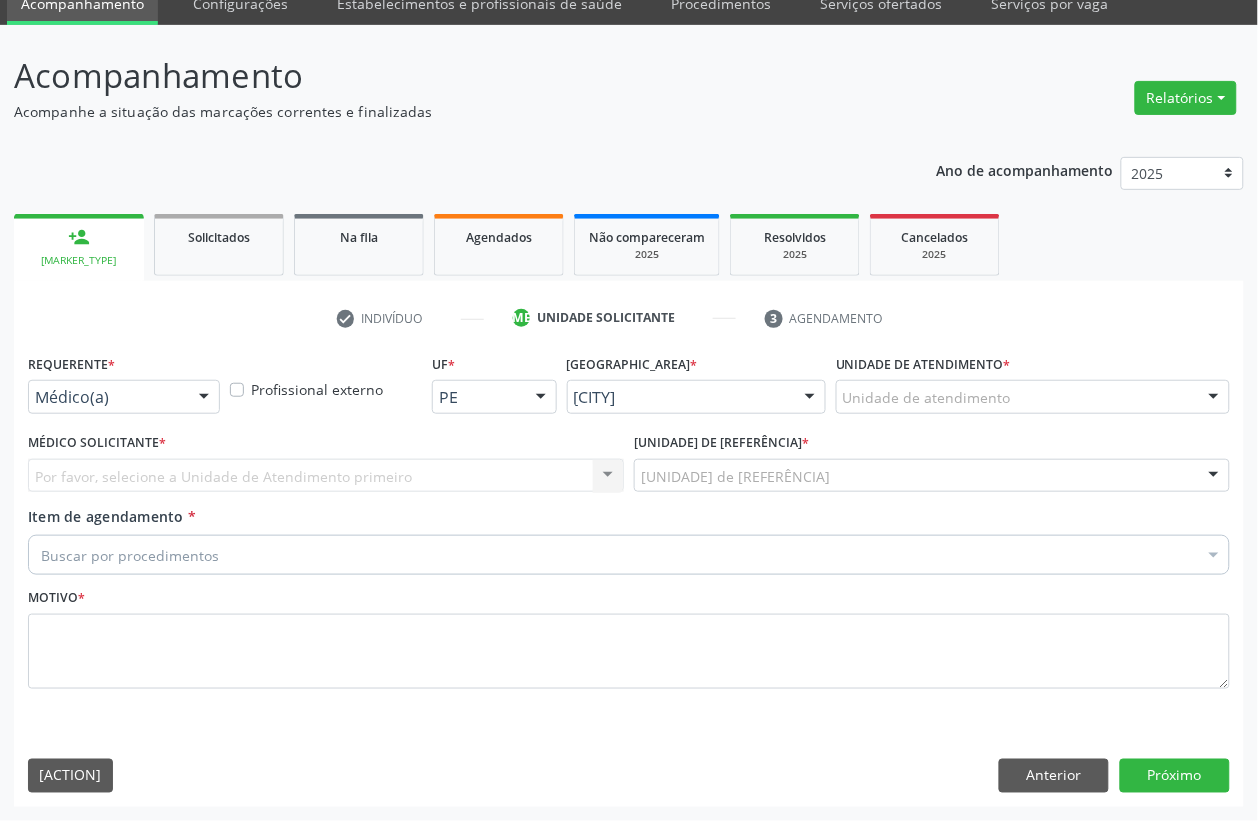scroll, scrollTop: 85, scrollLeft: 0, axis: vertical 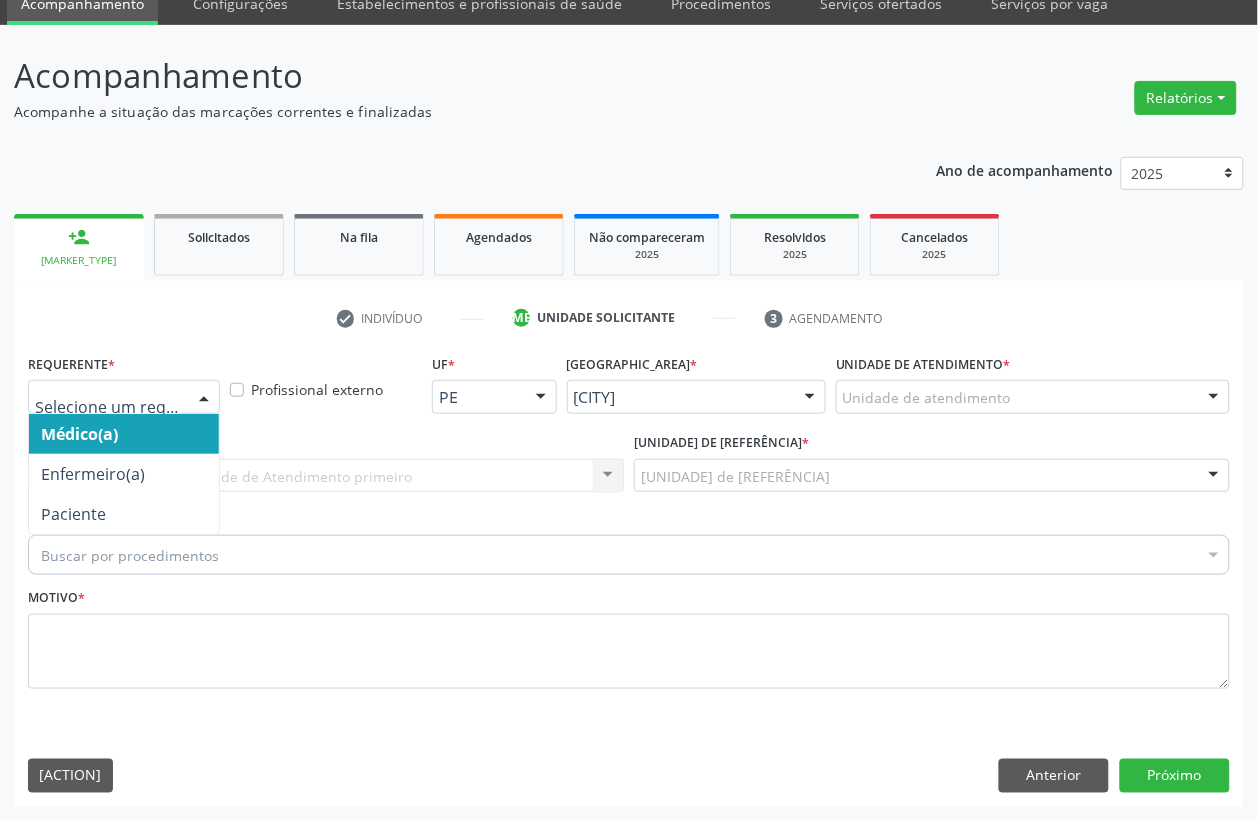 click at bounding box center [204, 398] 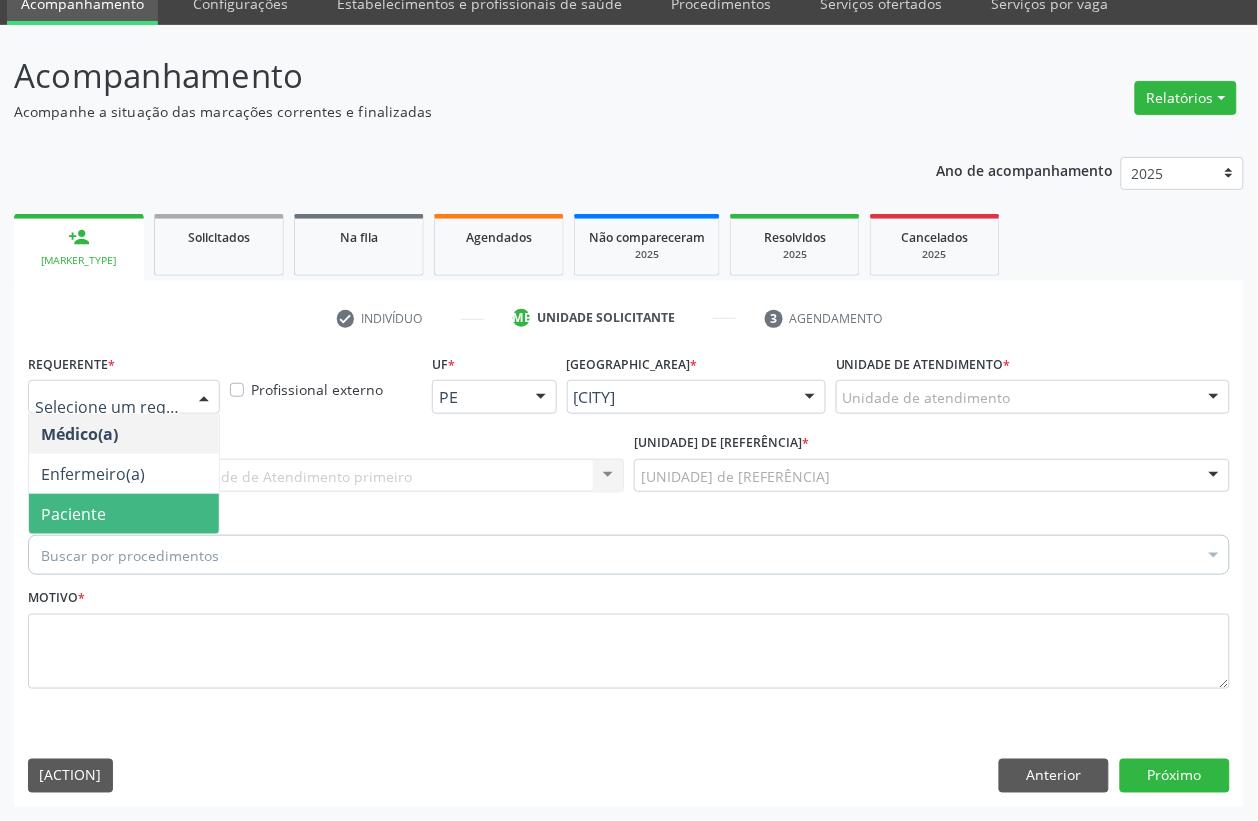 click on "[ROLE]" at bounding box center (124, 514) 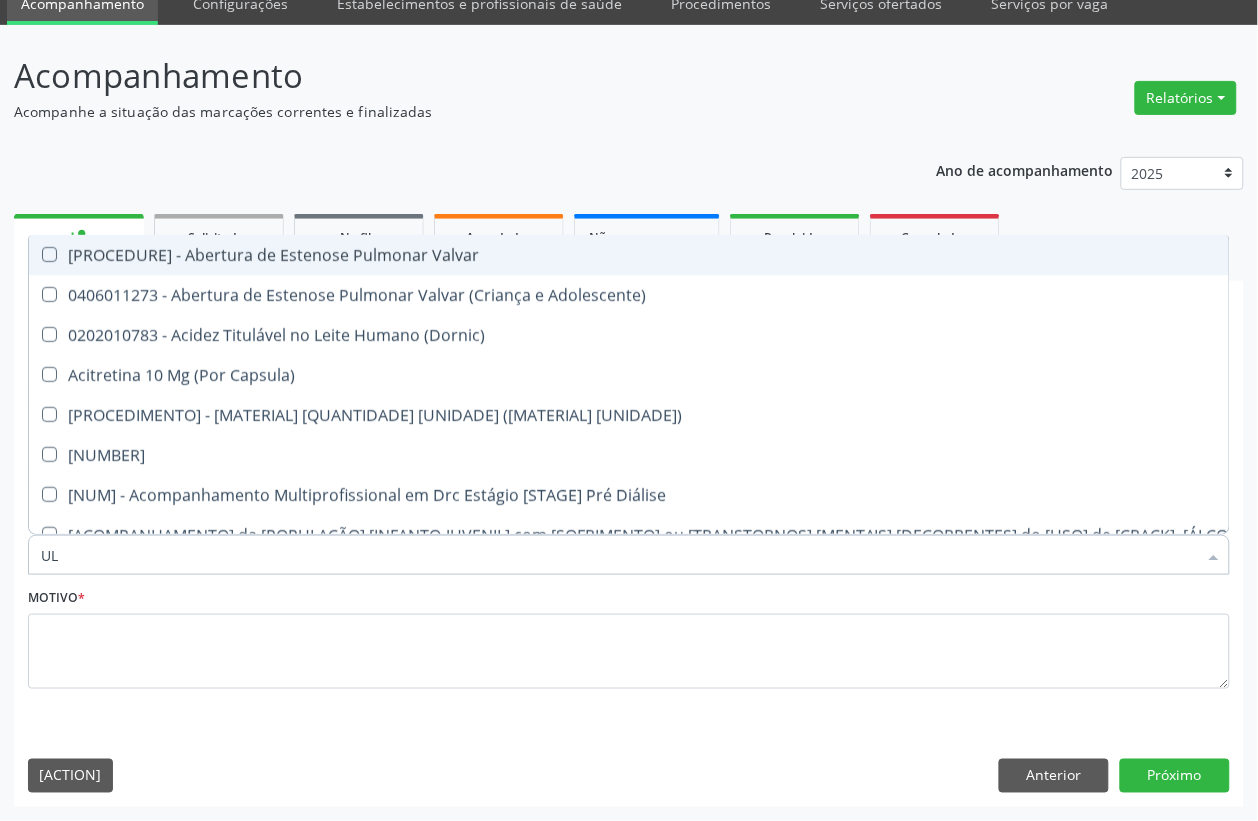 type on "ULT" 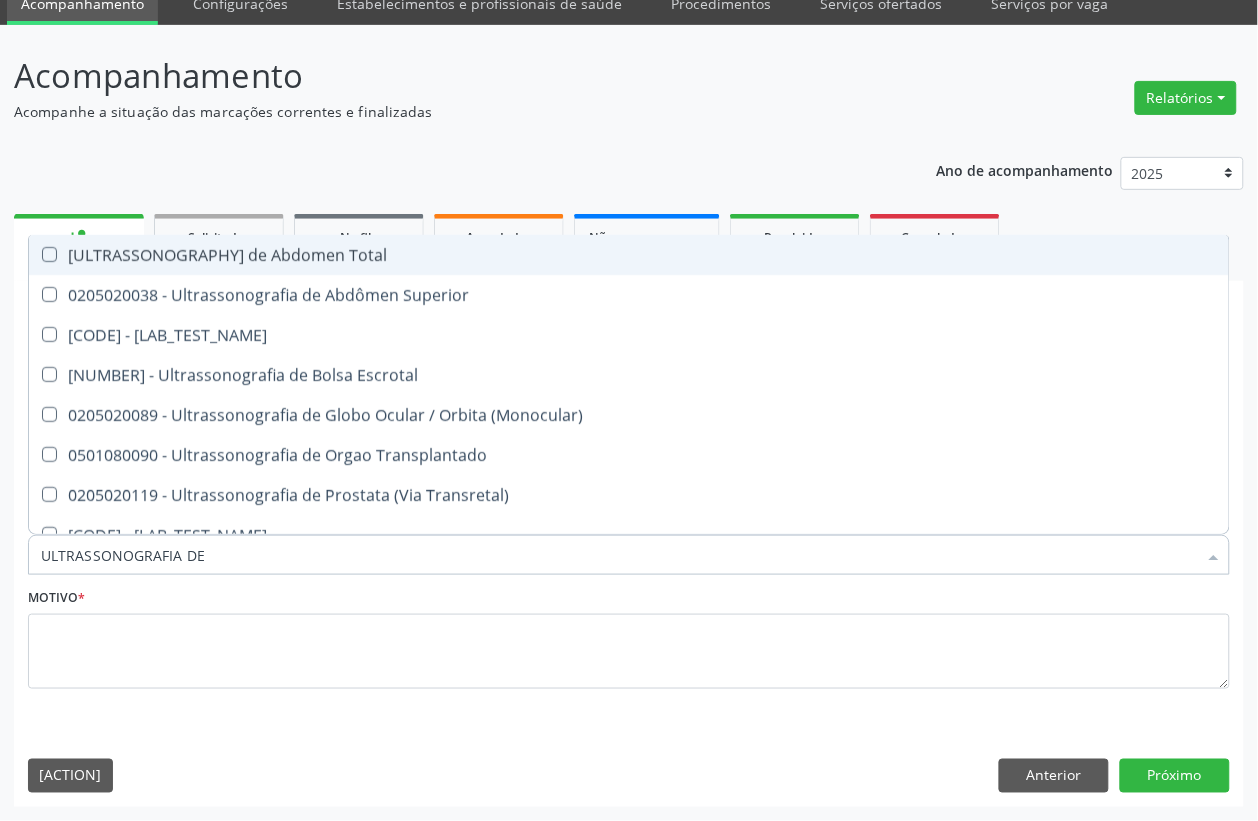 click at bounding box center [49, 254] 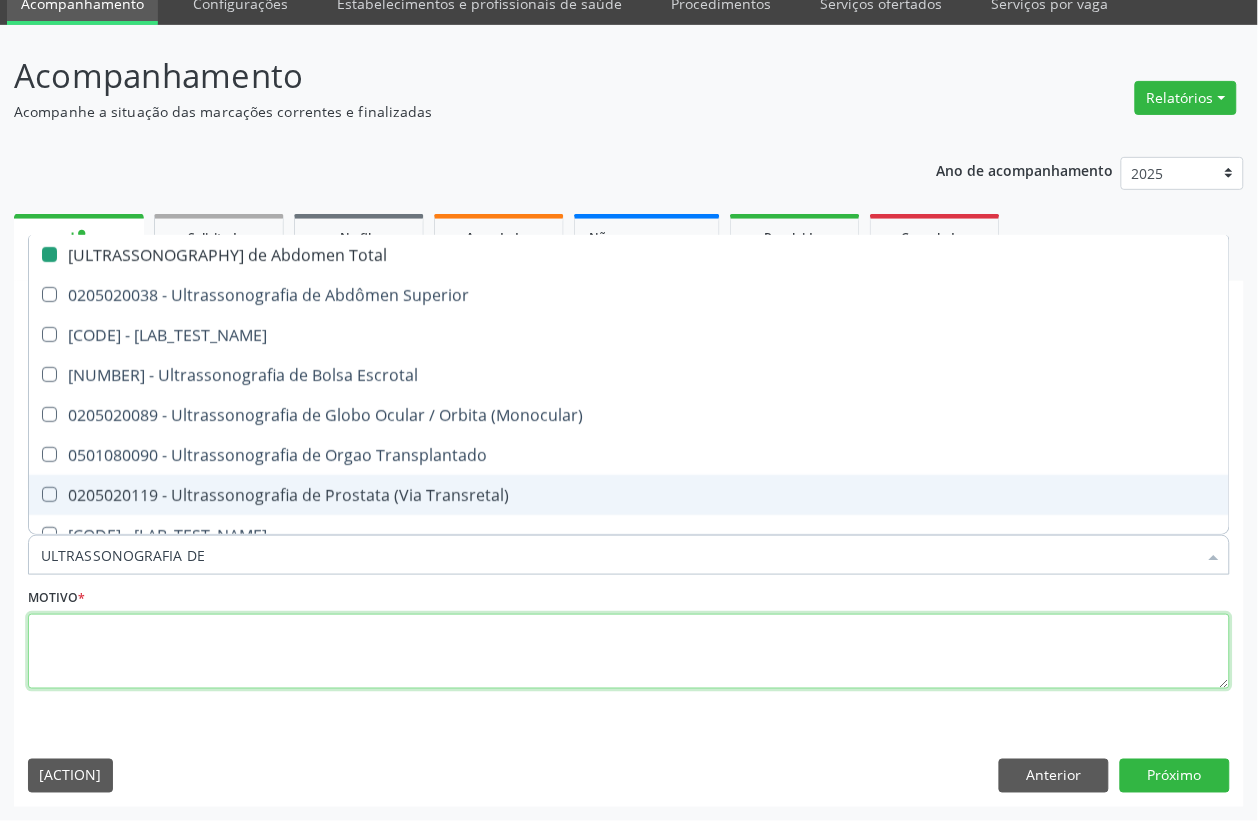 click at bounding box center (629, 652) 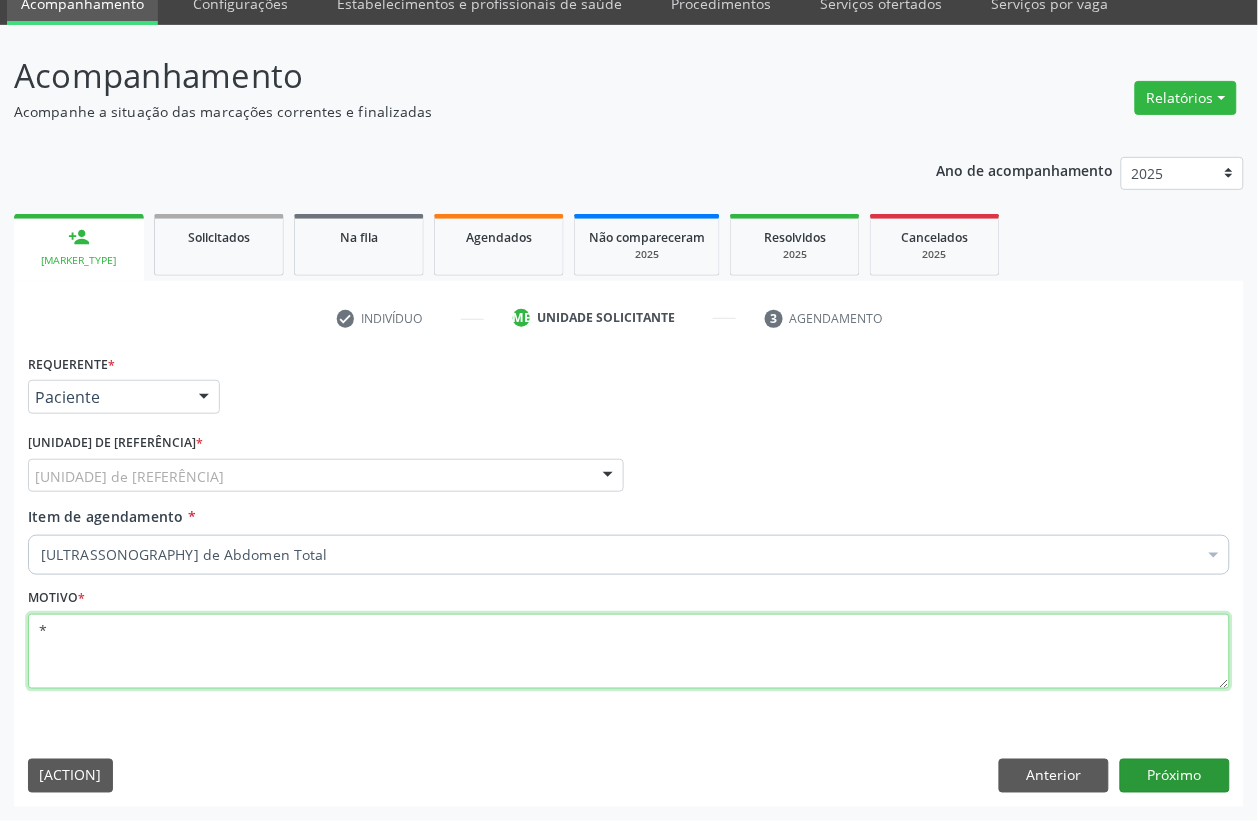 type on "*" 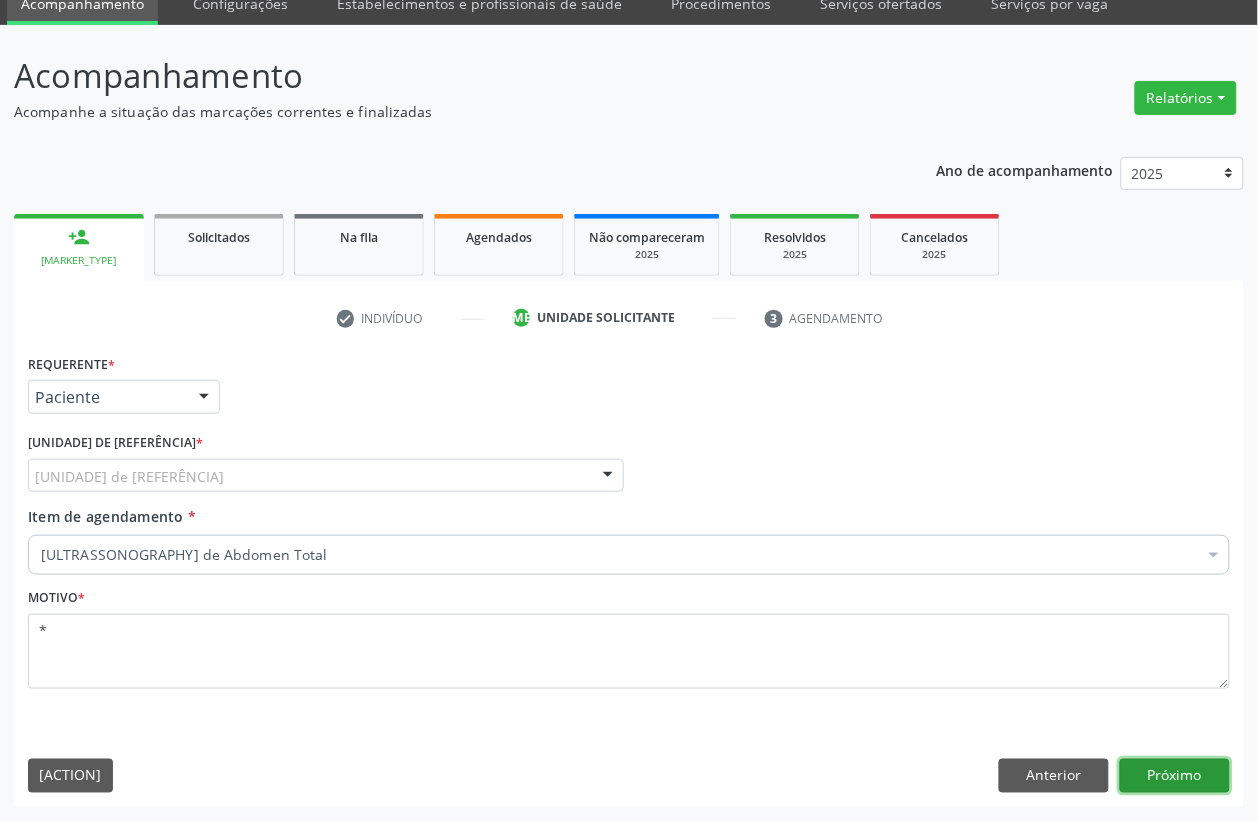 click on "Próximo" at bounding box center (1175, 776) 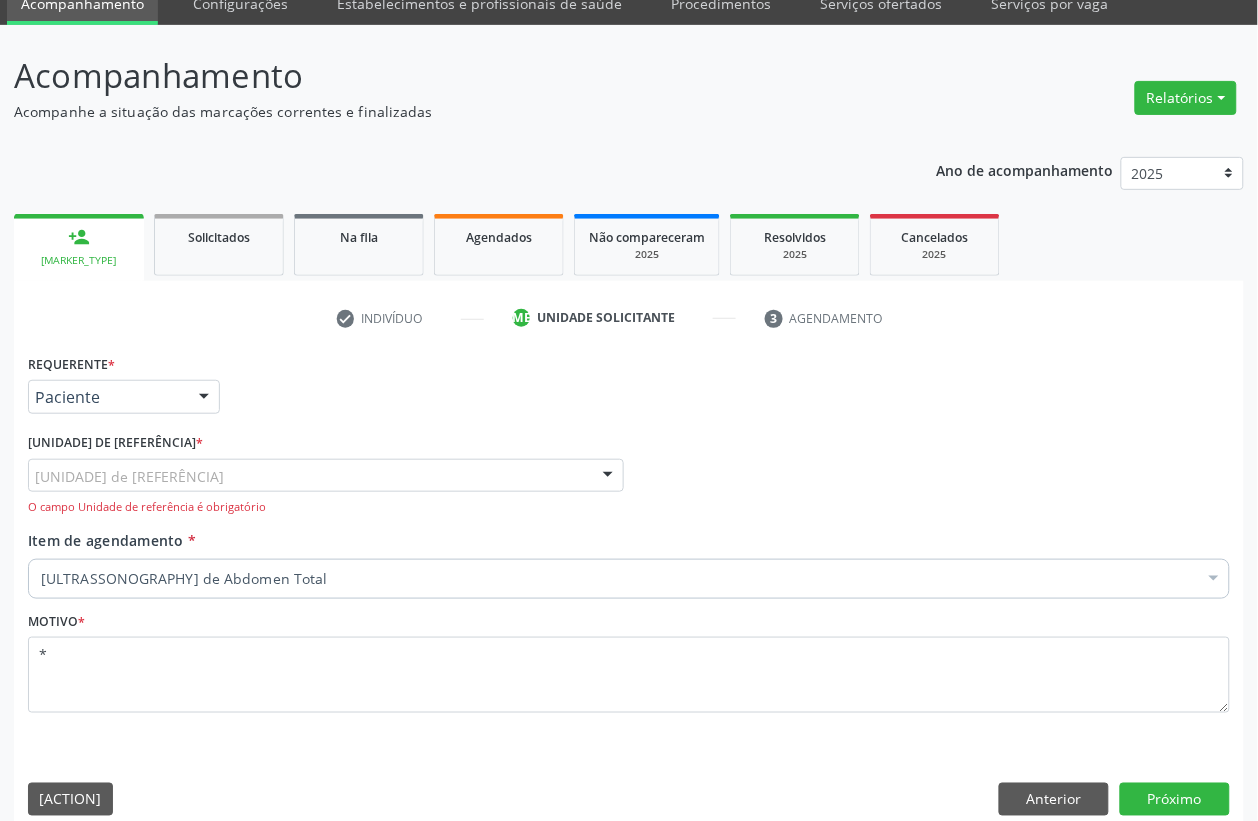 click on "[NAME]" at bounding box center [326, 476] 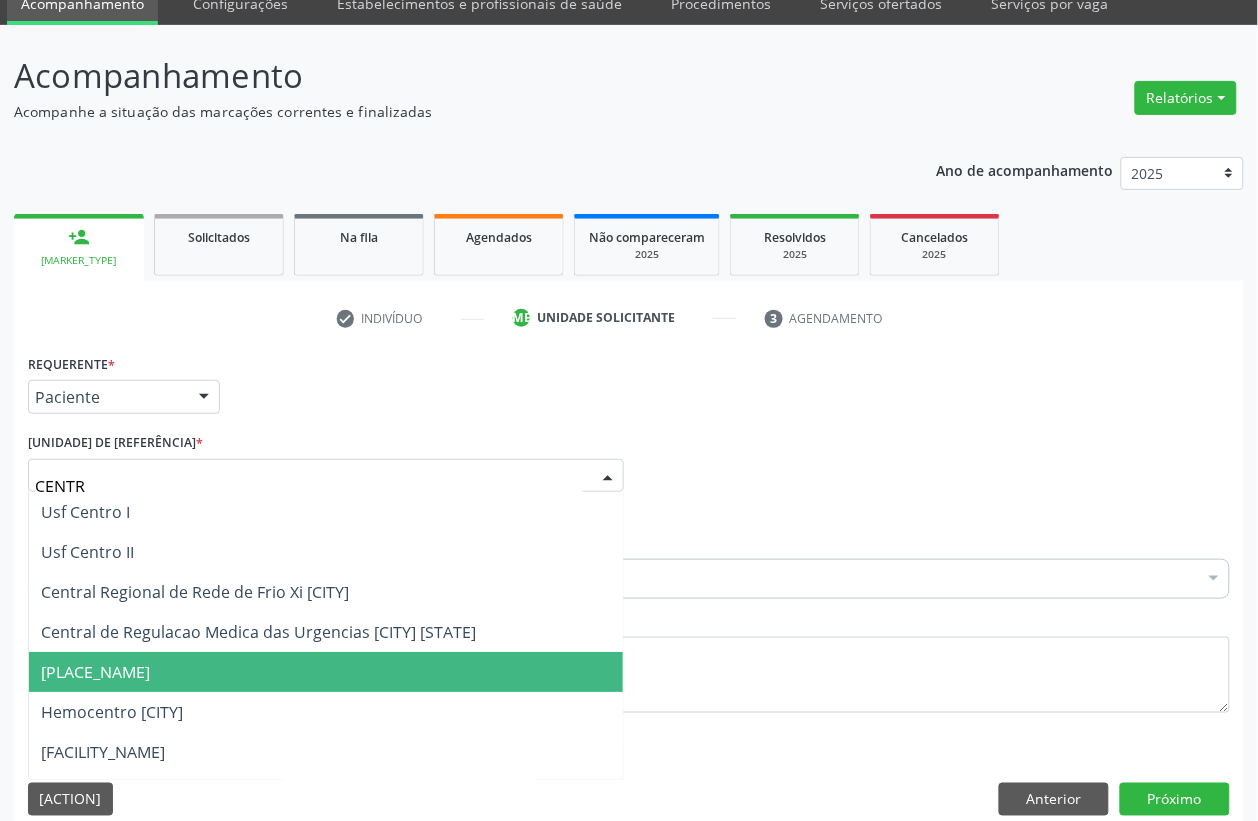 click on "[NAME]" at bounding box center [95, 672] 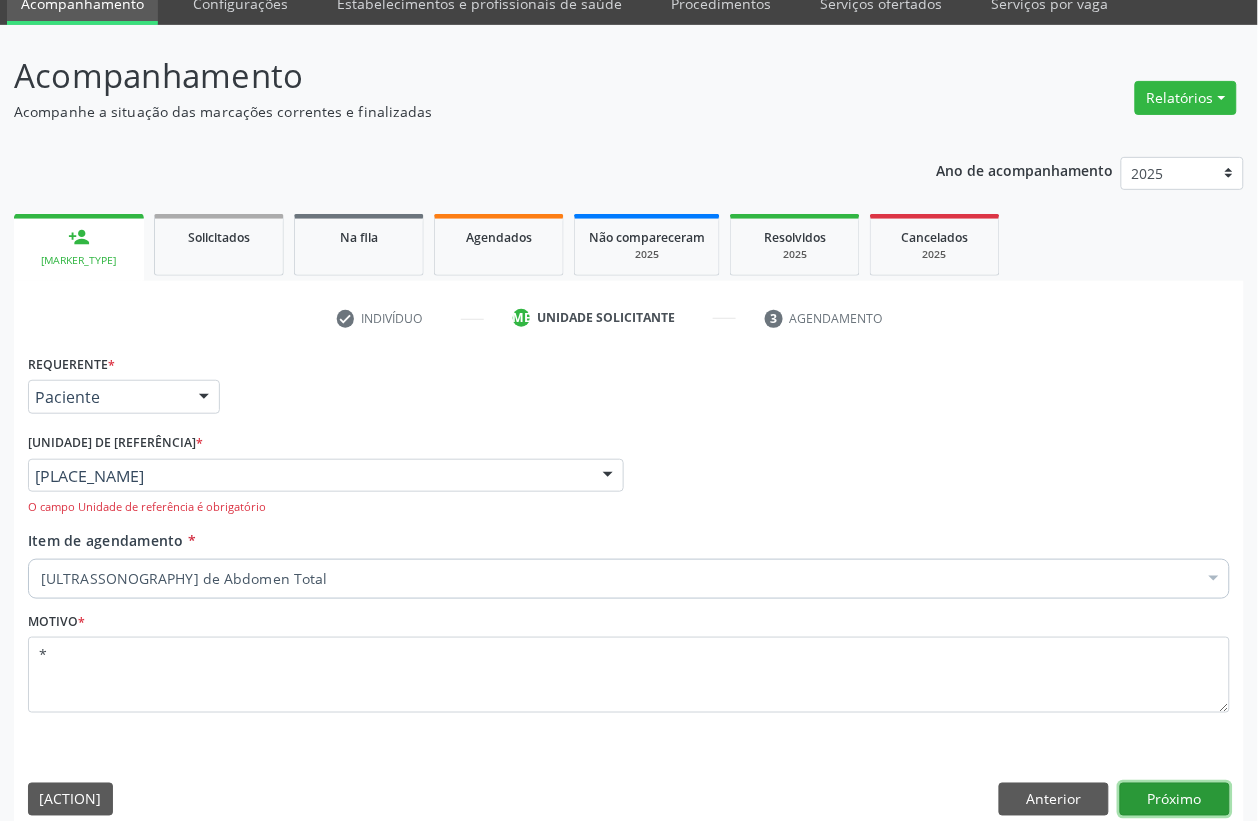 click on "Próximo" at bounding box center [1175, 800] 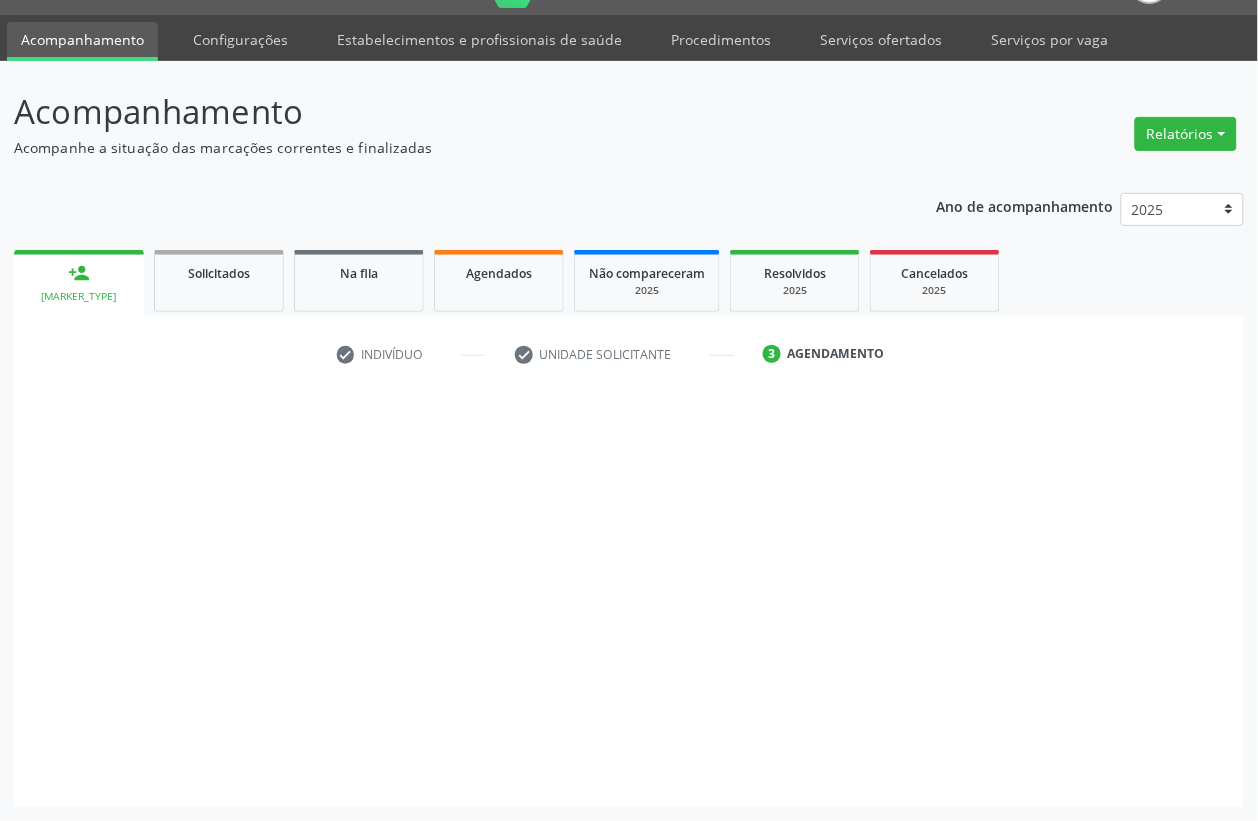 scroll, scrollTop: 50, scrollLeft: 0, axis: vertical 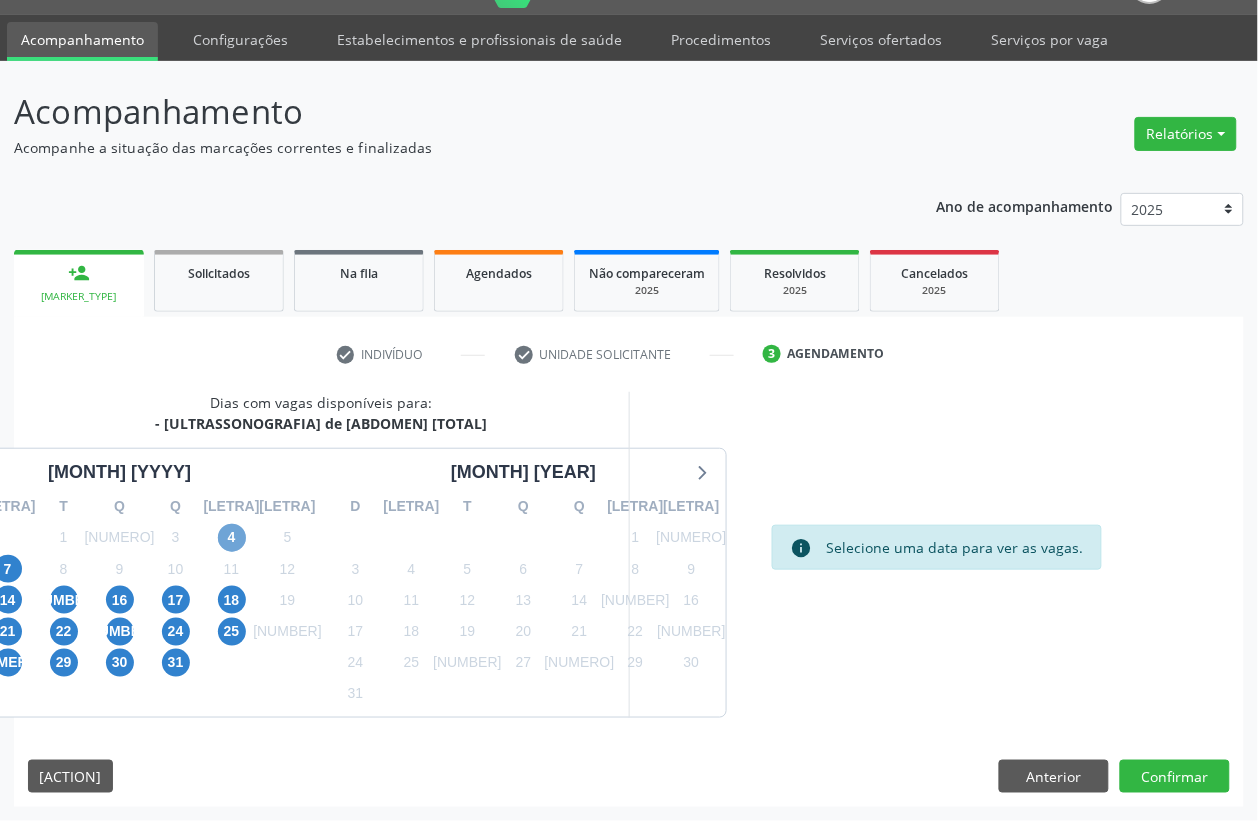 click on "[NUMBER]" at bounding box center [232, 538] 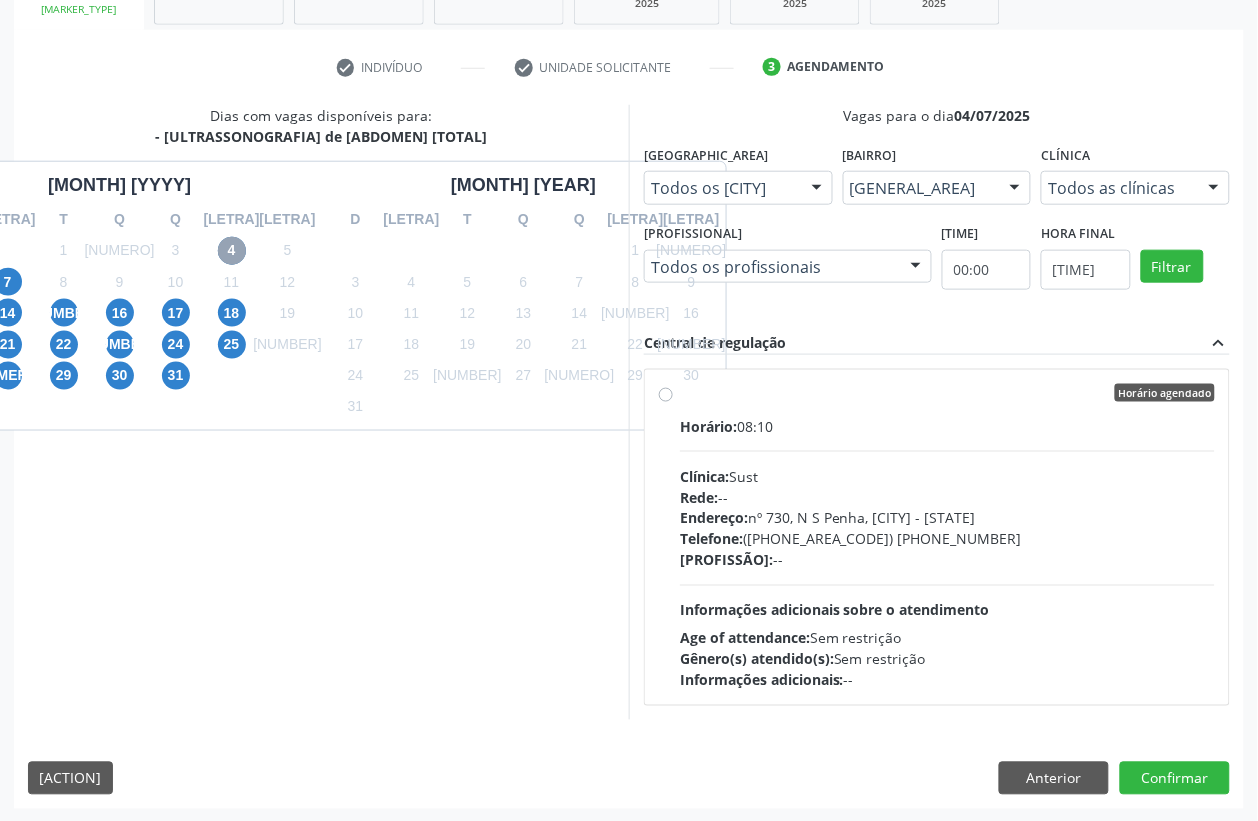 scroll, scrollTop: 338, scrollLeft: 0, axis: vertical 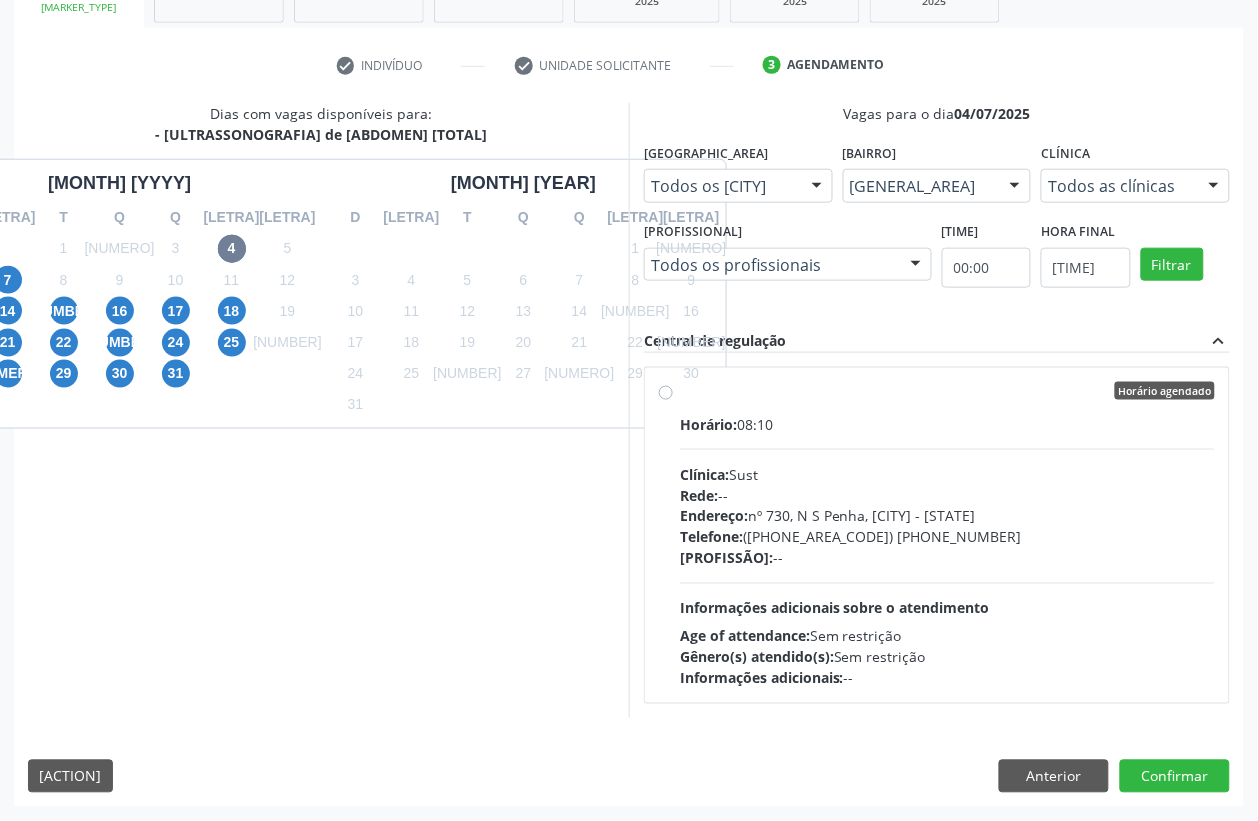 click on "Horário agendado
Horário:   08:10
Clínica:  Sust
Rede:
--
Endereço:   nº 730, N S Penha, Serra Talhada - PE
Telefone:   (87) 38311707
Profissional:
--
Informações adicionais sobre o atendimento
Idade de atendimento:
Sem restrição
Gênero(s) atendido(s):
Sem restrição
Informações adicionais:
--" at bounding box center (947, 535) 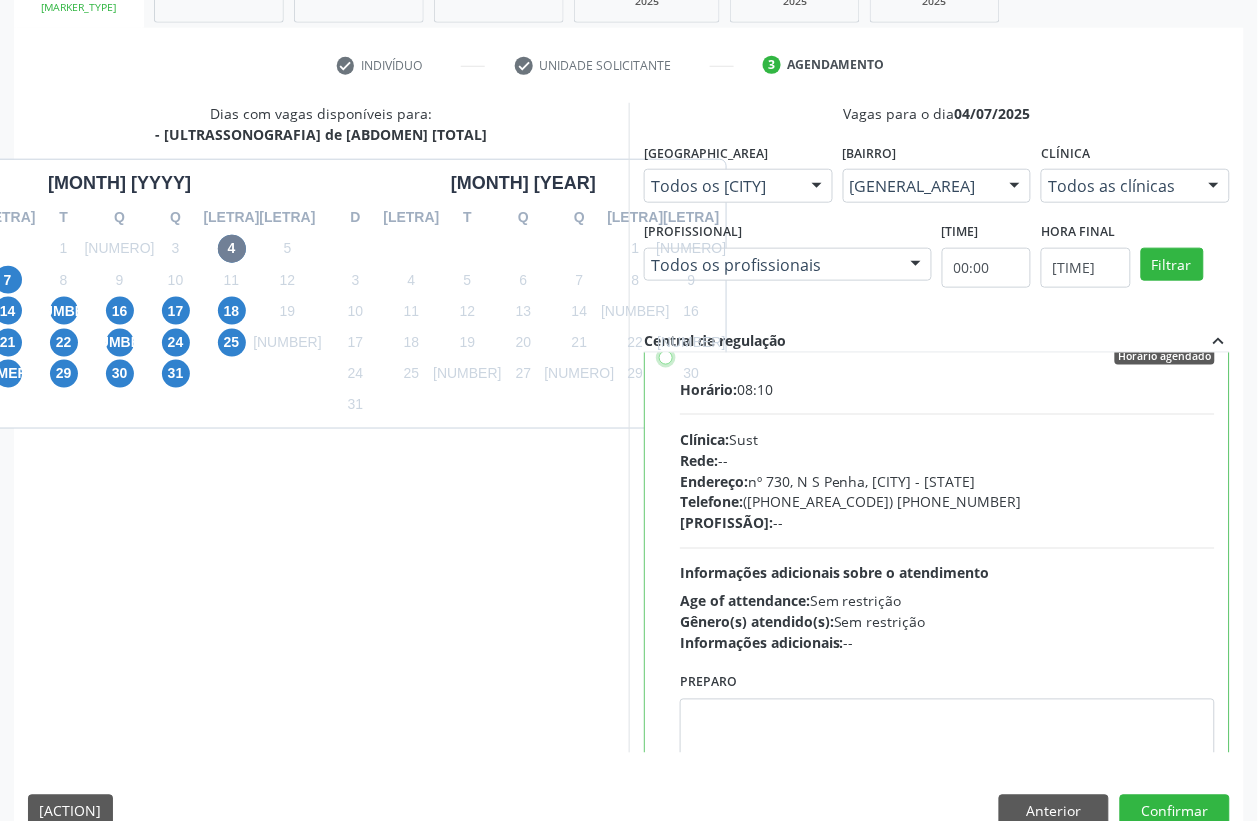 scroll, scrollTop: 0, scrollLeft: 0, axis: both 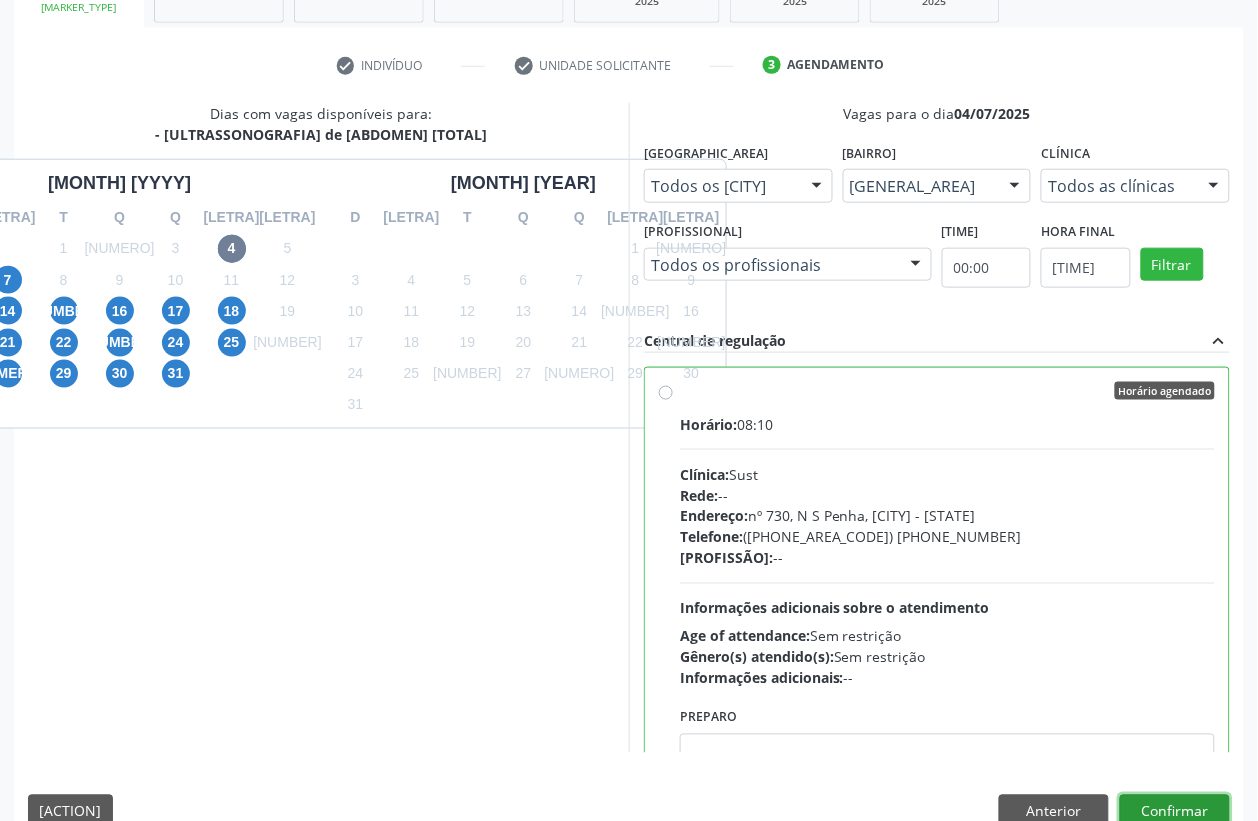click on "Confirmar" at bounding box center (1175, 812) 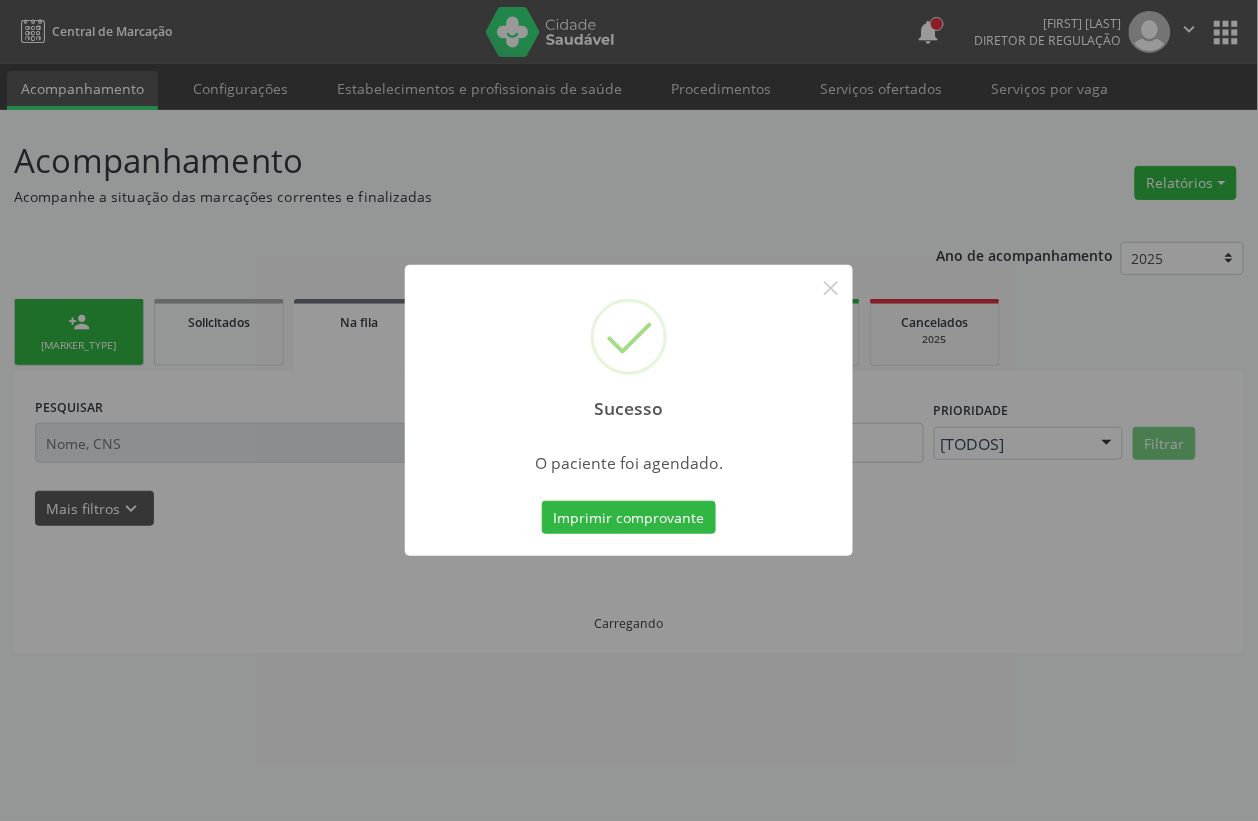 scroll, scrollTop: 0, scrollLeft: 0, axis: both 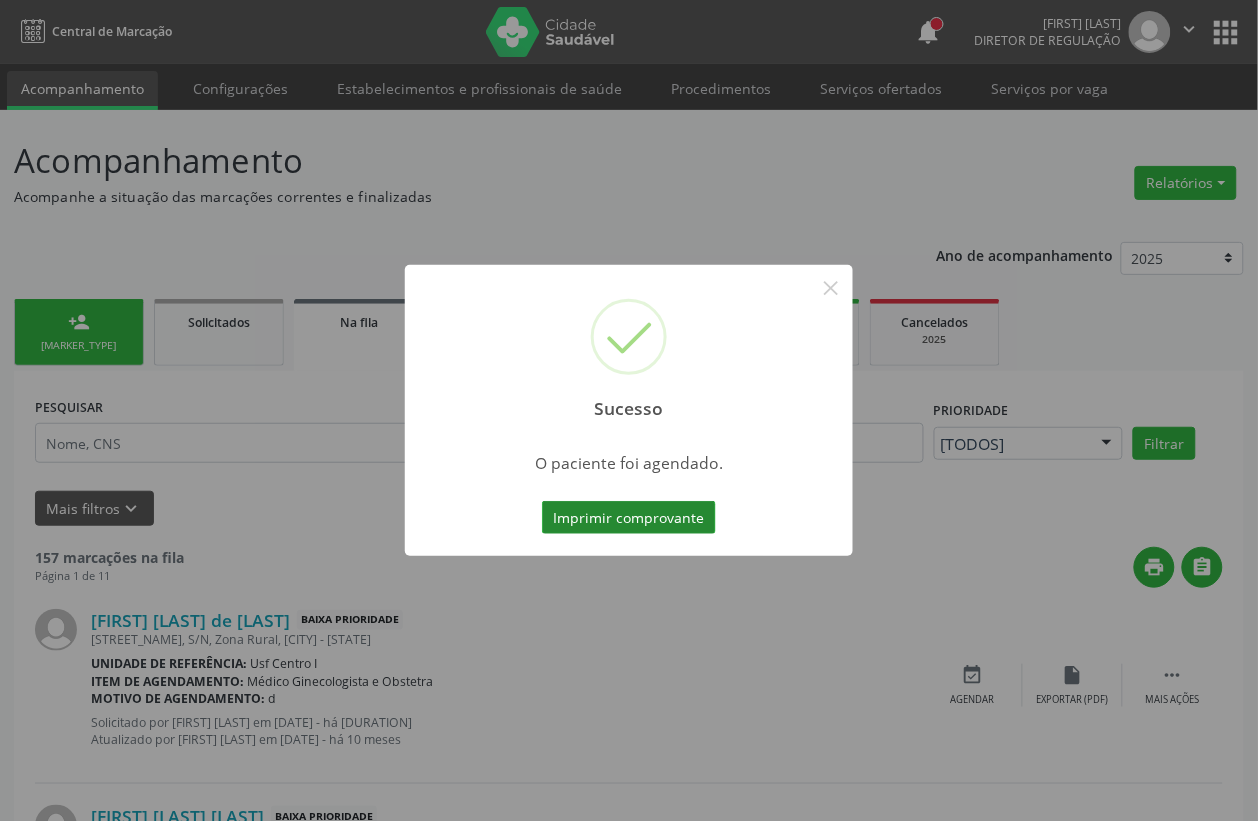 click on "Imprimir comprovante" at bounding box center [629, 518] 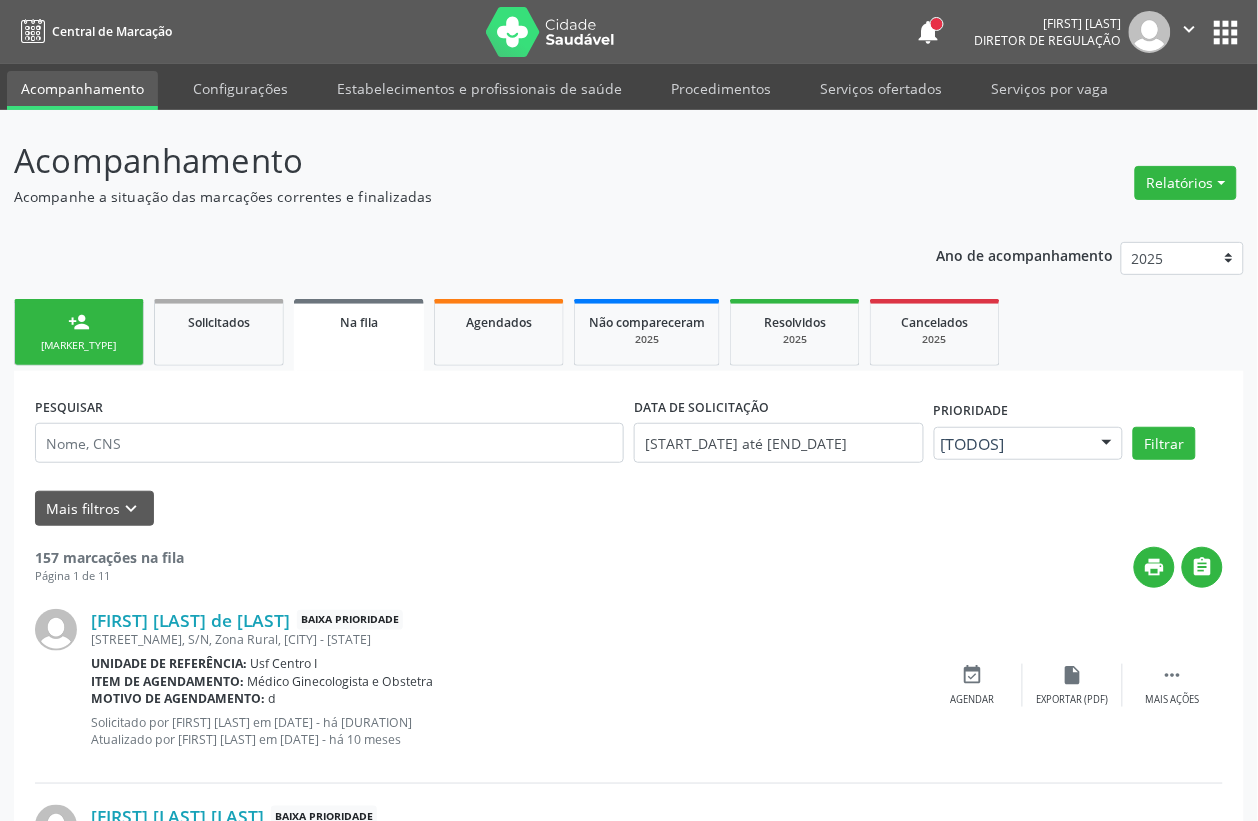 click on "[ACTION]" at bounding box center (79, 332) 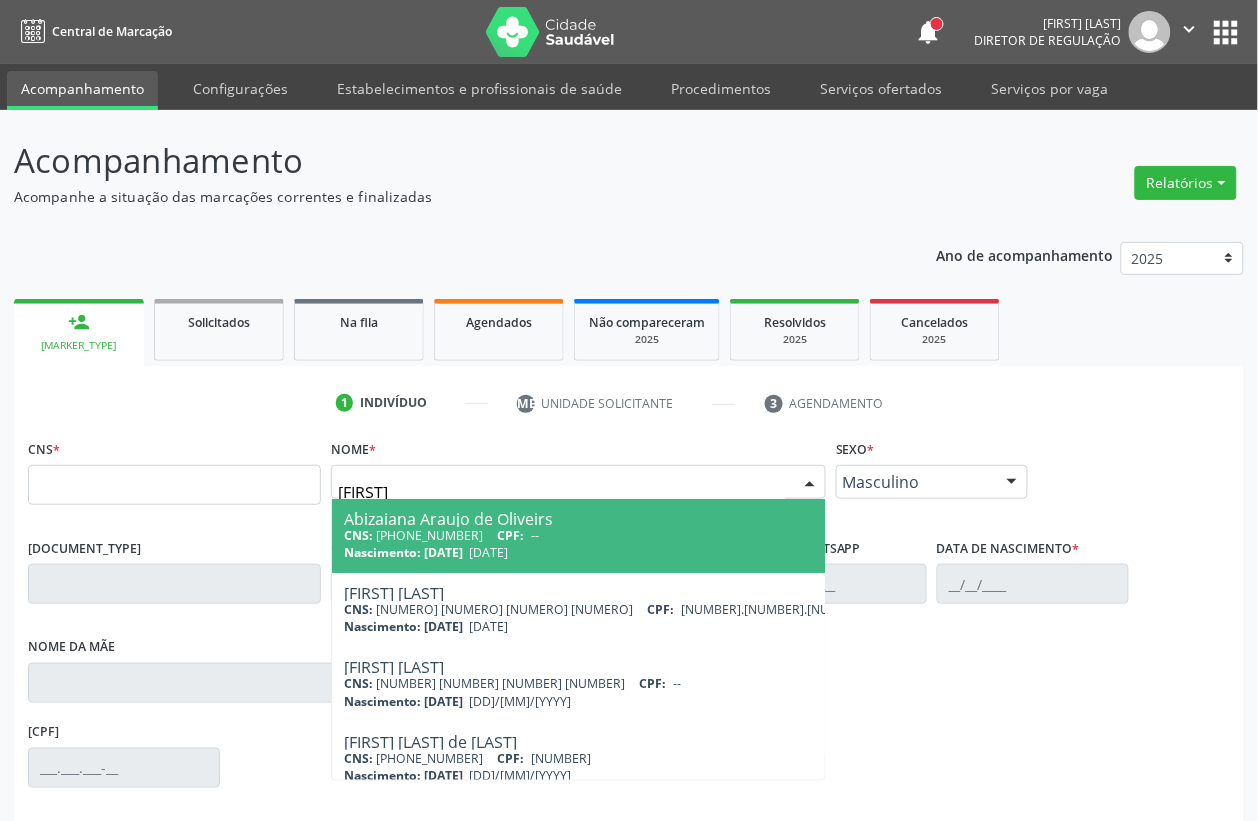 drag, startPoint x: 400, startPoint y: 475, endPoint x: 85, endPoint y: 475, distance: 315 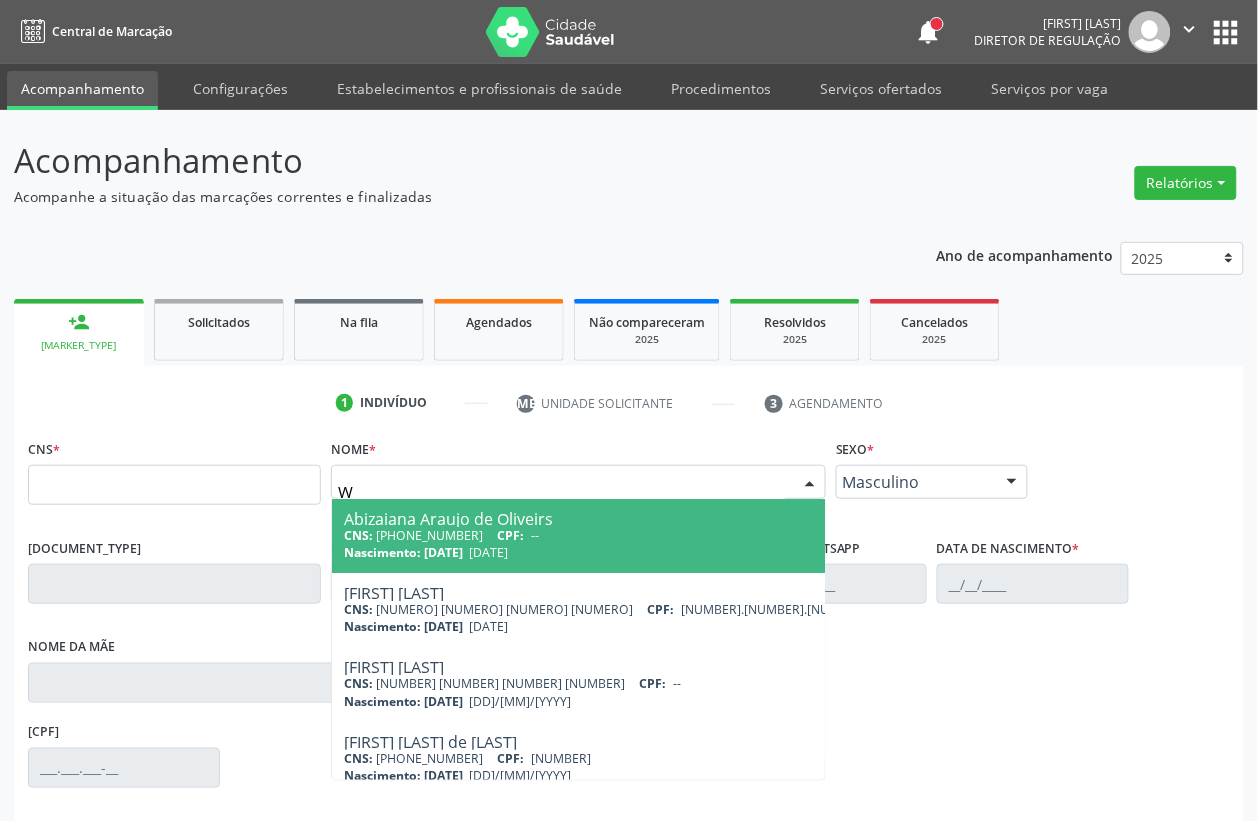type on "WI" 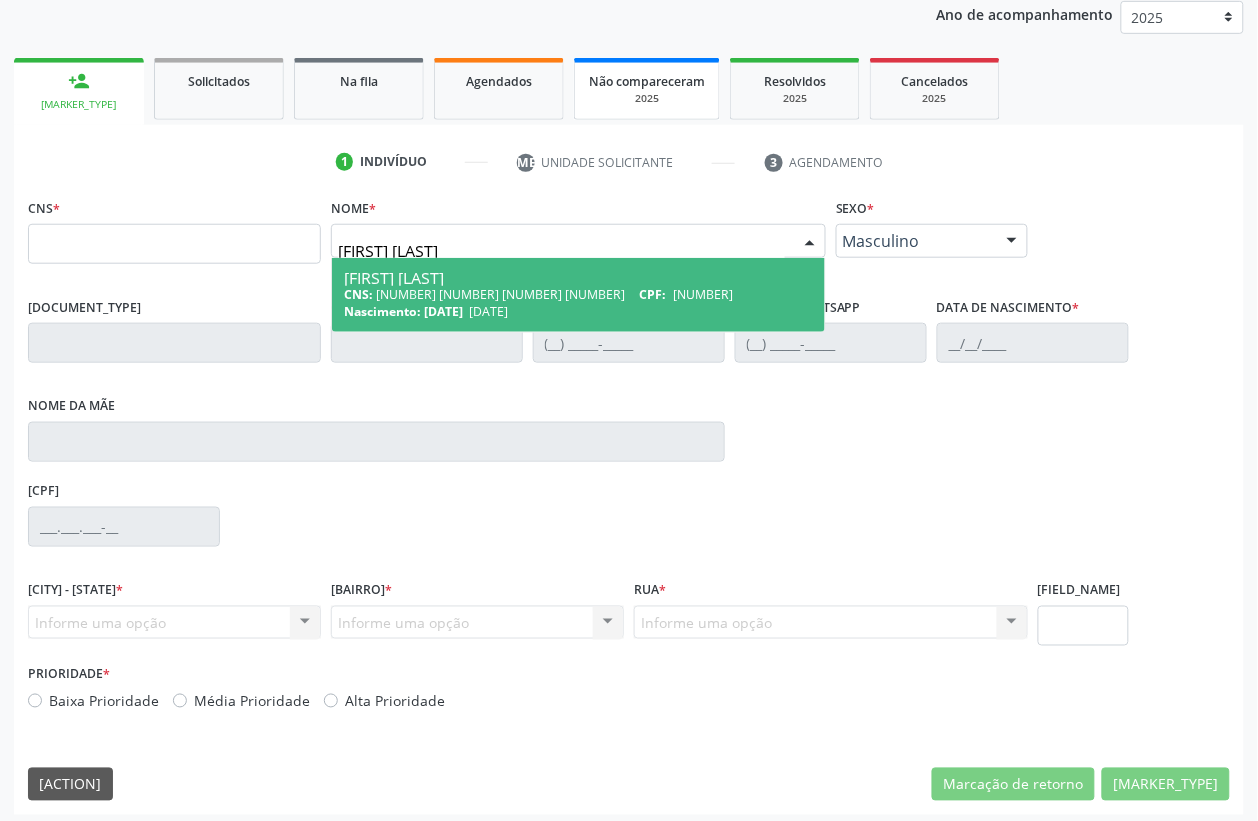 scroll, scrollTop: 248, scrollLeft: 0, axis: vertical 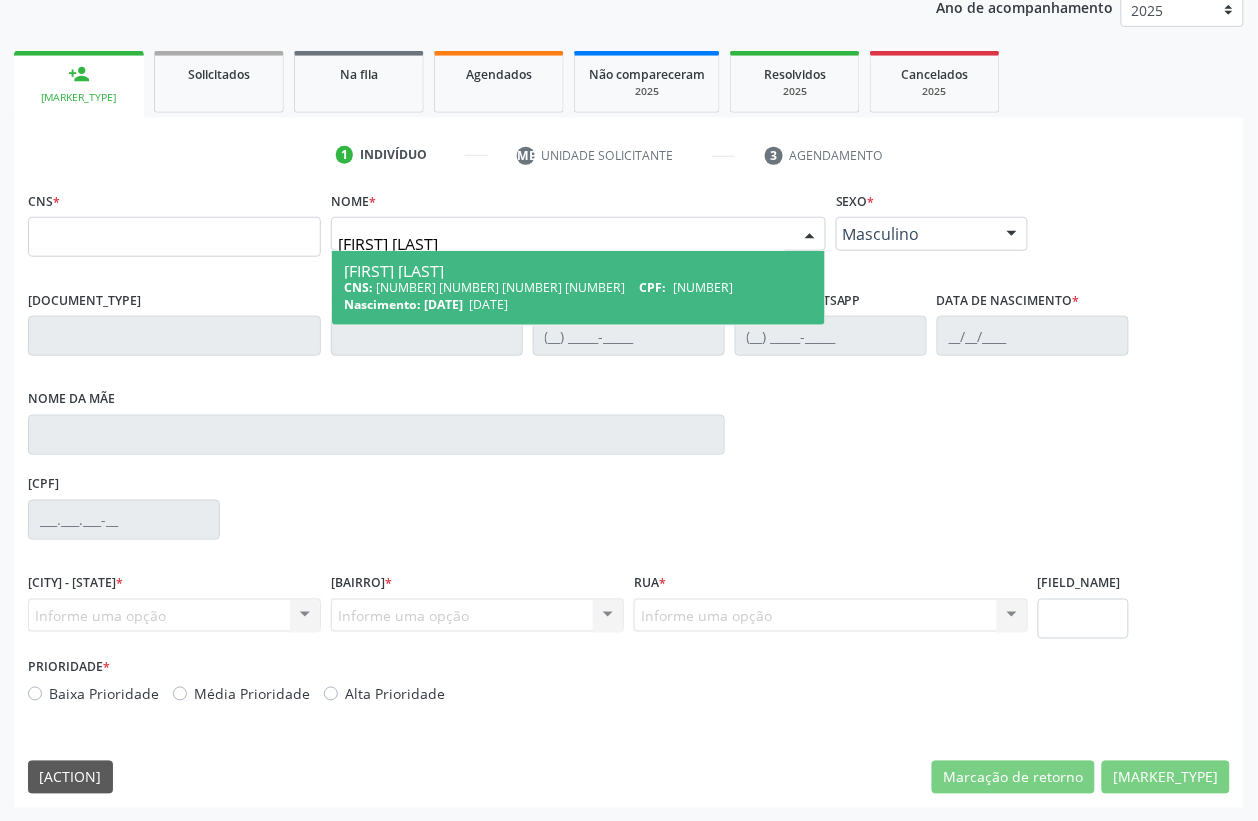 click on "136.703.254-76" at bounding box center (703, 287) 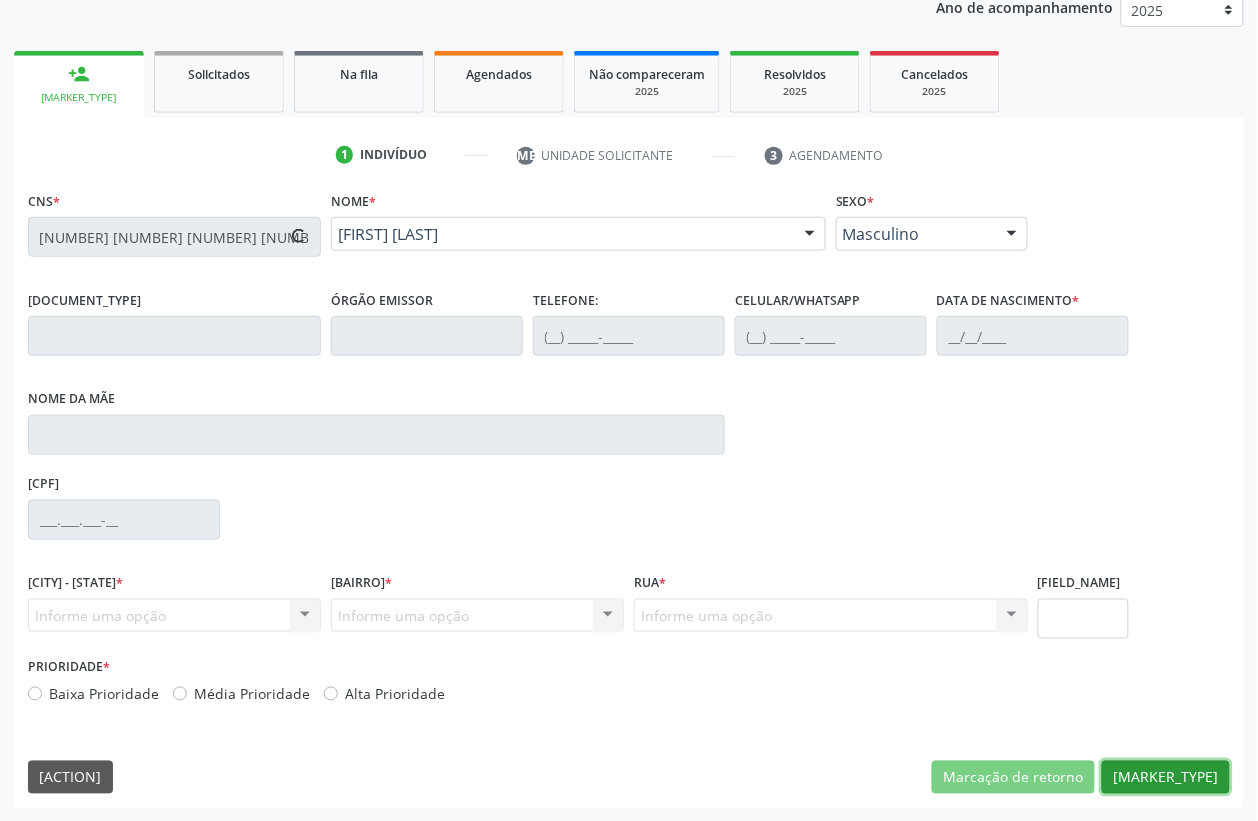 click on "Nova marcação" at bounding box center (1013, 778) 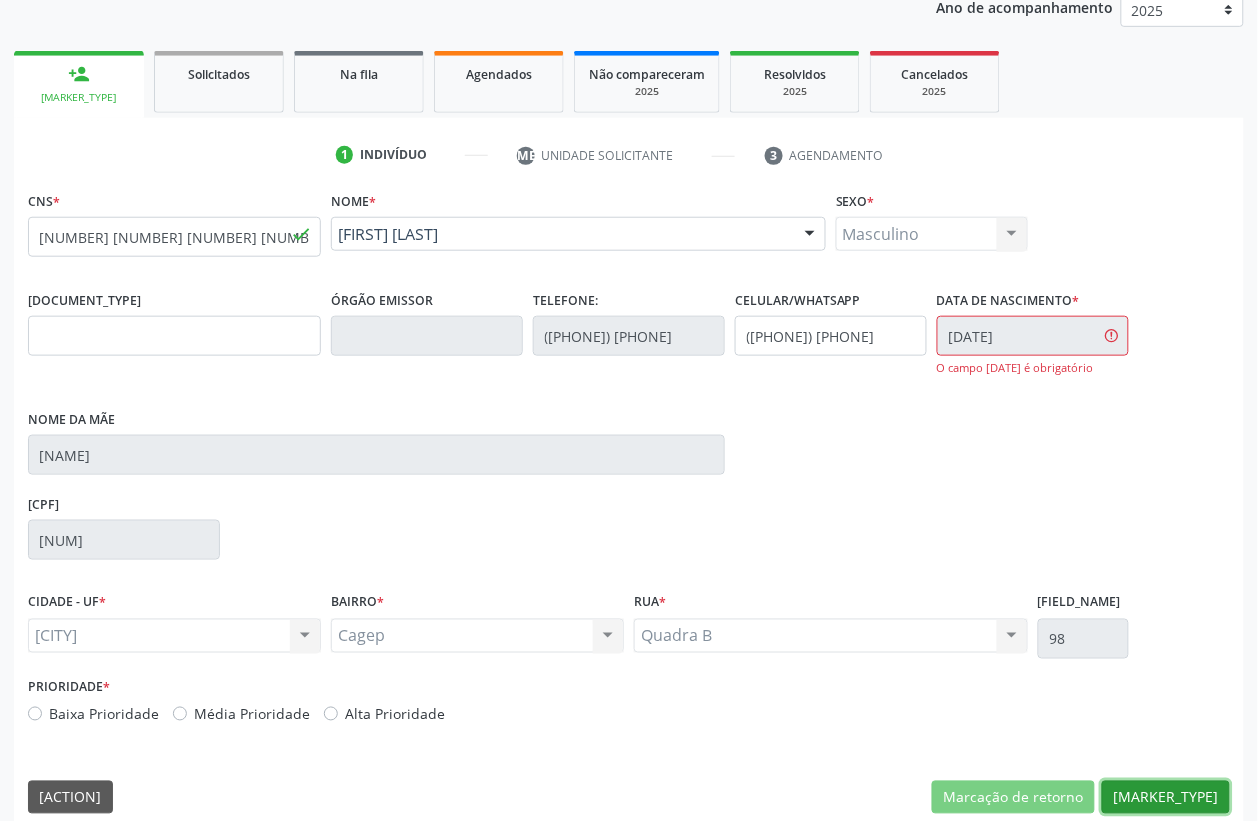 scroll, scrollTop: 286, scrollLeft: 0, axis: vertical 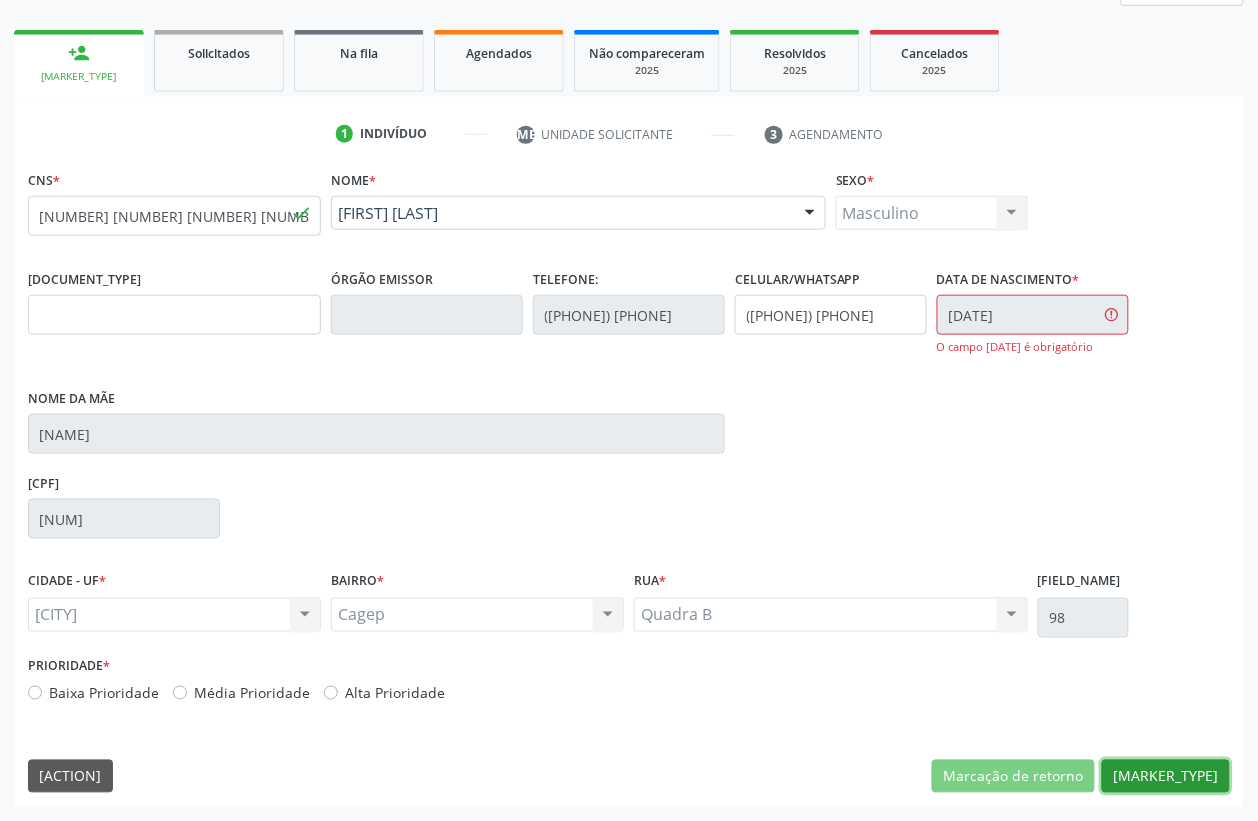 click on "Nova marcação" at bounding box center (1013, 777) 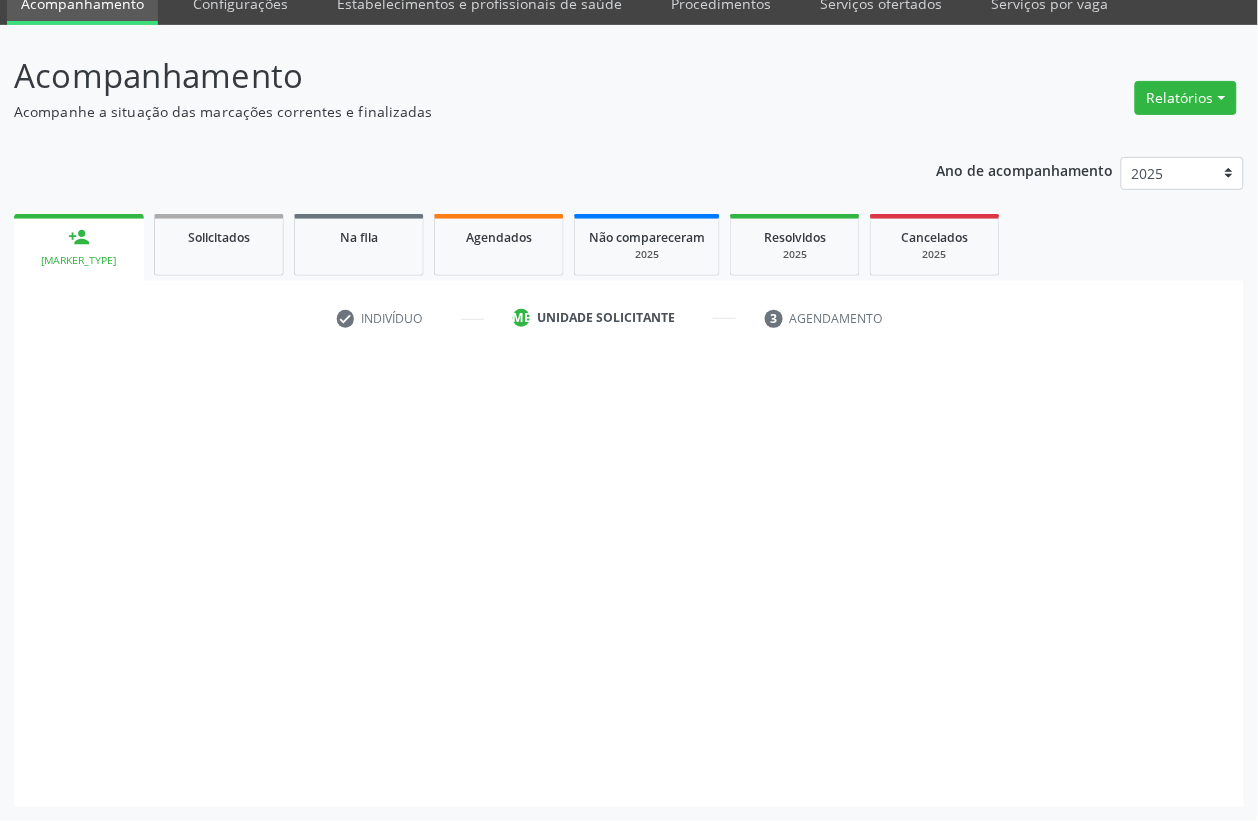 scroll, scrollTop: 85, scrollLeft: 0, axis: vertical 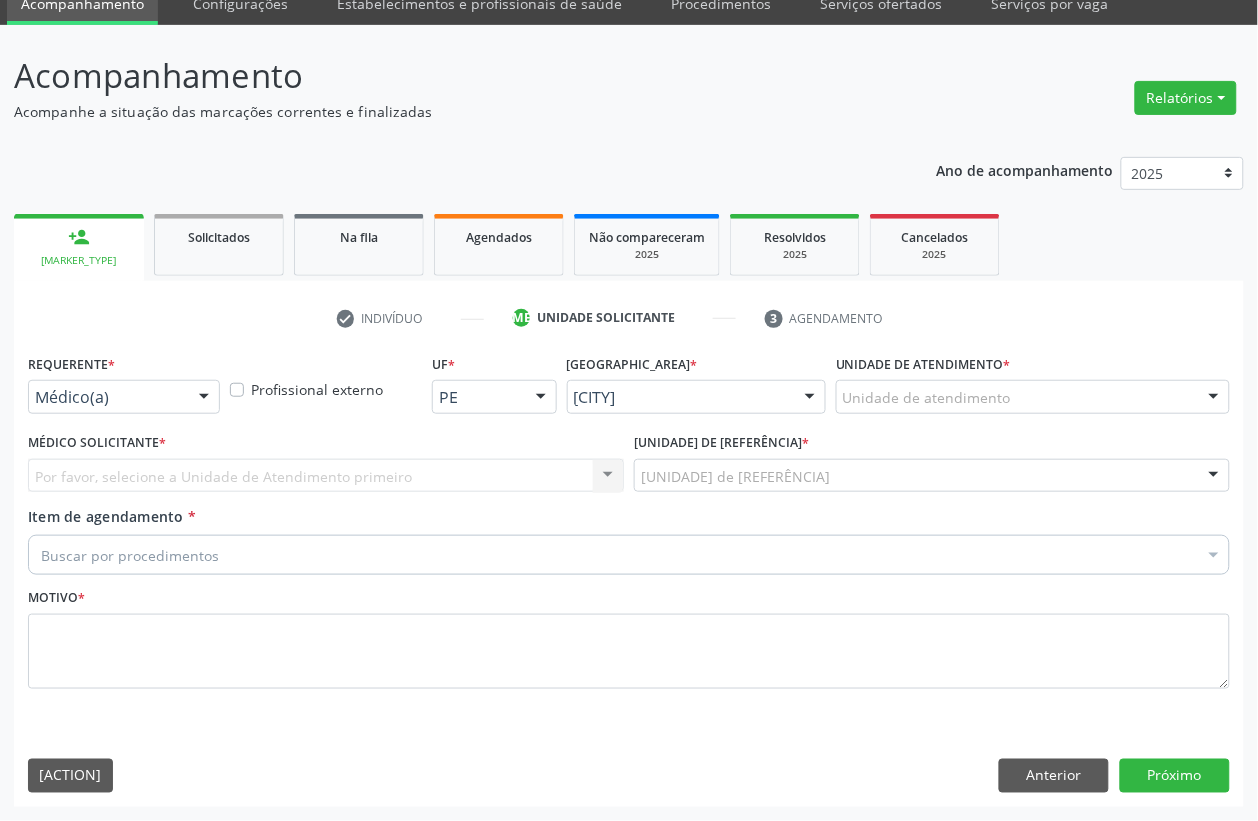 click on "[PROFESSION]" at bounding box center [124, 397] 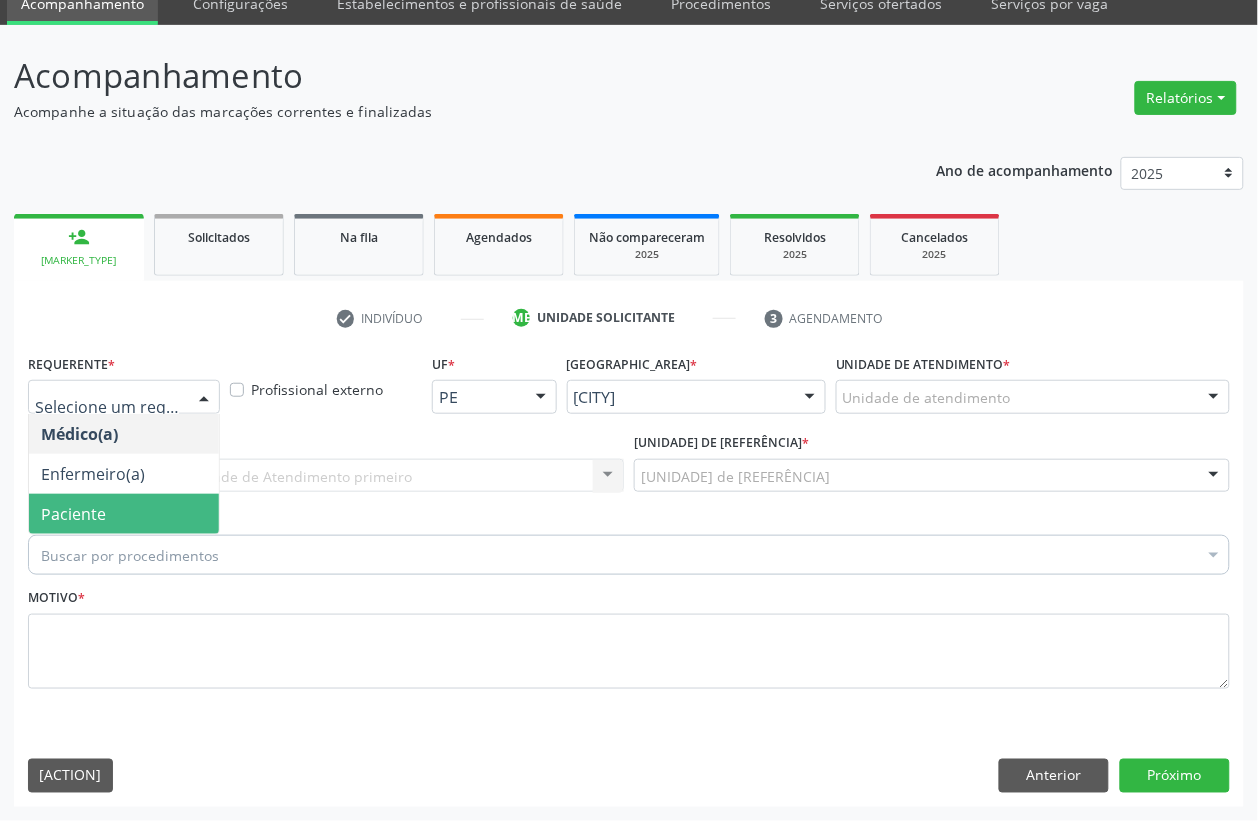 click on "[ROLE]" at bounding box center (73, 514) 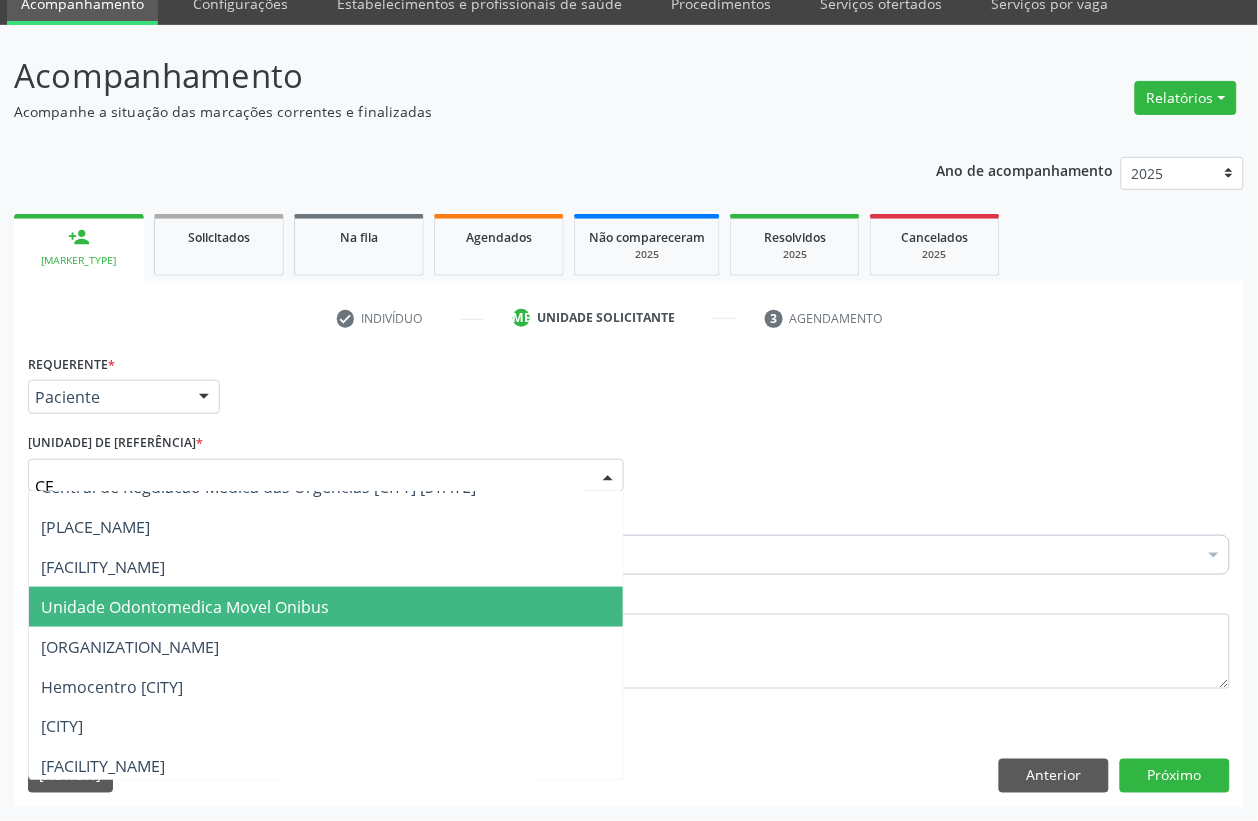scroll, scrollTop: 192, scrollLeft: 0, axis: vertical 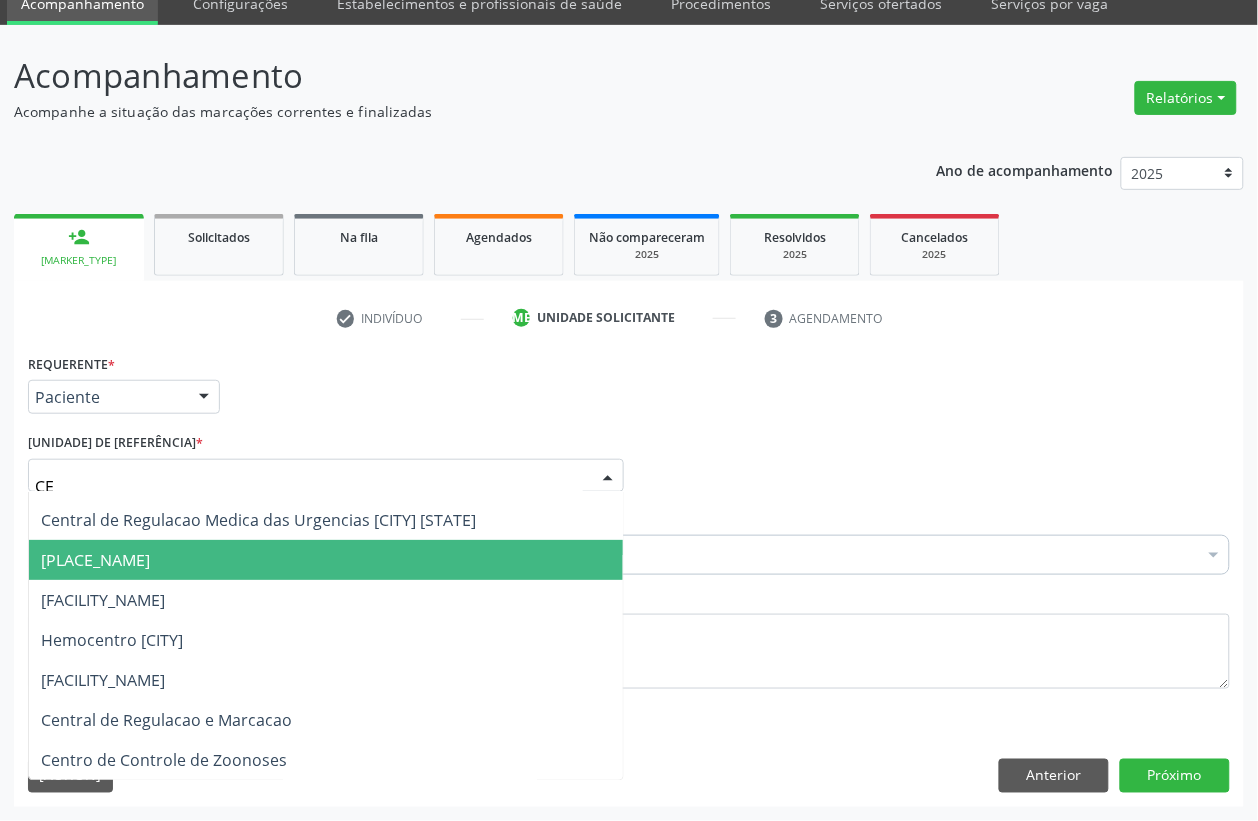 click on "[NAME]" at bounding box center (95, 560) 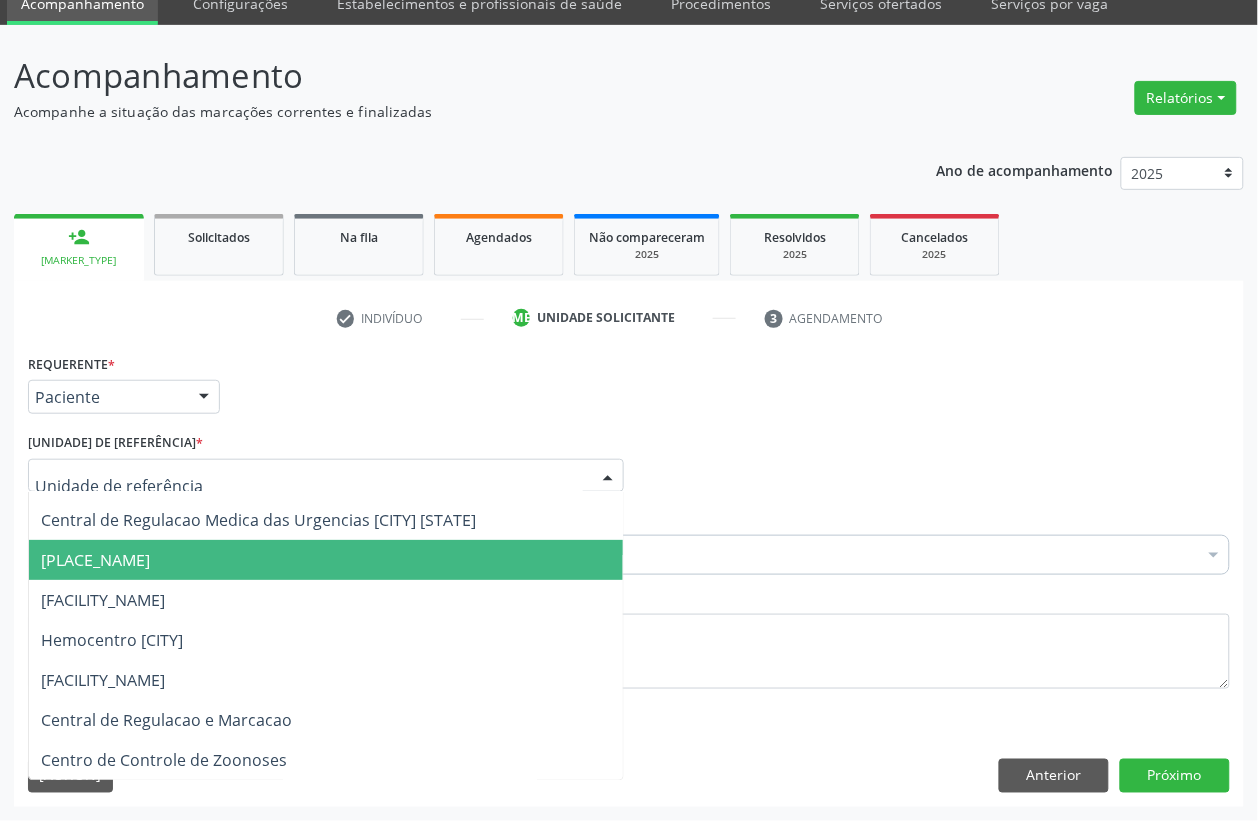 scroll, scrollTop: 625, scrollLeft: 0, axis: vertical 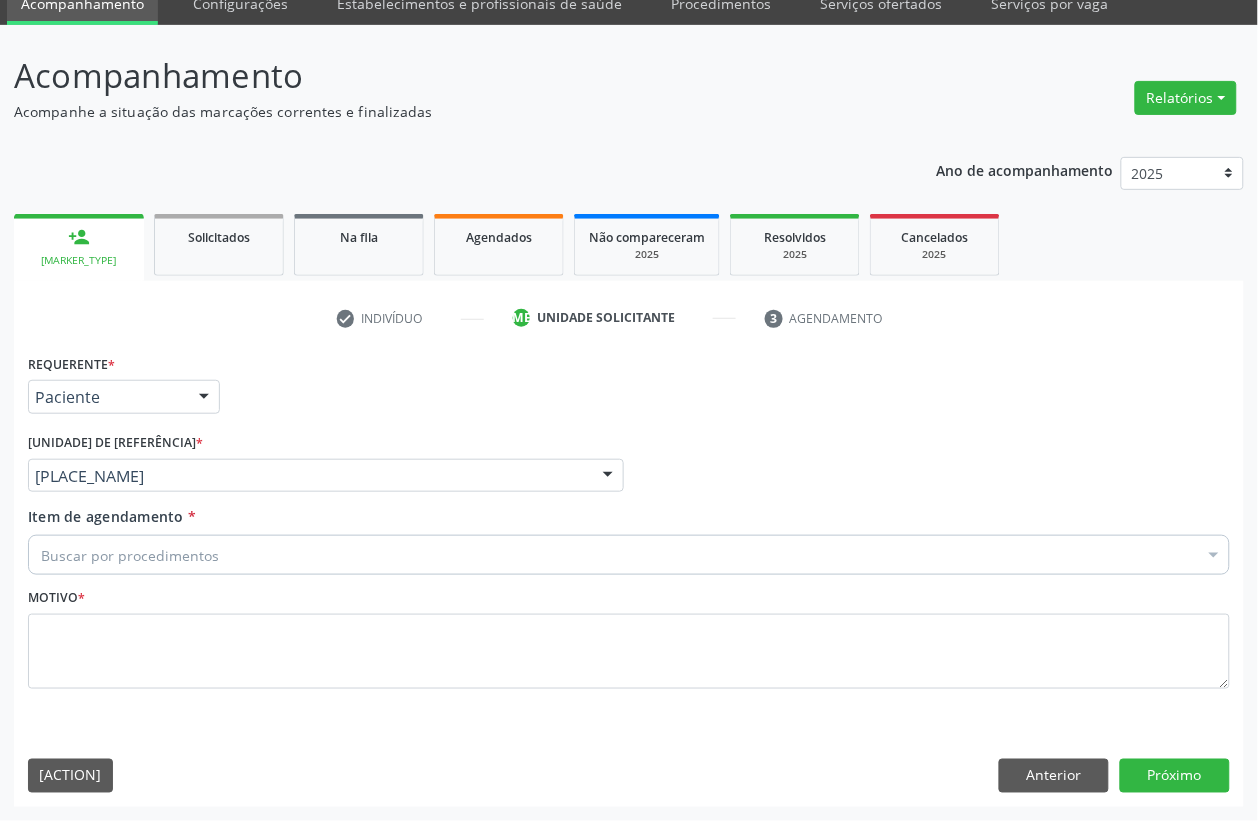 click on "Buscar por procedimentos" at bounding box center [629, 555] 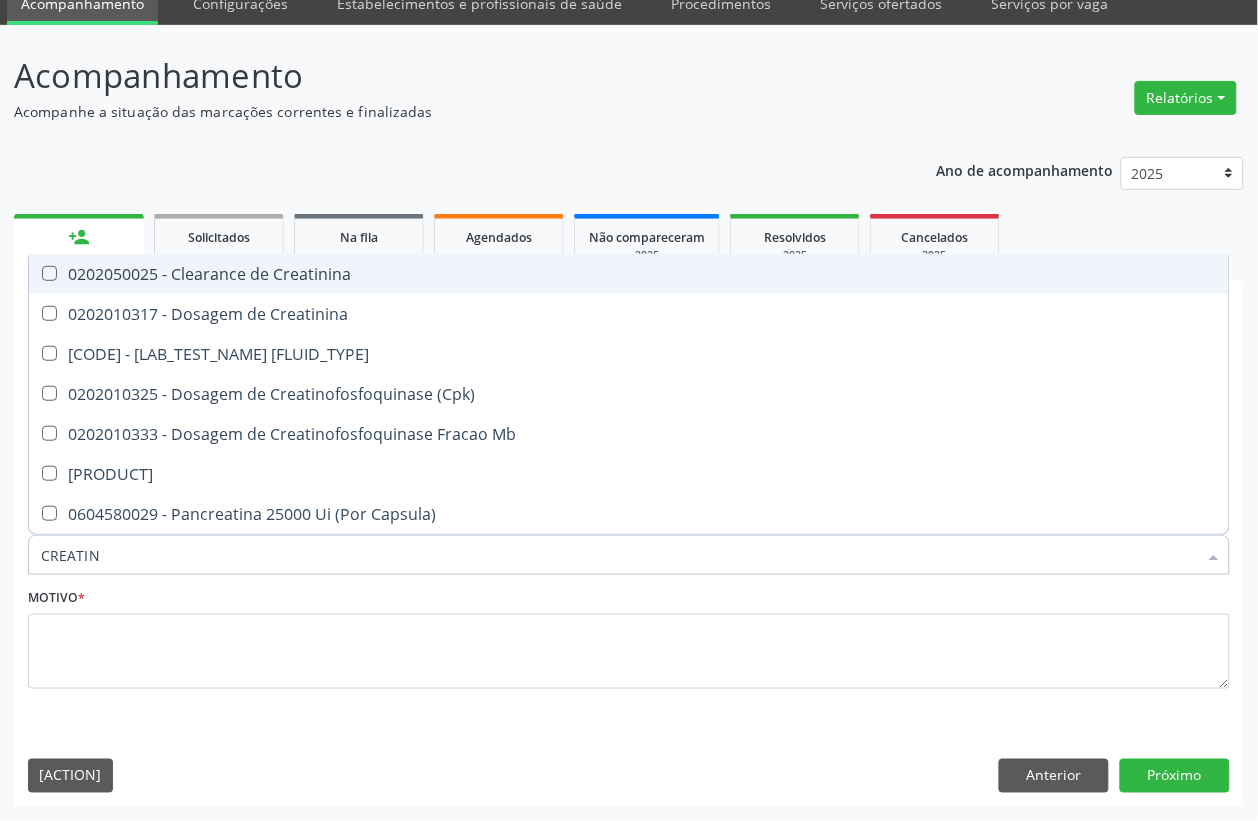 type on "CREATINI" 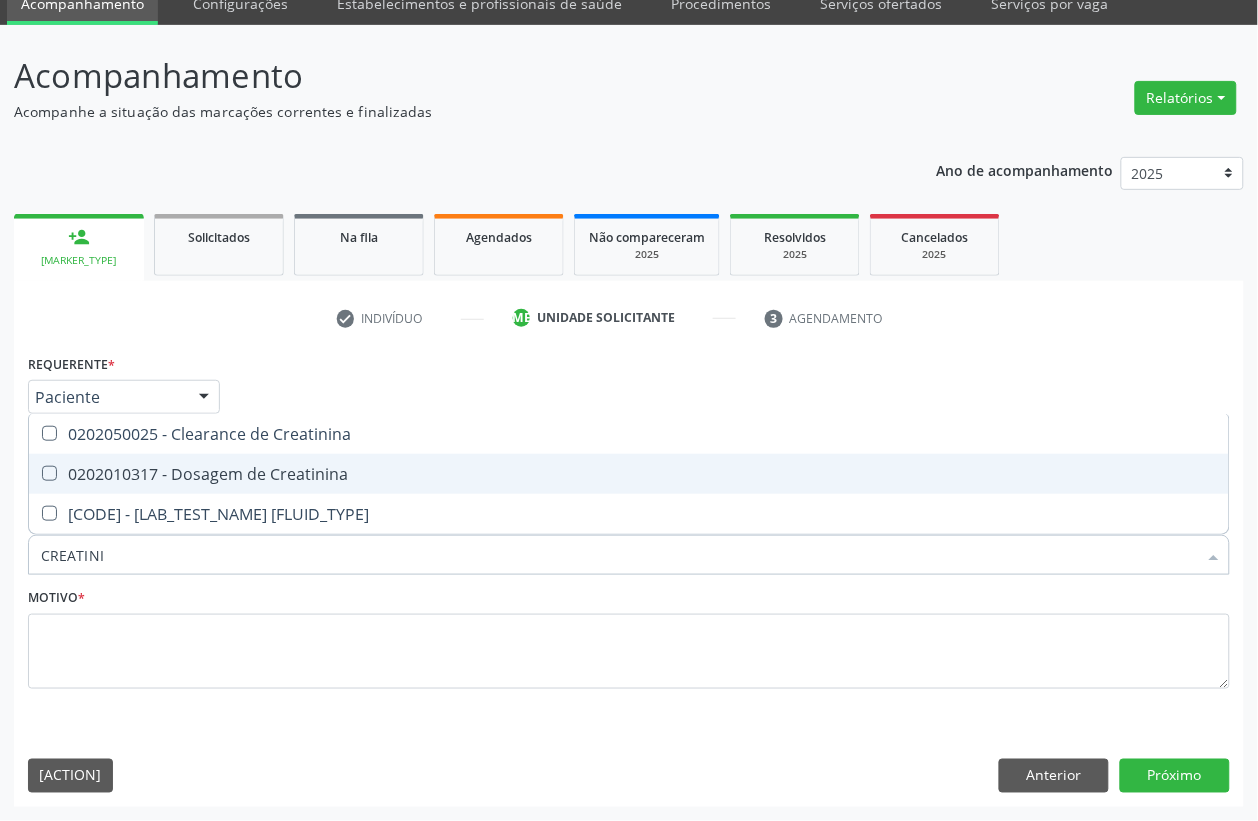 click at bounding box center (49, 473) 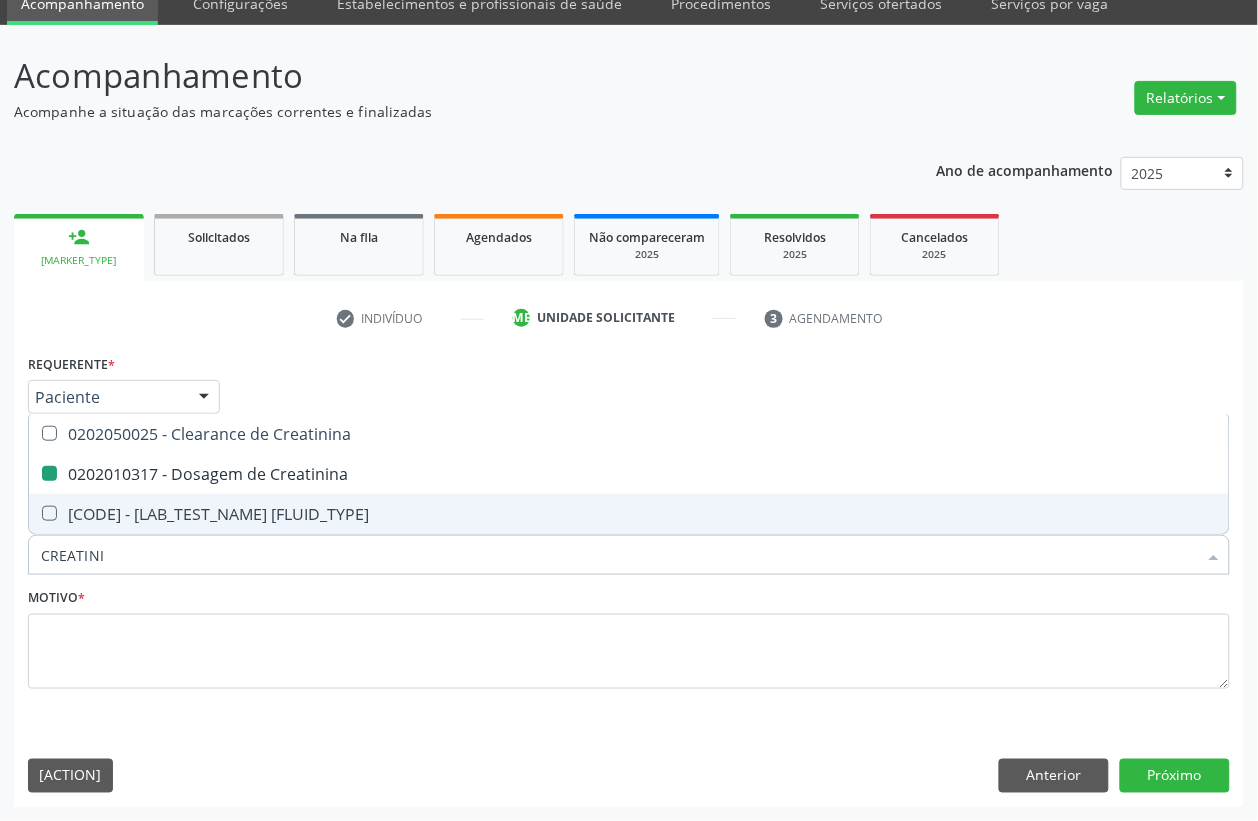 drag, startPoint x: 105, startPoint y: 565, endPoint x: 0, endPoint y: 530, distance: 110.67972 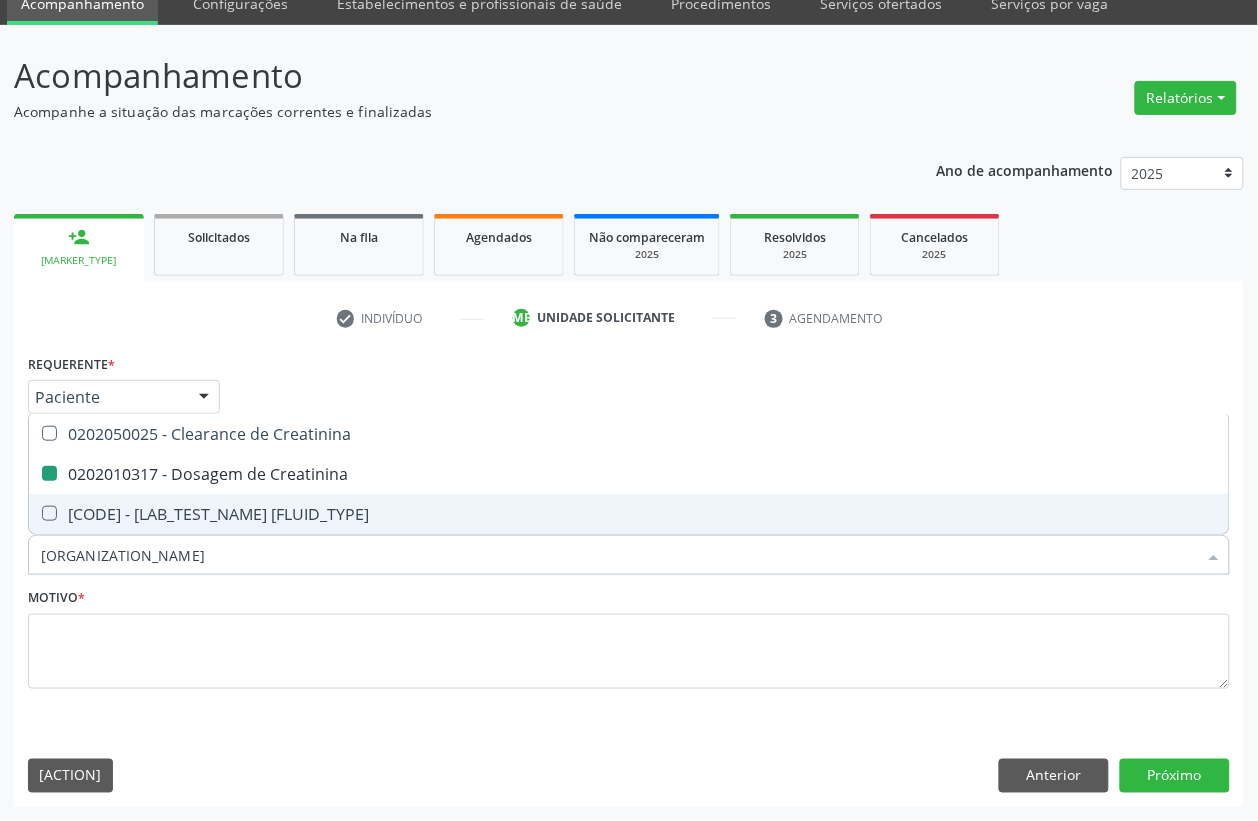 type on "GLI" 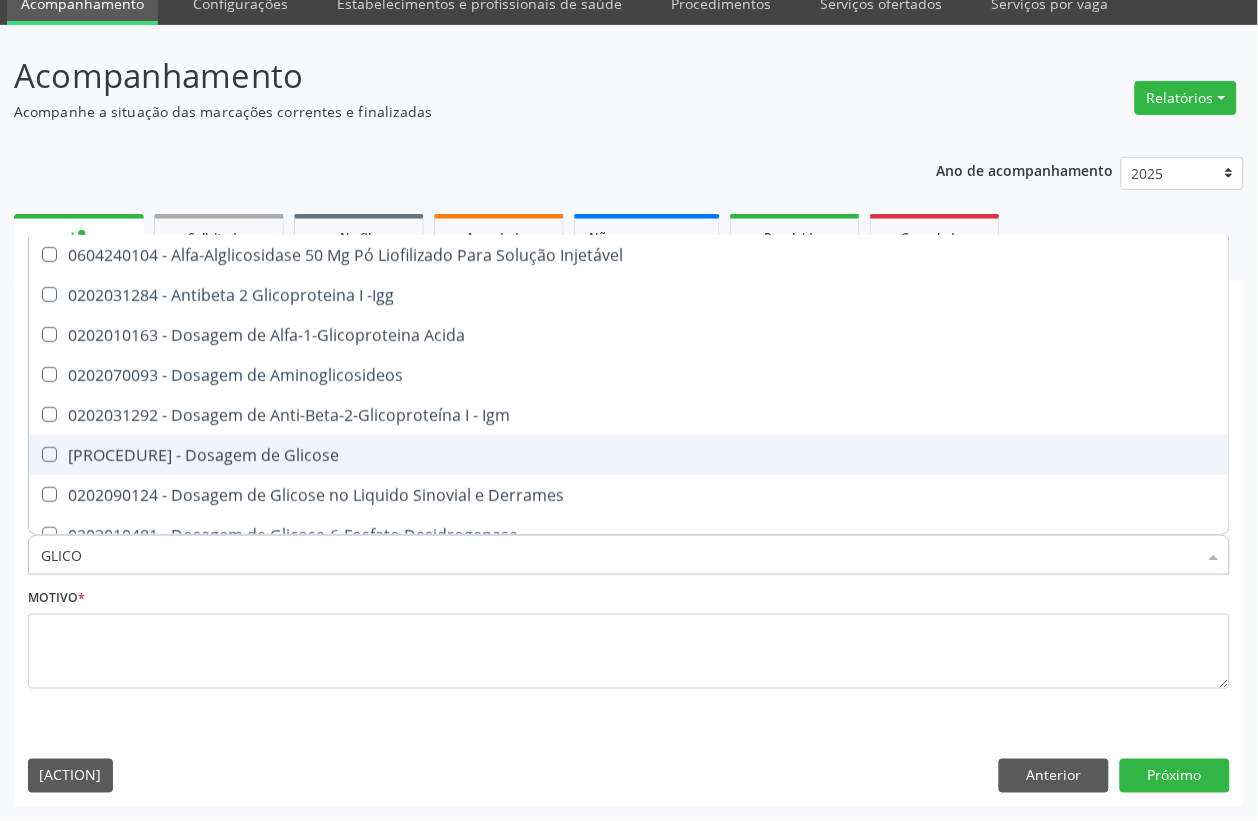 click at bounding box center [49, 454] 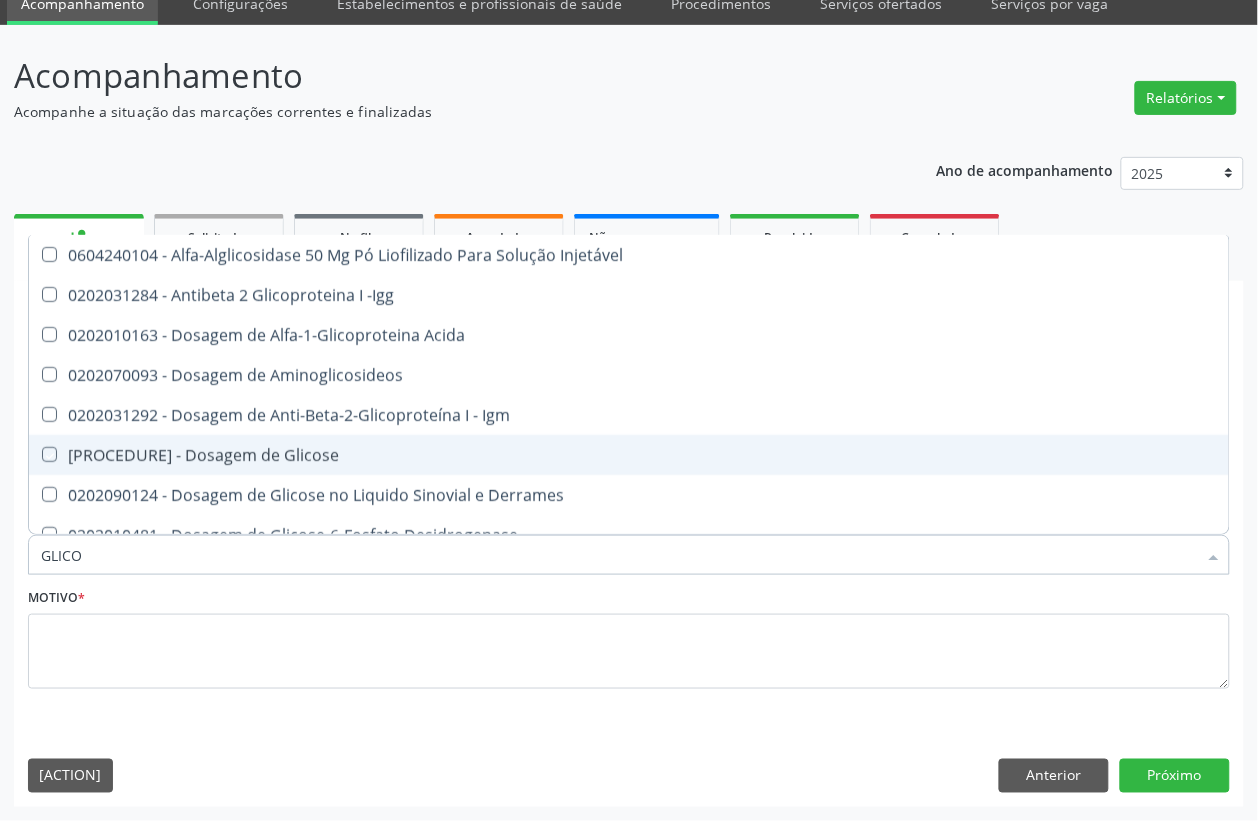 checkbox on "true" 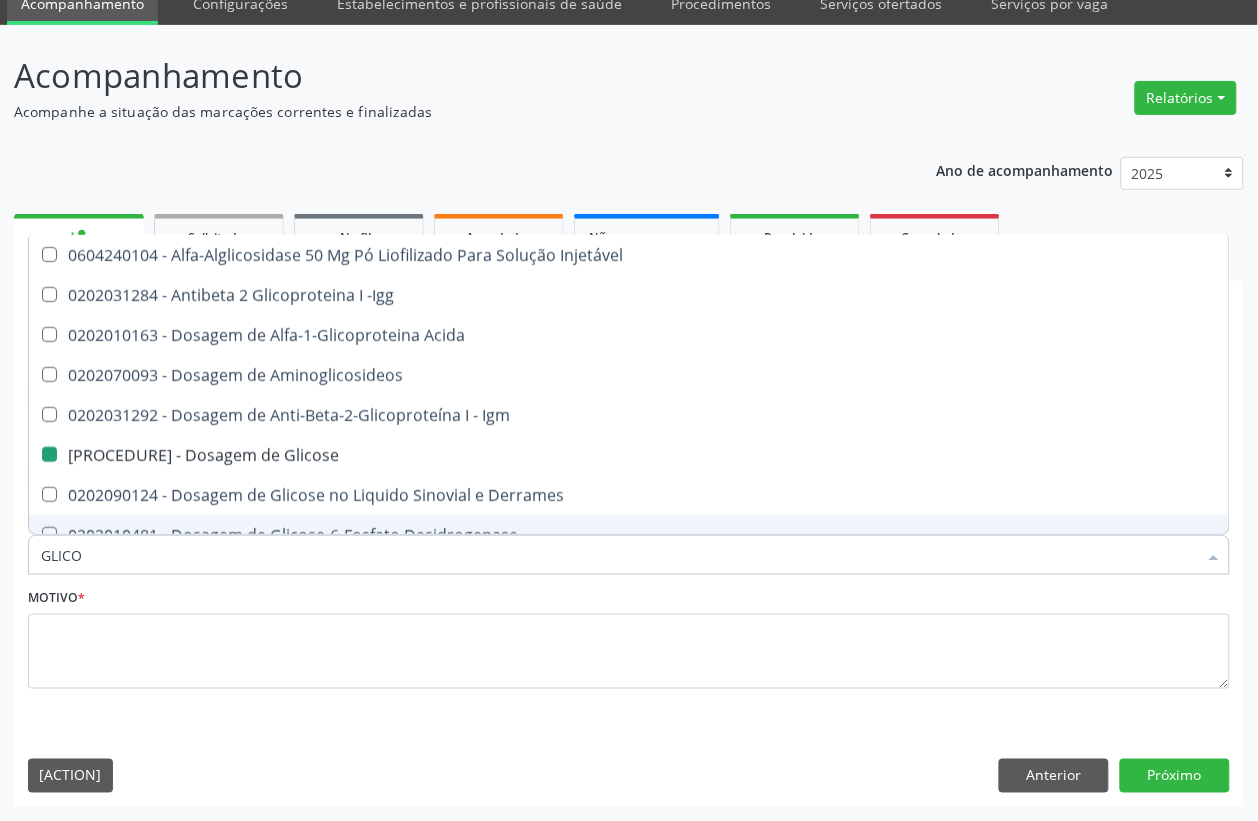 drag, startPoint x: 91, startPoint y: 551, endPoint x: 0, endPoint y: 545, distance: 91.197586 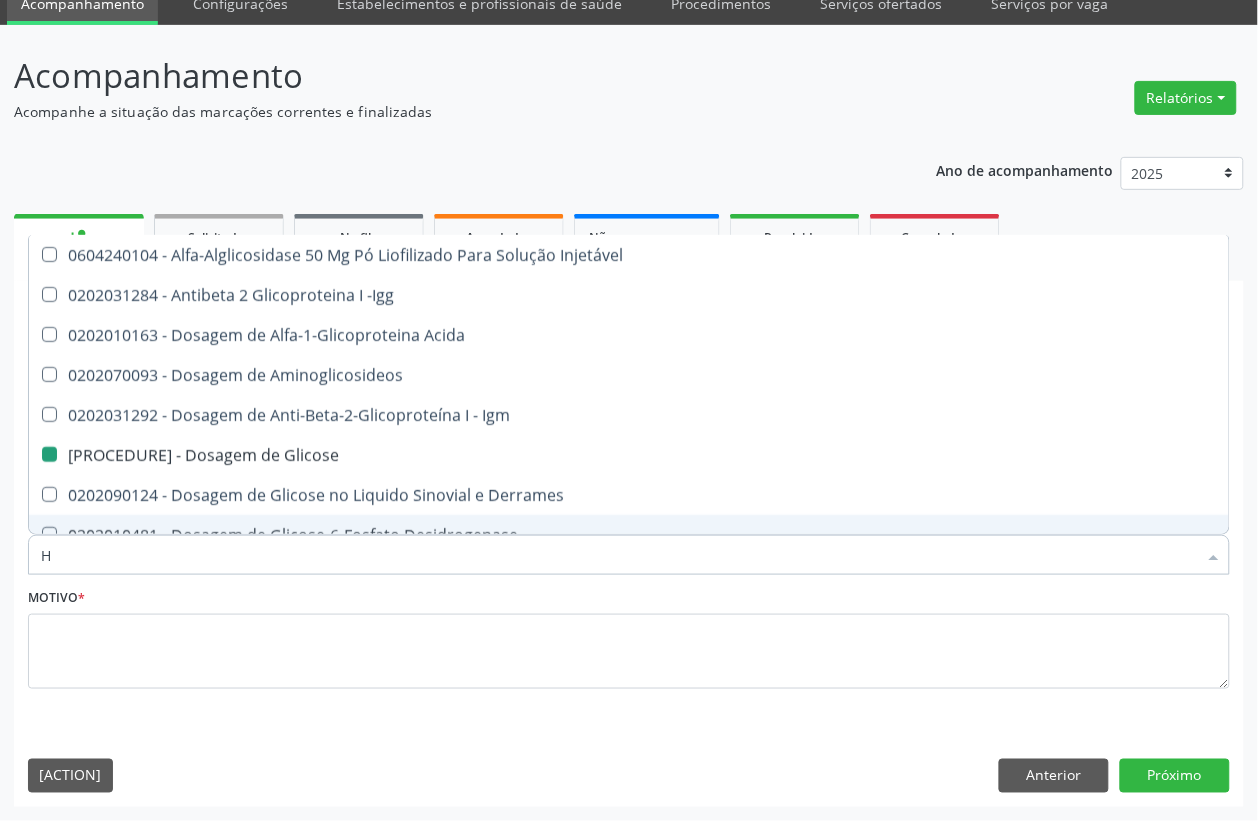 type on "HE" 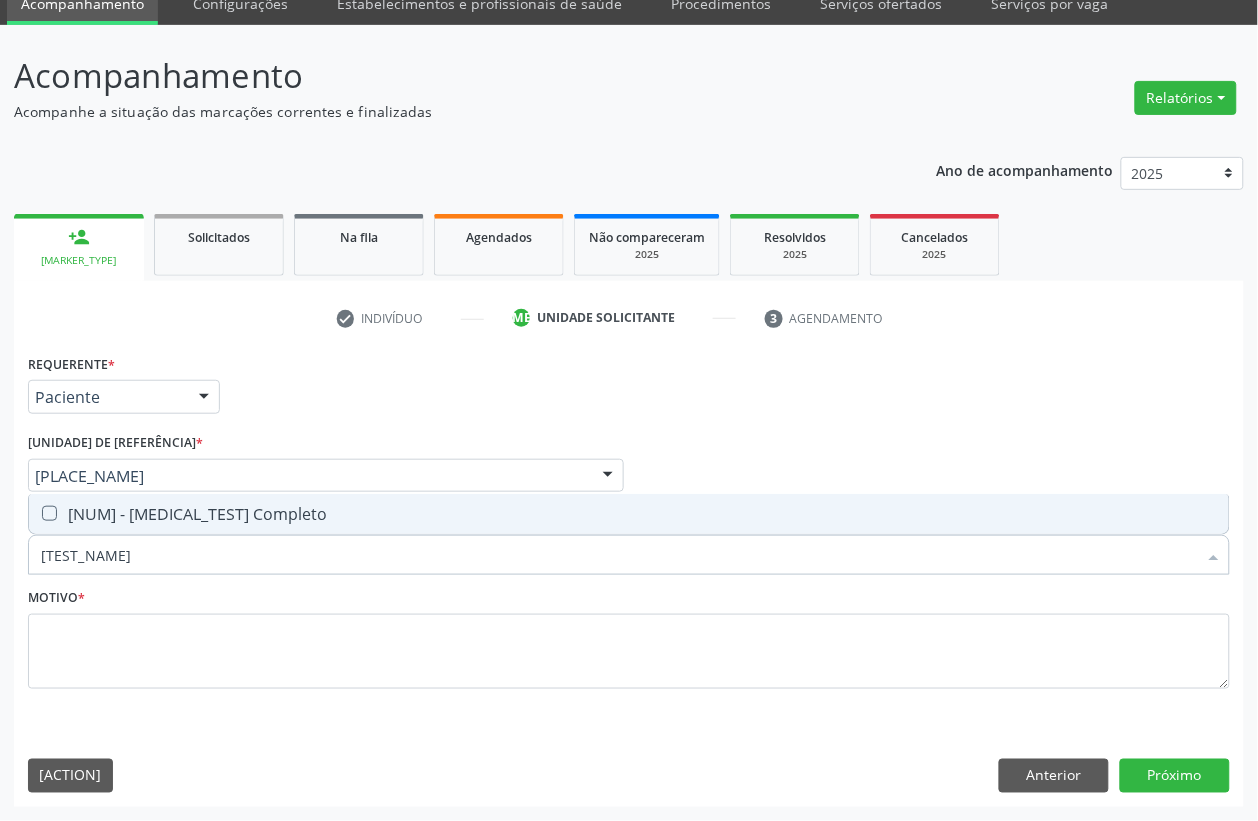 click at bounding box center (49, 513) 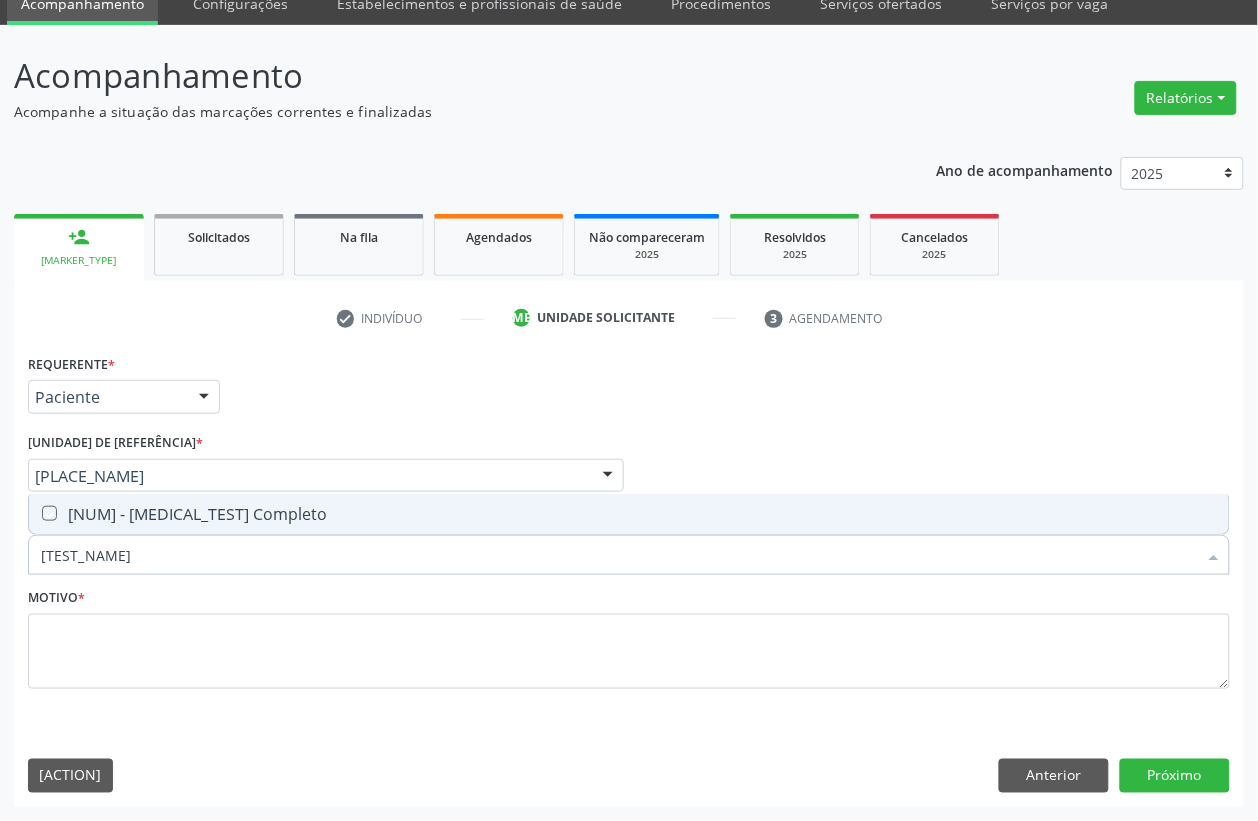 click at bounding box center (35, 513) 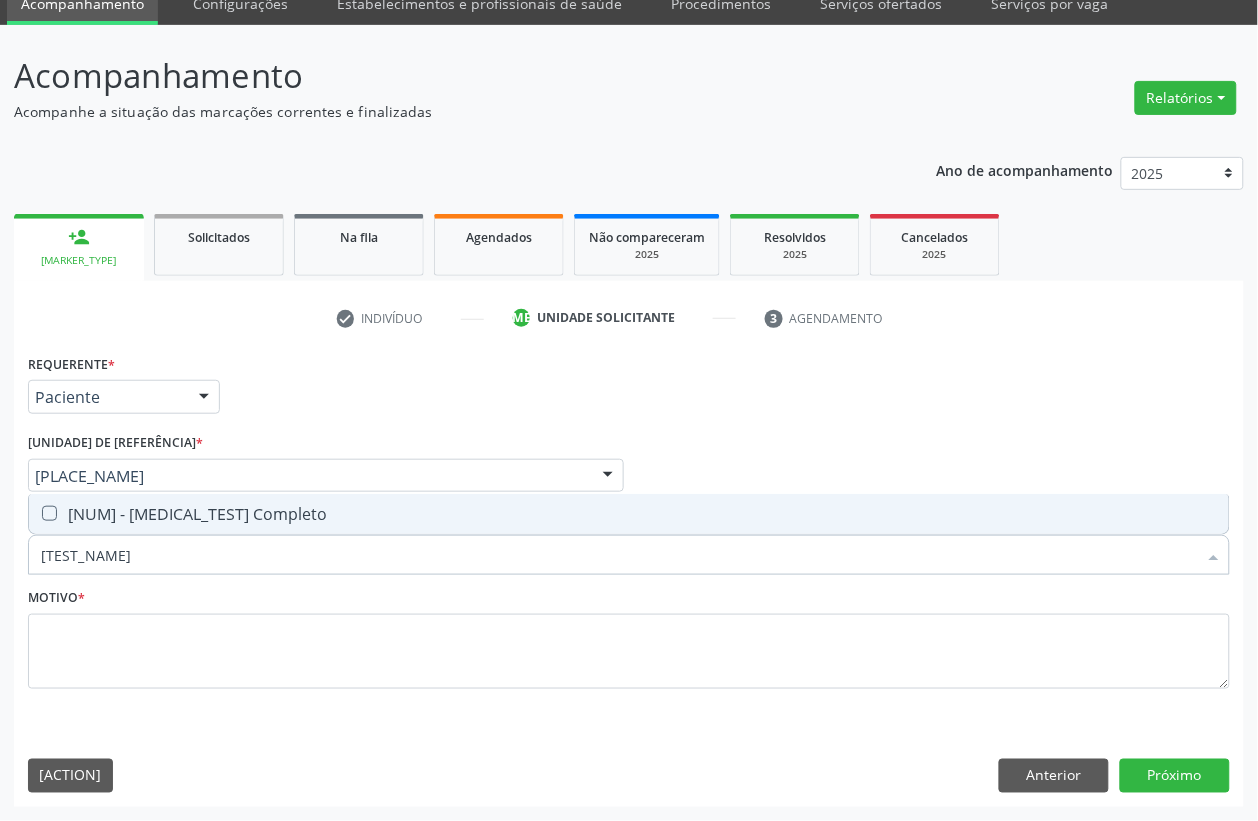 checkbox on "true" 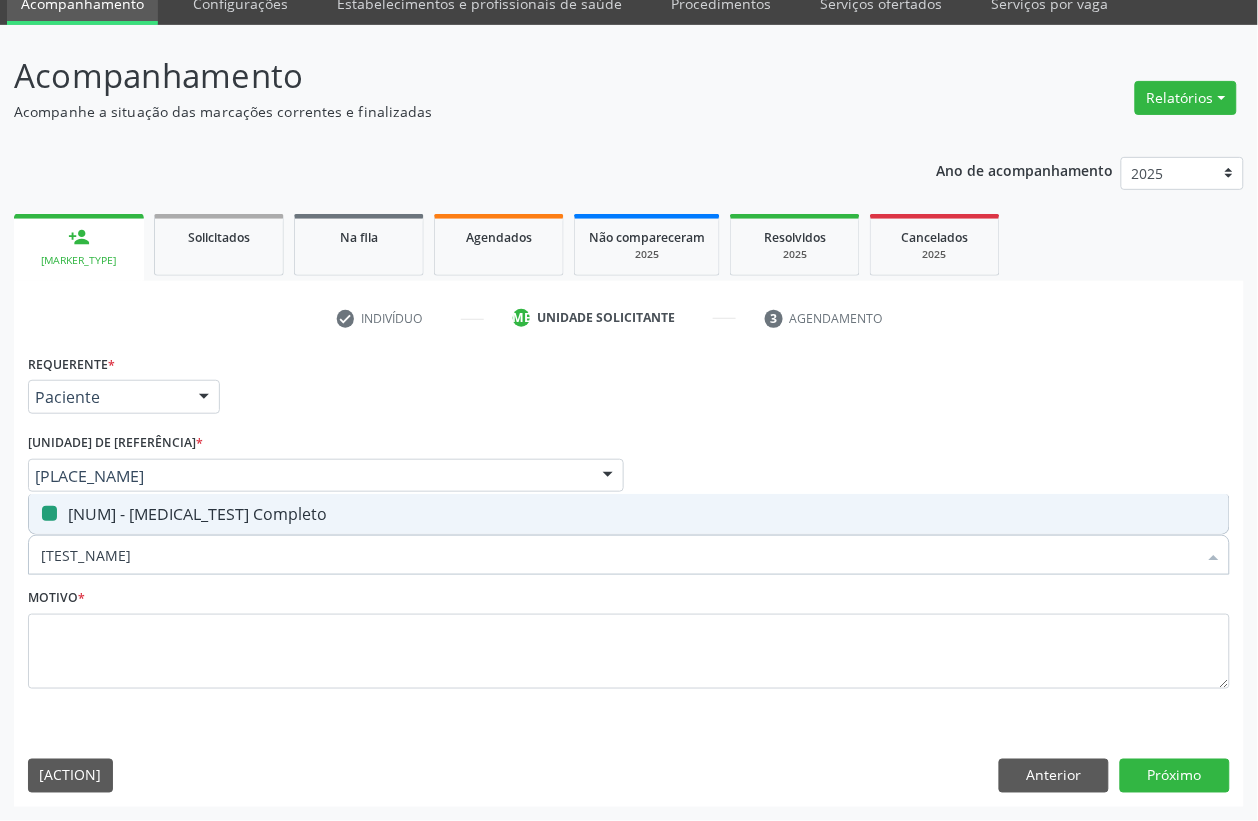 drag, startPoint x: 155, startPoint y: 561, endPoint x: 0, endPoint y: 555, distance: 155.11609 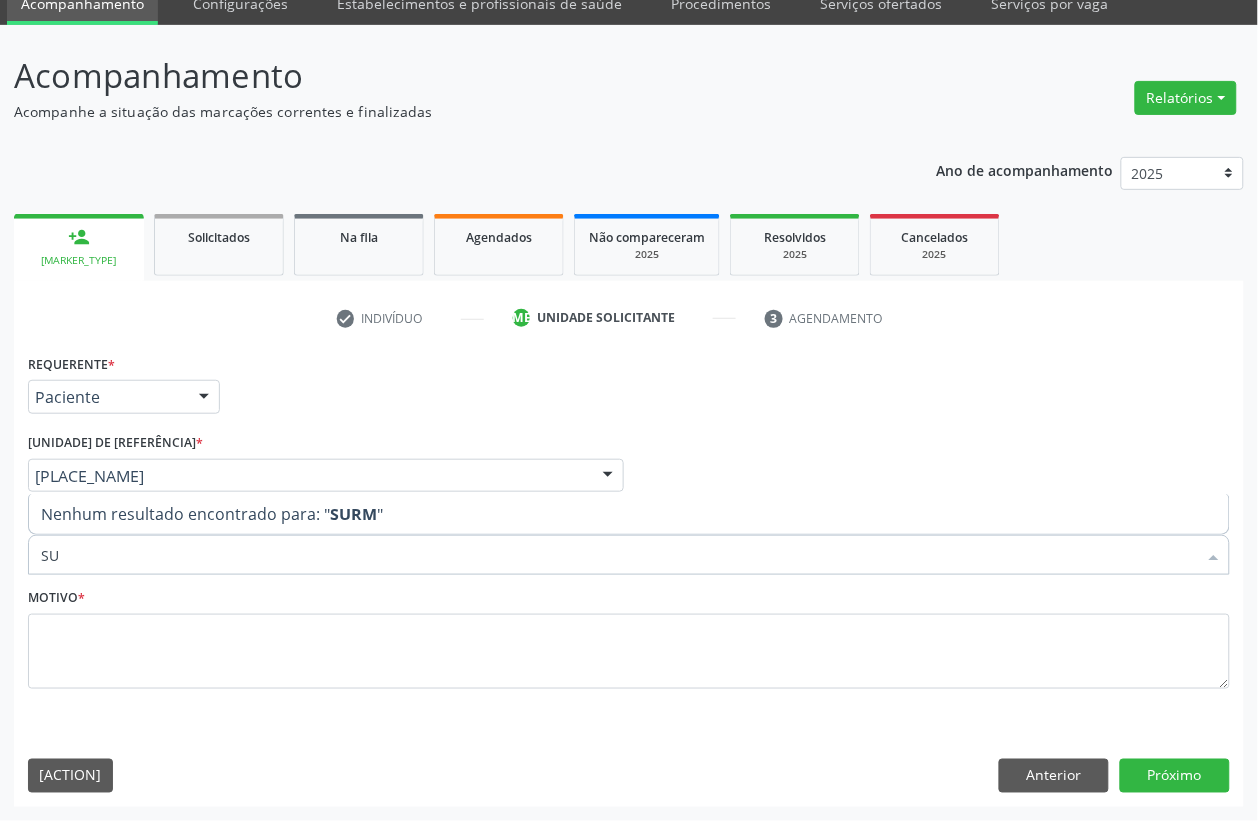 type on "S" 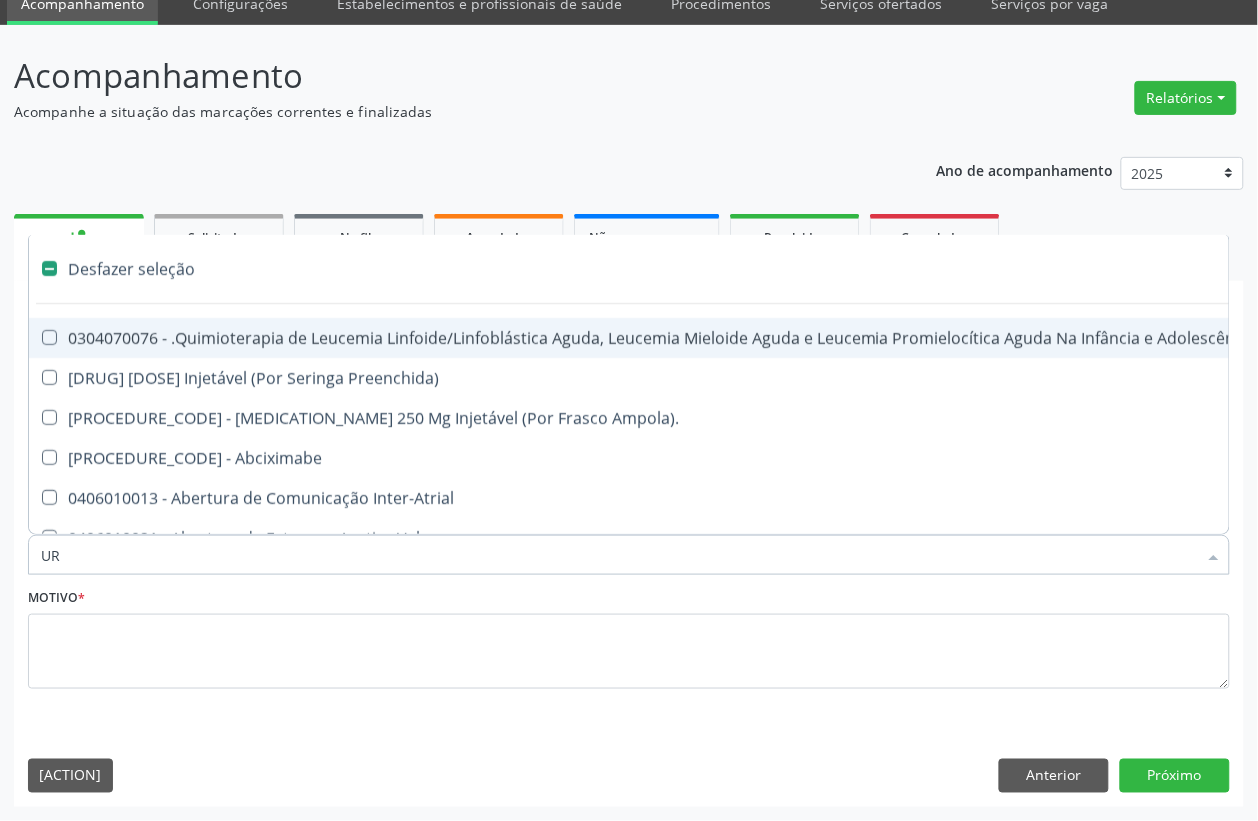 type on "URI" 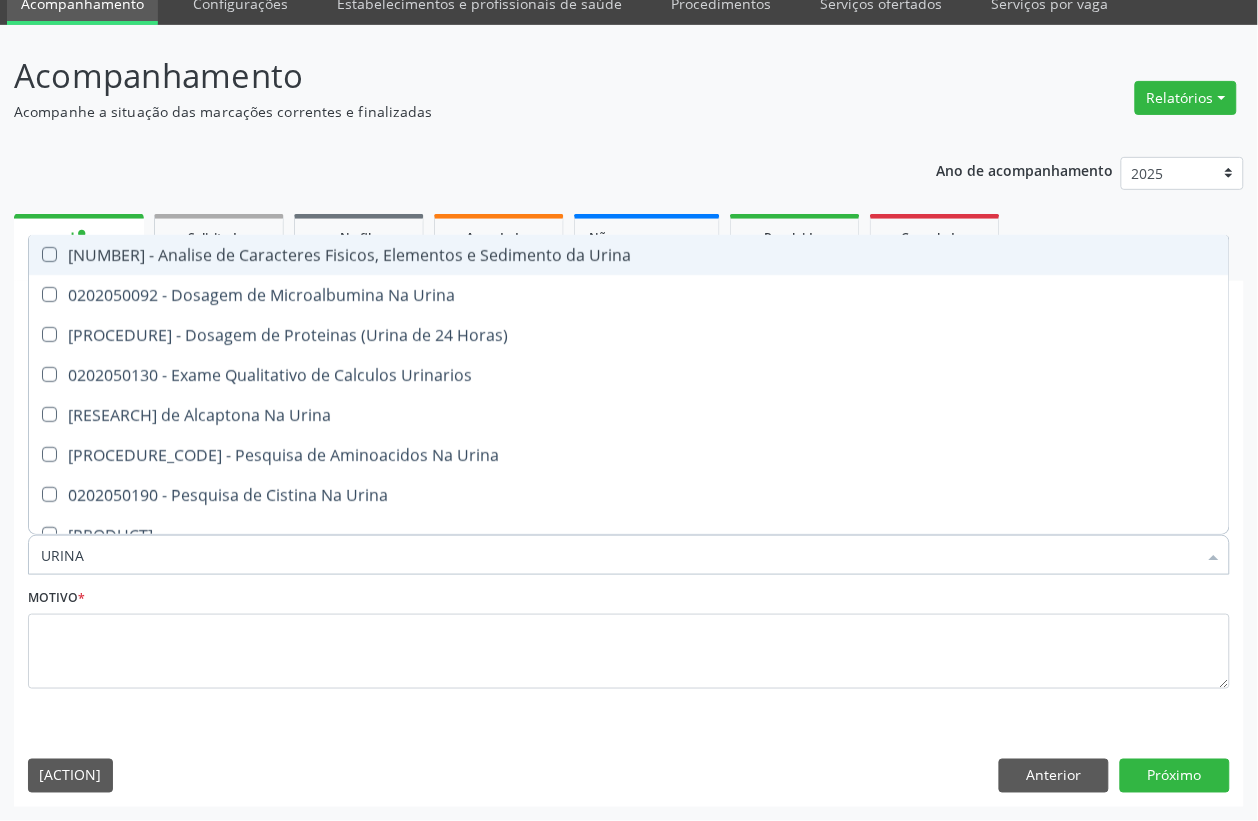 click at bounding box center [49, 254] 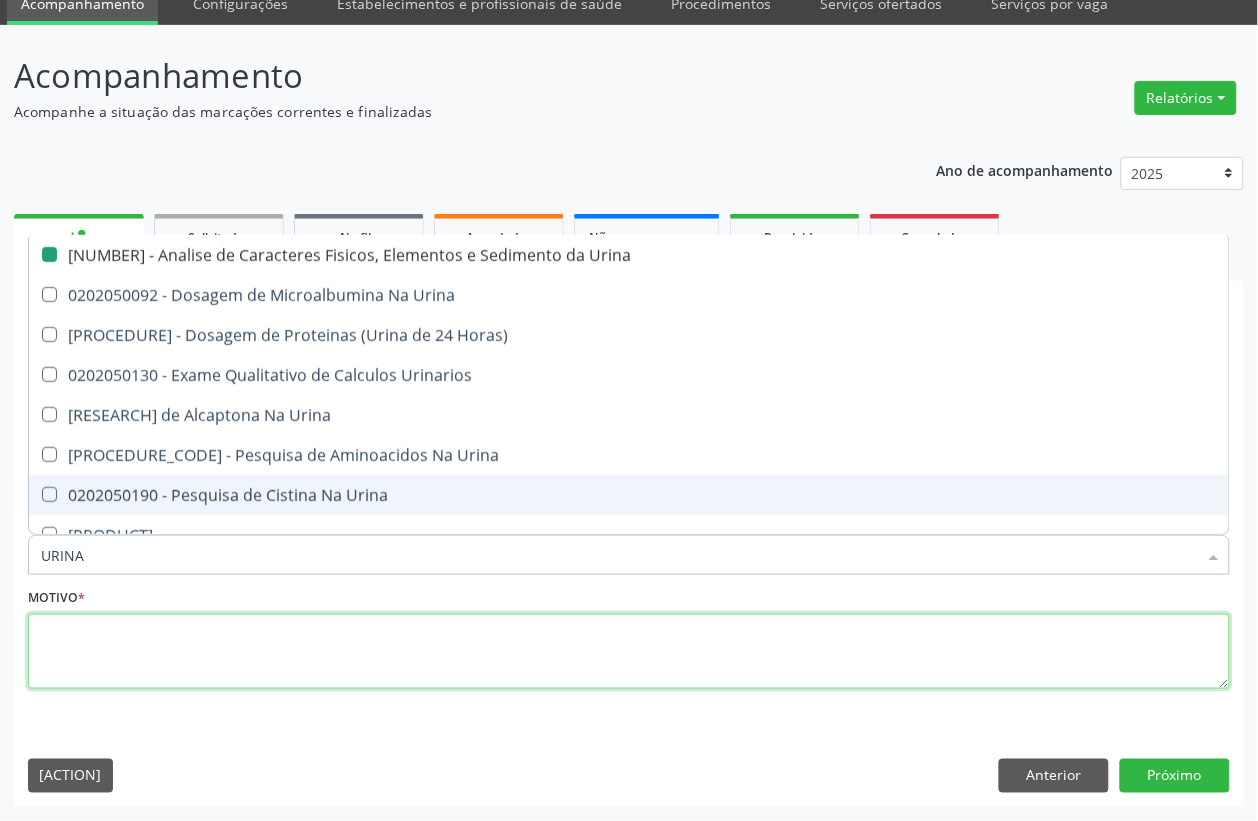 click at bounding box center (629, 652) 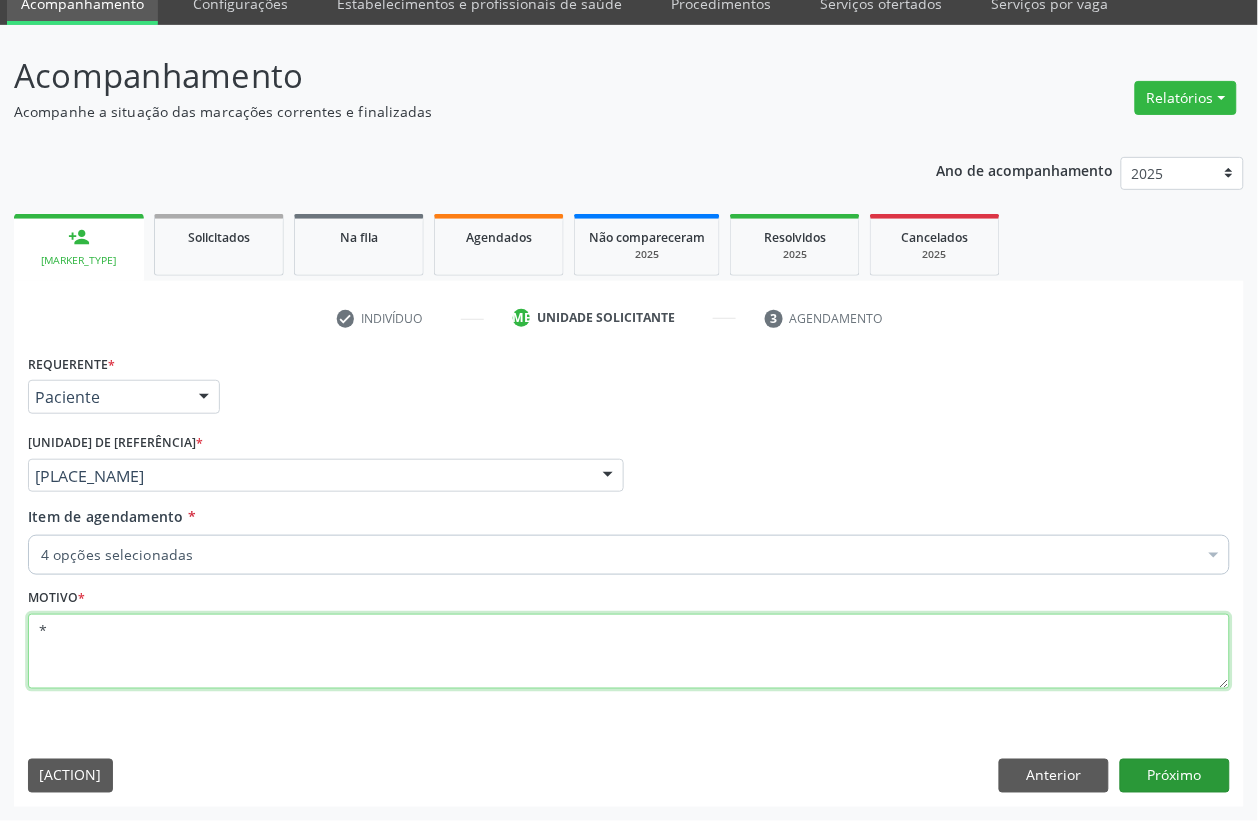 type on "*" 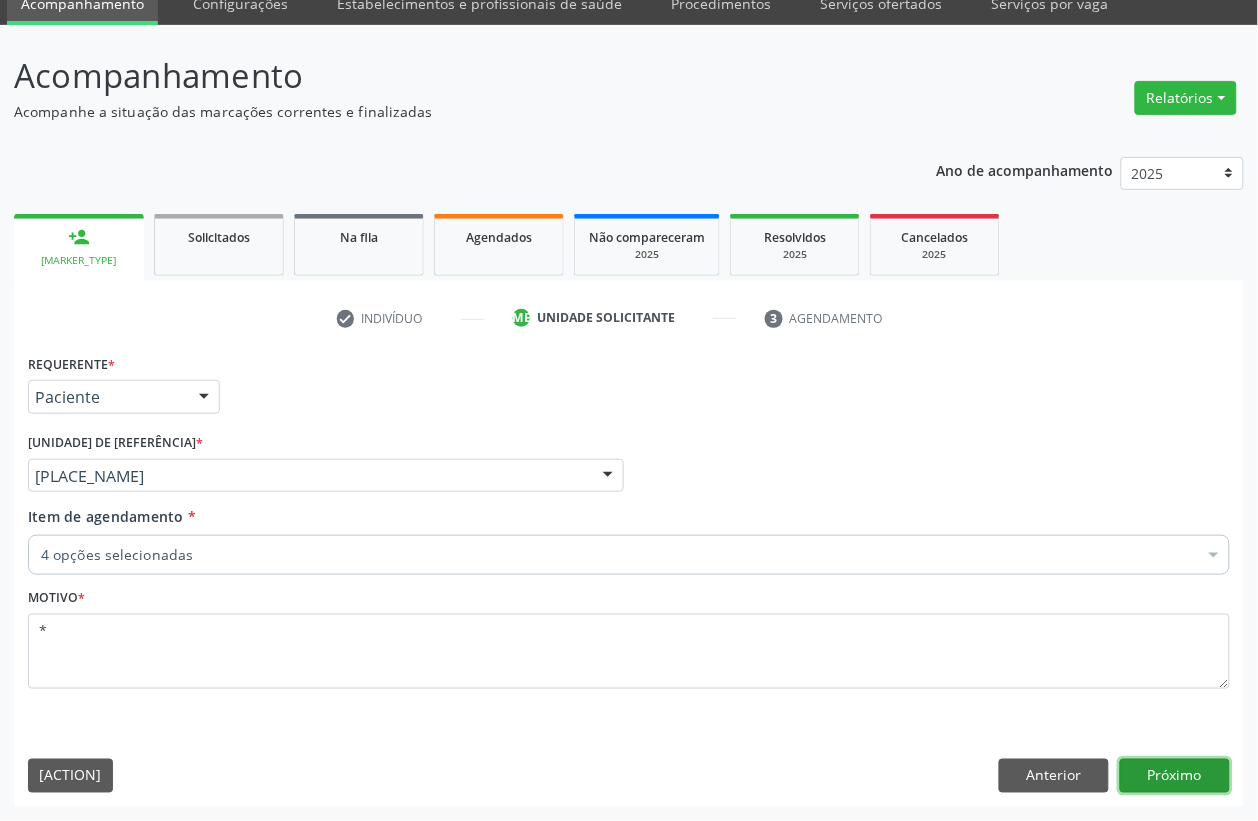 click on "Próximo" at bounding box center [1175, 776] 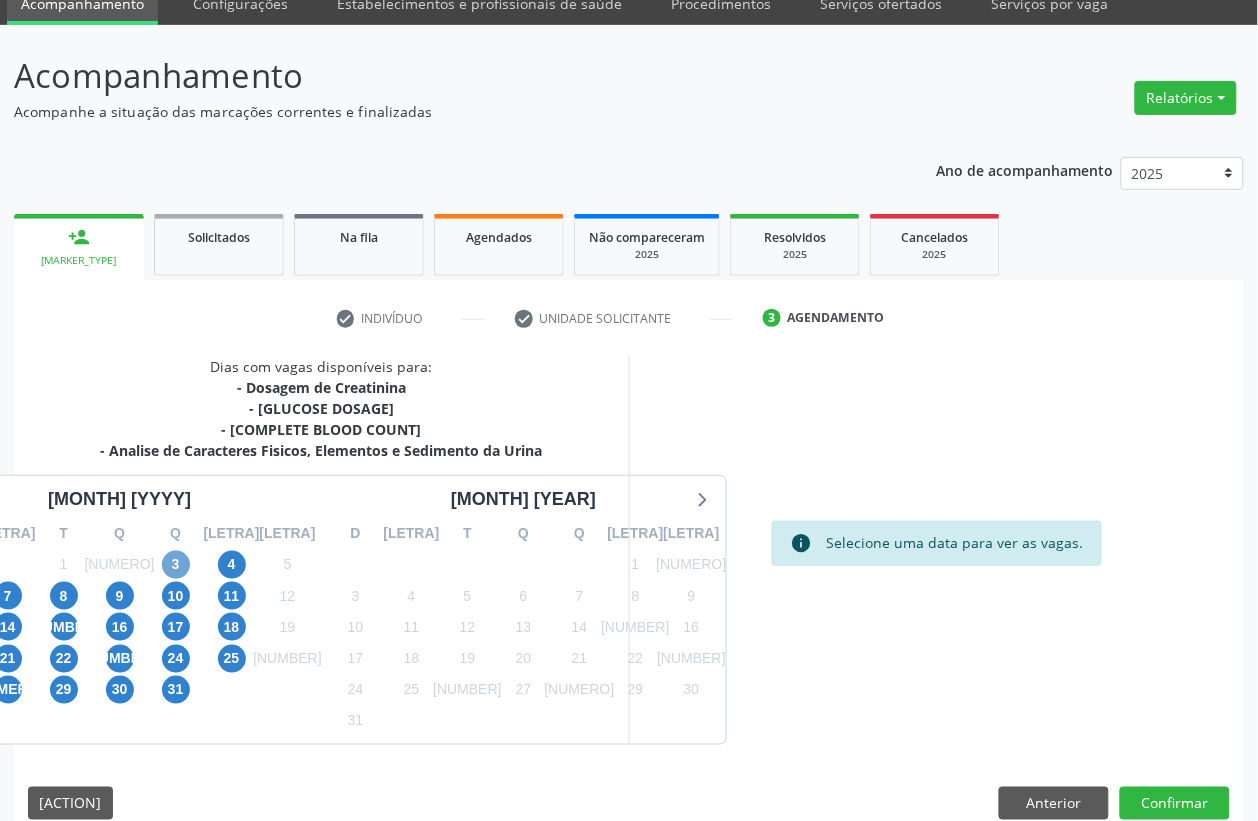 click on "[NUMERO]" at bounding box center (176, 565) 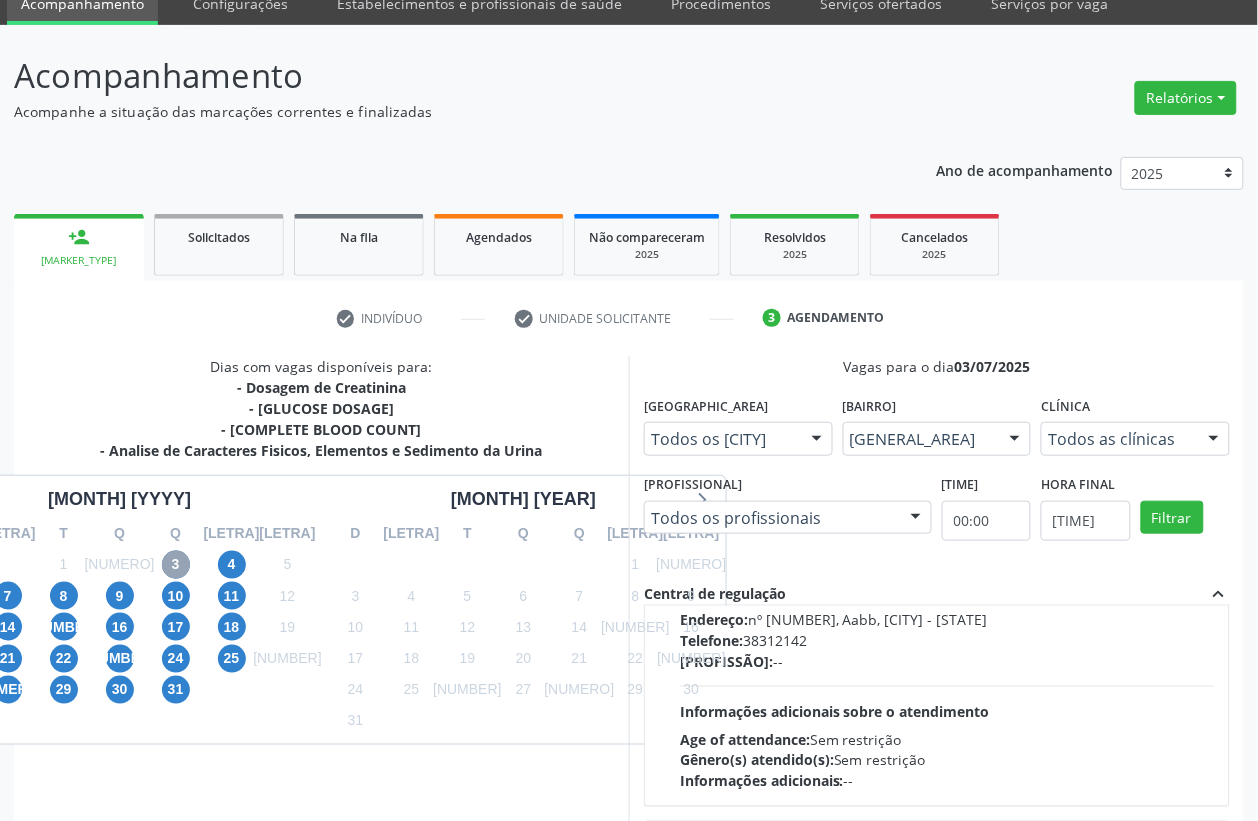 scroll, scrollTop: 375, scrollLeft: 0, axis: vertical 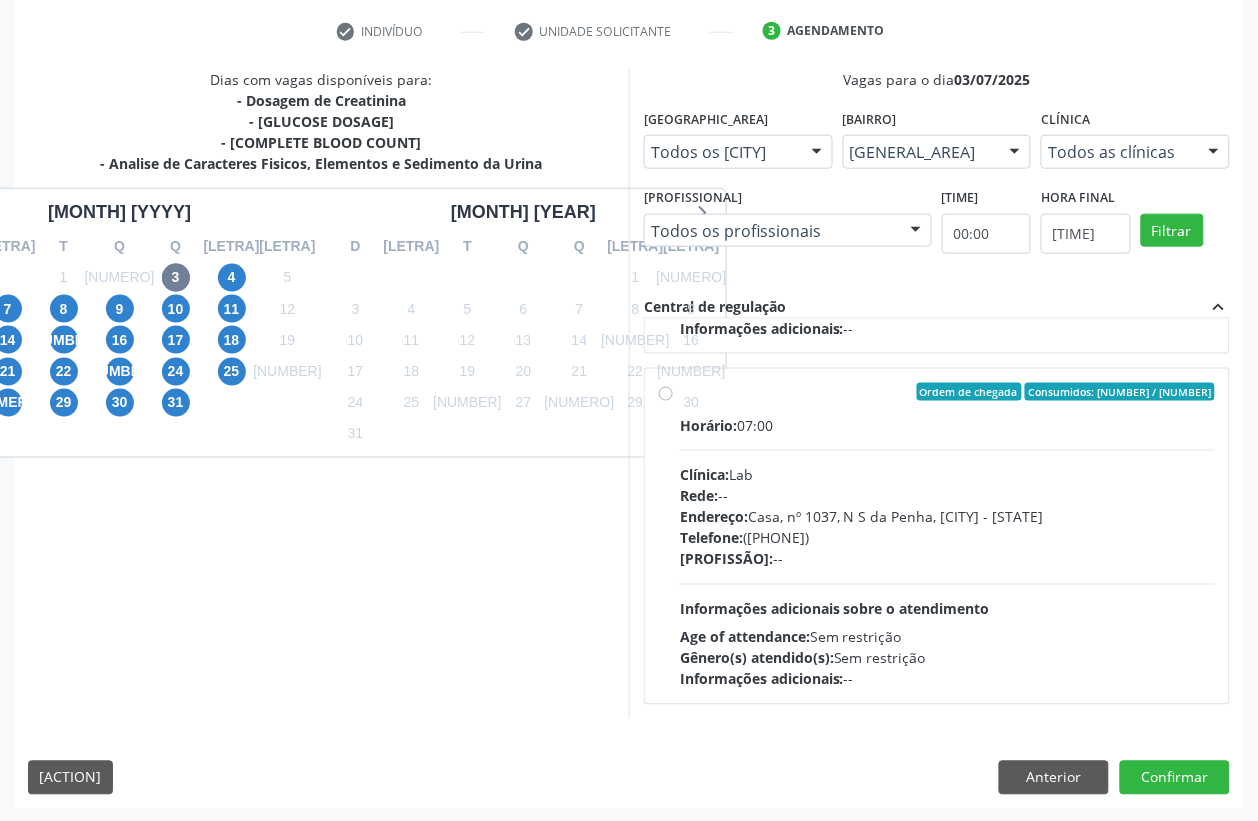 click on "Ordem de chegada
Consumidos: 14 / 22
Horário:   07:00
Clínica:  Lab
Rede:
--
Endereço:   Casa, nº 1037, N S da Penha, Serra Talhada - PE
Telefone:   (81) 38312481
Profissional:
--
Informações adicionais sobre o atendimento
Idade de atendimento:
Sem restrição
Gênero(s) atendido(s):
Sem restrição
Informações adicionais:
--" at bounding box center (947, 536) 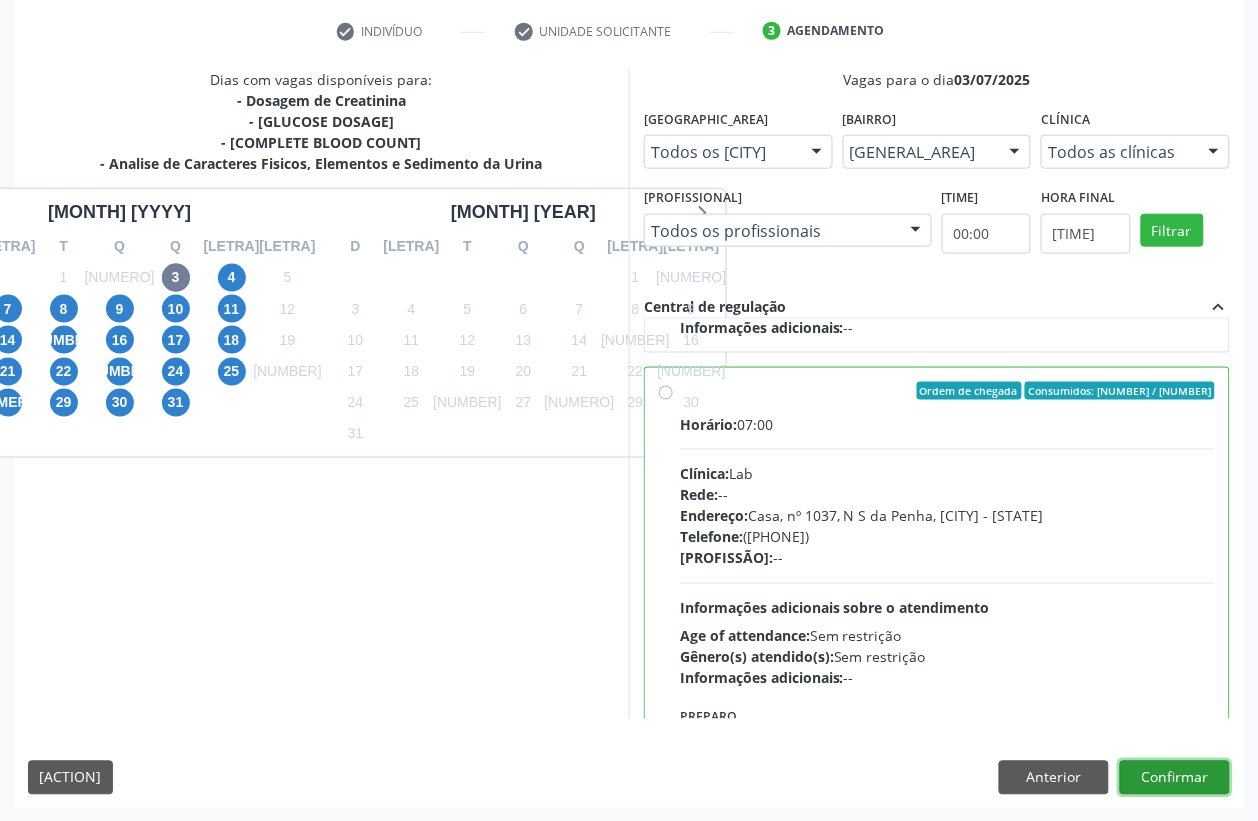 click on "Confirmar" at bounding box center [1175, 778] 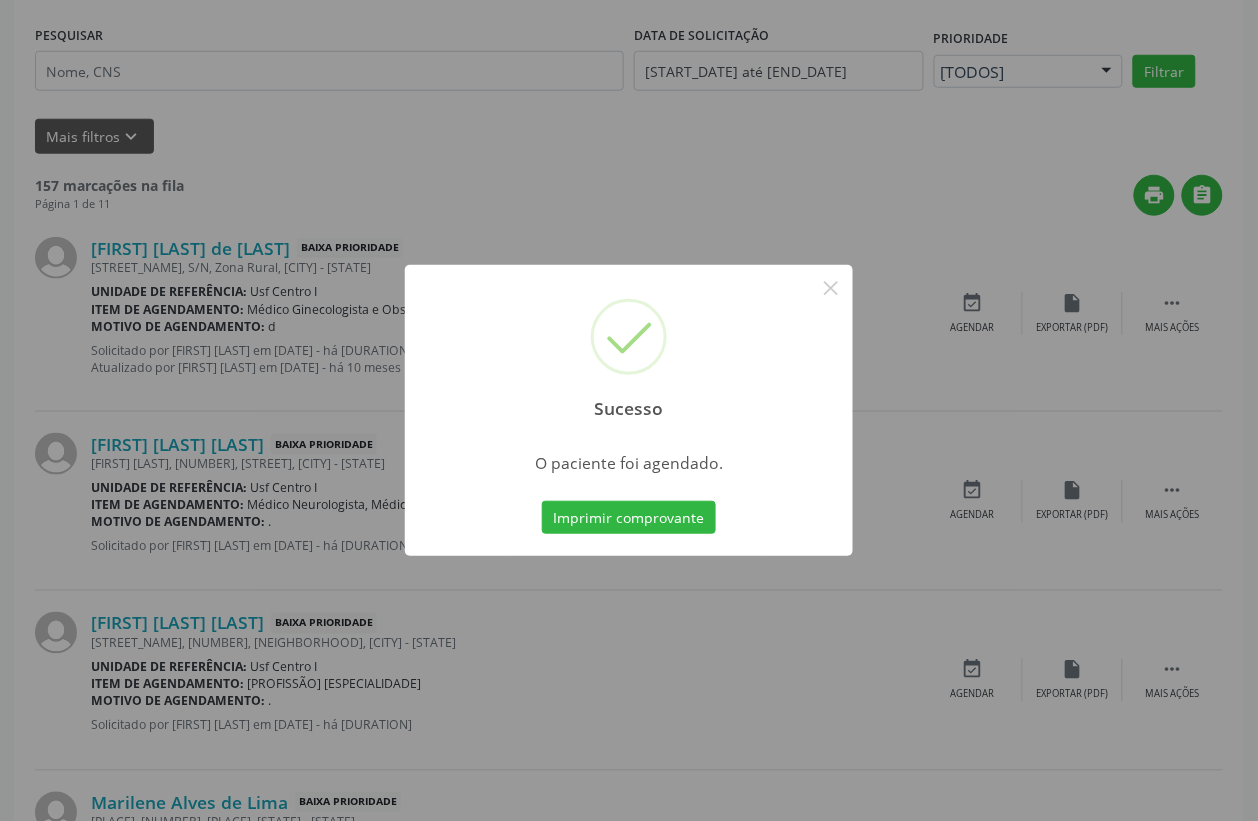 scroll, scrollTop: 0, scrollLeft: 0, axis: both 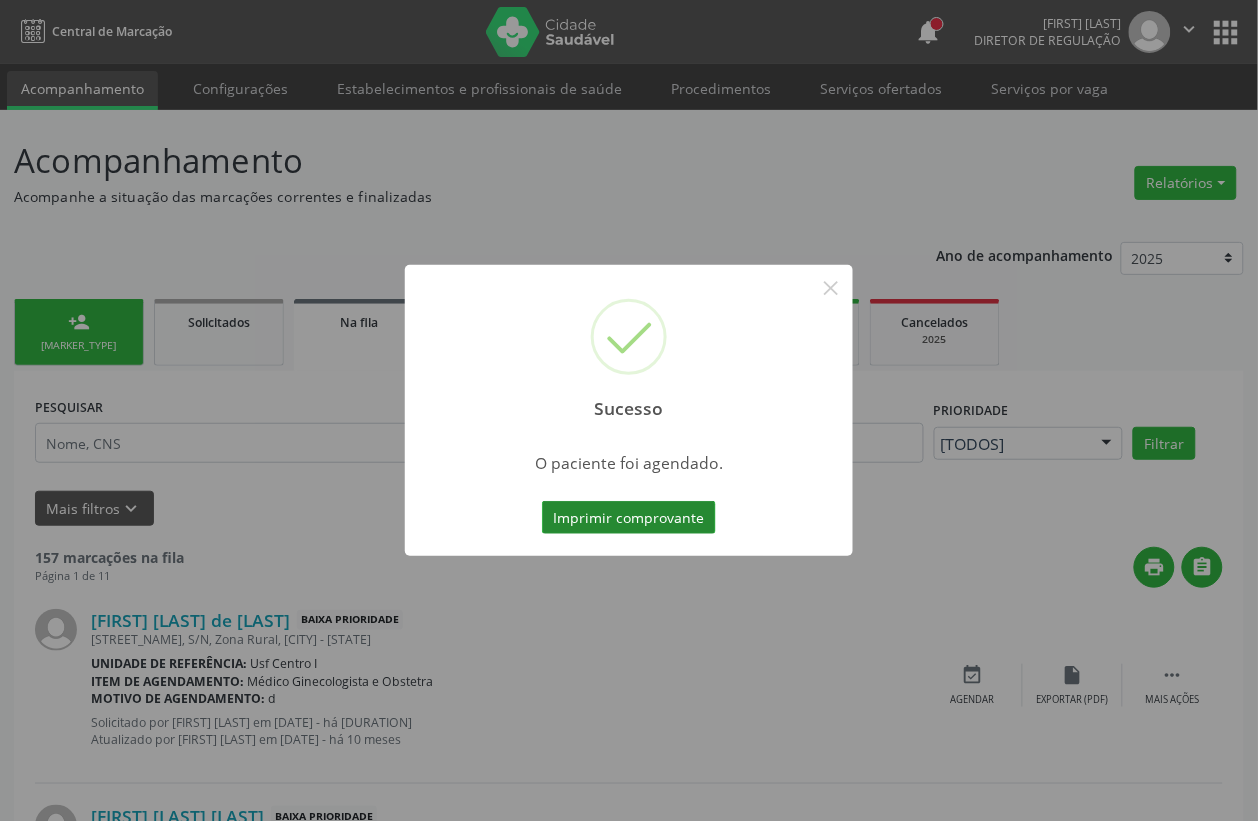 click on "Imprimir comprovante" at bounding box center (629, 518) 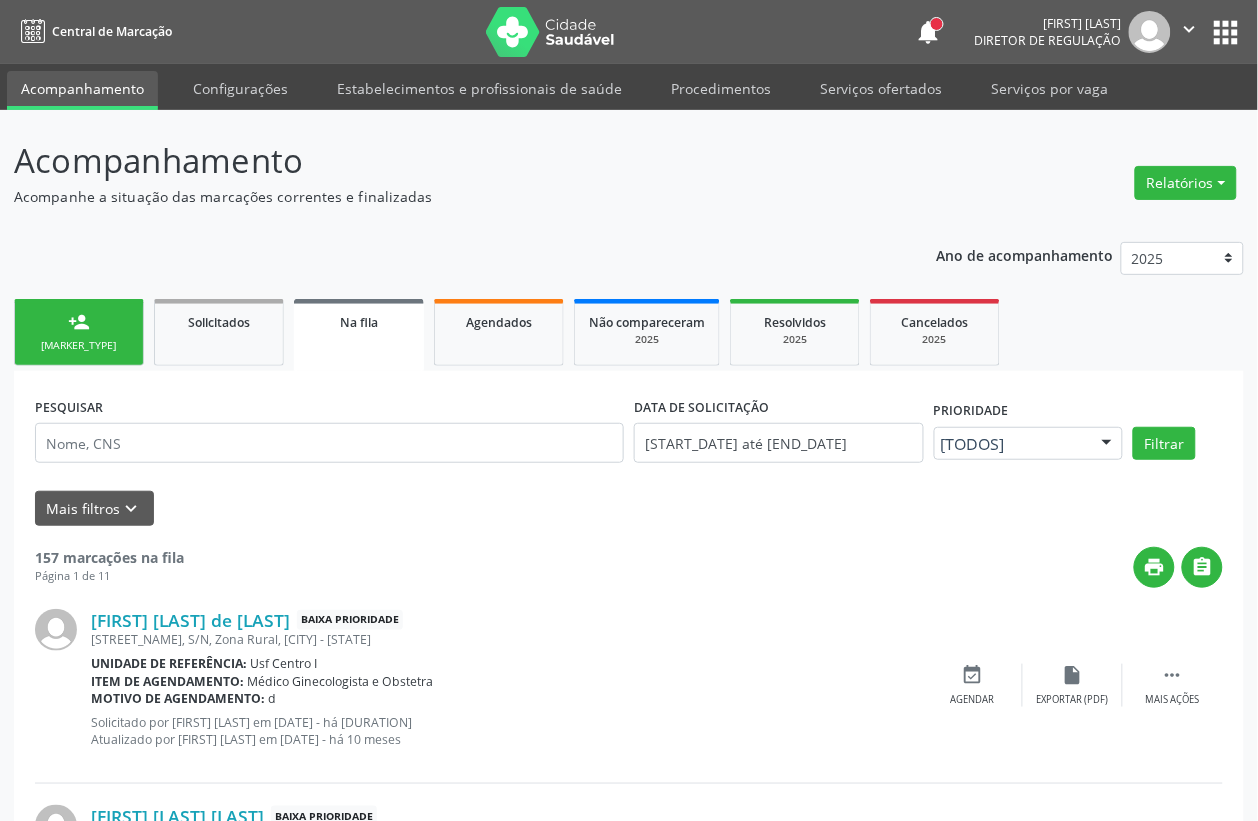 click on "Nova marcação" at bounding box center [79, 345] 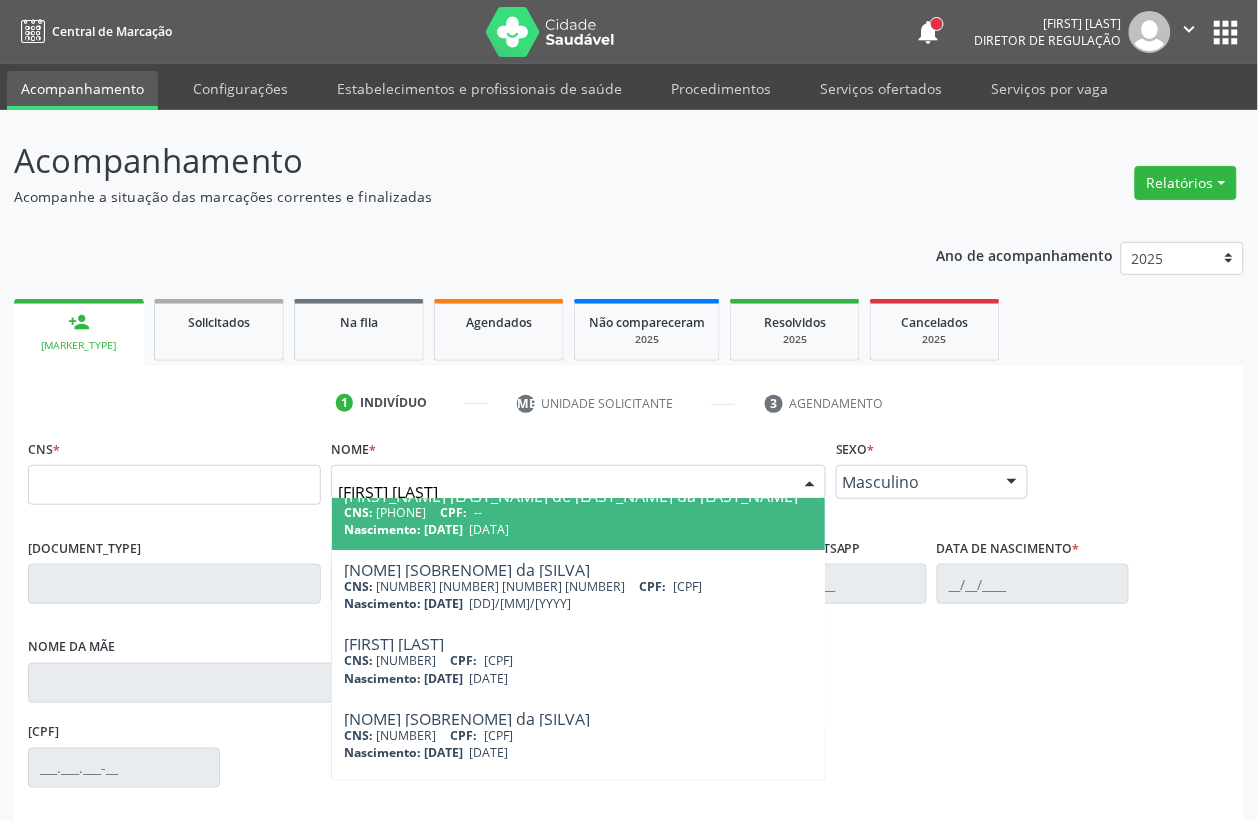 scroll, scrollTop: 0, scrollLeft: 0, axis: both 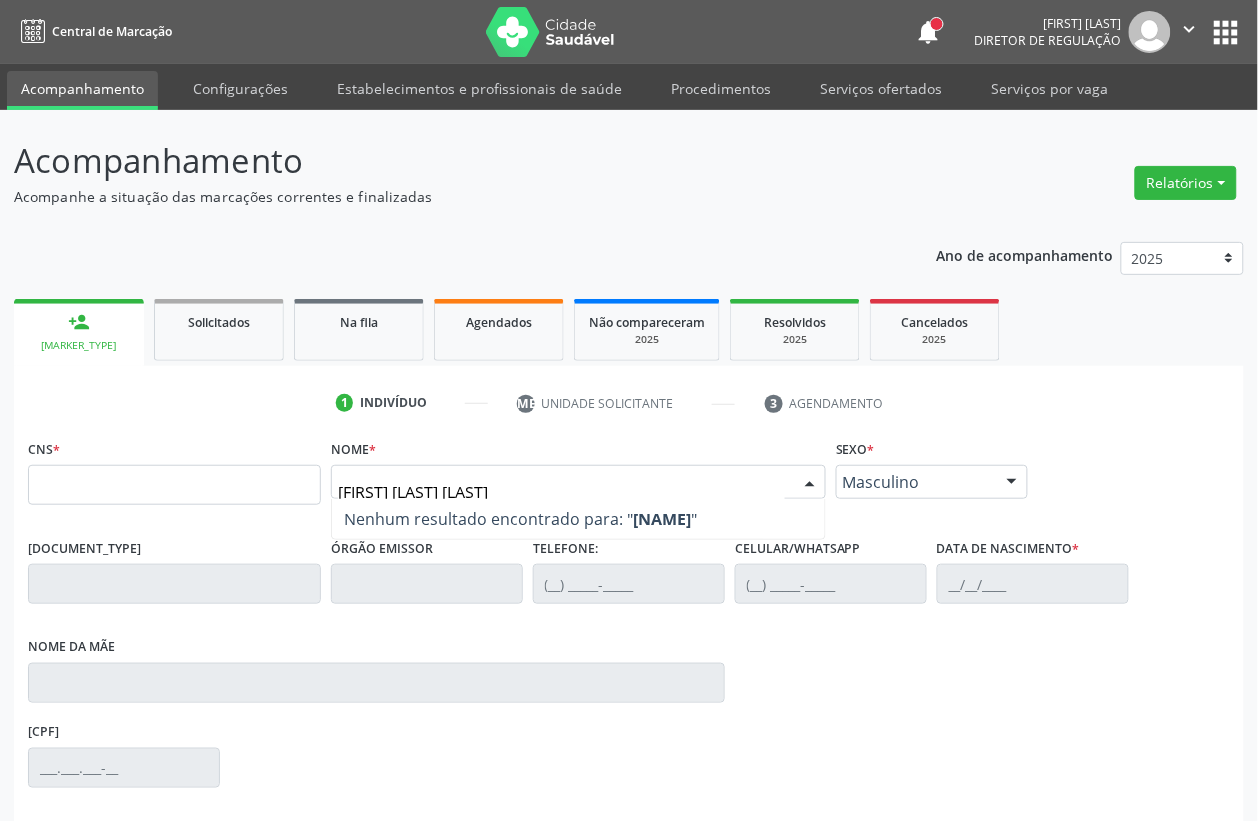 type on "ANA PEREIRA DA SILVA" 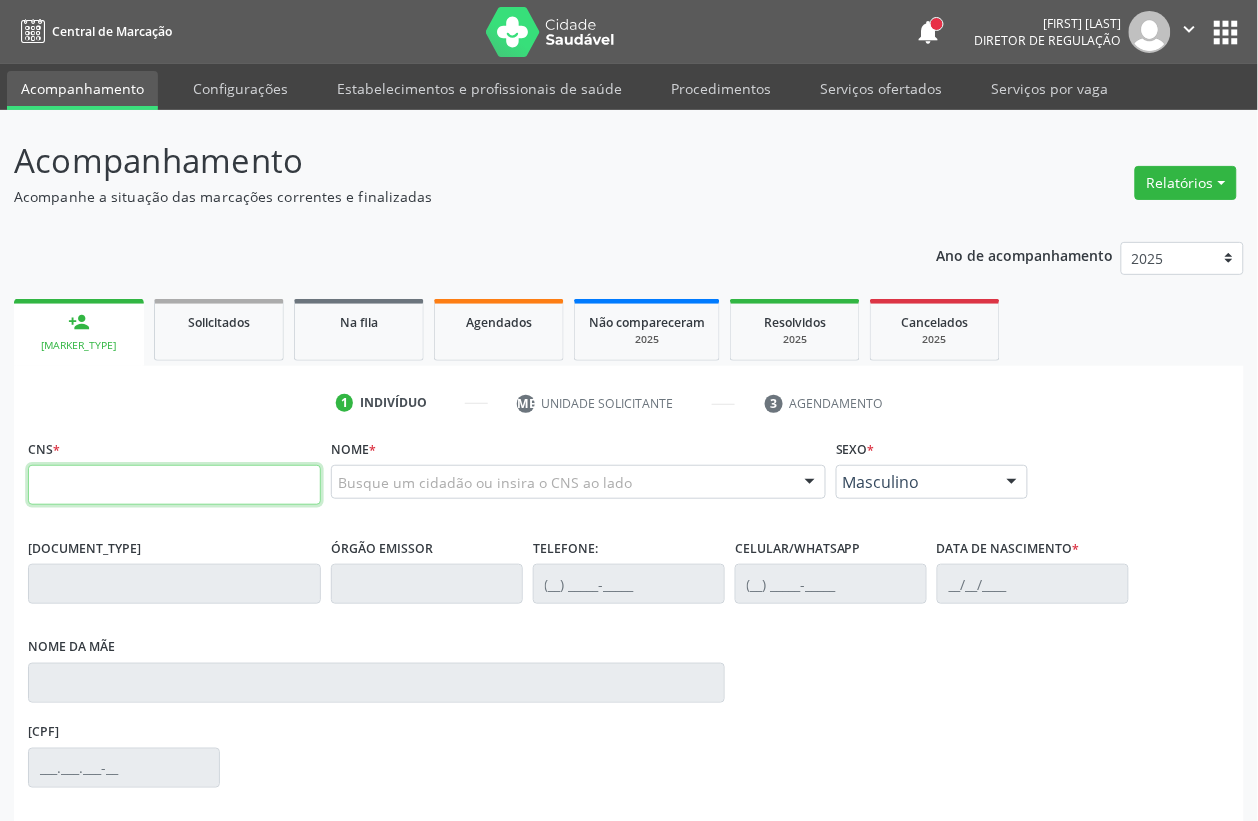 click at bounding box center [174, 485] 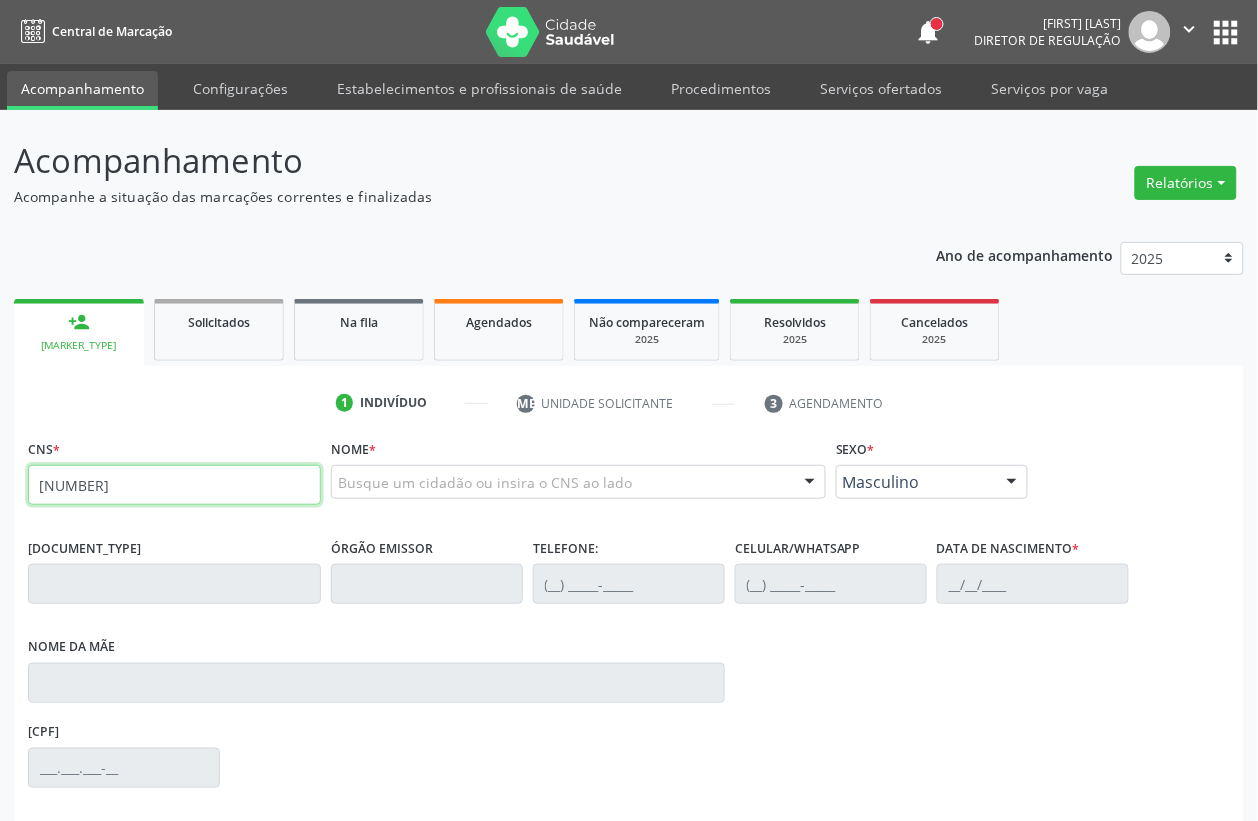 type on "704 0088 7672 5161" 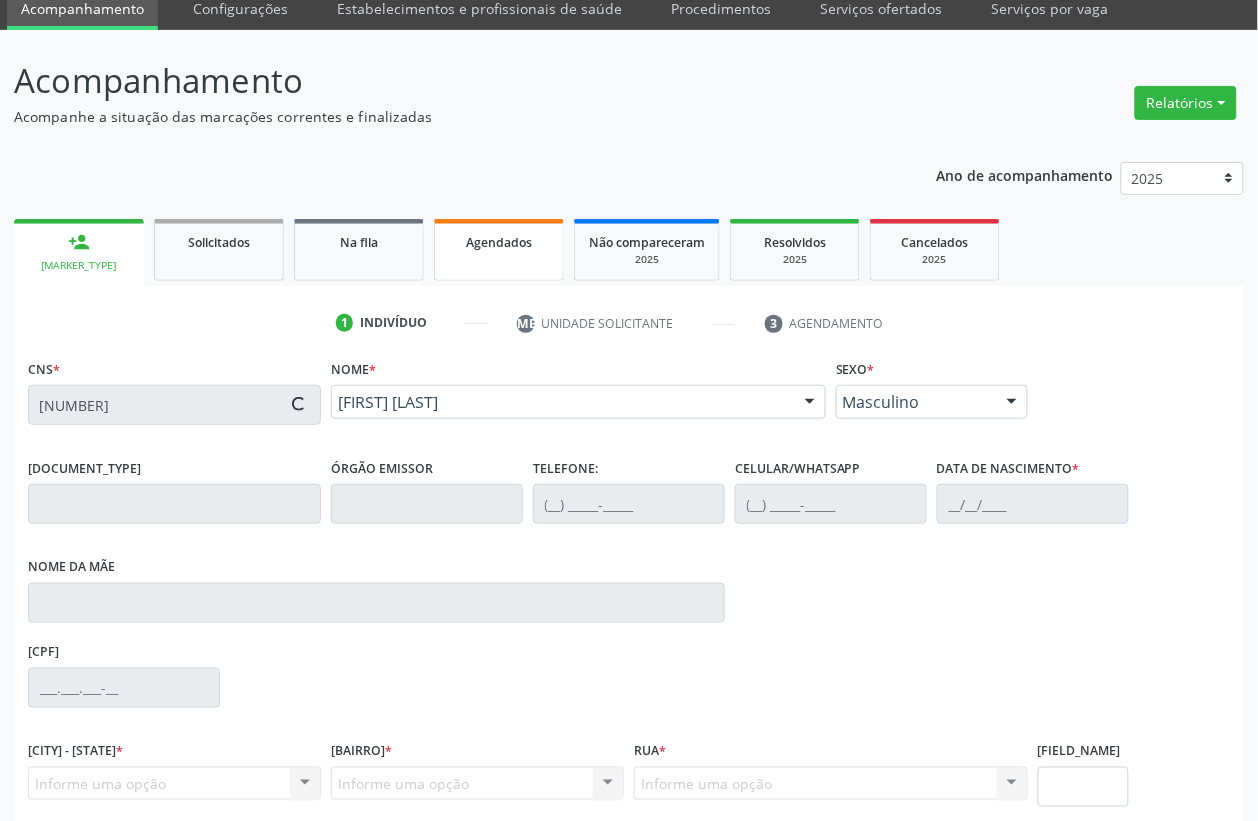 scroll, scrollTop: 125, scrollLeft: 0, axis: vertical 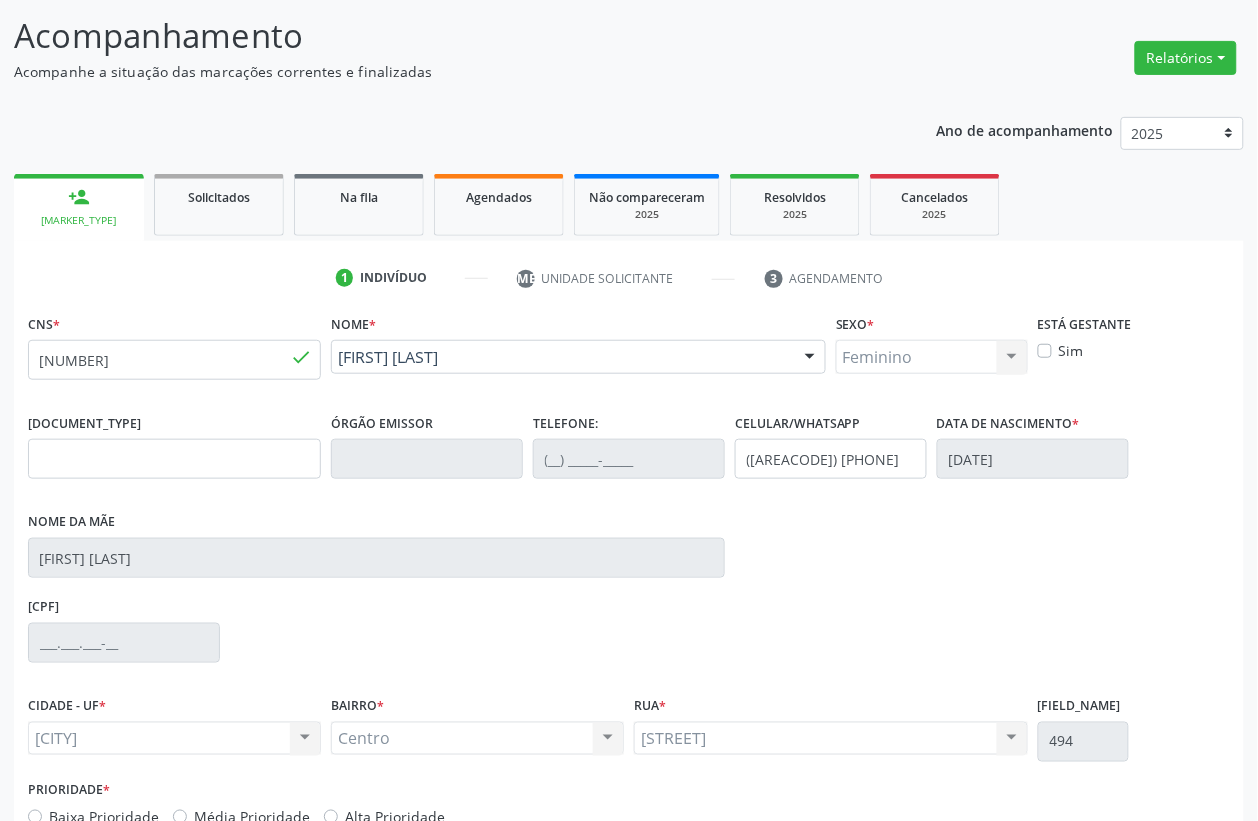 click on "06/05/1955" at bounding box center (1033, 459) 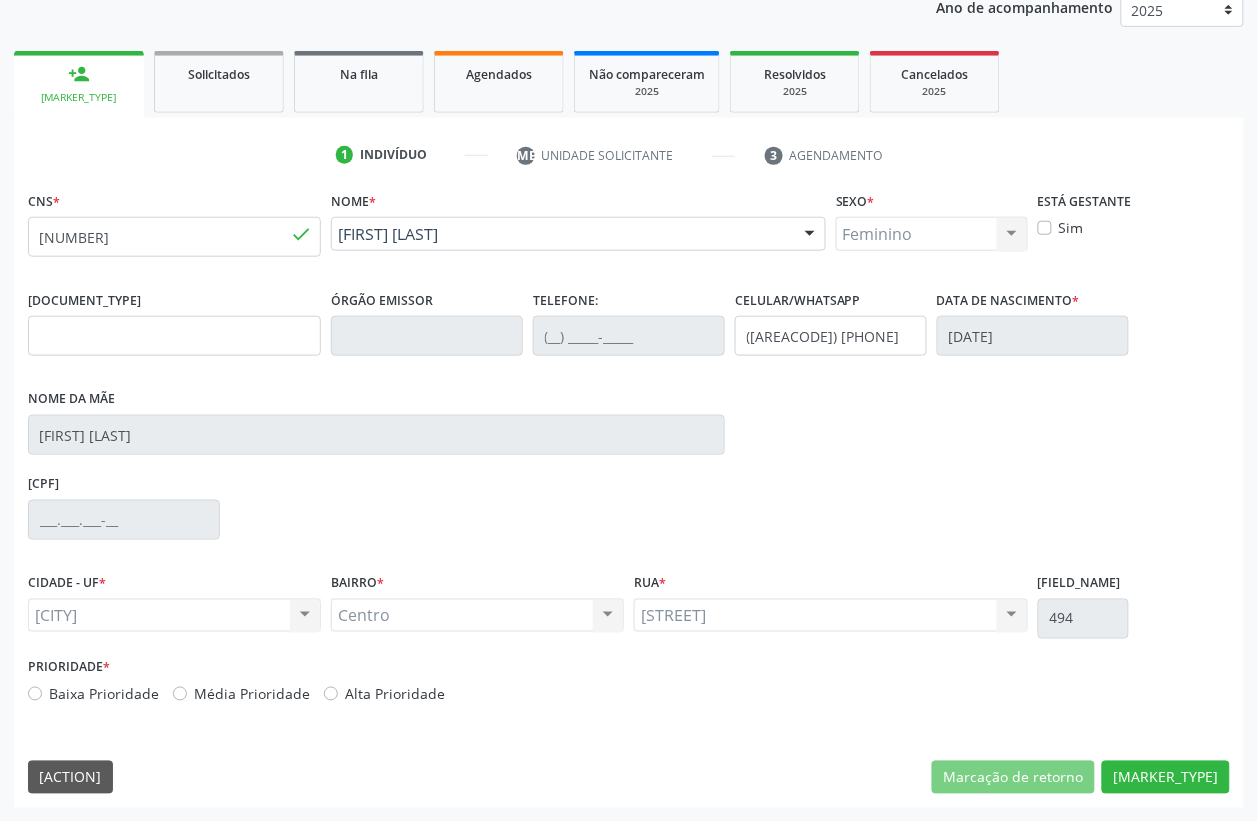 click on "06/05/1955" at bounding box center [1033, 336] 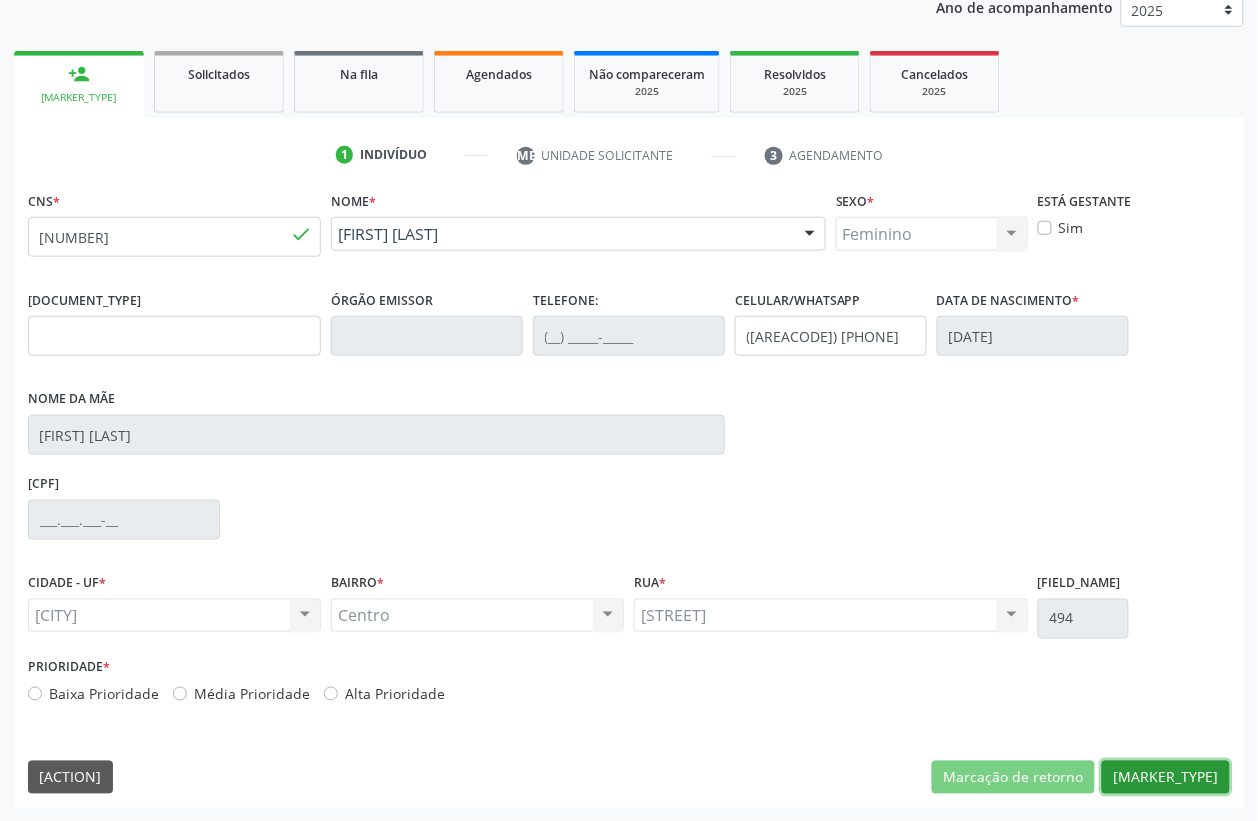 click on "Nova marcação" at bounding box center (1013, 778) 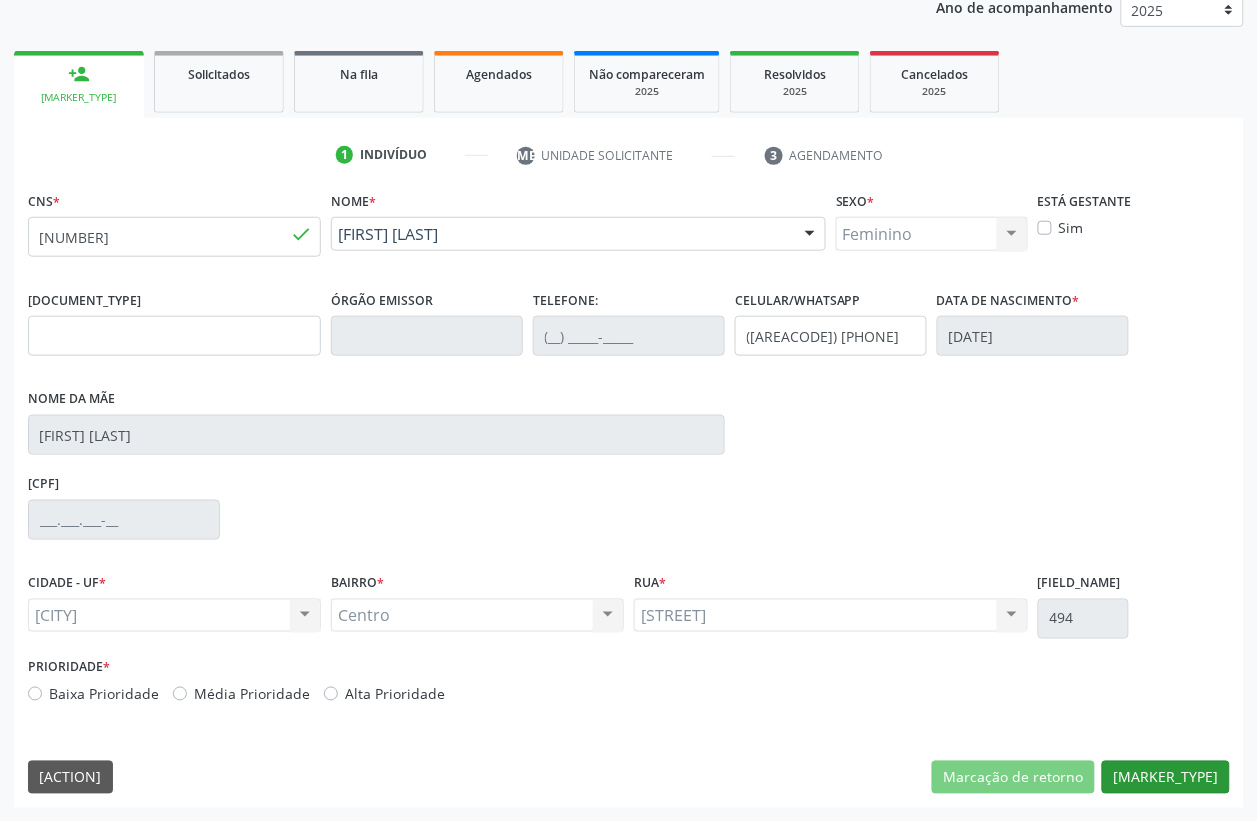 scroll, scrollTop: 85, scrollLeft: 0, axis: vertical 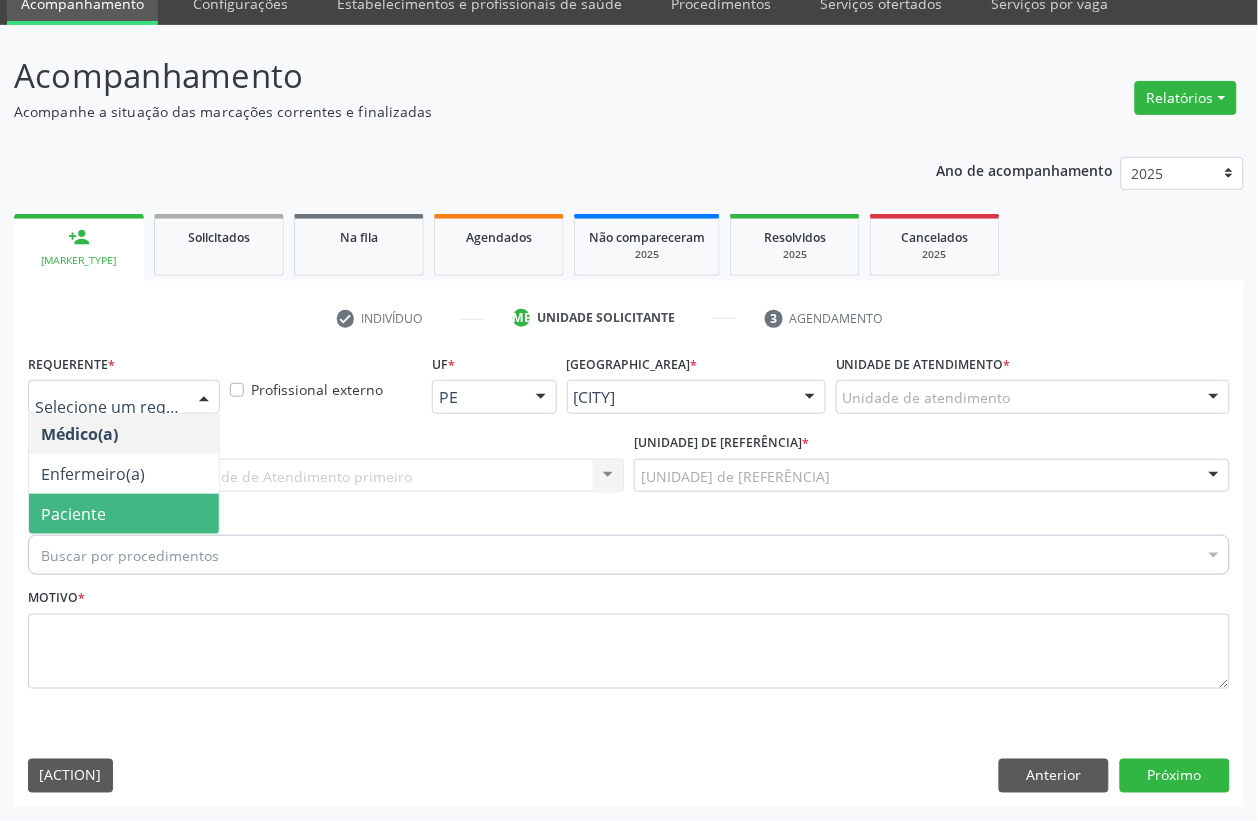 click on "[ROLE]" at bounding box center (73, 514) 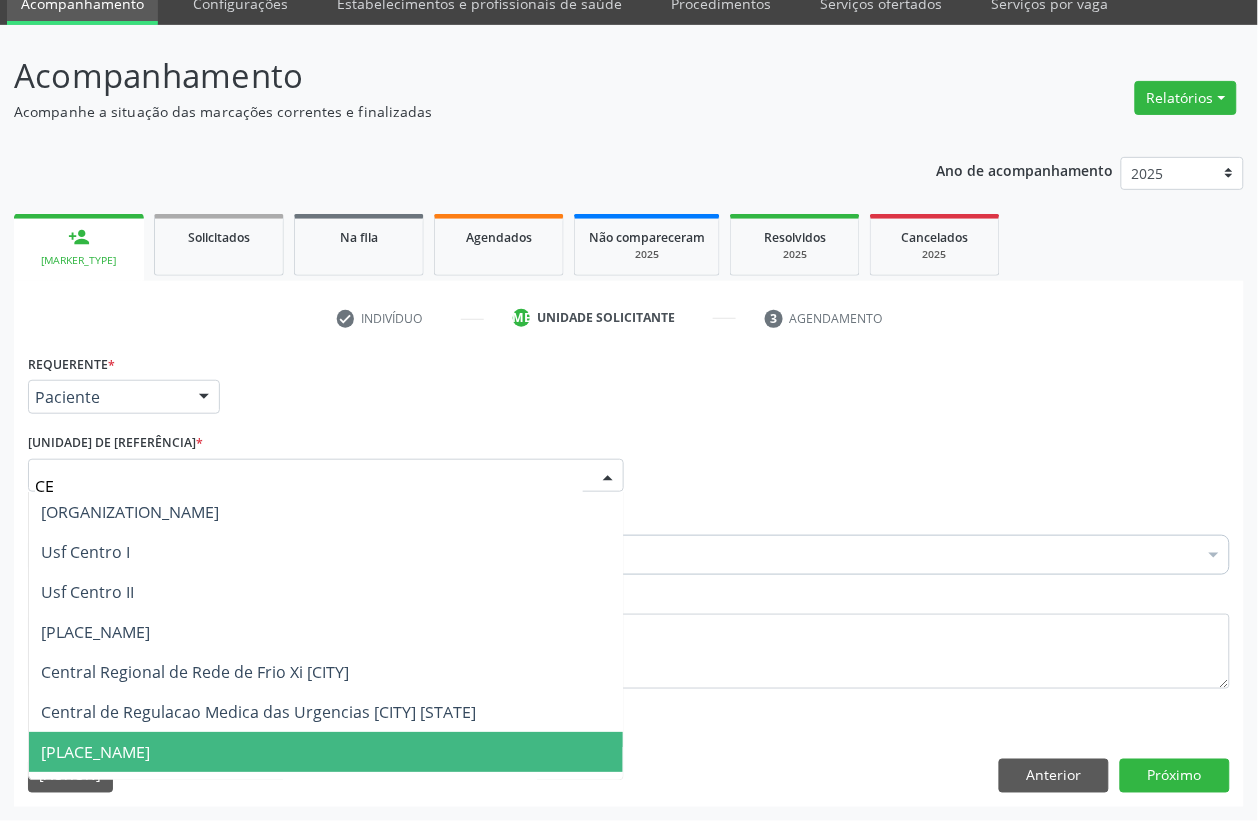 click on "[NAME]" at bounding box center (326, 752) 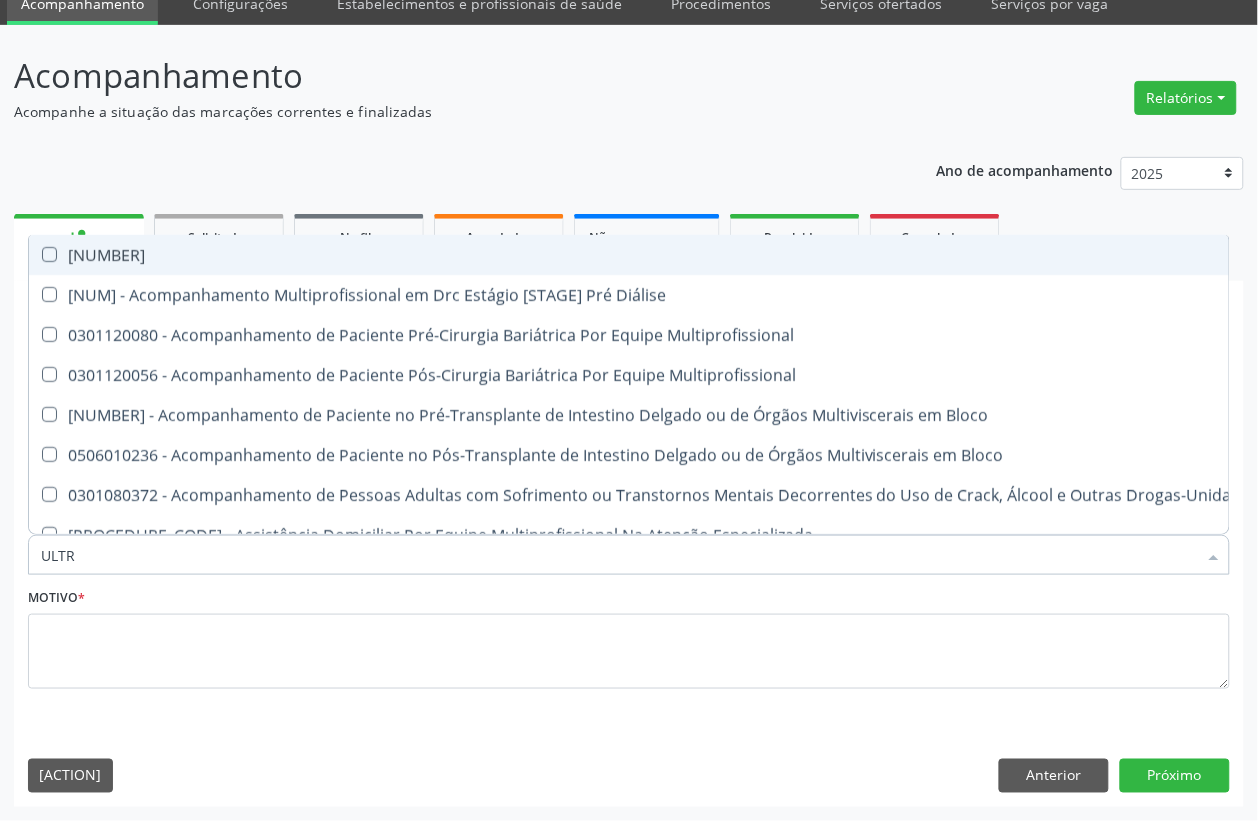 type on "ULTRA" 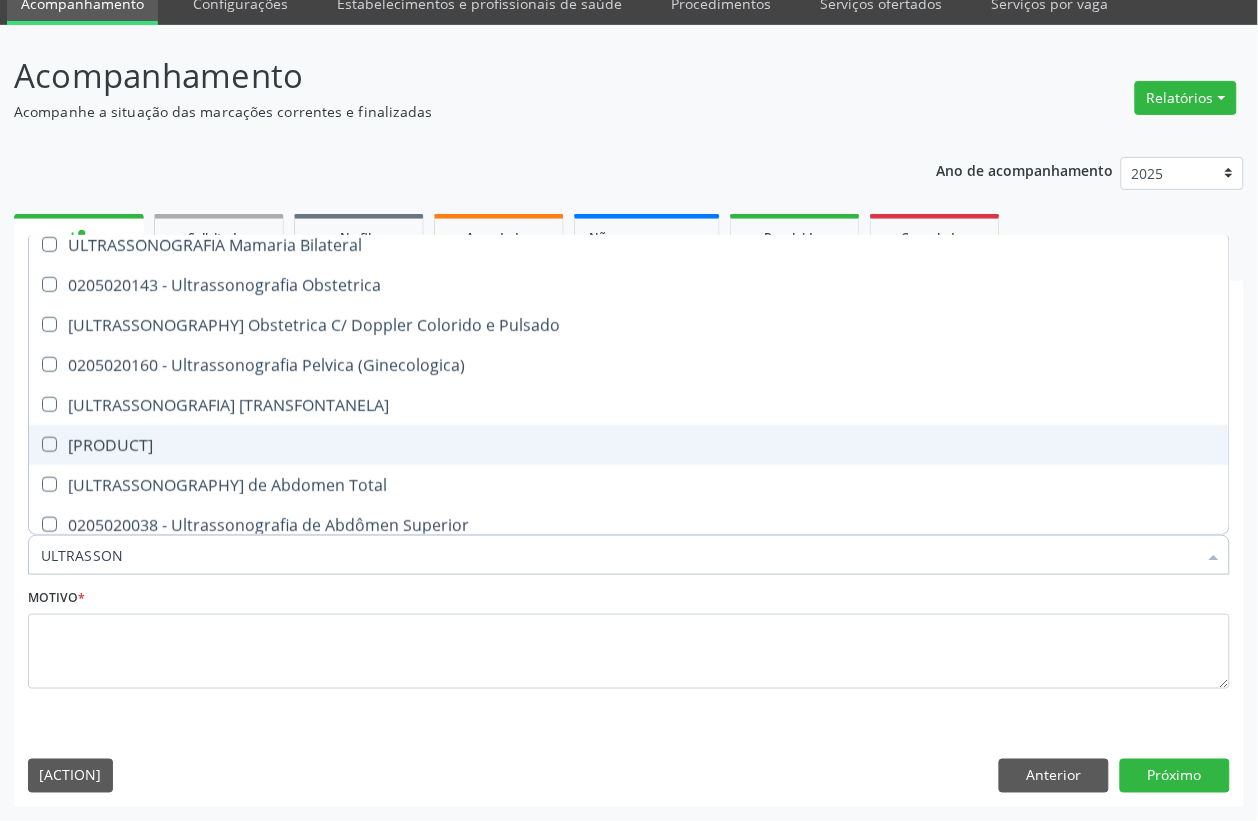 scroll, scrollTop: 375, scrollLeft: 0, axis: vertical 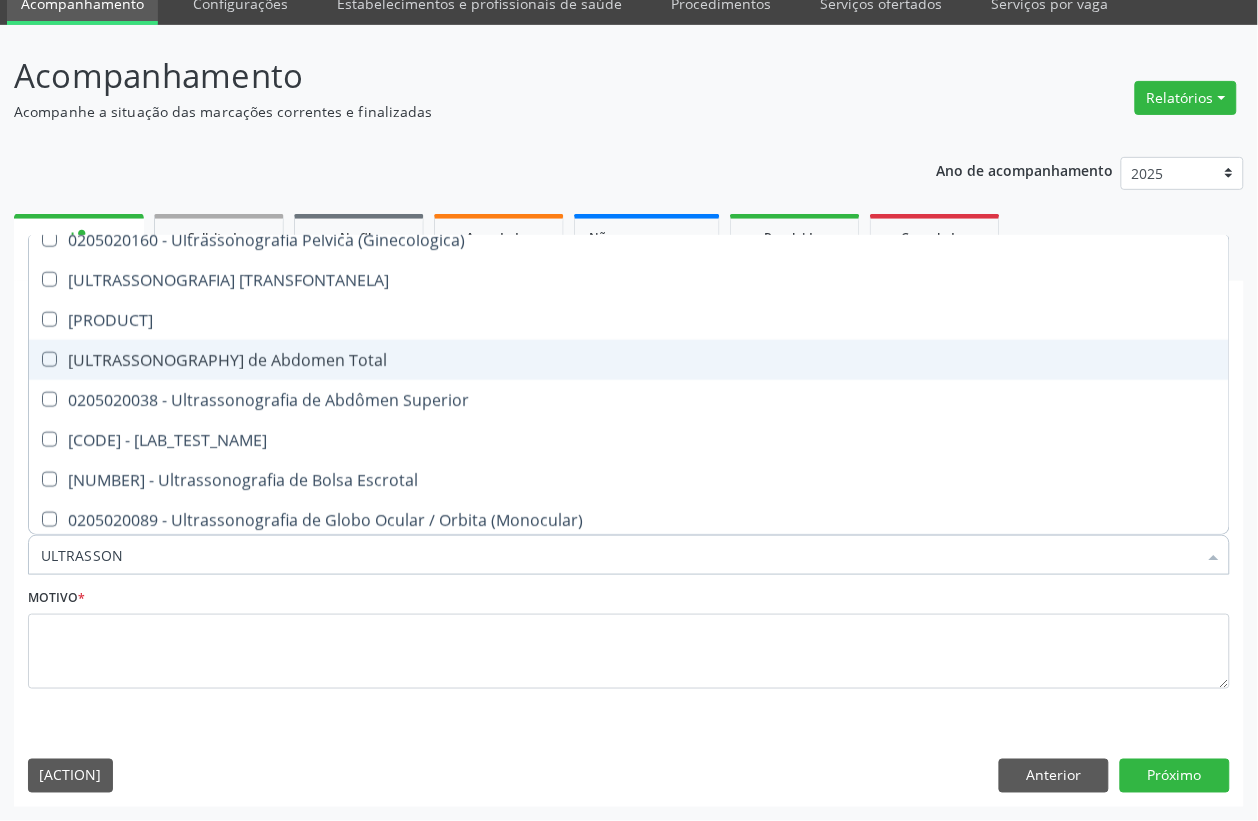 click at bounding box center [49, 359] 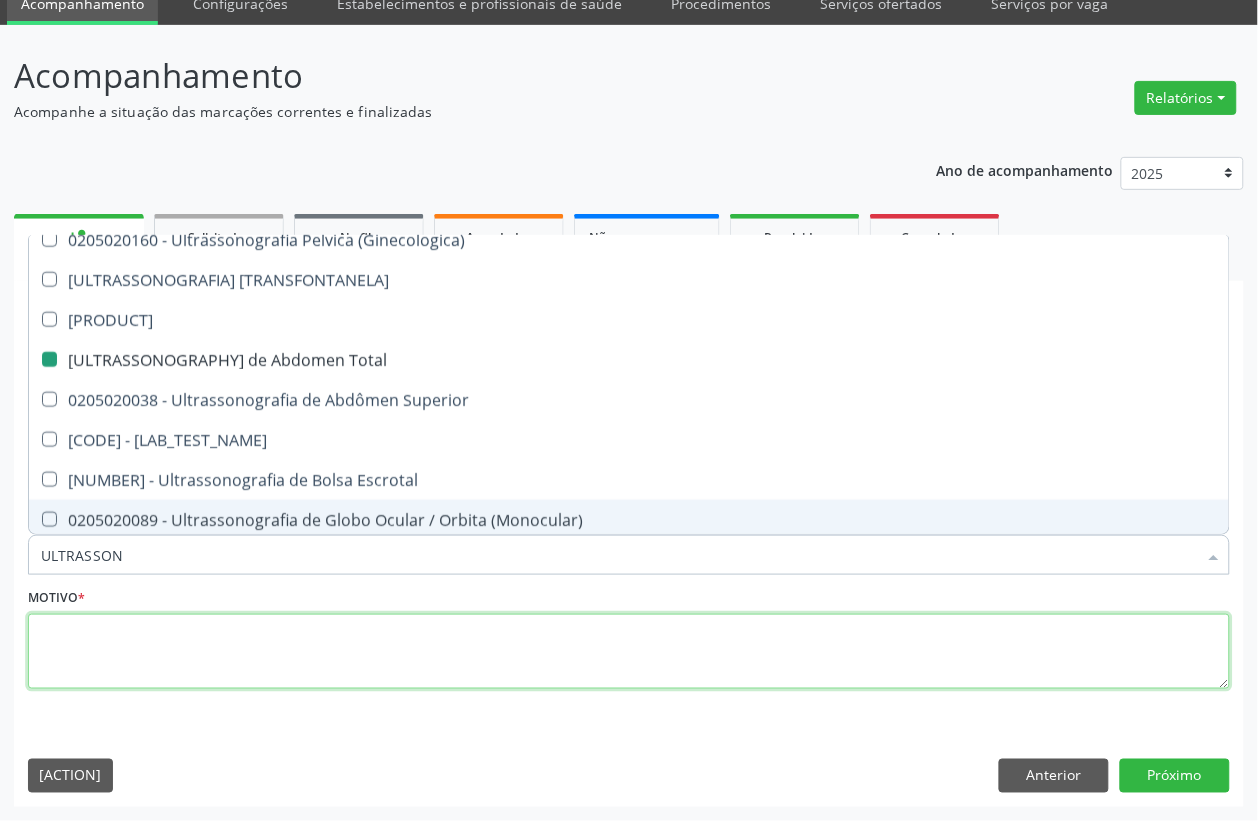 click at bounding box center [629, 652] 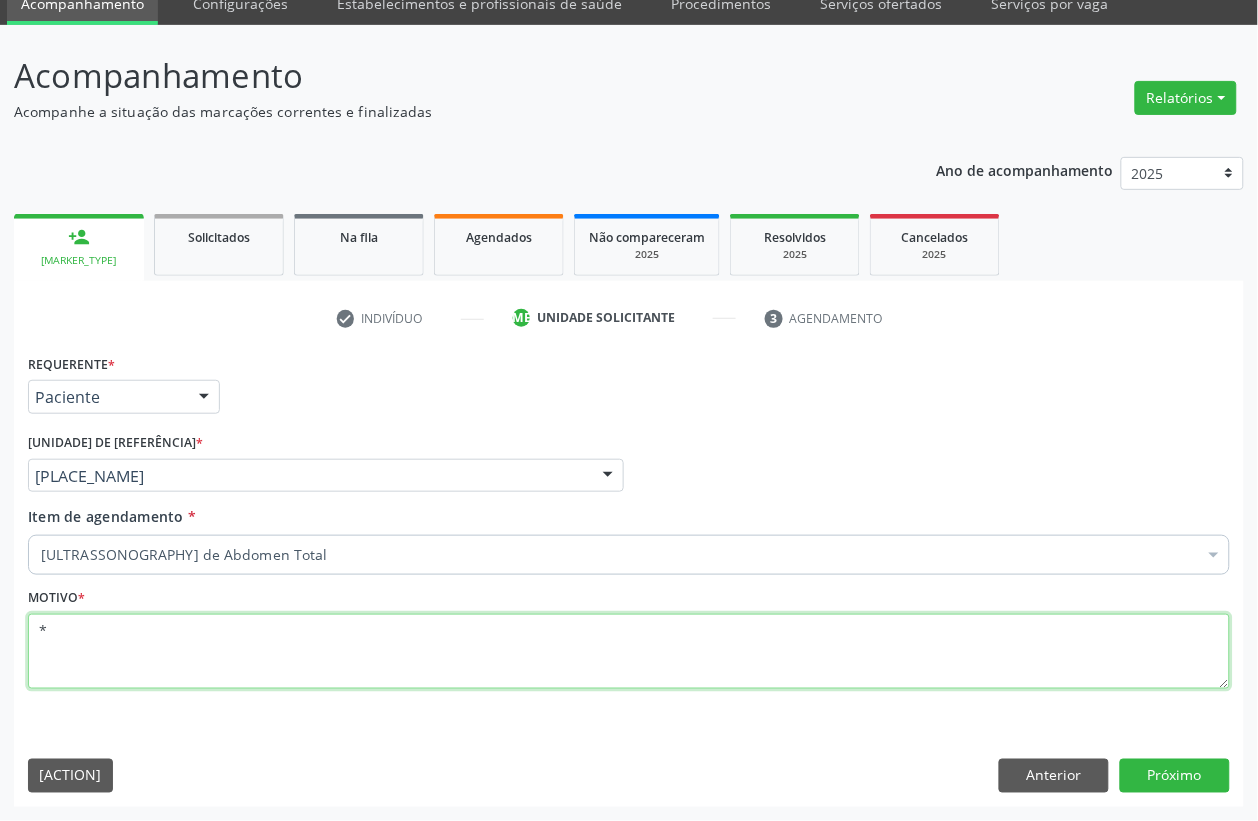 scroll, scrollTop: 0, scrollLeft: 0, axis: both 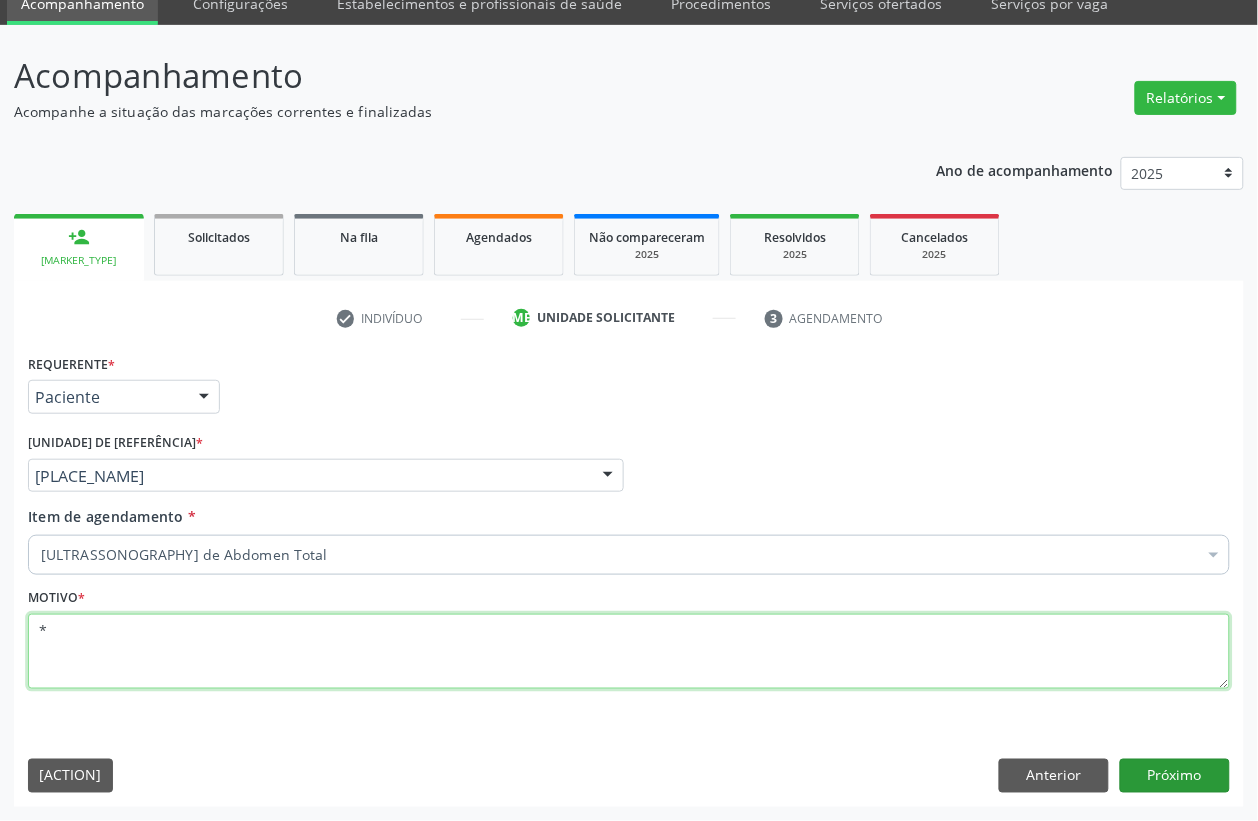 type on "*" 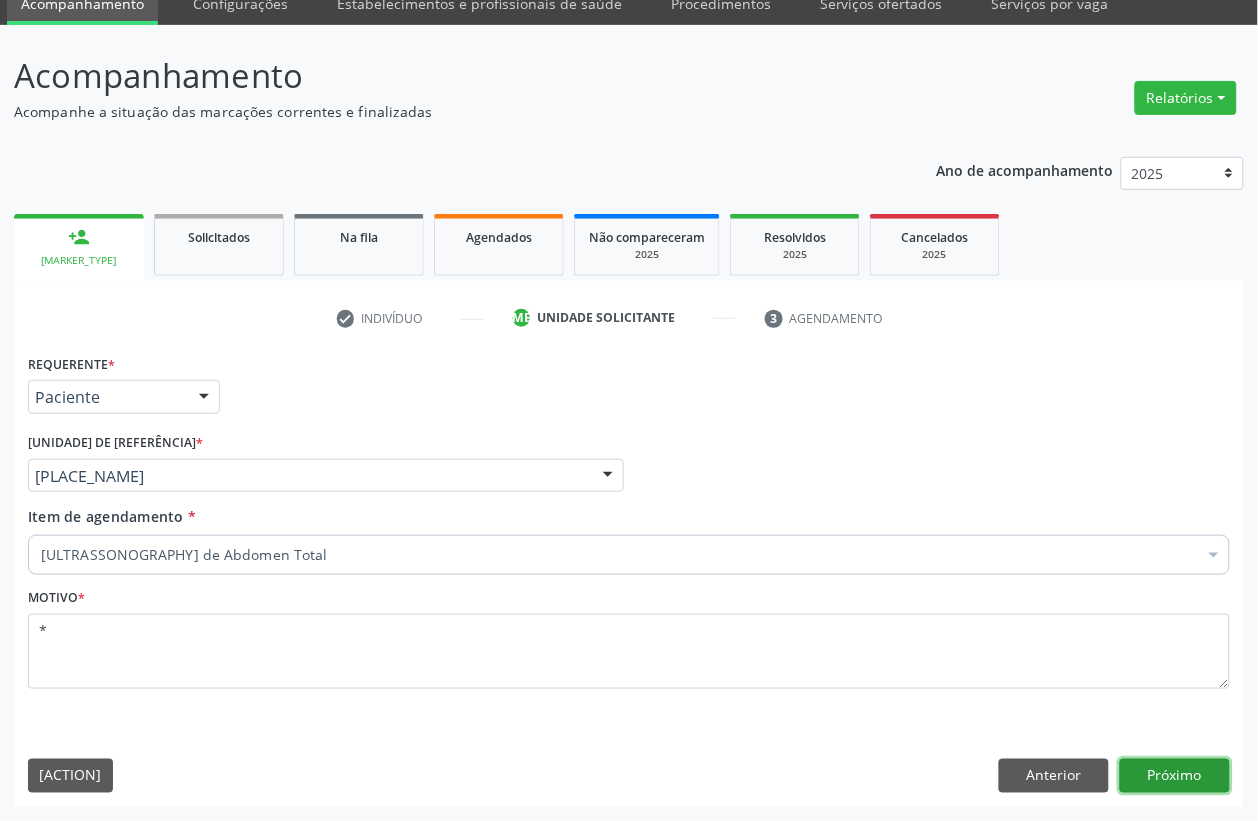 click on "Próximo" at bounding box center (1175, 776) 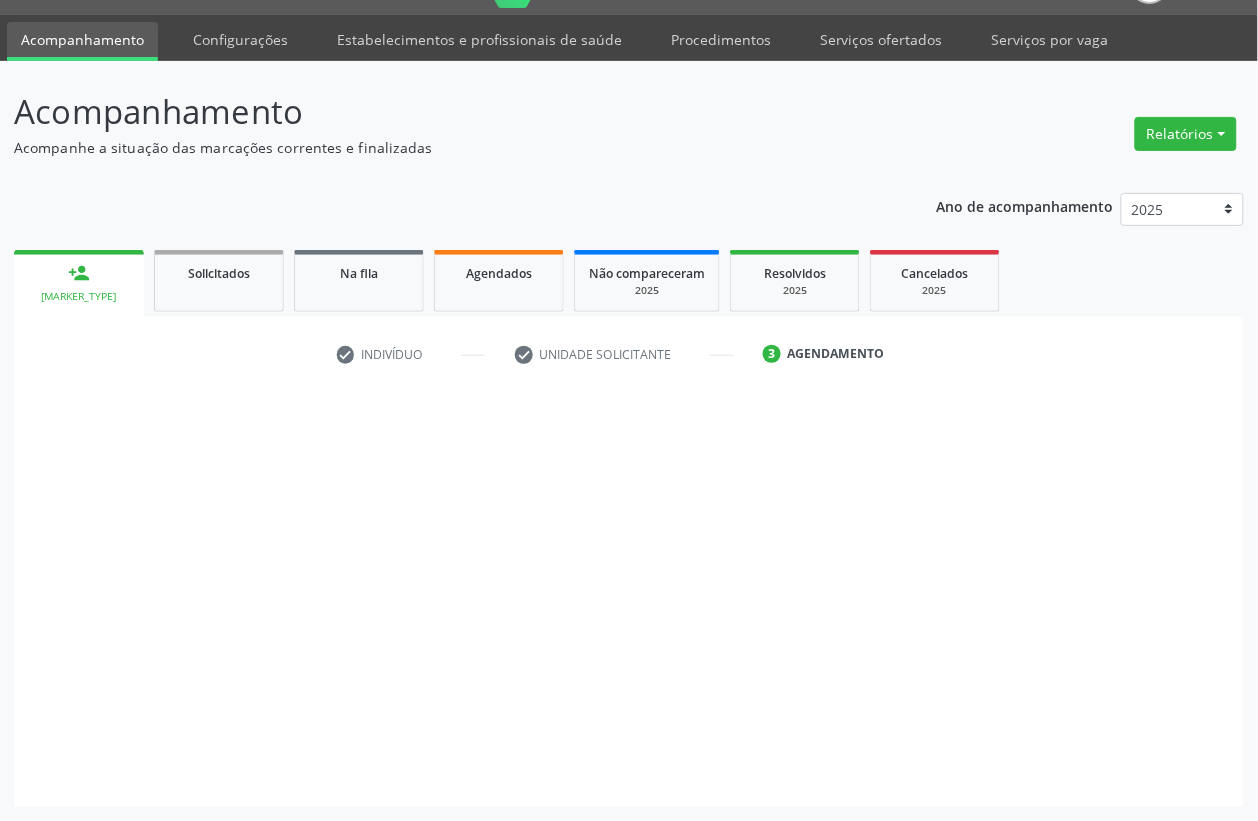 scroll, scrollTop: 50, scrollLeft: 0, axis: vertical 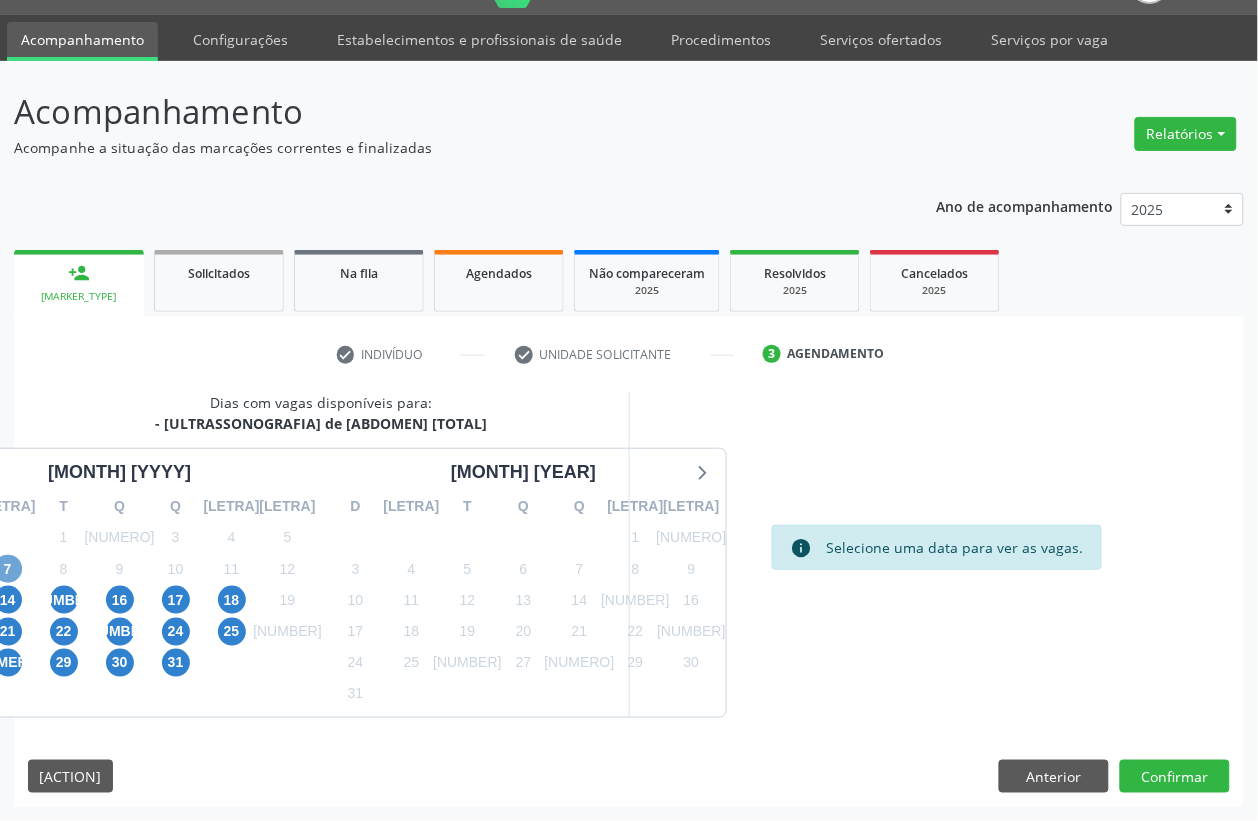 click on "7" at bounding box center (8, 569) 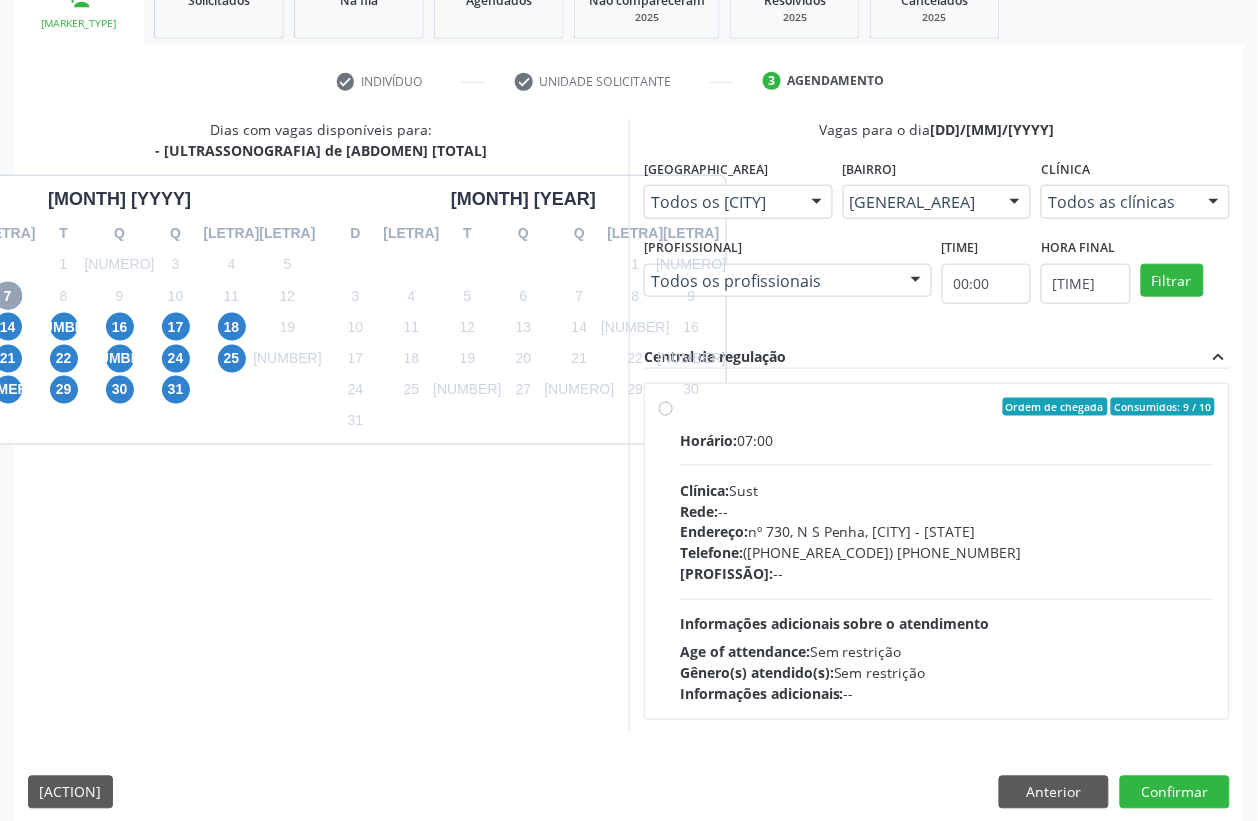 scroll, scrollTop: 338, scrollLeft: 0, axis: vertical 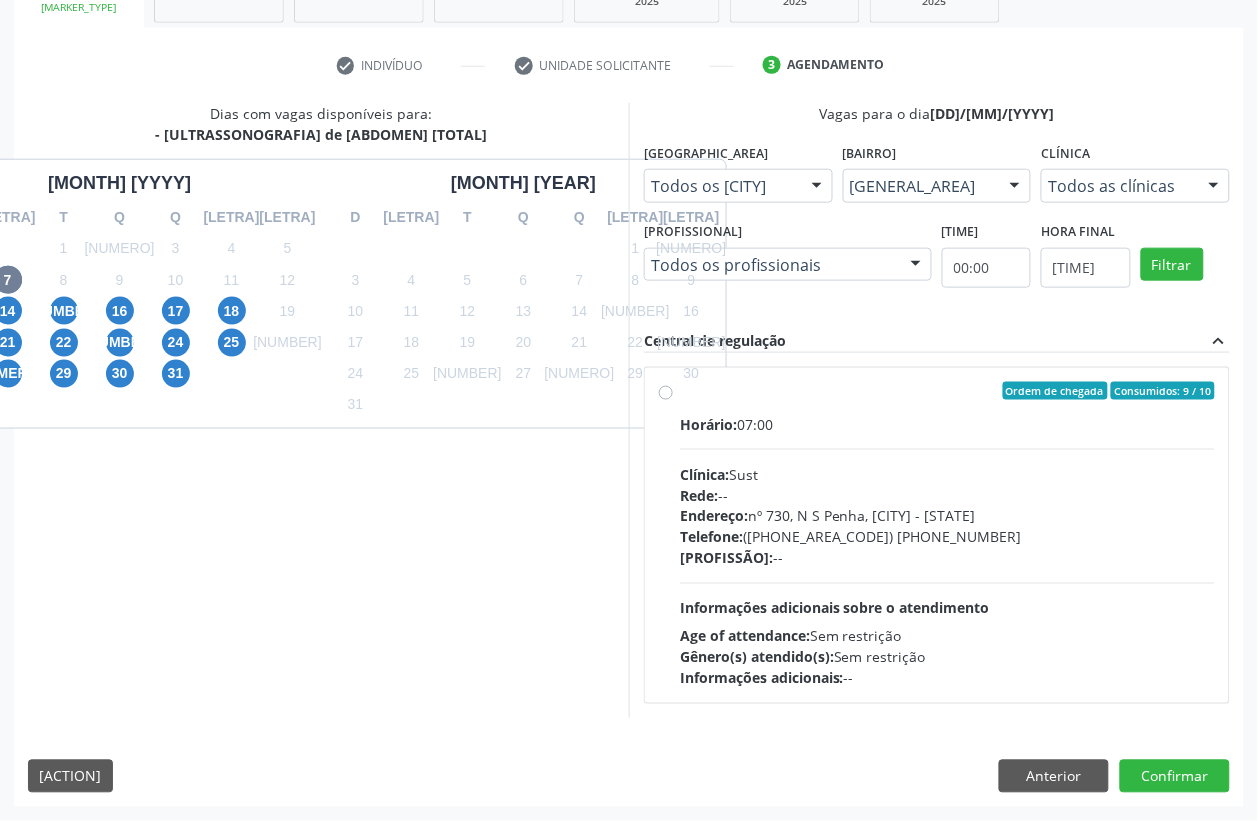 click on "Ordem de chegada
Consumidos: 9 / 10
Horário:   07:00
Clínica:  Sust
Rede:
--
Endereço:   nº 730, N S Penha, Serra Talhada - PE
Telefone:   (87) 38311707
Profissional:
--
Informações adicionais sobre o atendimento
Idade de atendimento:
Sem restrição
Gênero(s) atendido(s):
Sem restrição
Informações adicionais:
--" at bounding box center (947, 535) 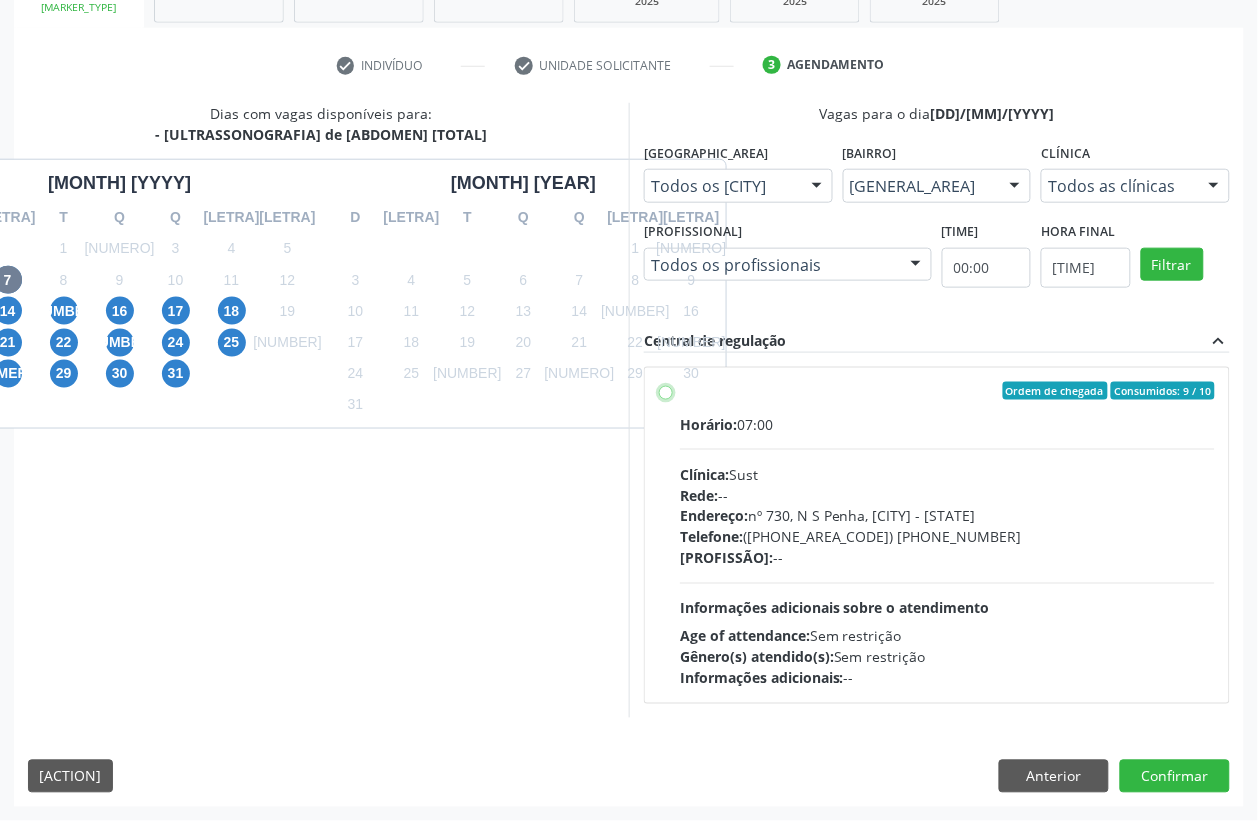 click on "Ordem de chegada
Consumidos: 9 / 10
Horário:   07:00
Clínica:  Sust
Rede:
--
Endereço:   nº 730, N S Penha, Serra Talhada - PE
Telefone:   (87) 38311707
Profissional:
--
Informações adicionais sobre o atendimento
Idade de atendimento:
Sem restrição
Gênero(s) atendido(s):
Sem restrição
Informações adicionais:
--" at bounding box center (666, 391) 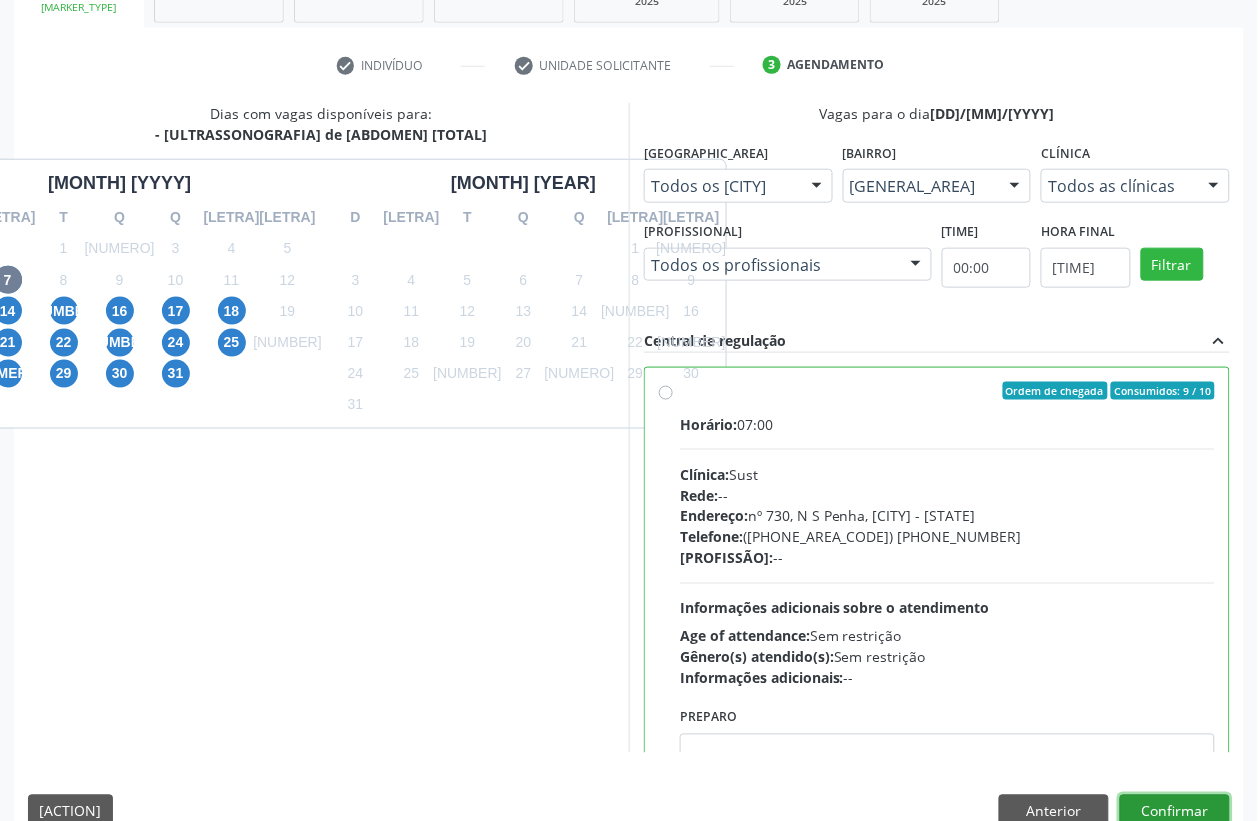 click on "Confirmar" at bounding box center [1175, 812] 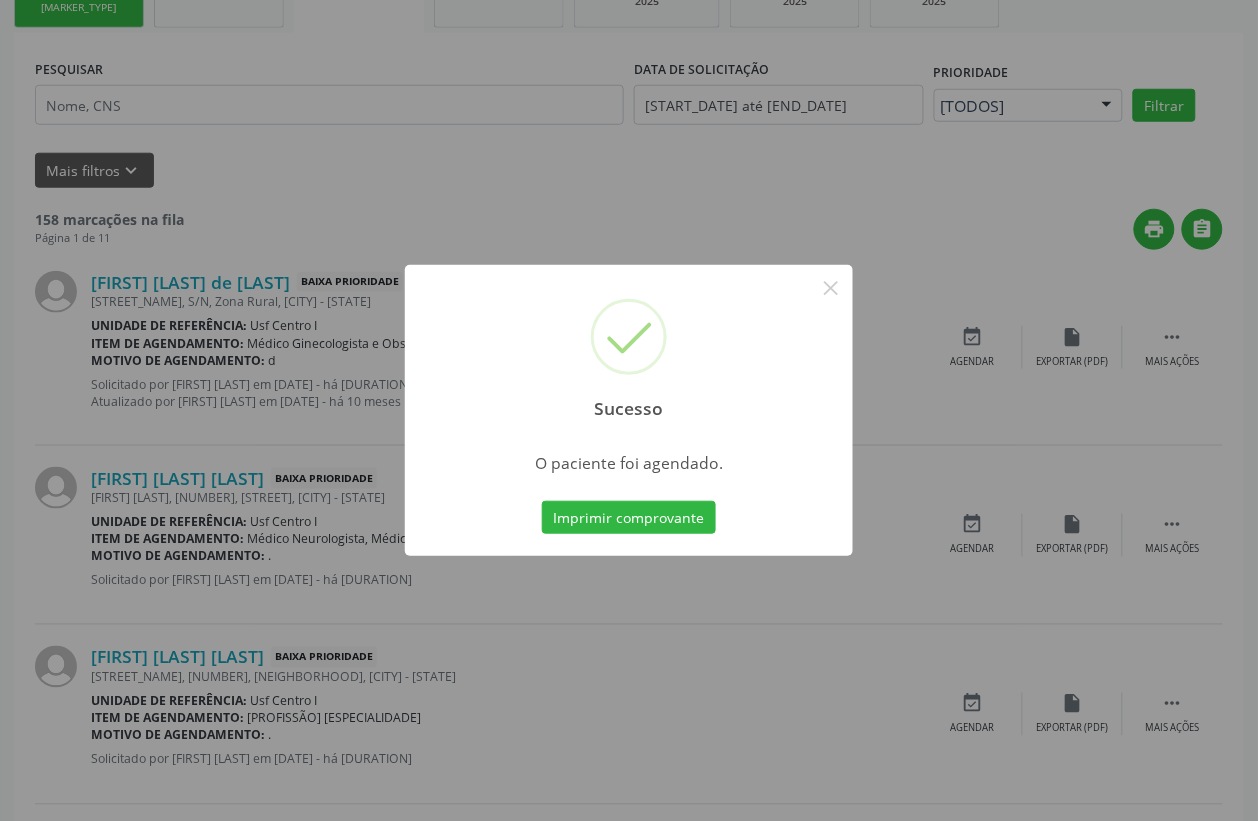 scroll, scrollTop: 0, scrollLeft: 0, axis: both 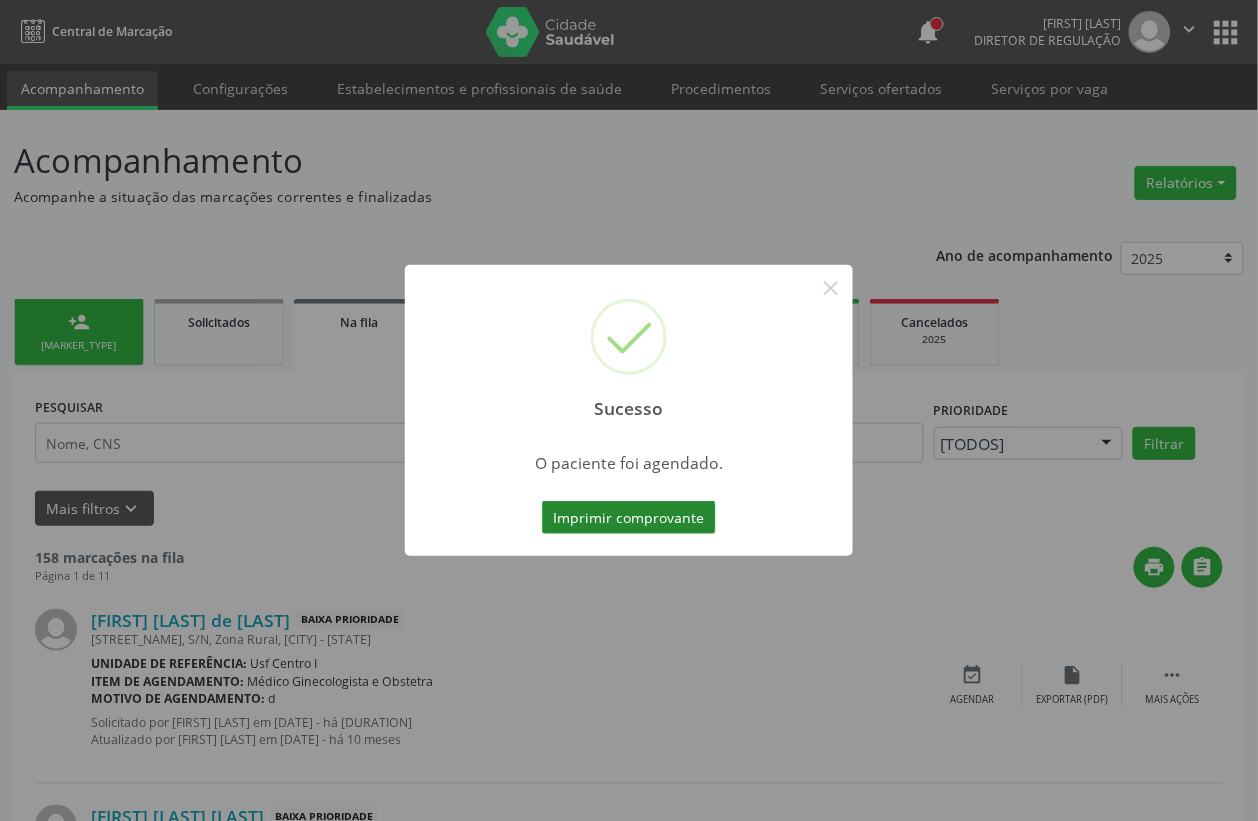 click on "Imprimir comprovante" at bounding box center [629, 518] 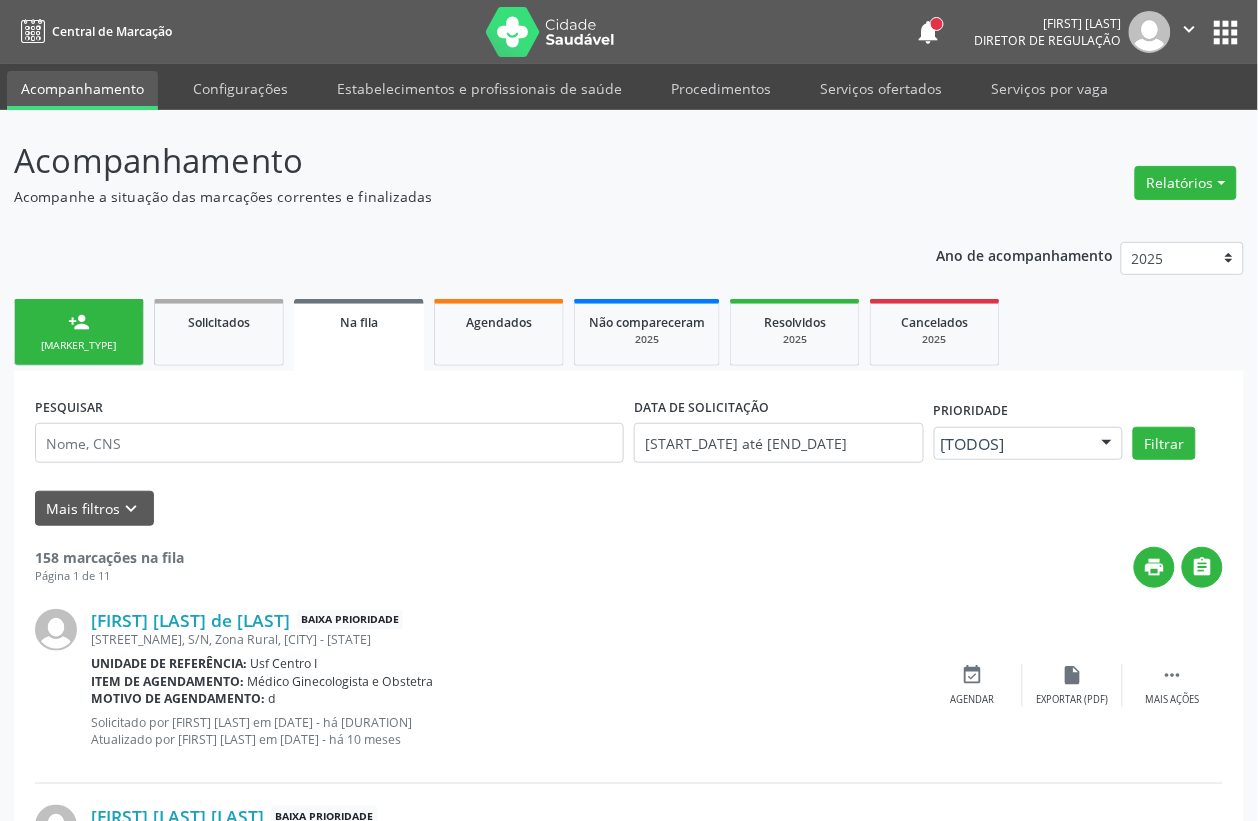 click on "Nova marcação" at bounding box center [79, 345] 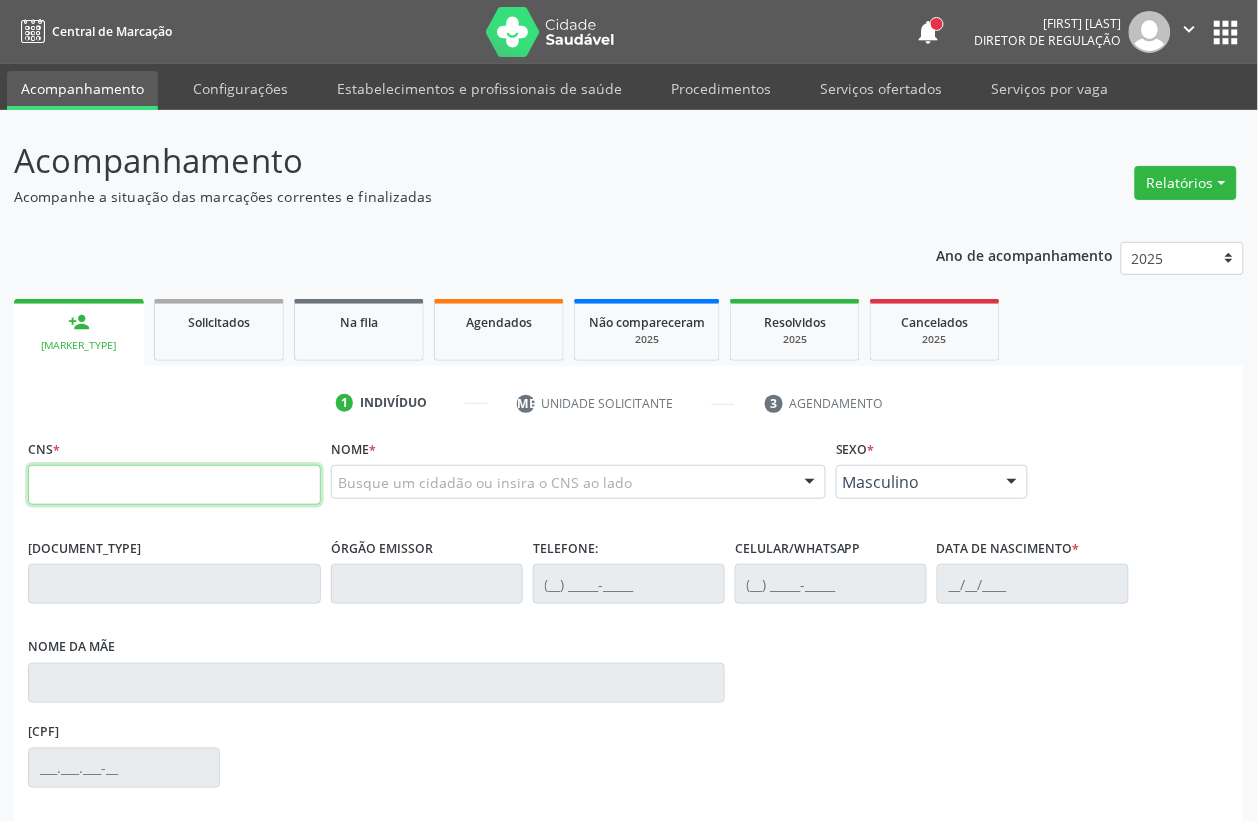 click at bounding box center (174, 485) 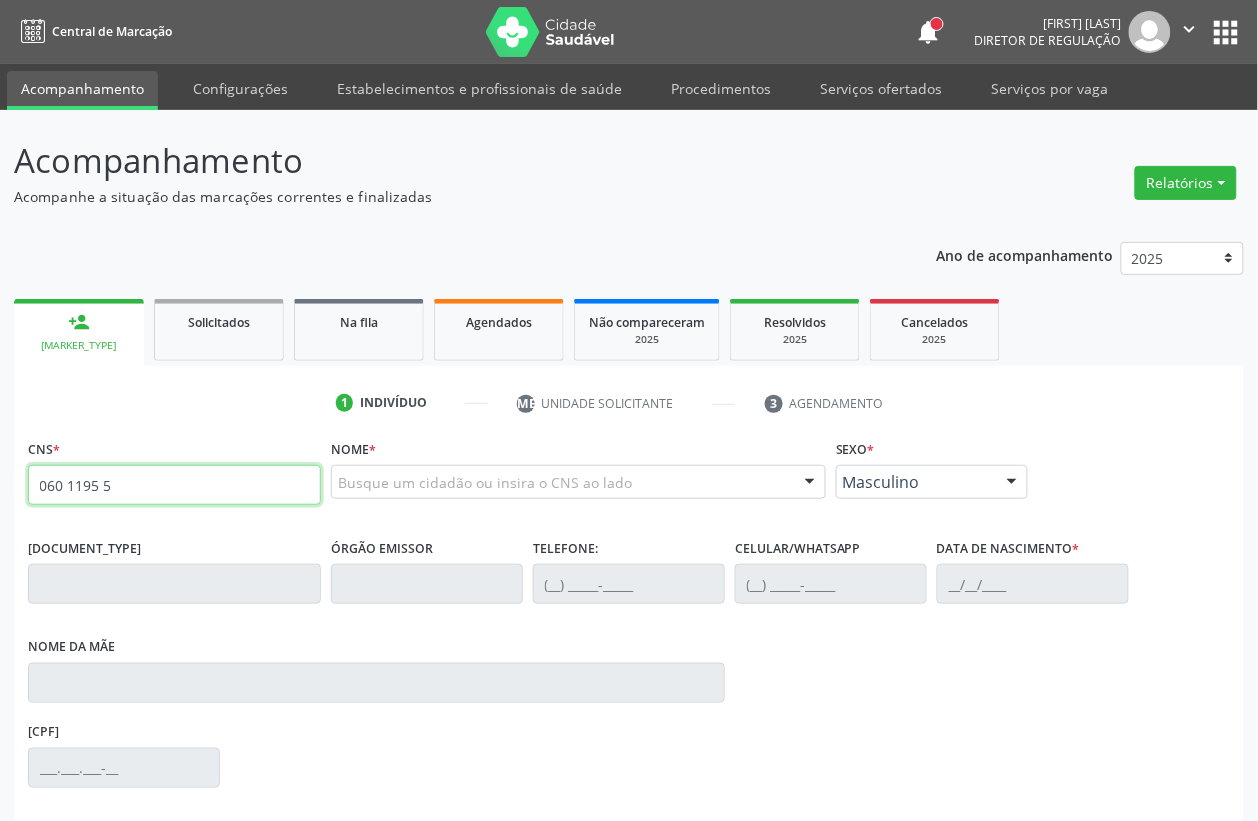 type on "060 1195 5" 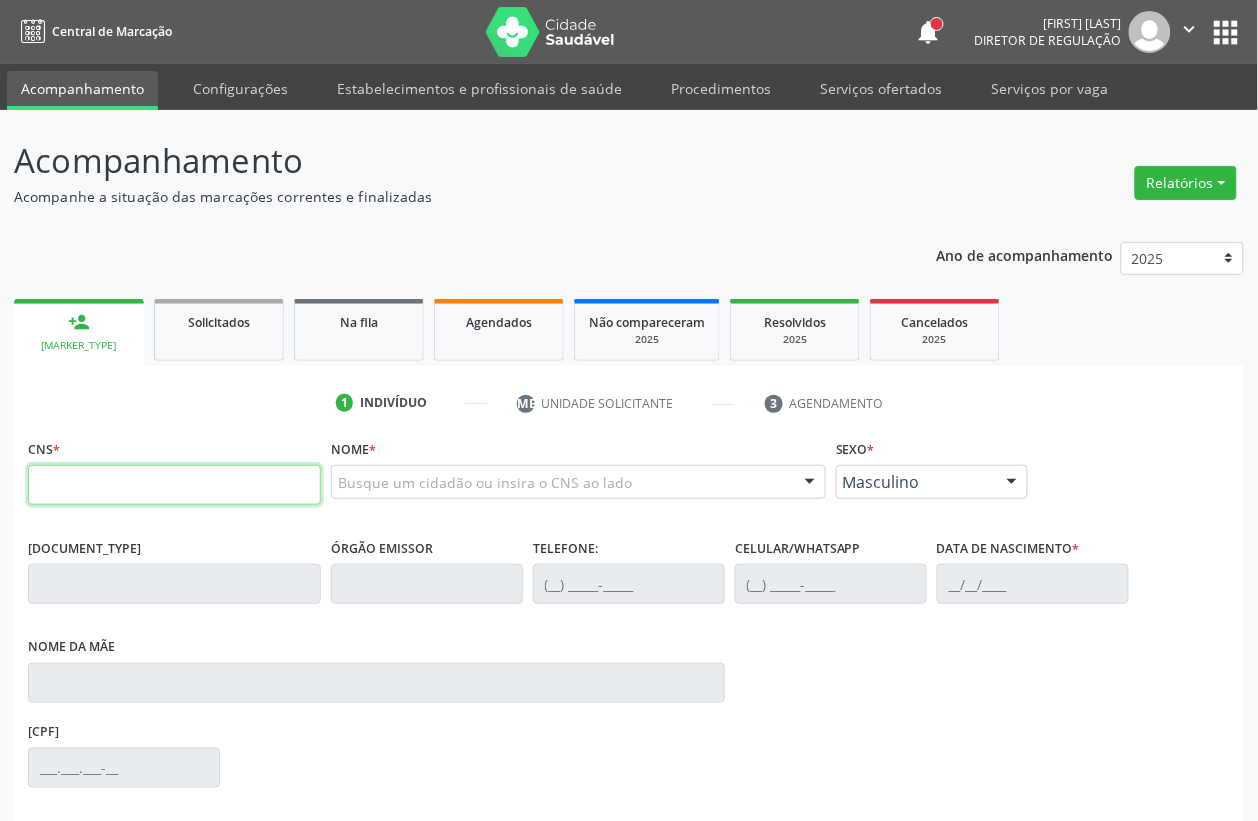 paste on "704 0088 7672 5161" 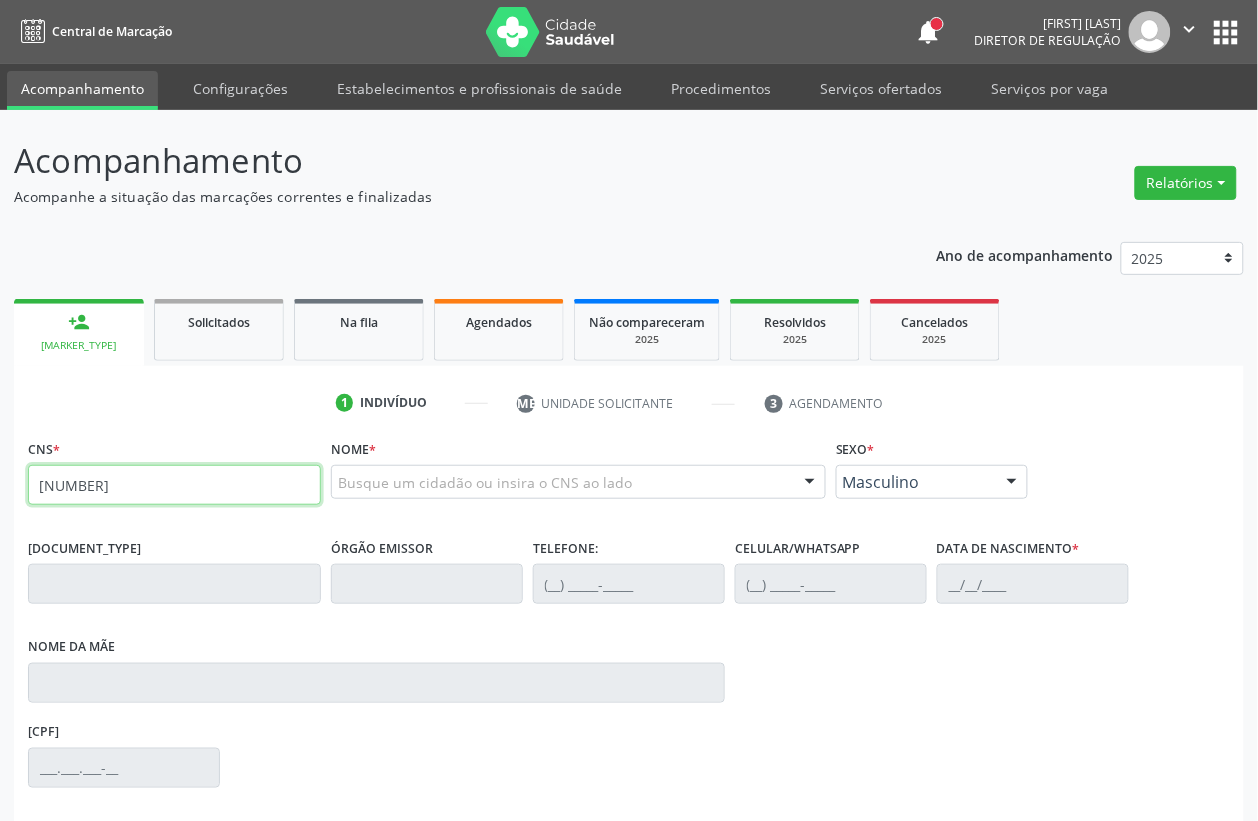 type on "704 0088 7672 5161" 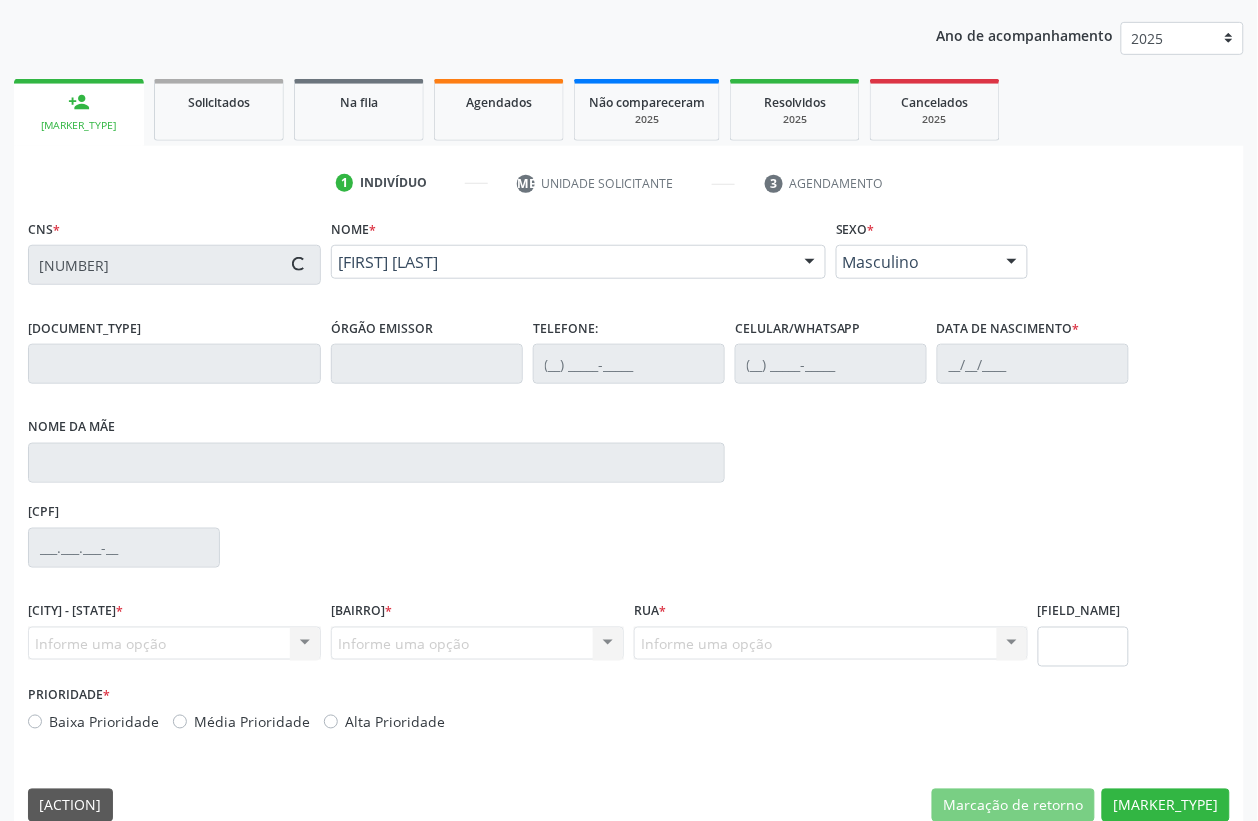scroll, scrollTop: 248, scrollLeft: 0, axis: vertical 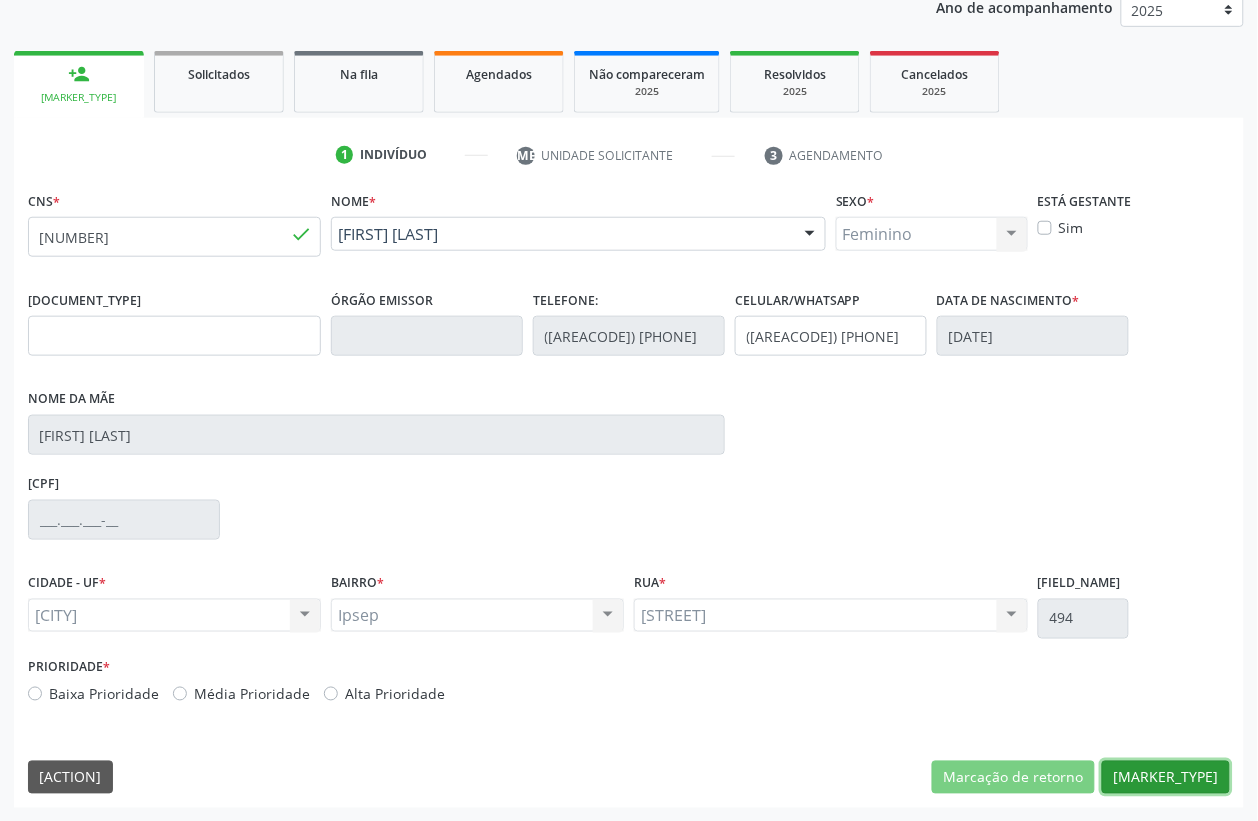 click on "Nova marcação" at bounding box center [1013, 778] 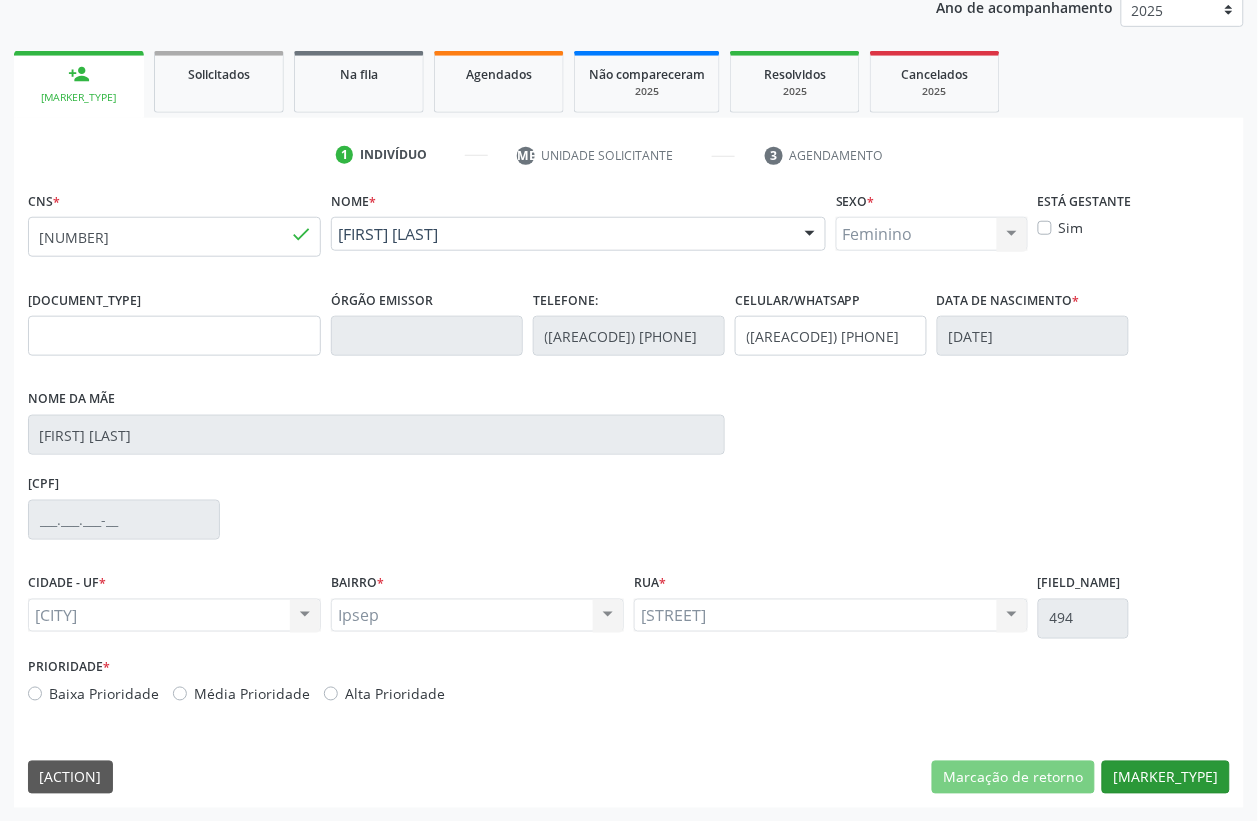 scroll, scrollTop: 85, scrollLeft: 0, axis: vertical 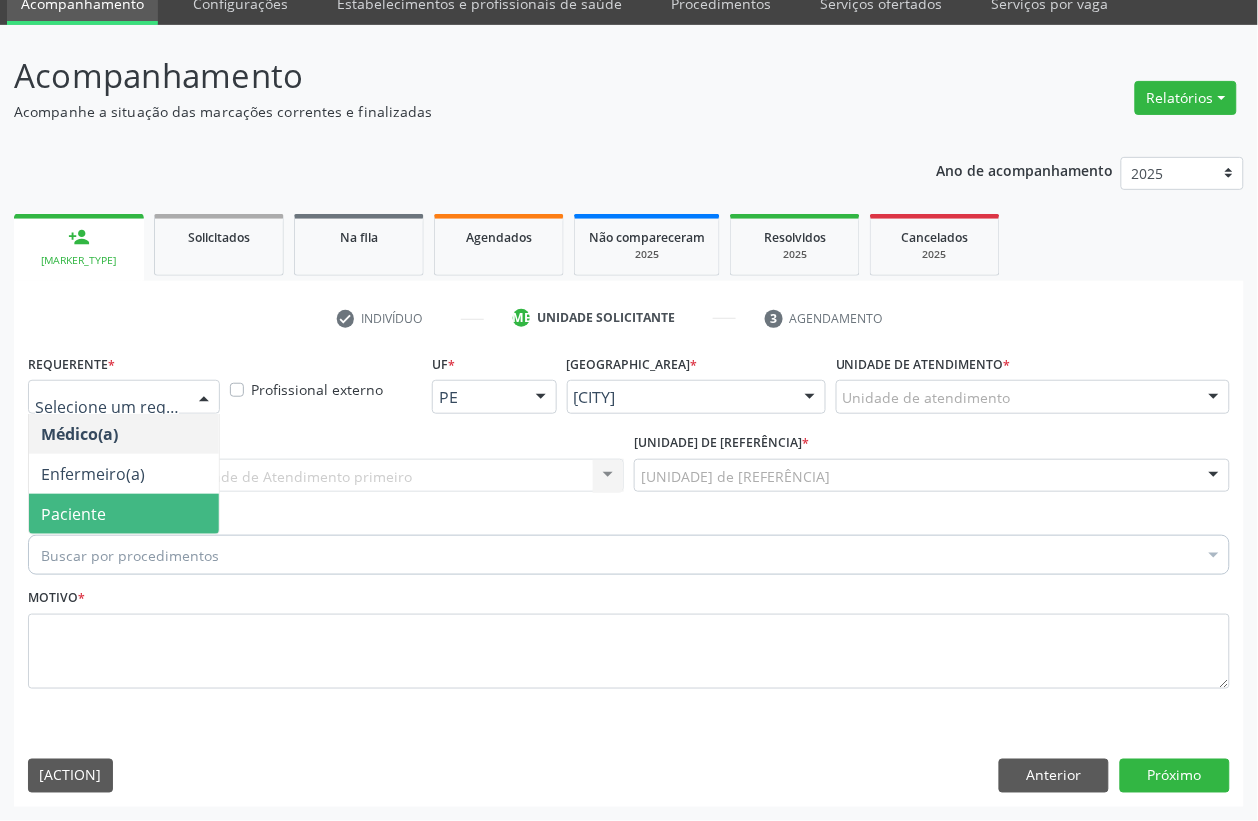 click on "[ROLE]" at bounding box center [124, 514] 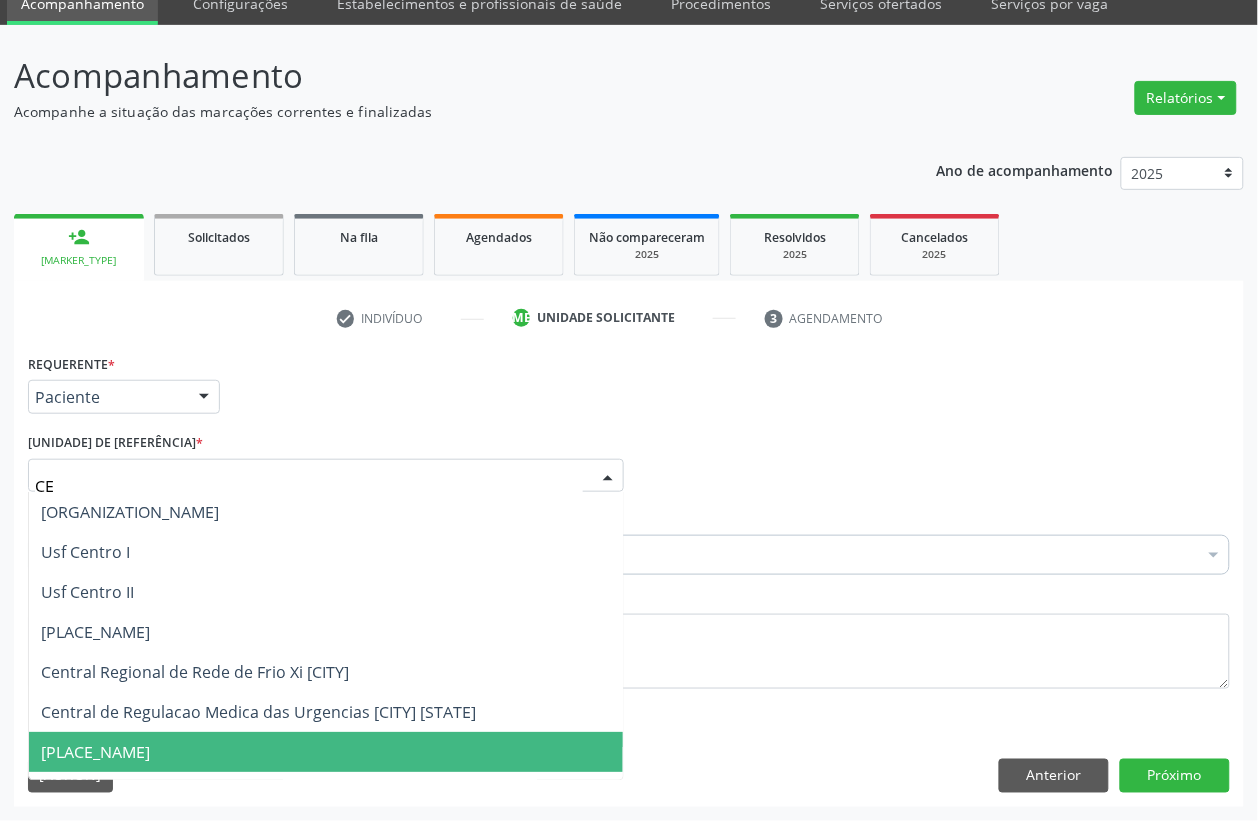 click on "[NAME]" at bounding box center [326, 752] 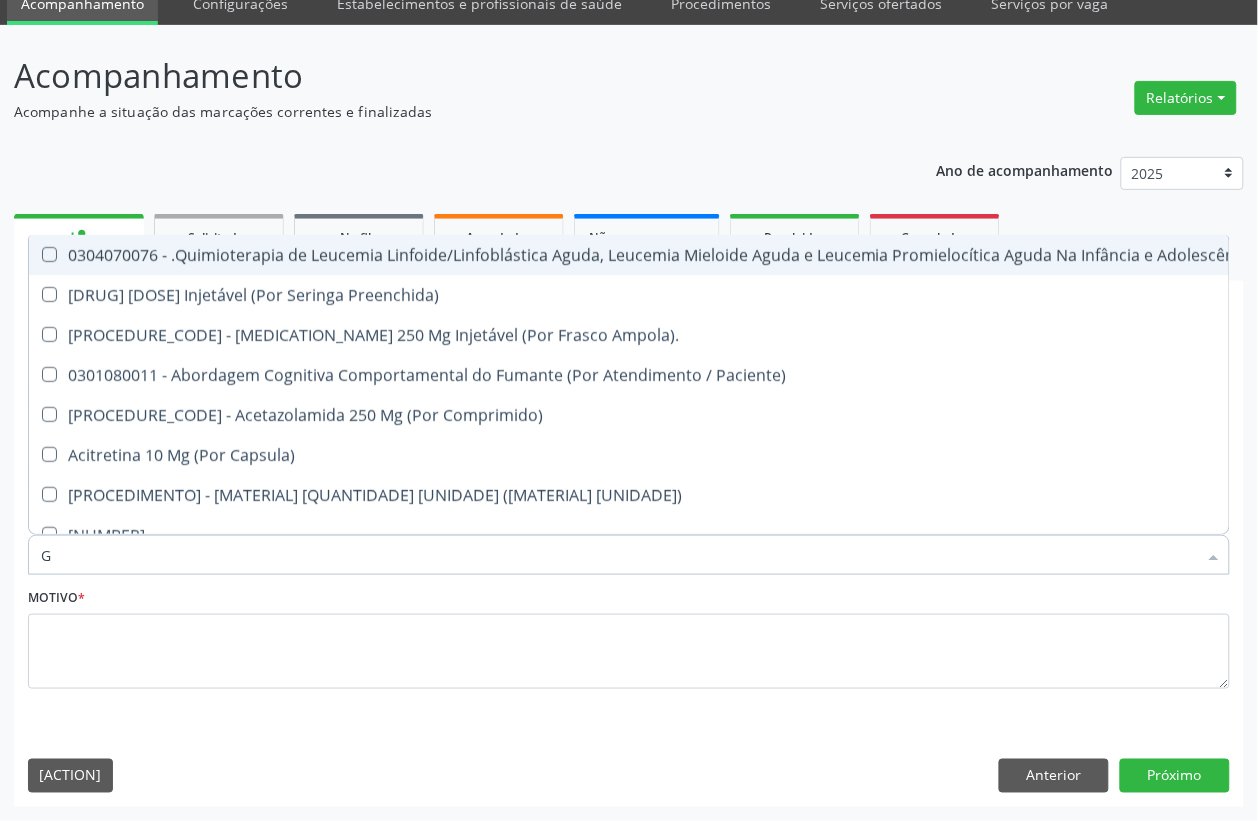 type on "GE" 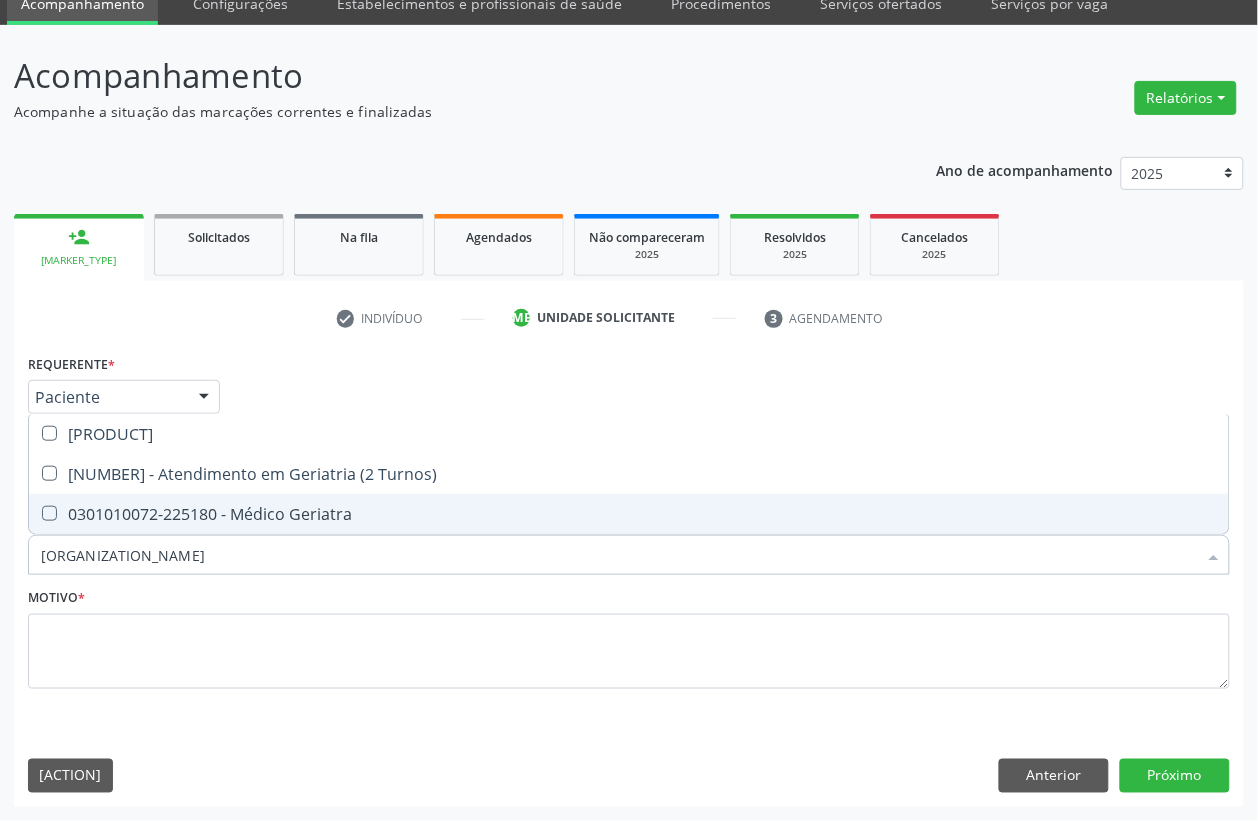 click at bounding box center [49, 513] 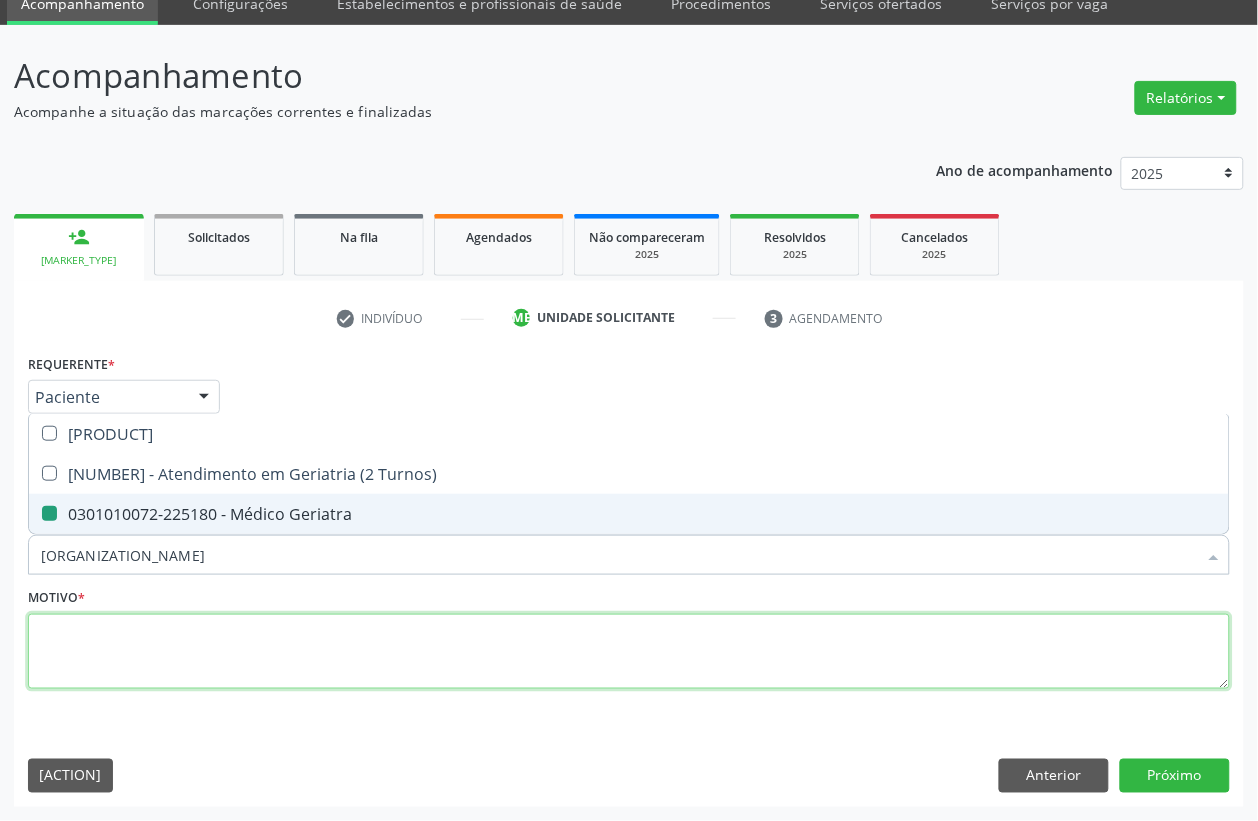 click at bounding box center [629, 652] 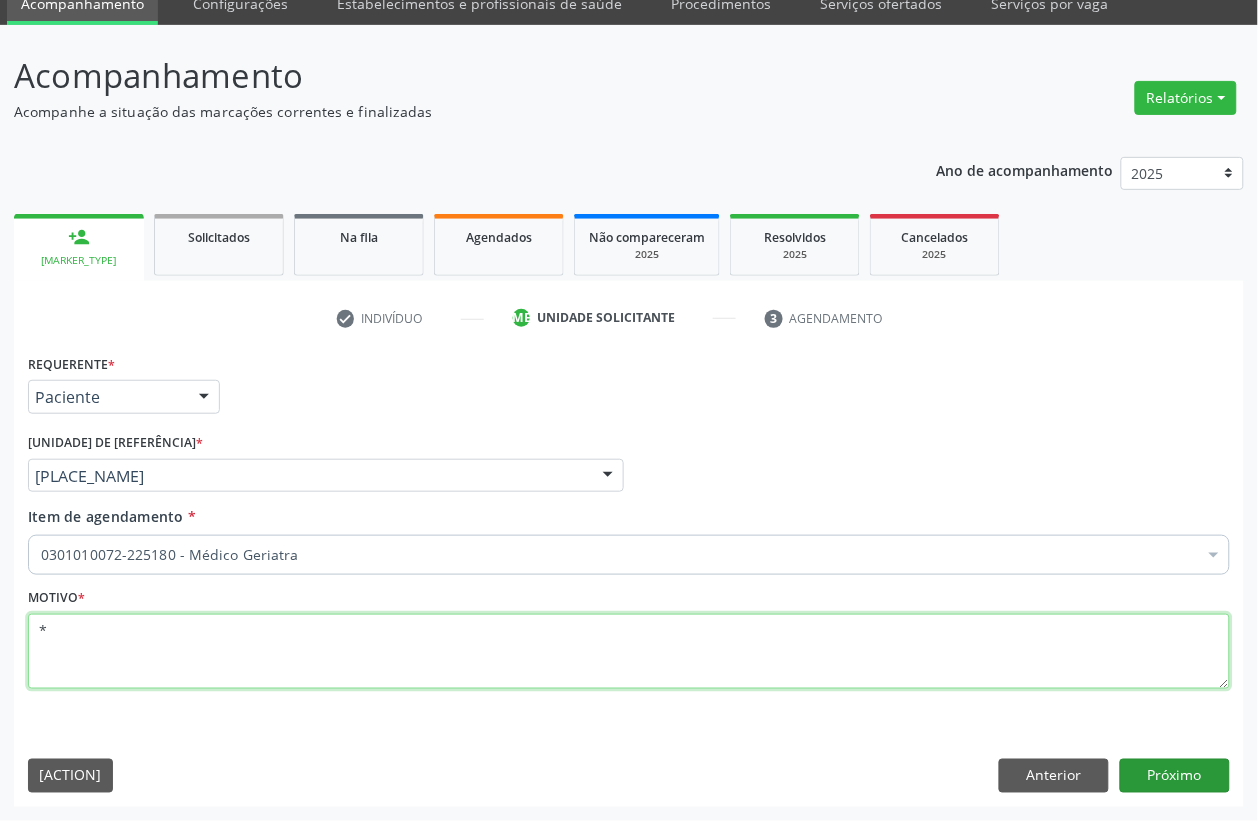 type on "*" 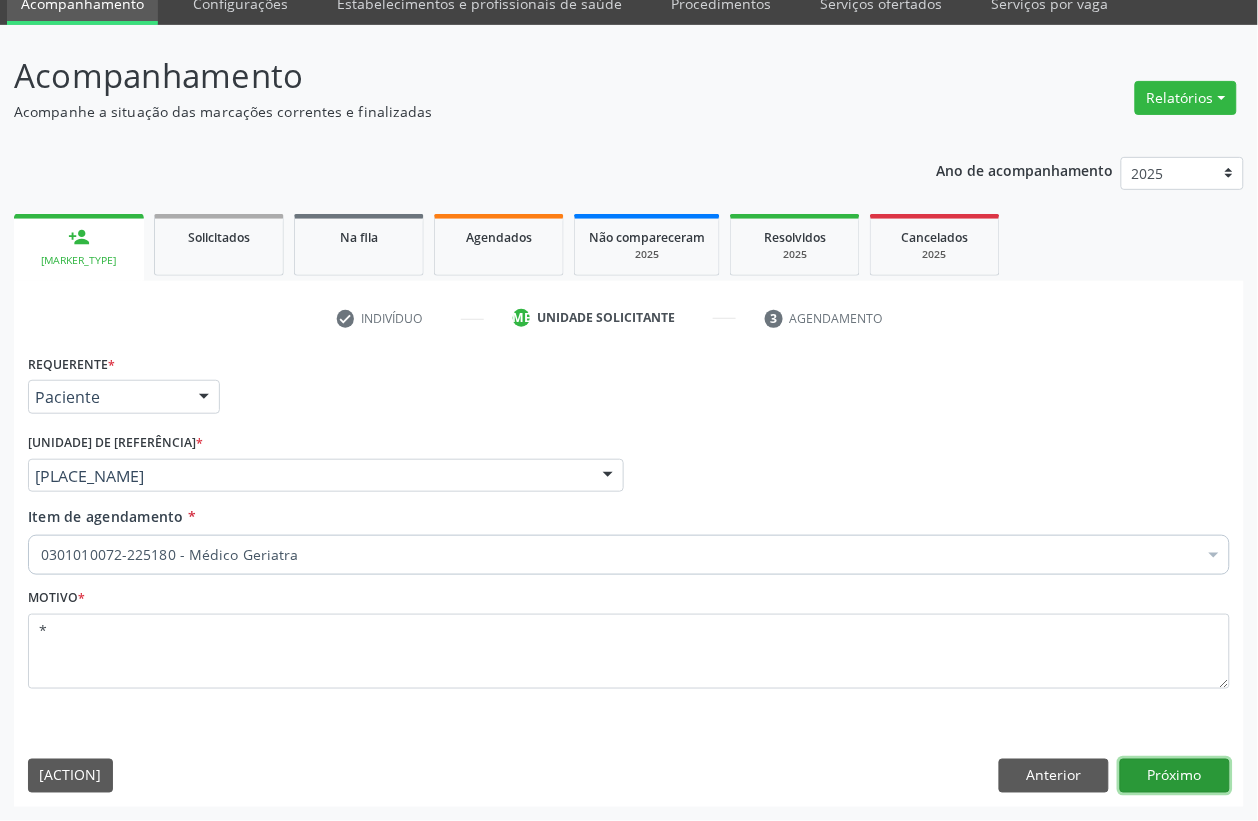 click on "Próximo" at bounding box center [1175, 776] 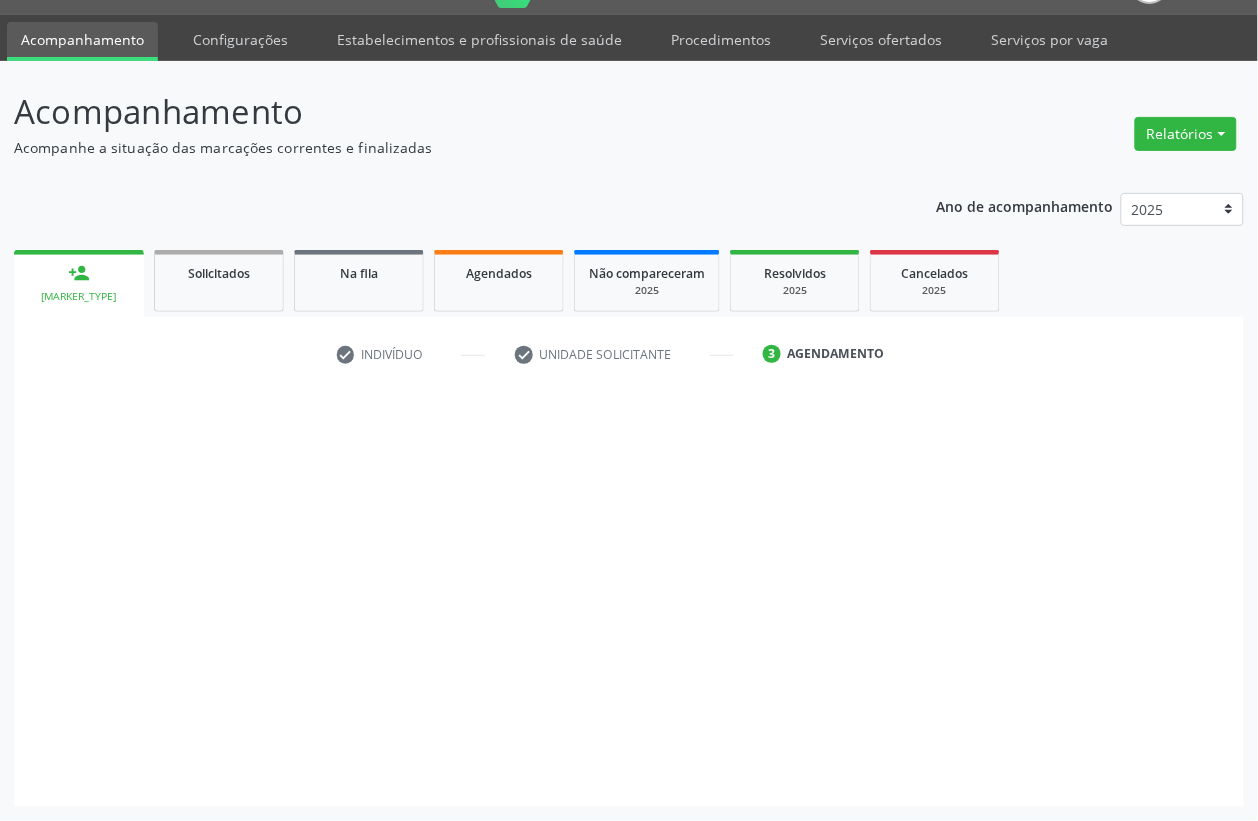 scroll, scrollTop: 50, scrollLeft: 0, axis: vertical 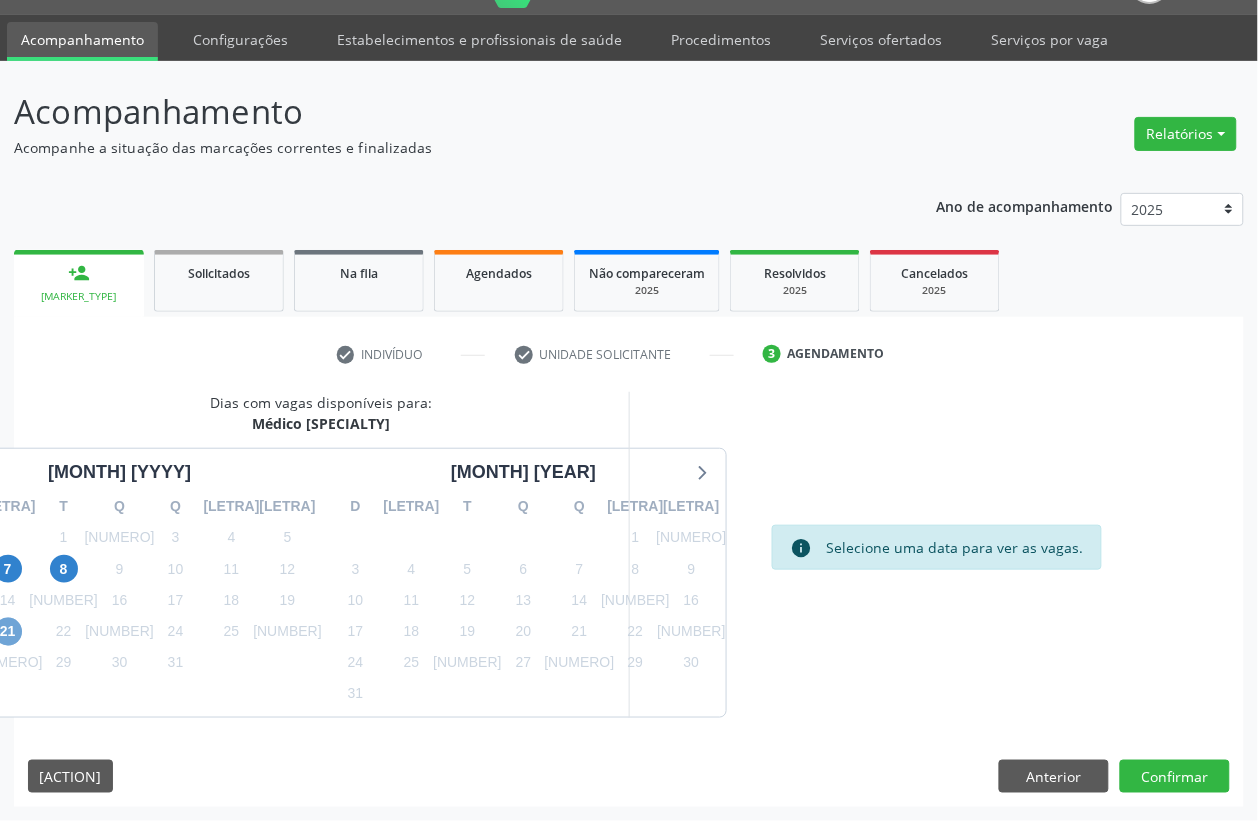 click on "21" at bounding box center (8, 632) 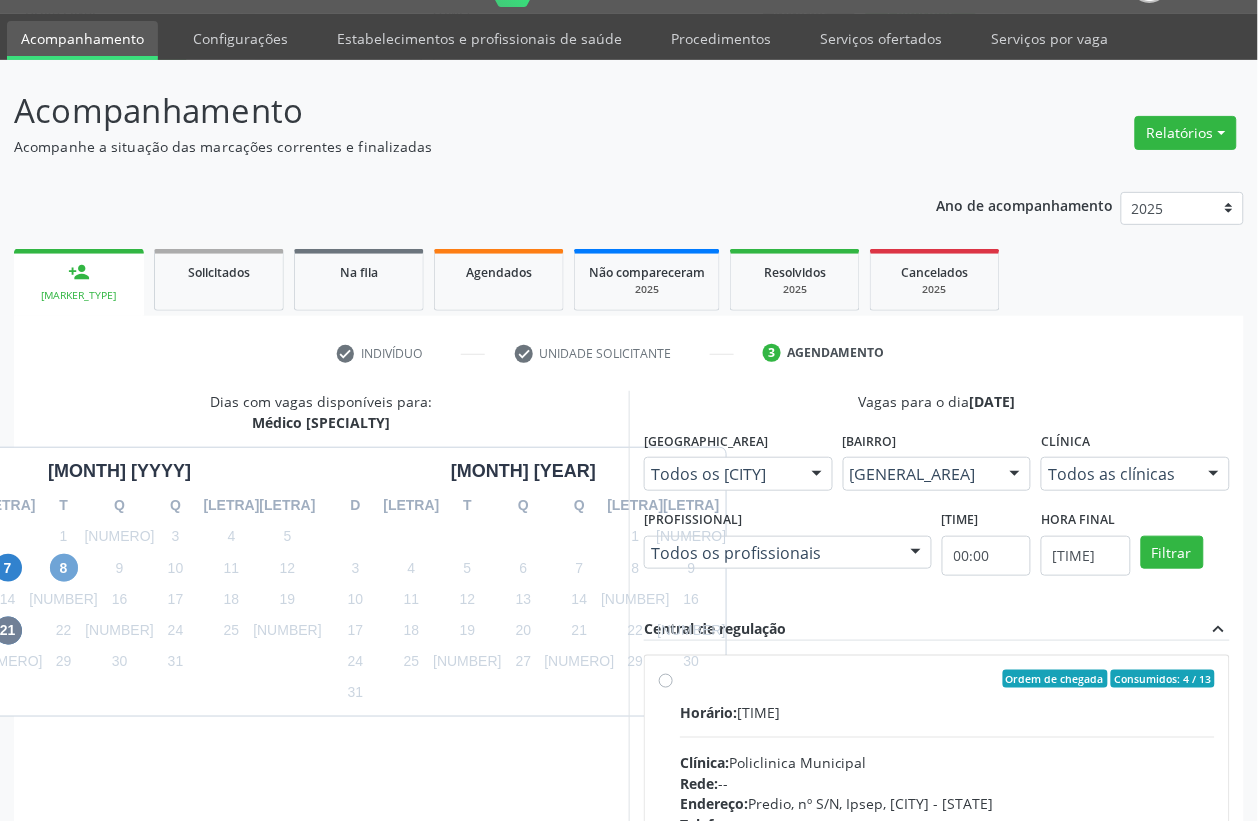 click on "8" at bounding box center [64, 568] 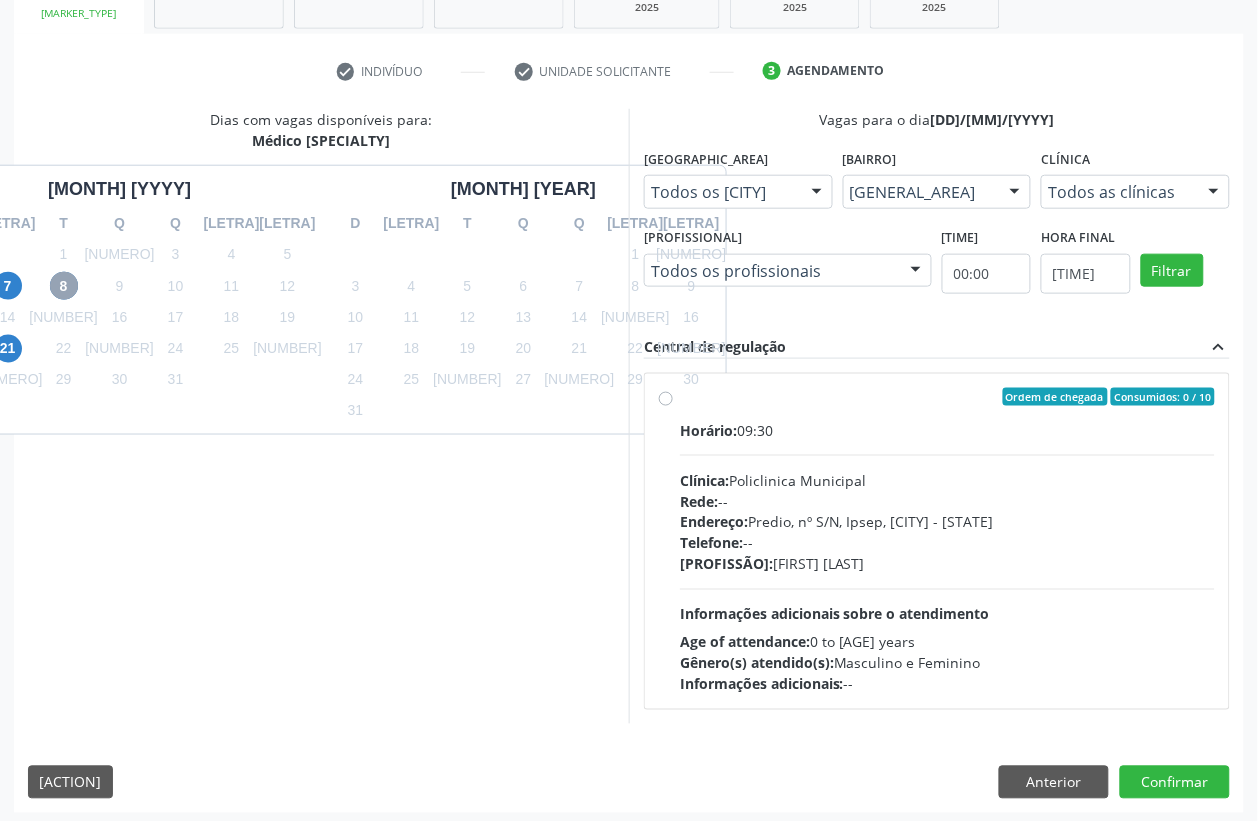 scroll, scrollTop: 338, scrollLeft: 0, axis: vertical 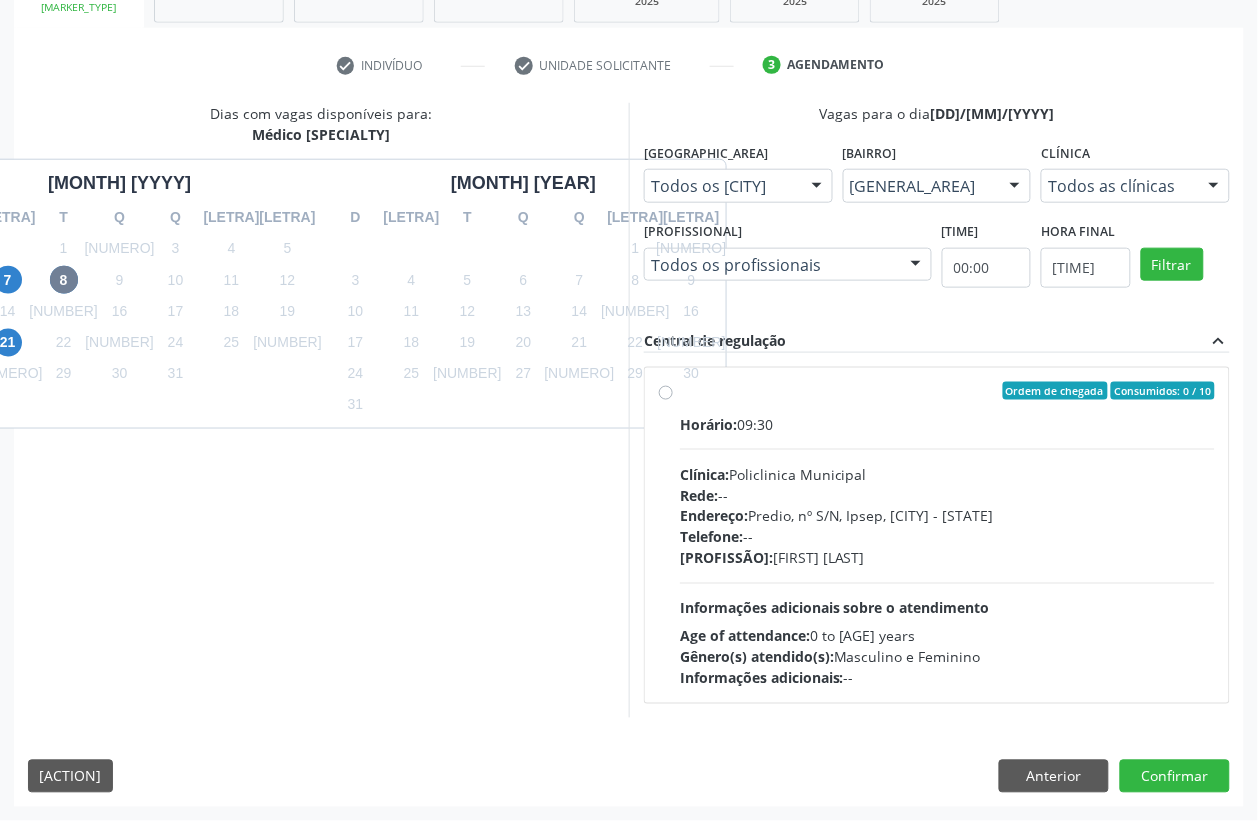 click on "Ordem de chegada
Consumidos: 0 / 10
Horário:   09:30
Clínica:  Policlinica Municipal
Rede:
--
Endereço:   Predio, nº S/N, Ipsep, Serra Talhada - PE
Telefone:   --
Profissional:
Stella Miriam do Nascimento Rodrigues
Informações adicionais sobre o atendimento
Idade de atendimento:
de 0 a 120 anos
Gênero(s) atendido(s):
Masculino e Feminino
Informações adicionais:
--" at bounding box center [937, 535] 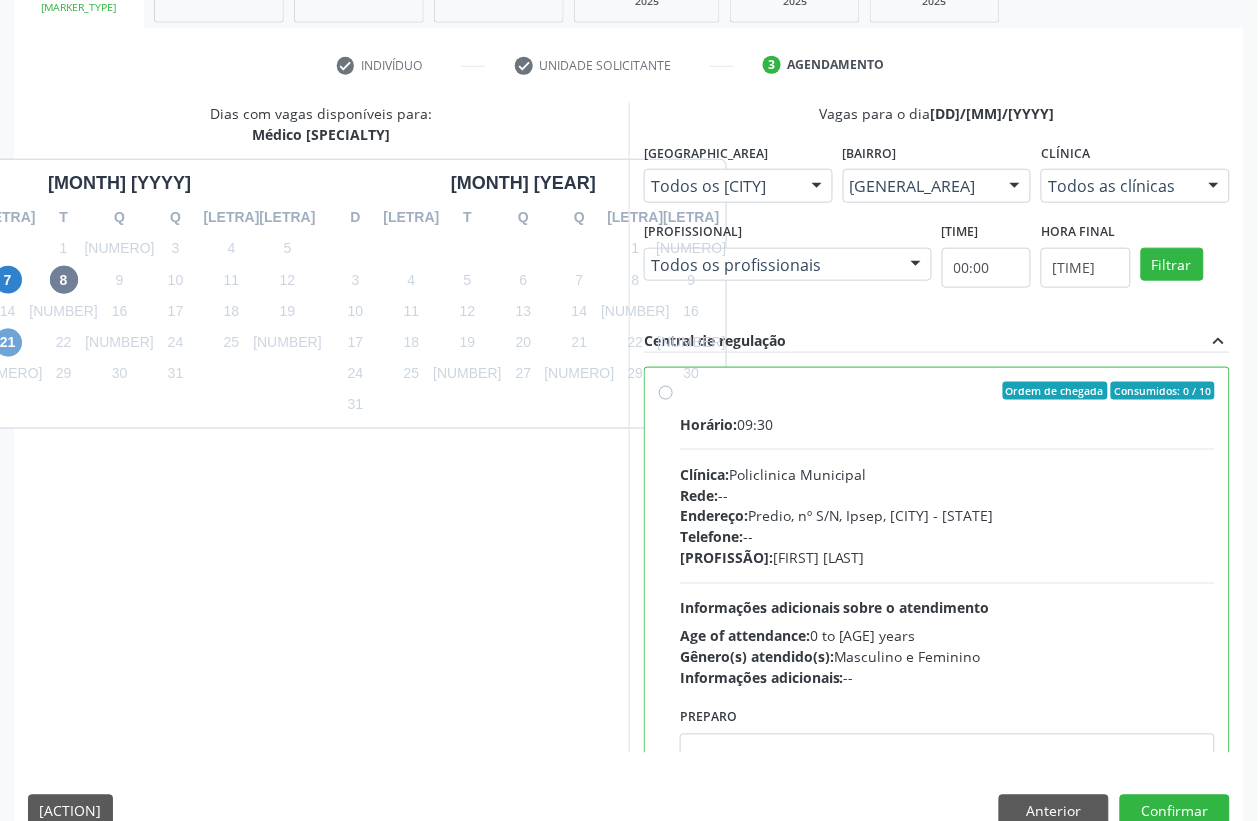 click on "21" at bounding box center (8, 343) 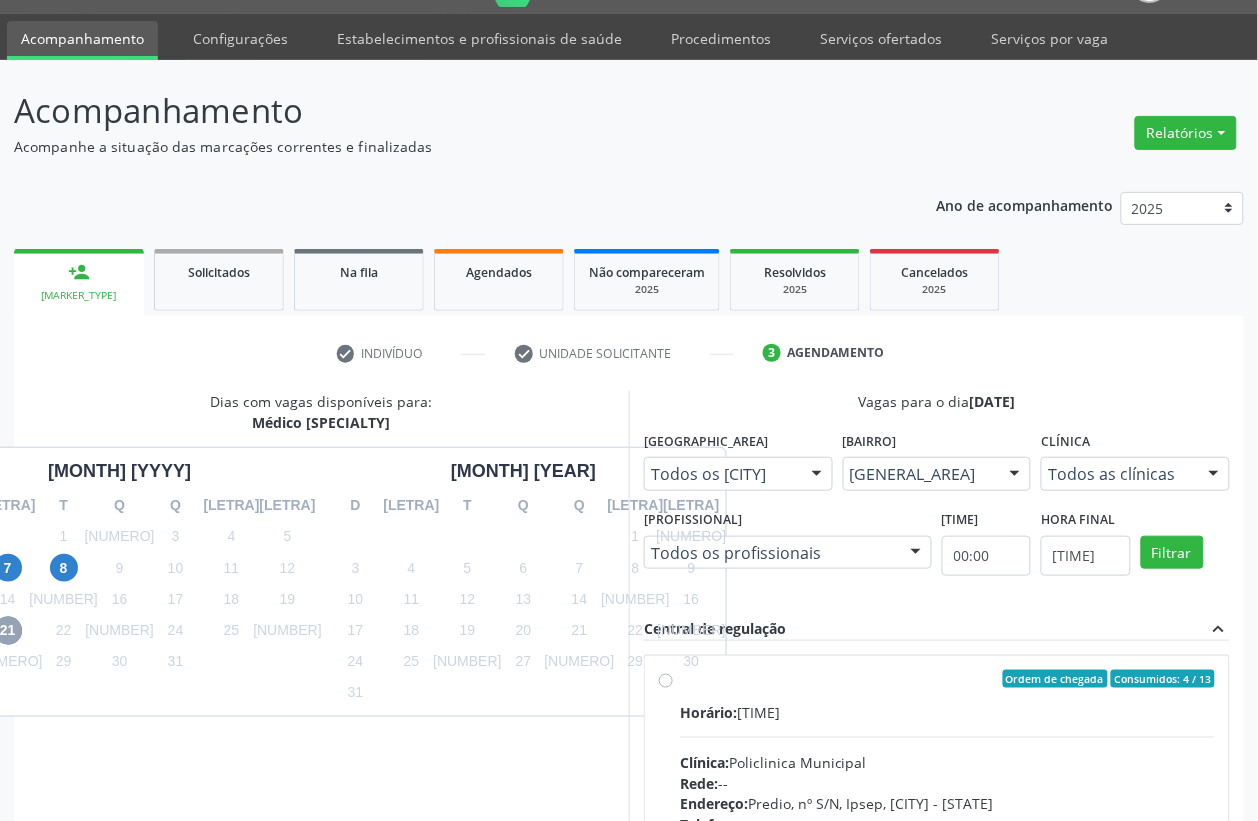 scroll, scrollTop: 338, scrollLeft: 0, axis: vertical 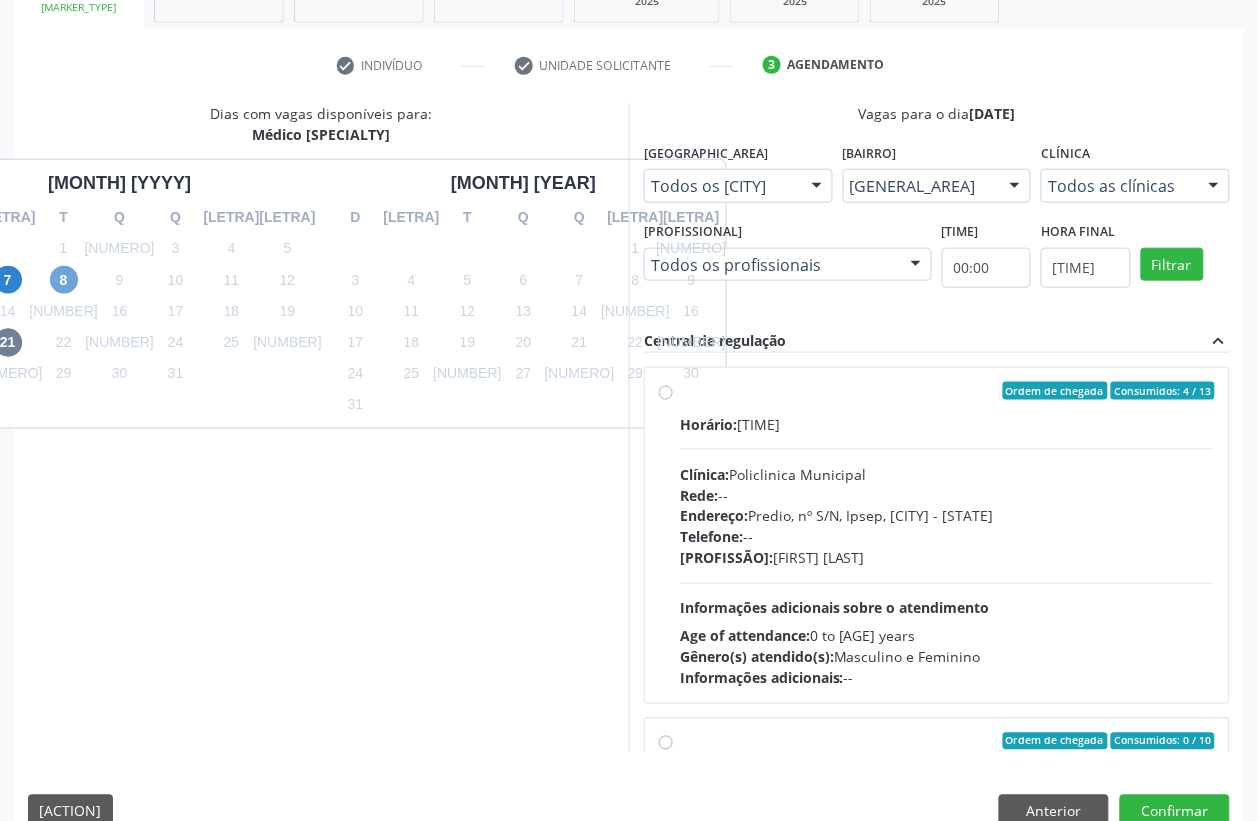 click on "8" at bounding box center (64, 280) 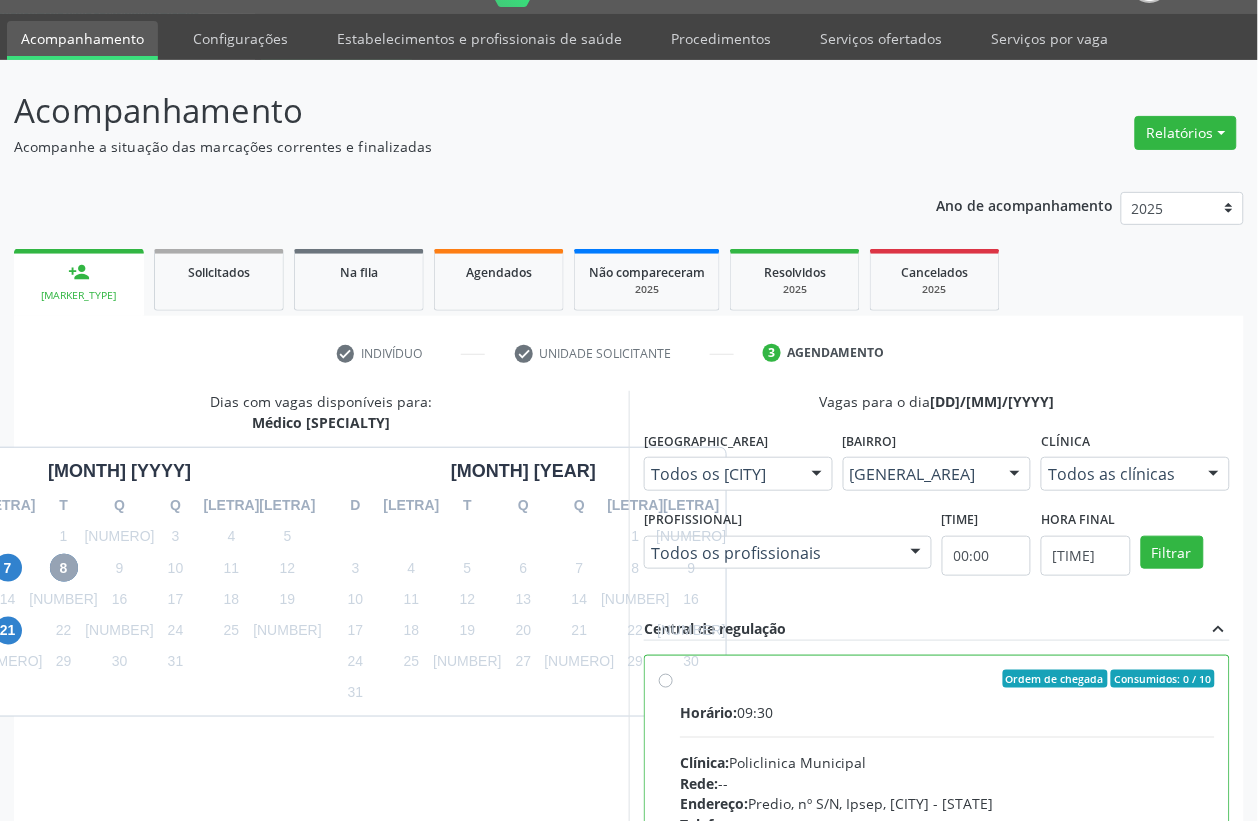 scroll, scrollTop: 338, scrollLeft: 0, axis: vertical 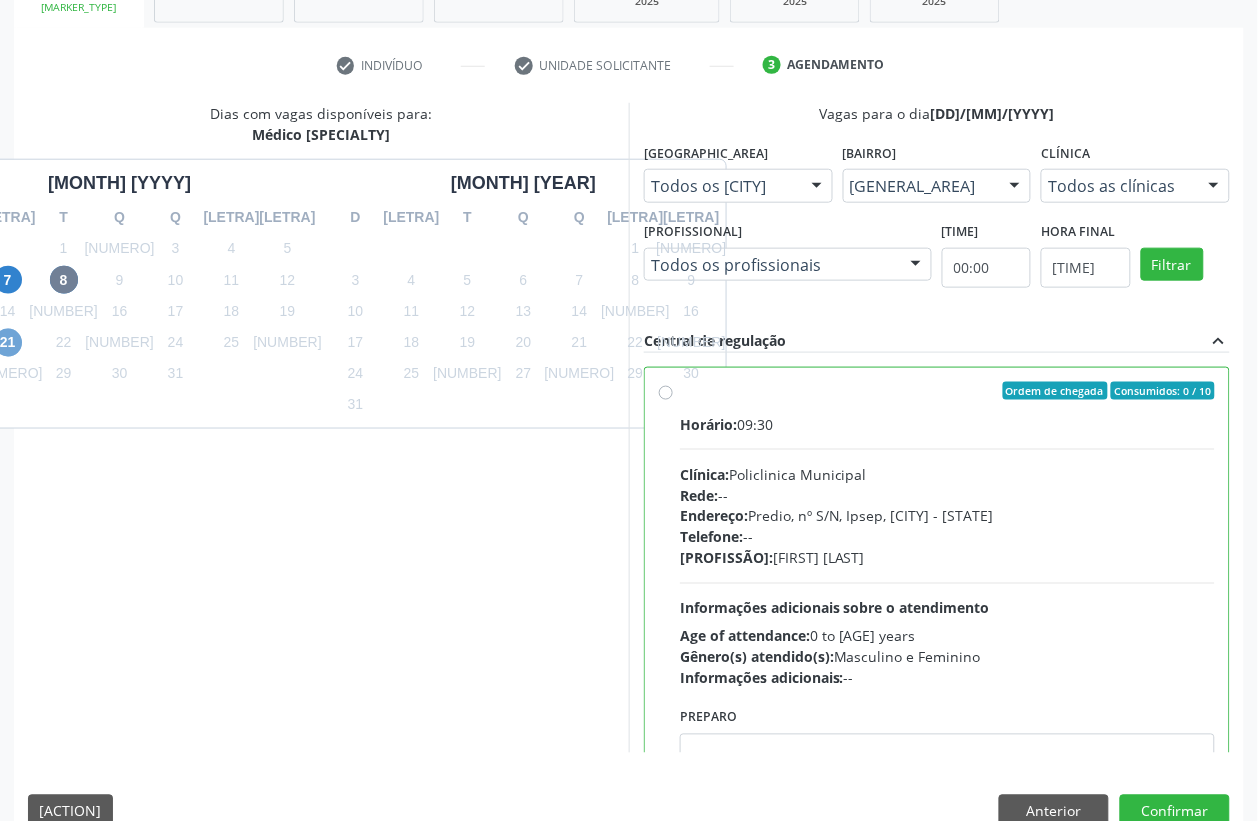 click on "21" at bounding box center (8, 343) 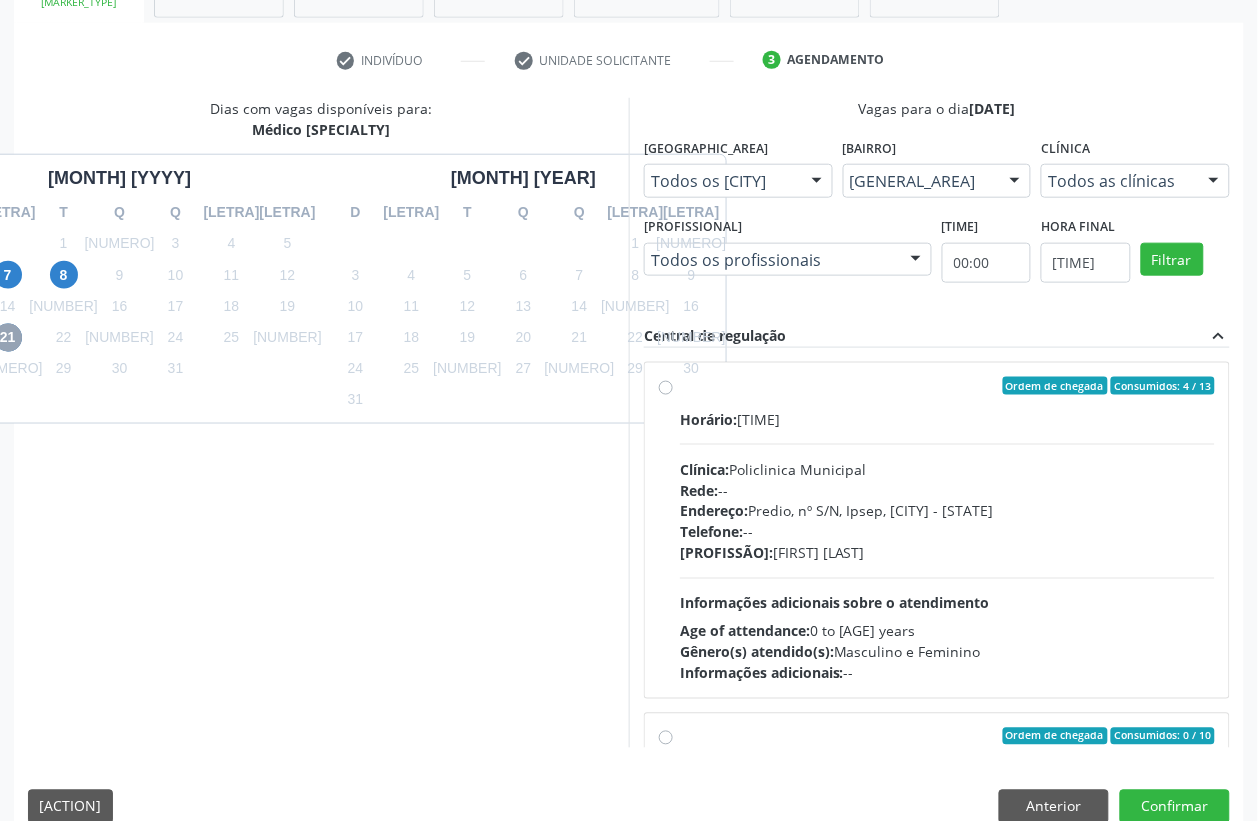 scroll, scrollTop: 373, scrollLeft: 0, axis: vertical 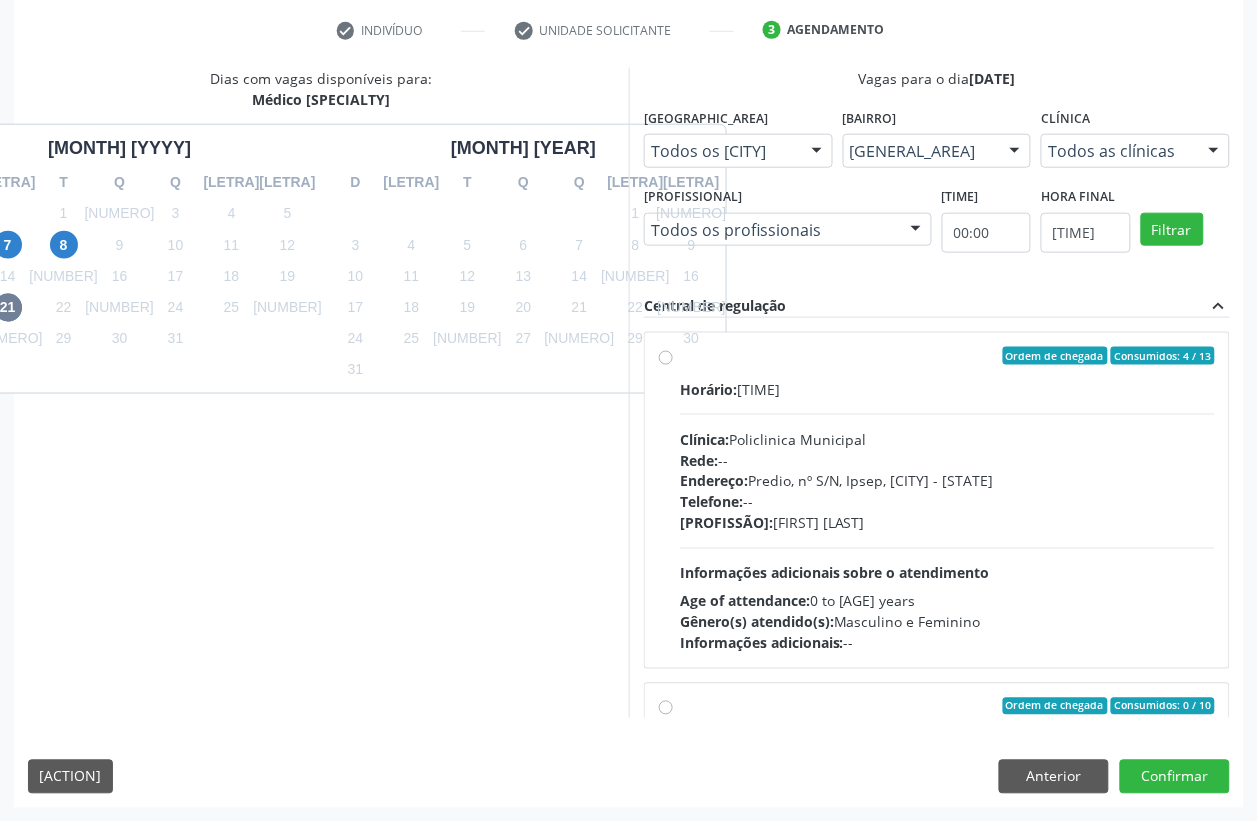 click on "Ordem de chegada
Consumidos: 4 / 13
Horário:   08:00
Clínica:  Policlinica Municipal
Rede:
--
Endereço:   Predio, nº S/N, Ipsep, Serra Talhada - PE
Telefone:   --
Profissional:
Stella Miriam do Nascimento Rodrigues
Informações adicionais sobre o atendimento
Idade de atendimento:
de 0 a 120 anos
Gênero(s) atendido(s):
Masculino e Feminino
Informações adicionais:
--" at bounding box center [947, 500] 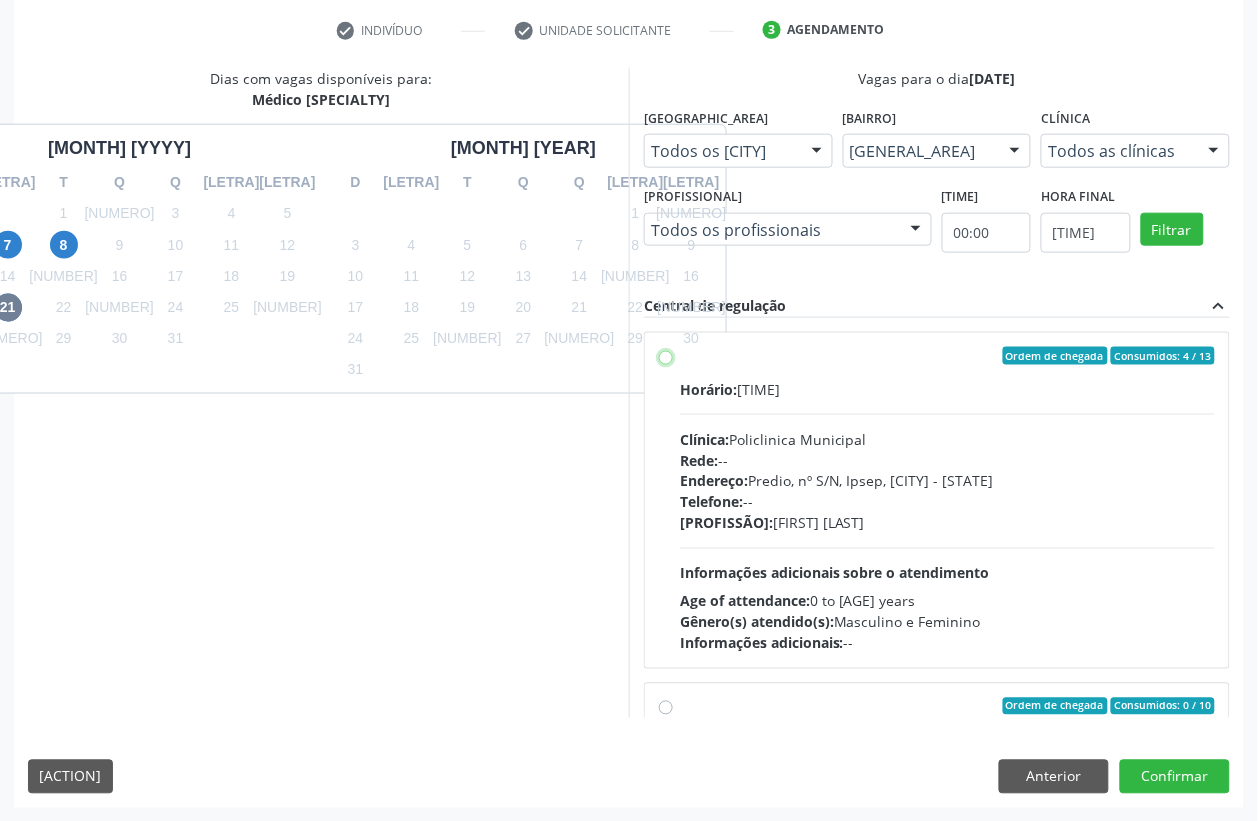 click on "Ordem de chegada
Consumidos: 4 / 13
Horário:   08:00
Clínica:  Policlinica Municipal
Rede:
--
Endereço:   Predio, nº S/N, Ipsep, Serra Talhada - PE
Telefone:   --
Profissional:
Stella Miriam do Nascimento Rodrigues
Informações adicionais sobre o atendimento
Idade de atendimento:
de 0 a 120 anos
Gênero(s) atendido(s):
Masculino e Feminino
Informações adicionais:
--" at bounding box center [666, 356] 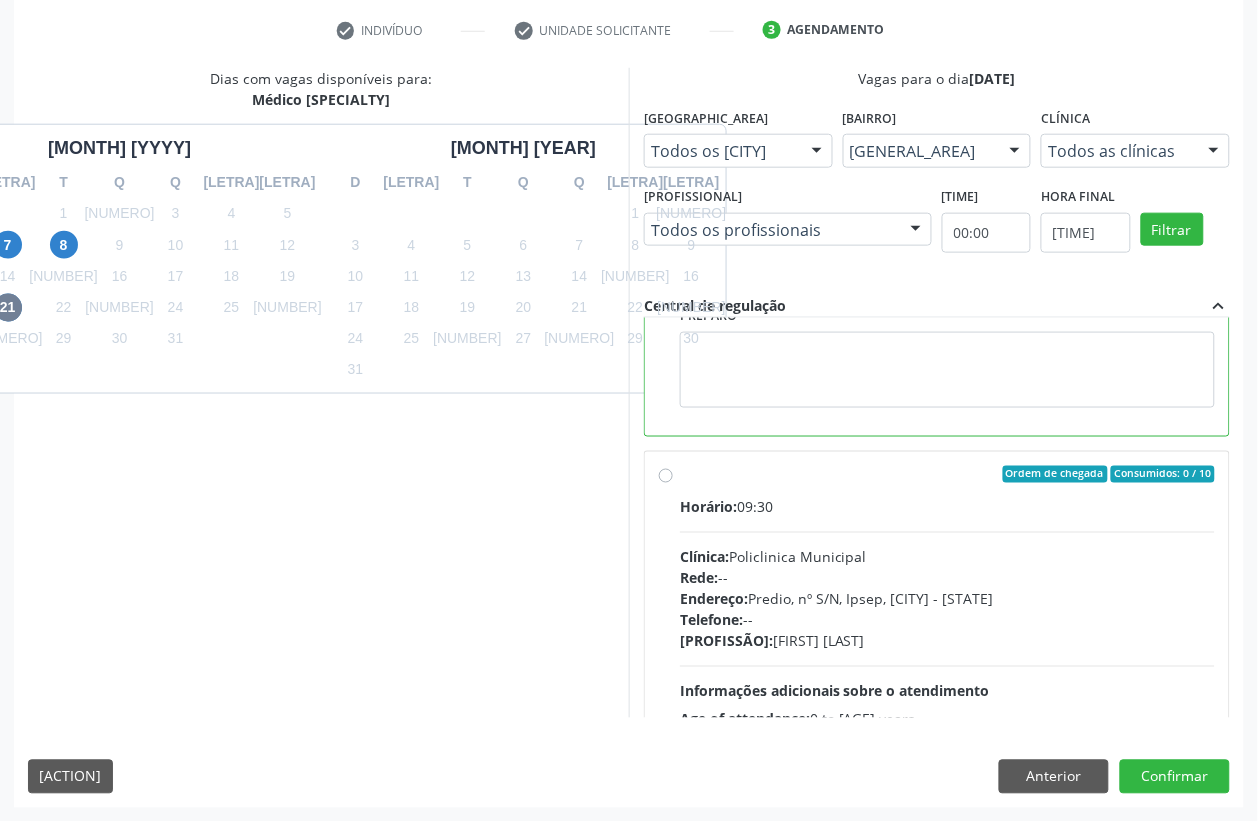 scroll, scrollTop: 451, scrollLeft: 0, axis: vertical 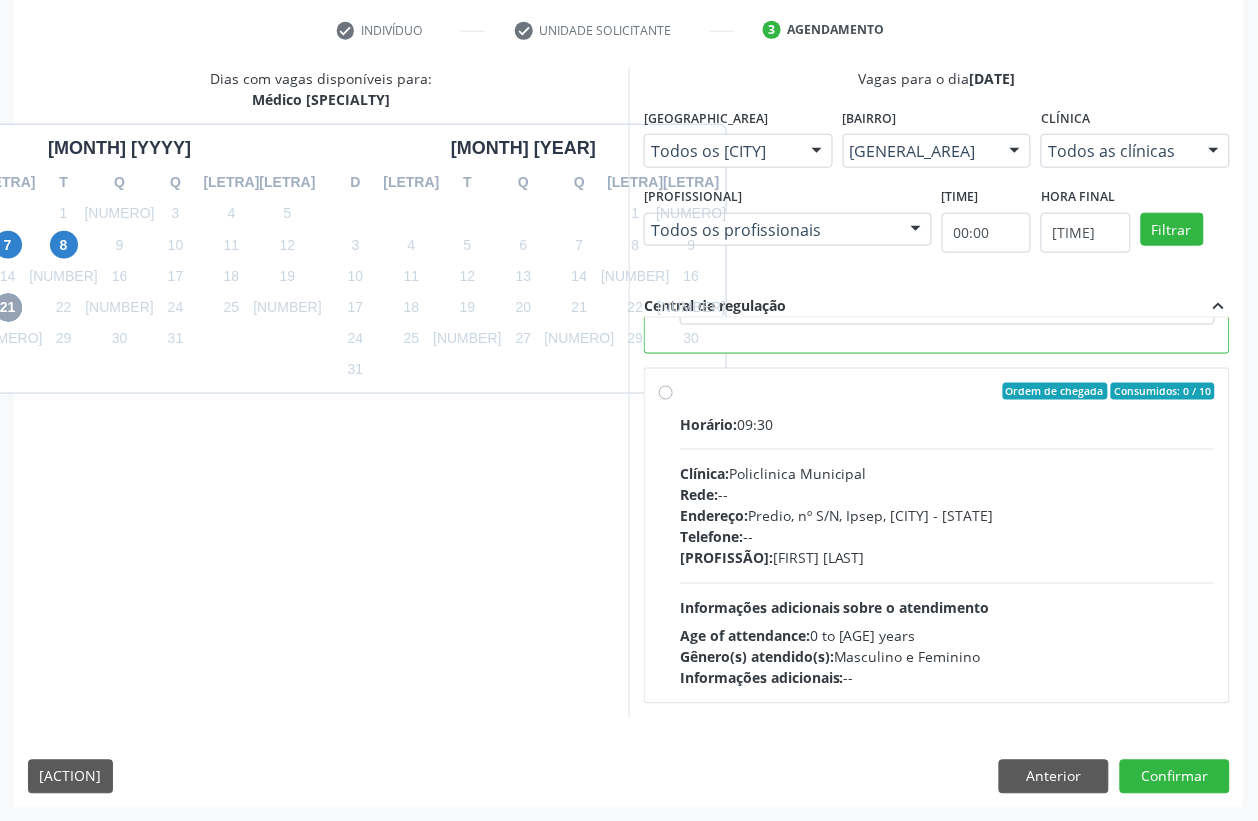 click on "21" at bounding box center (8, 308) 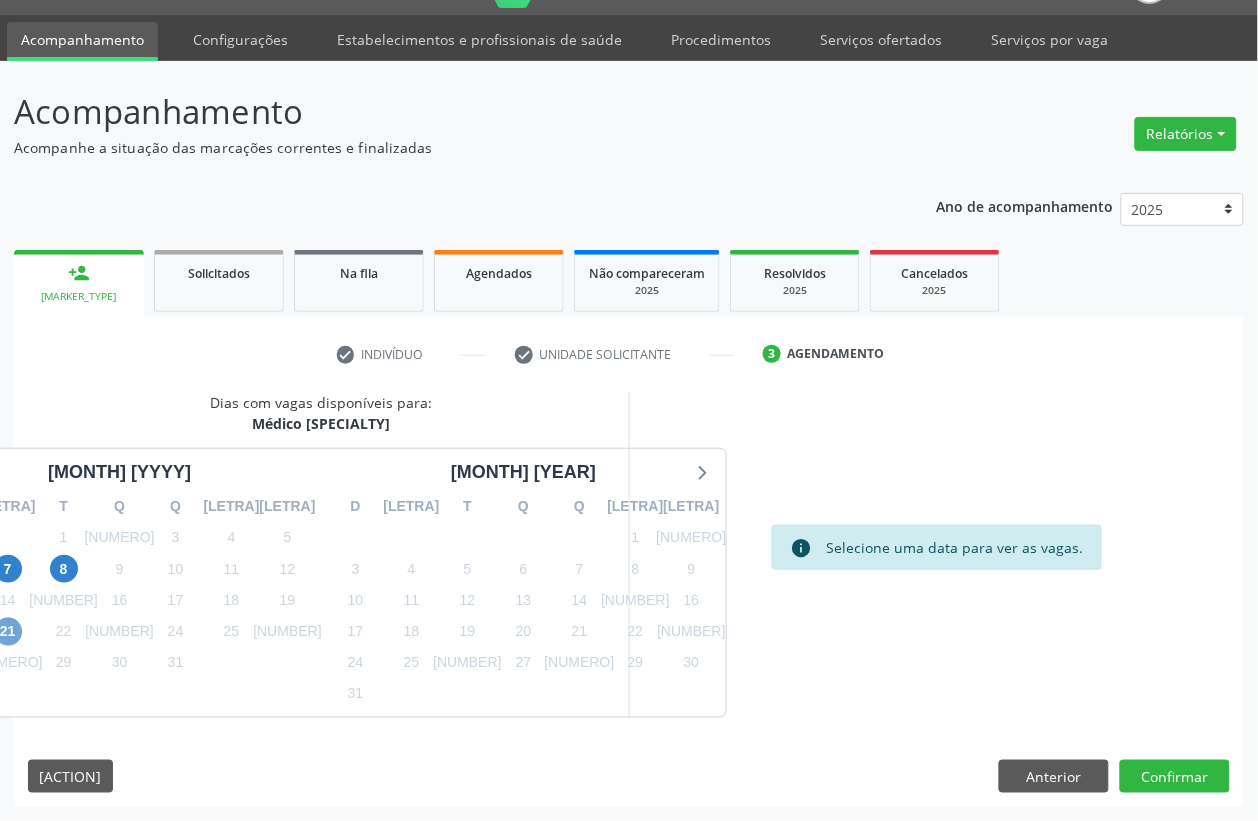 scroll, scrollTop: 50, scrollLeft: 0, axis: vertical 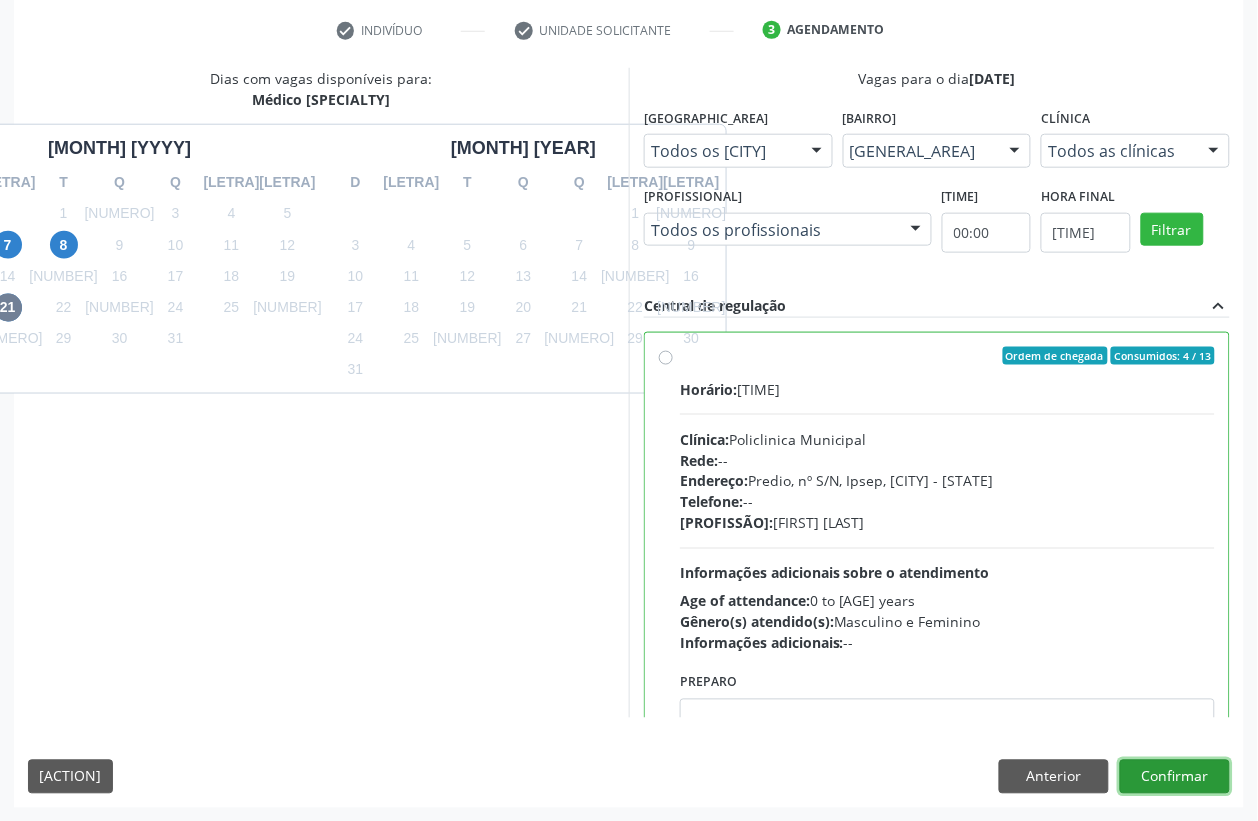 click on "Confirmar" at bounding box center [1175, 777] 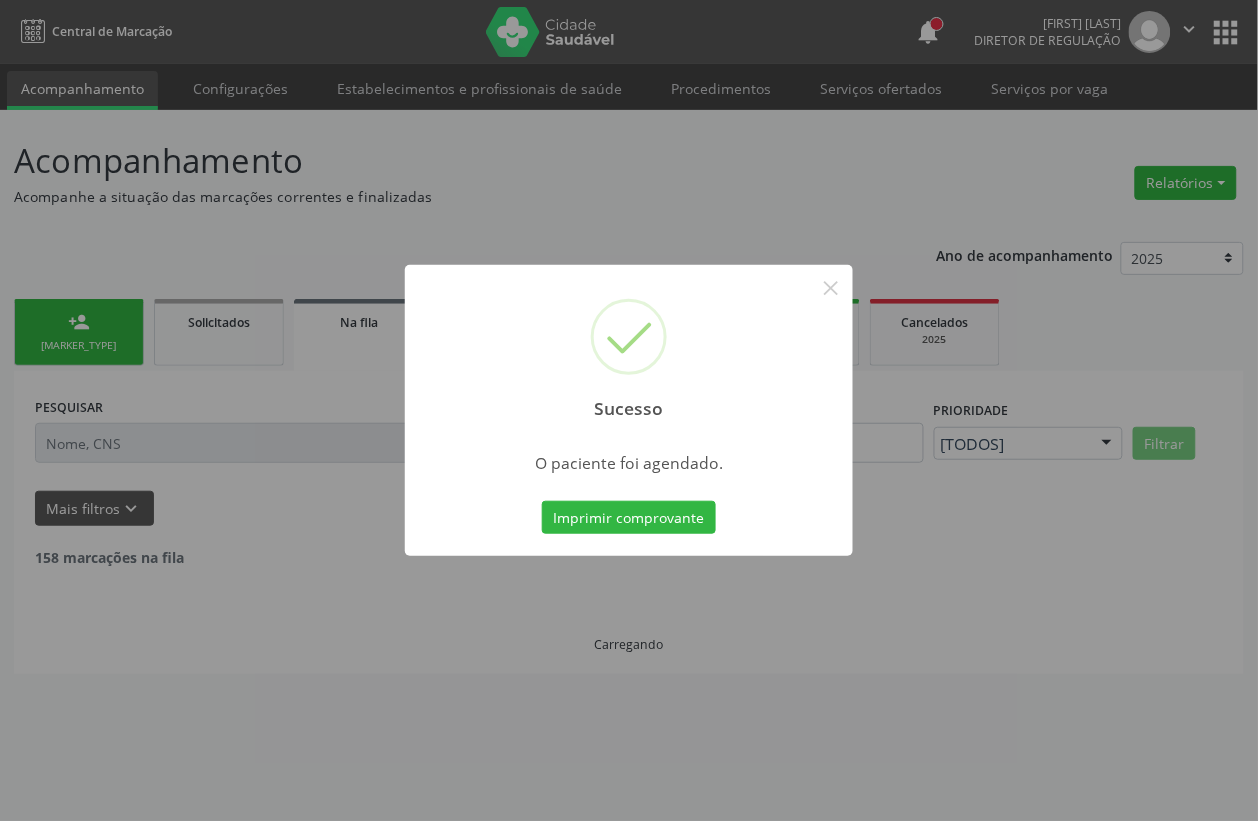 scroll, scrollTop: 0, scrollLeft: 0, axis: both 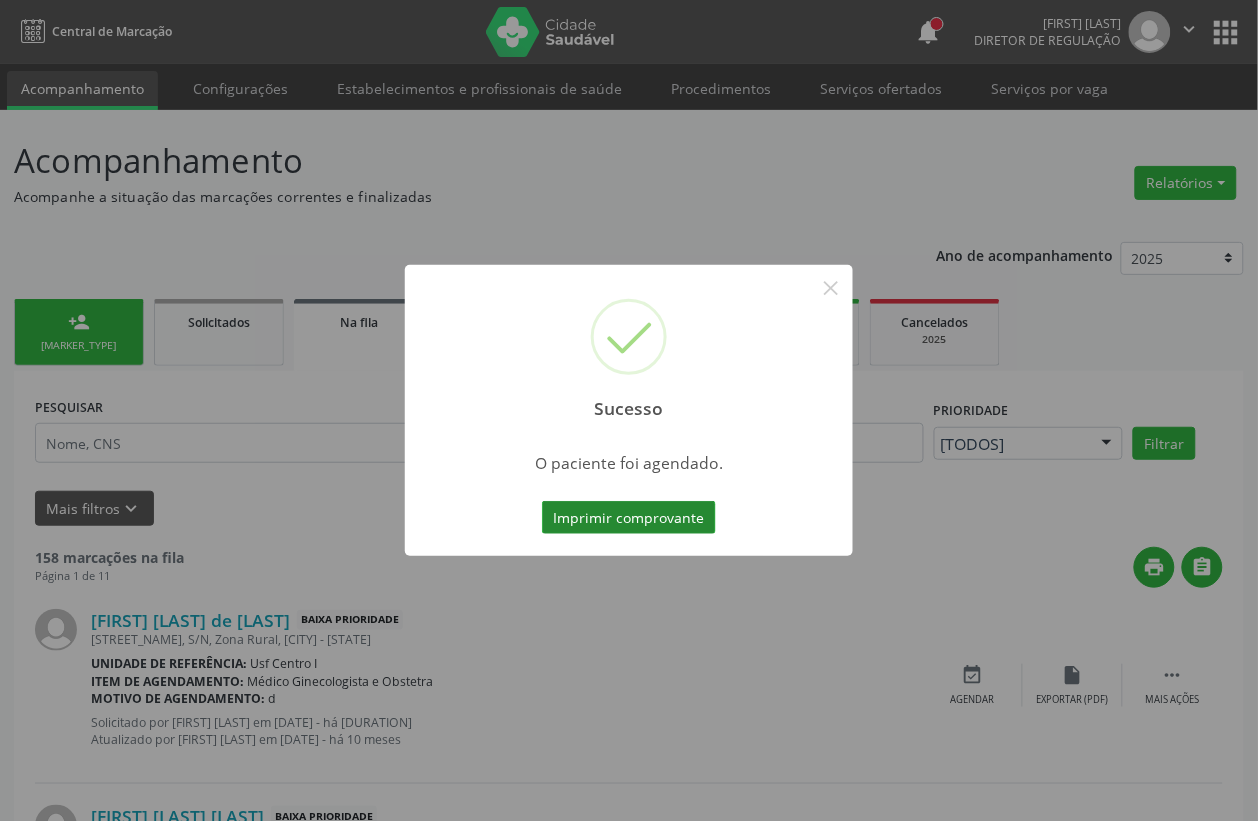 click on "Imprimir comprovante" at bounding box center (629, 518) 